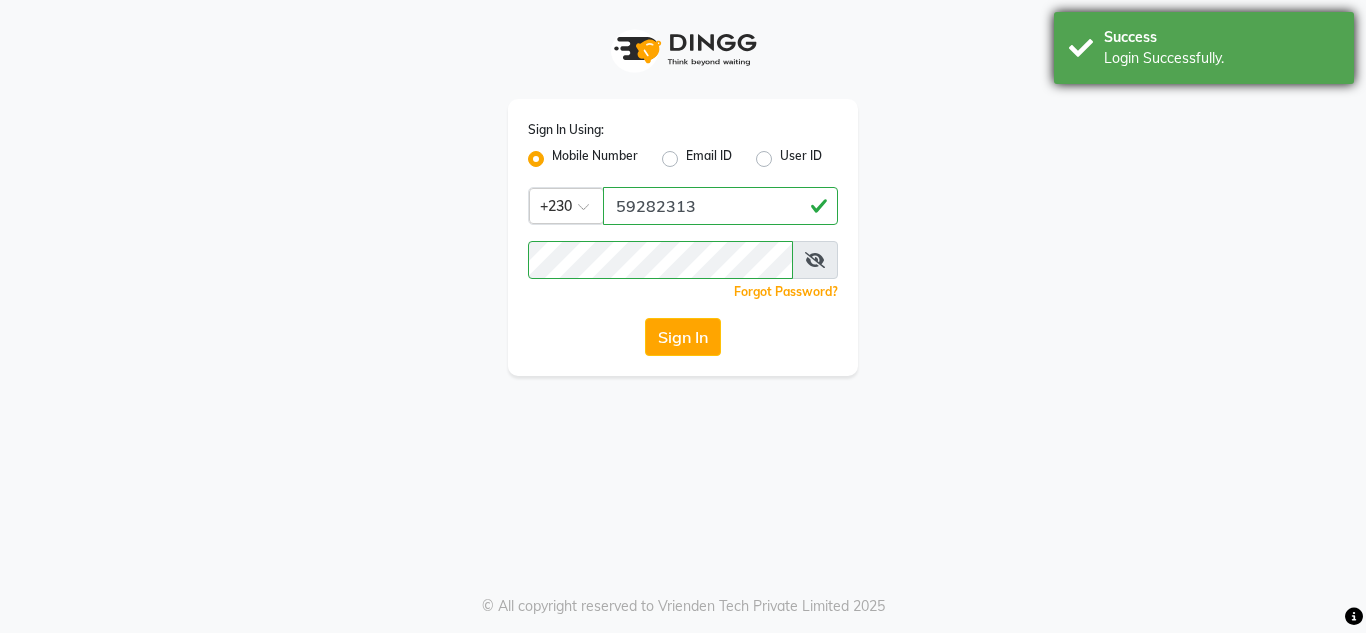 scroll, scrollTop: 0, scrollLeft: 0, axis: both 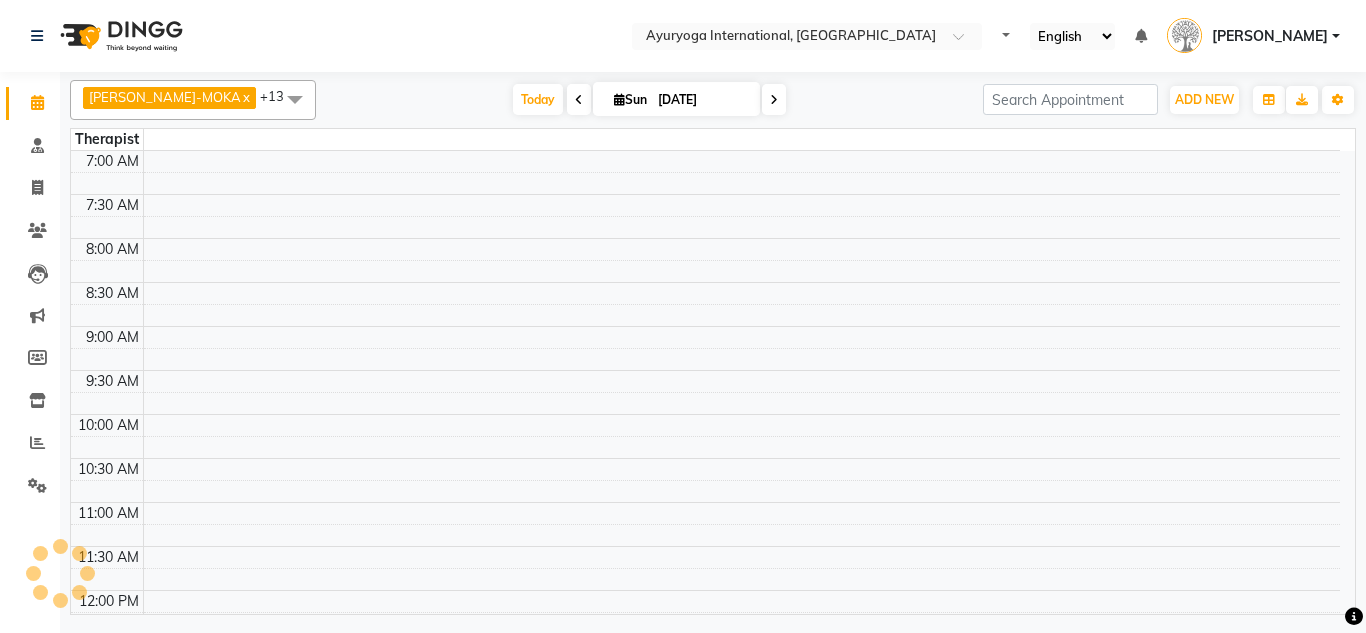 select on "en" 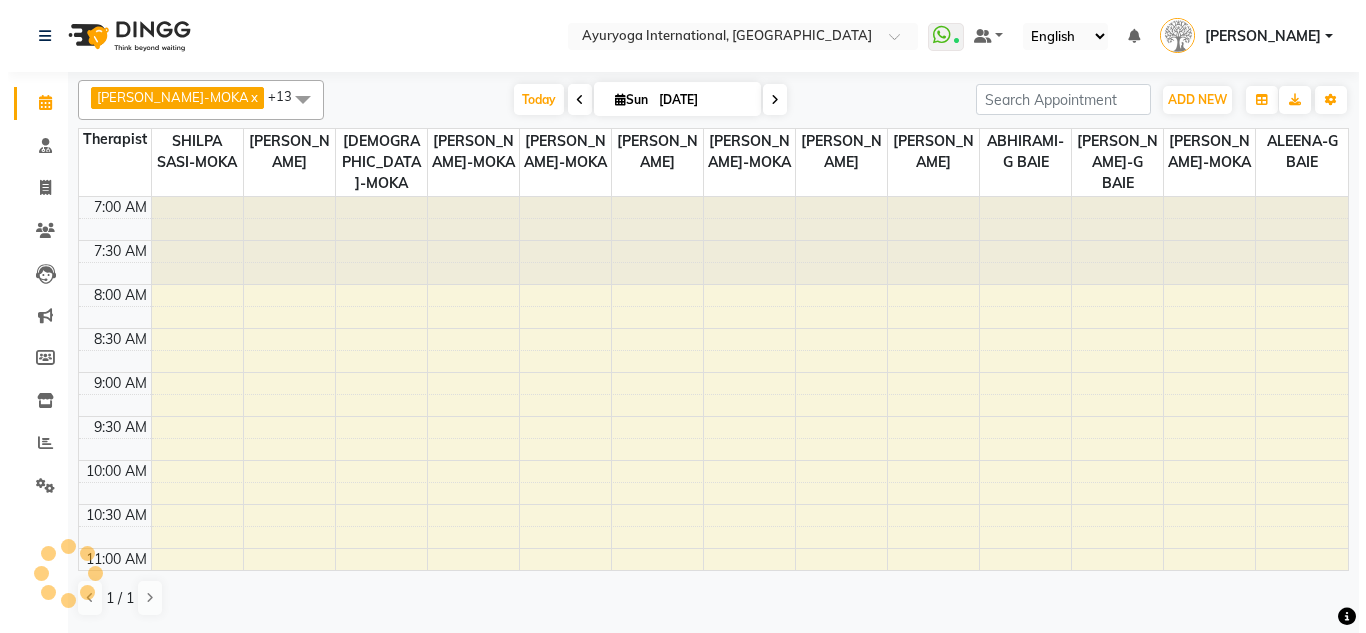 scroll, scrollTop: 0, scrollLeft: 0, axis: both 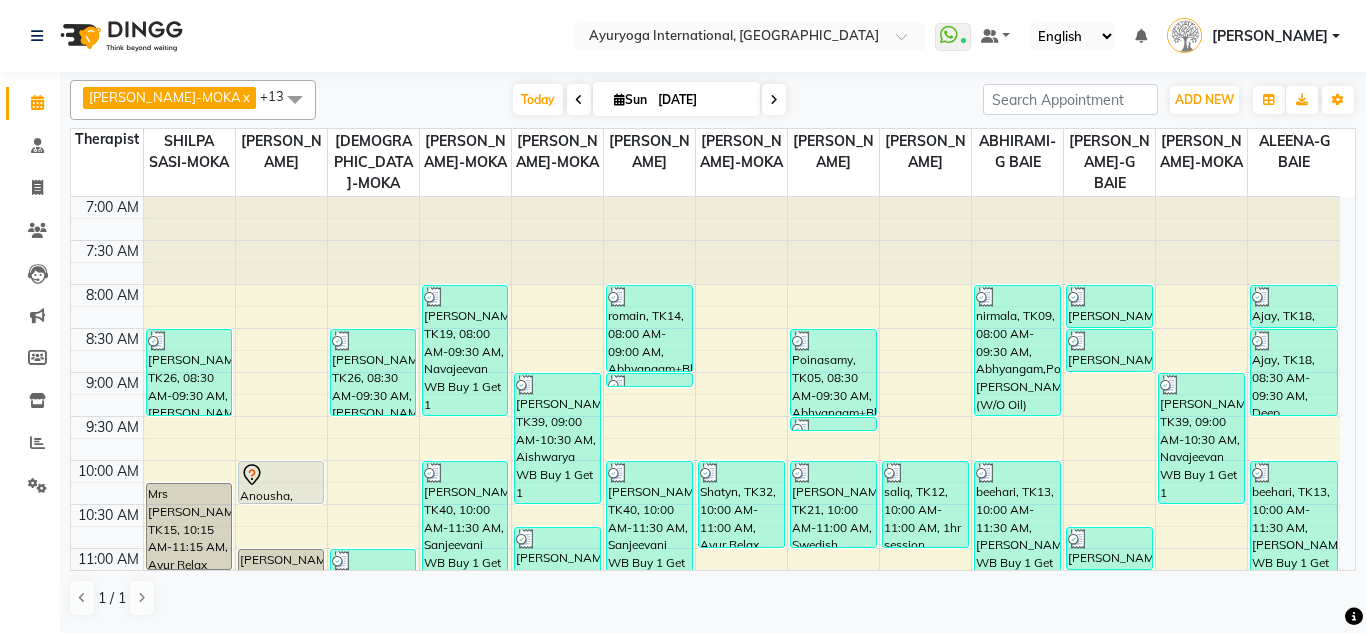 click on "[PERSON_NAME]" at bounding box center (1270, 36) 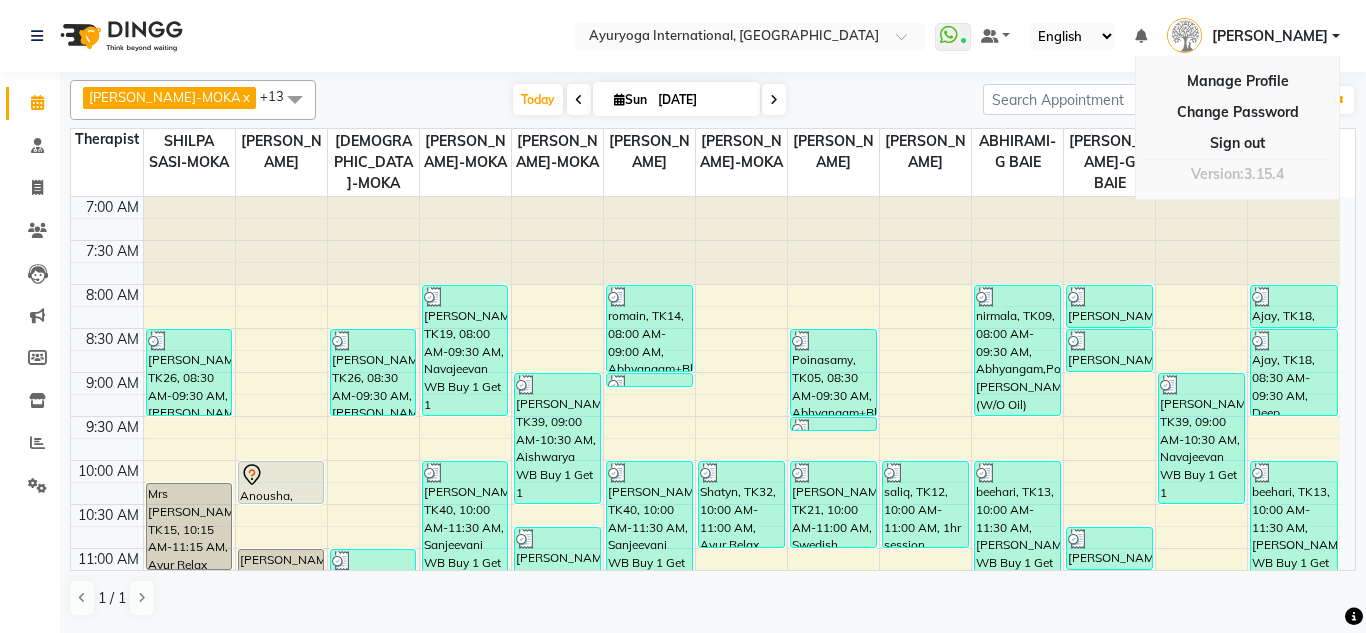 click on "[DATE]  [DATE]" at bounding box center (649, 100) 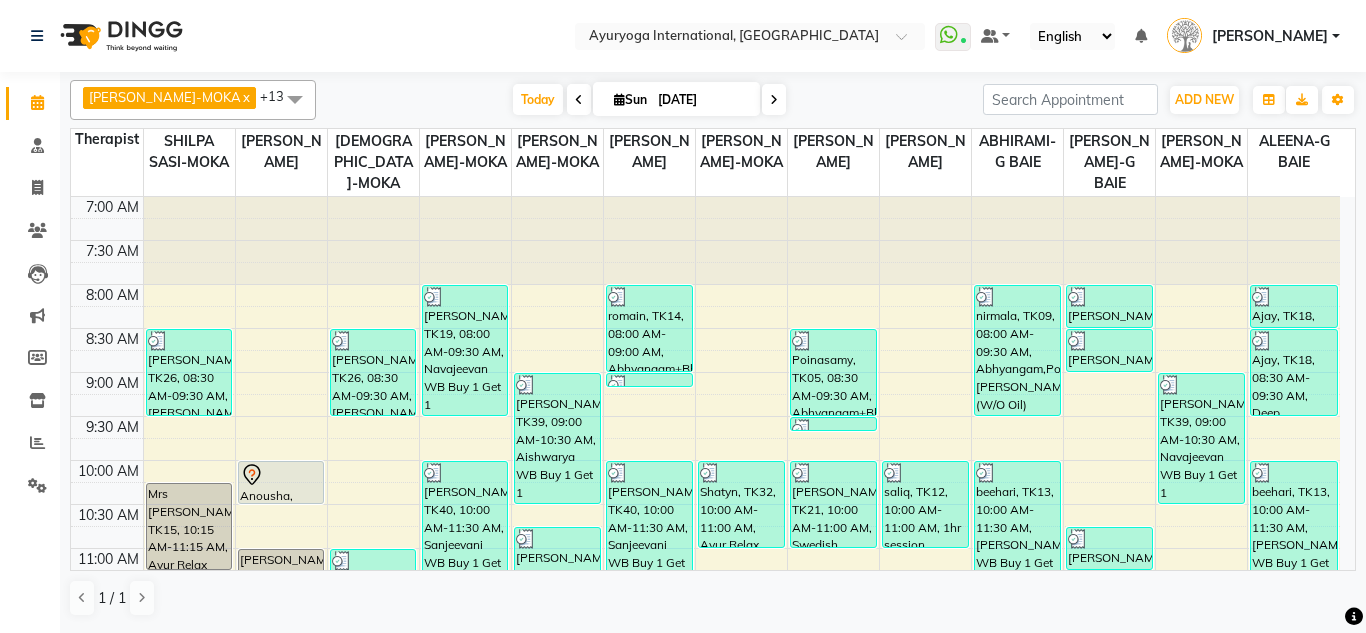 click on "[PERSON_NAME]" at bounding box center (1253, 36) 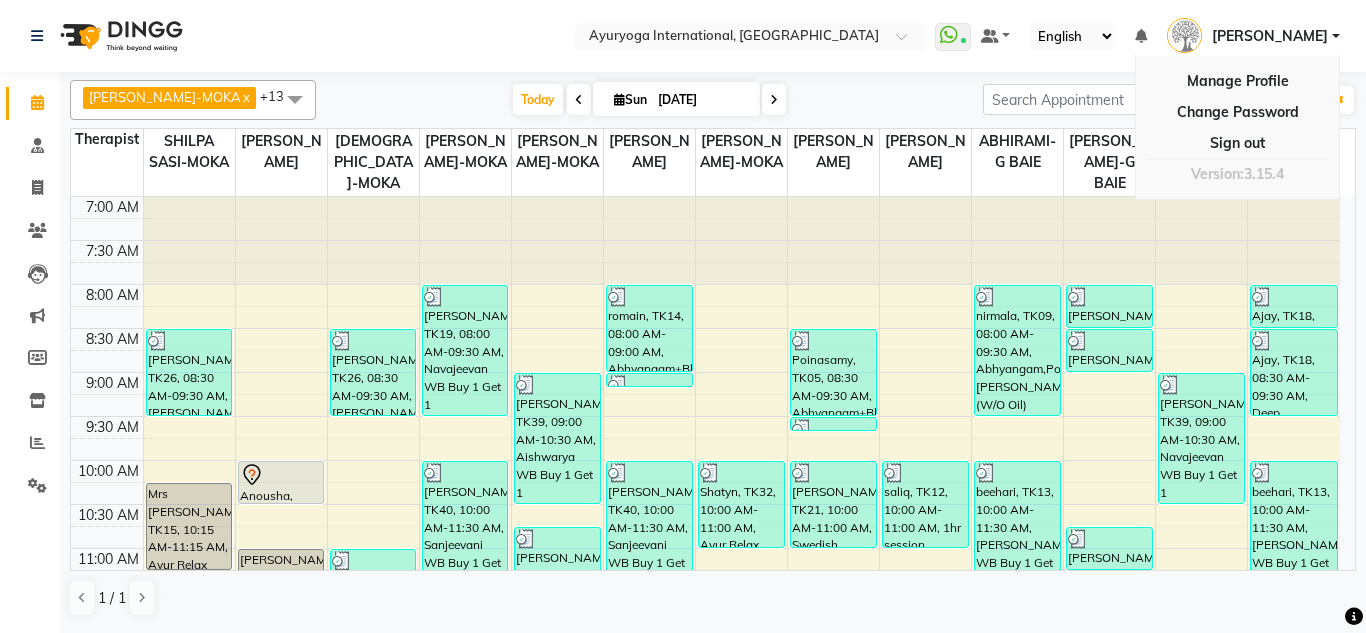 click on "Today  Sun 13-07-2025" at bounding box center (649, 100) 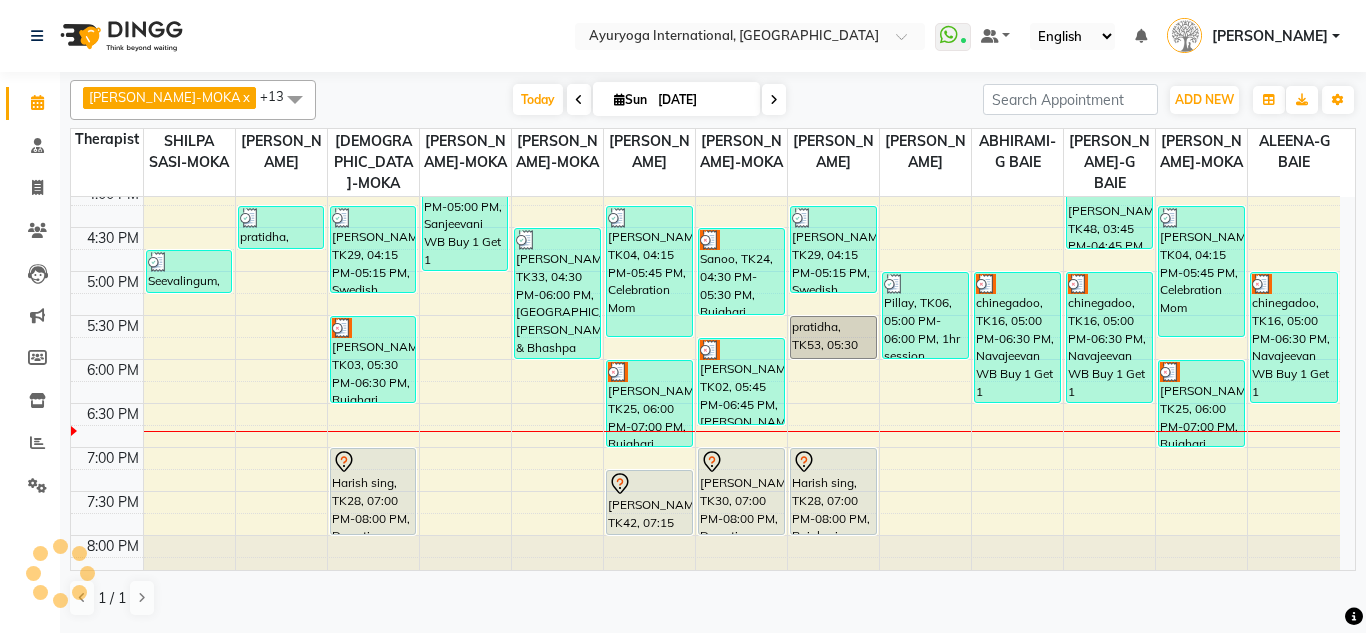 scroll, scrollTop: 758, scrollLeft: 0, axis: vertical 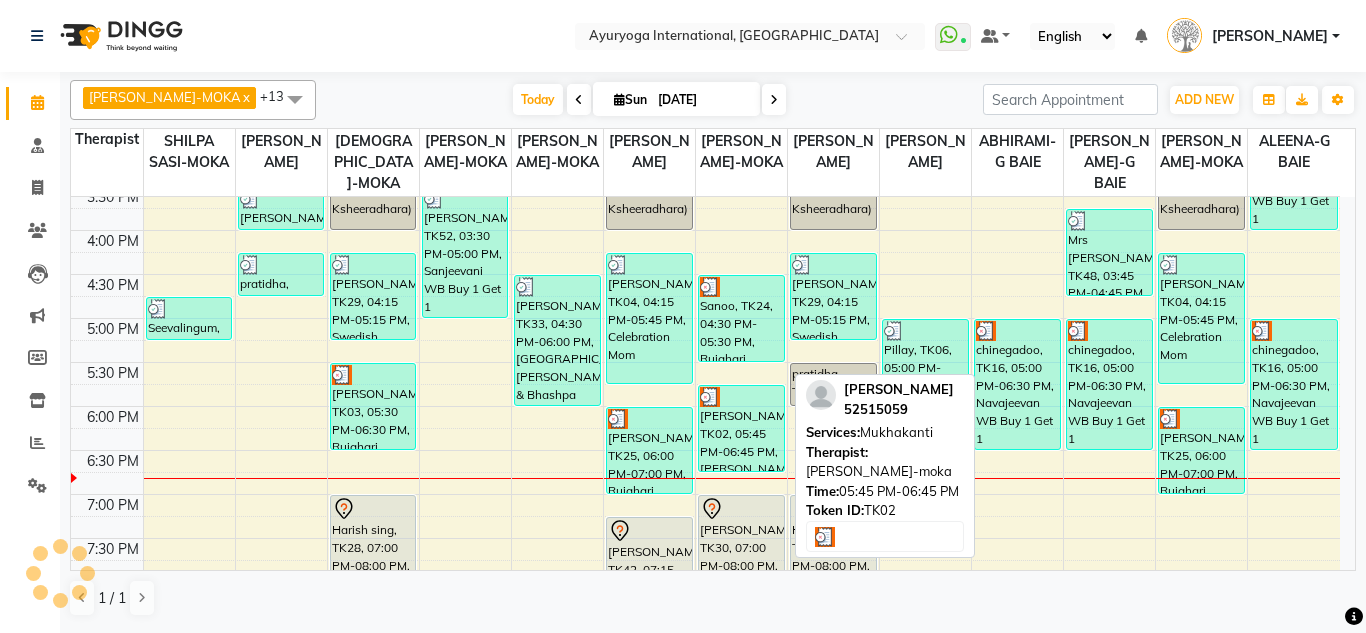 click on "Behary Beejaye, TK02, 05:45 PM-06:45 PM, Mukhakanti" at bounding box center [741, 428] 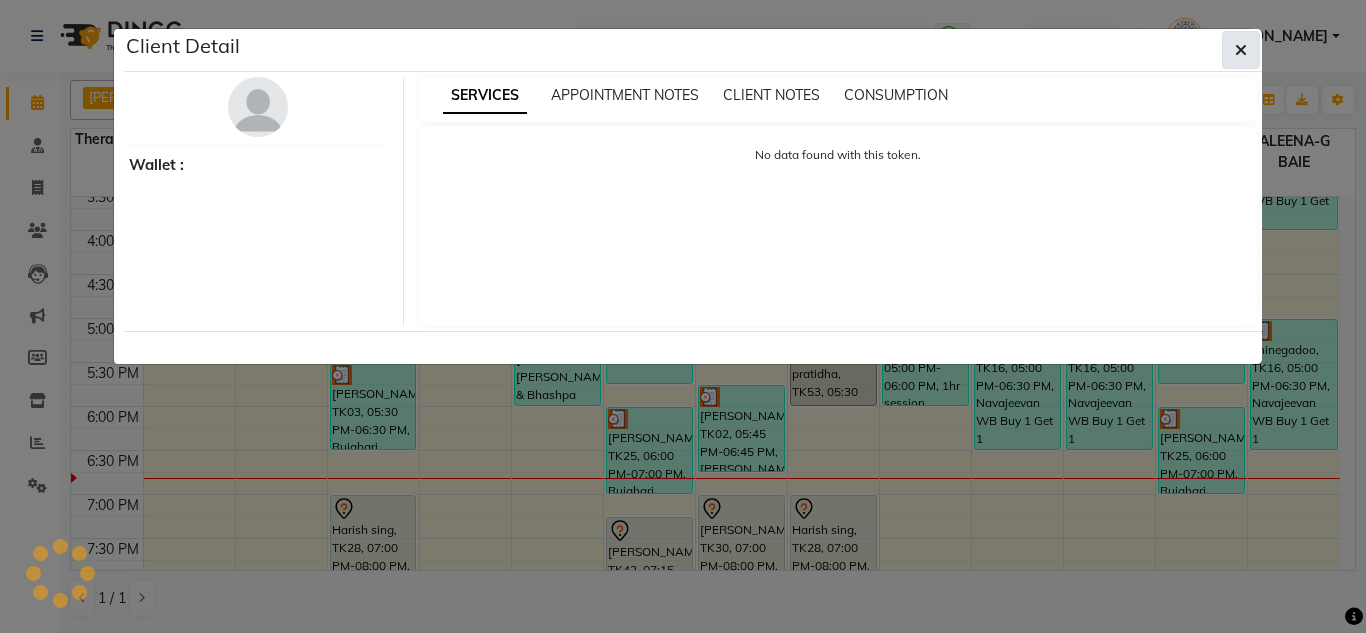 click 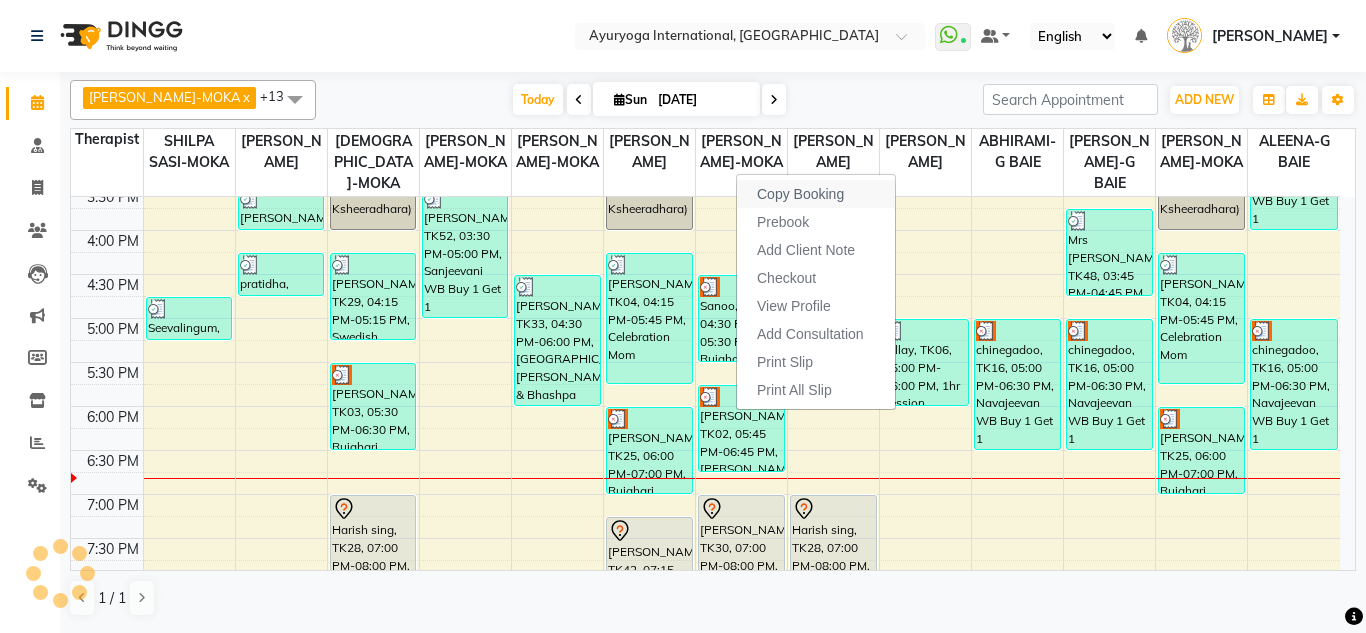 click on "Copy Booking" at bounding box center [800, 194] 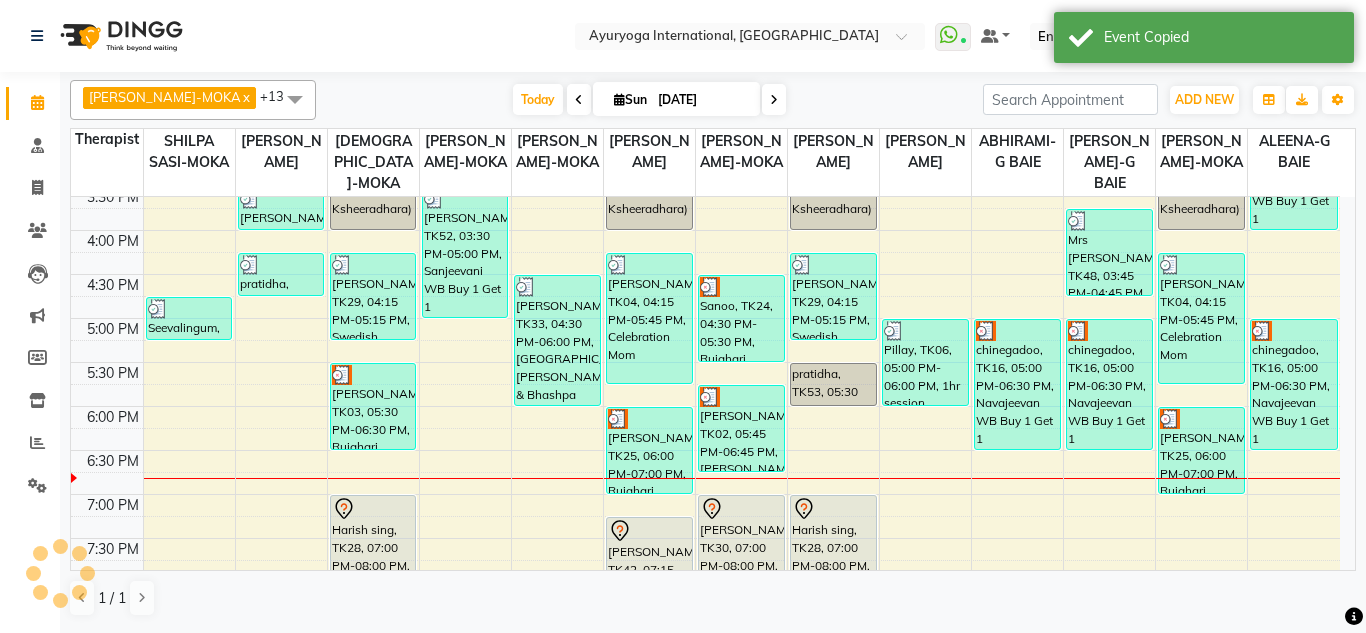 click on "[DATE]" at bounding box center [702, 100] 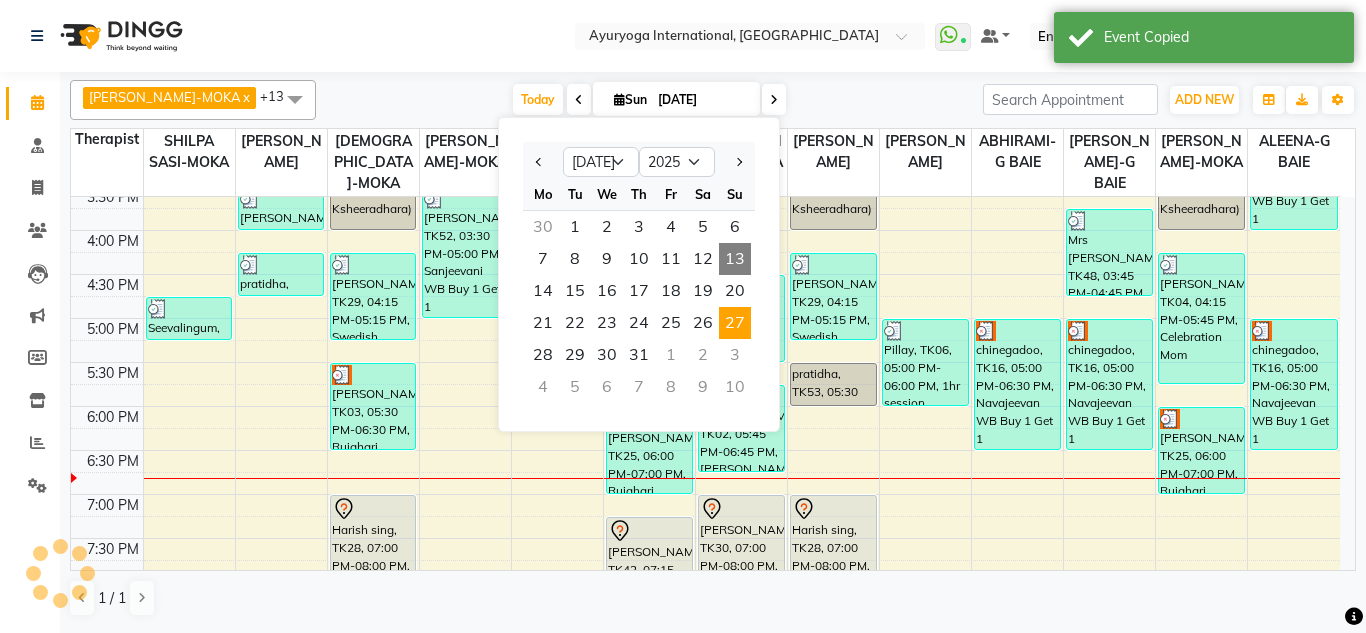 click on "27" at bounding box center [735, 323] 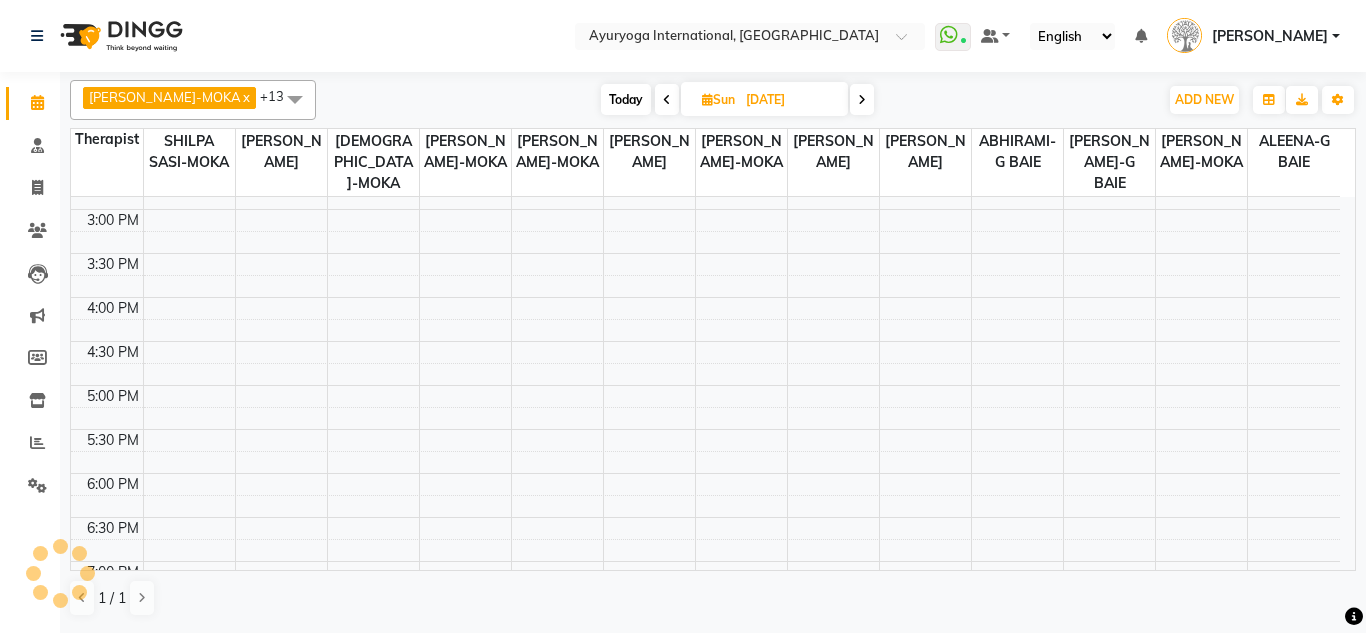 scroll, scrollTop: 700, scrollLeft: 0, axis: vertical 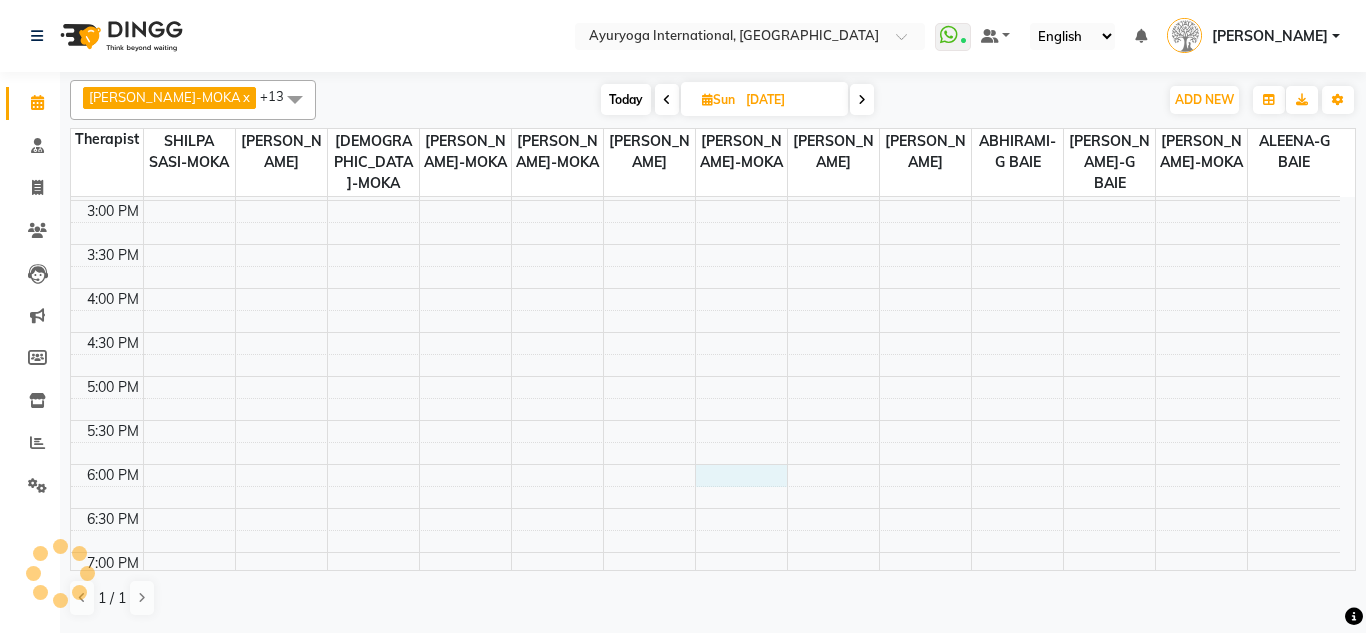 click on "7:00 AM 7:30 AM 8:00 AM 8:30 AM 9:00 AM 9:30 AM 10:00 AM 10:30 AM 11:00 AM 11:30 AM 12:00 PM 12:30 PM 1:00 PM 1:30 PM 2:00 PM 2:30 PM 3:00 PM 3:30 PM 4:00 PM 4:30 PM 5:00 PM 5:30 PM 6:00 PM 6:30 PM 7:00 PM 7:30 PM 8:00 PM 8:30 PM" at bounding box center (705, 112) 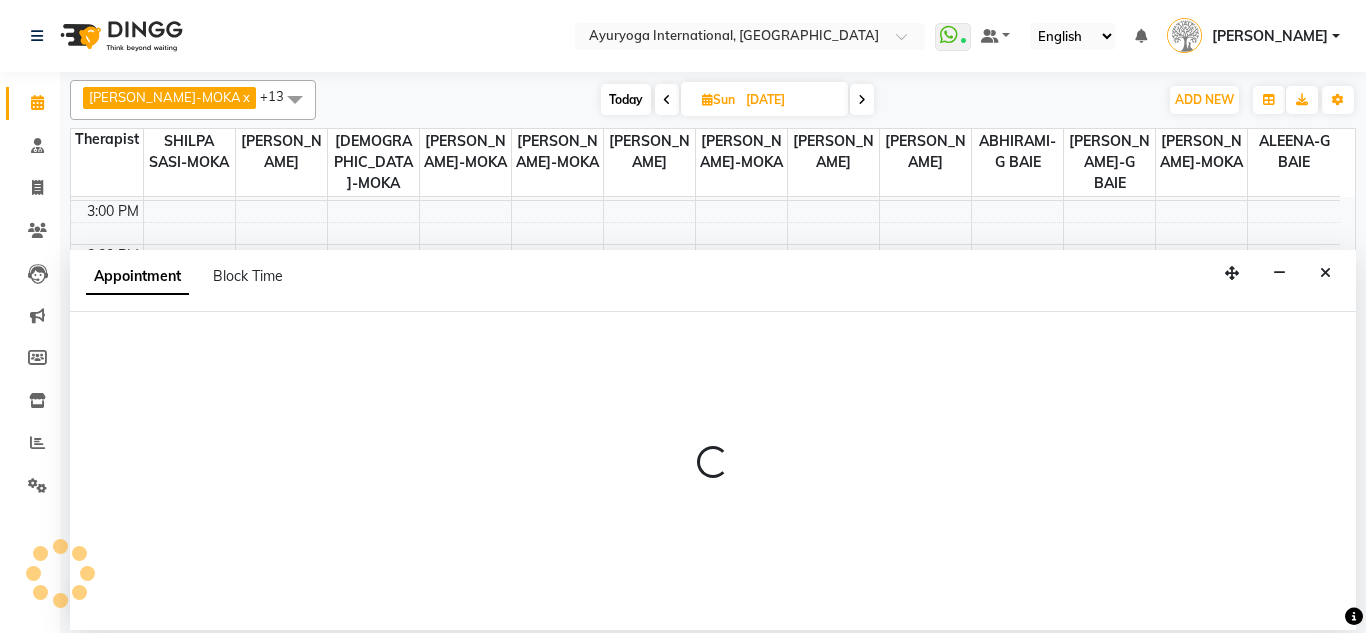 scroll, scrollTop: 858, scrollLeft: 0, axis: vertical 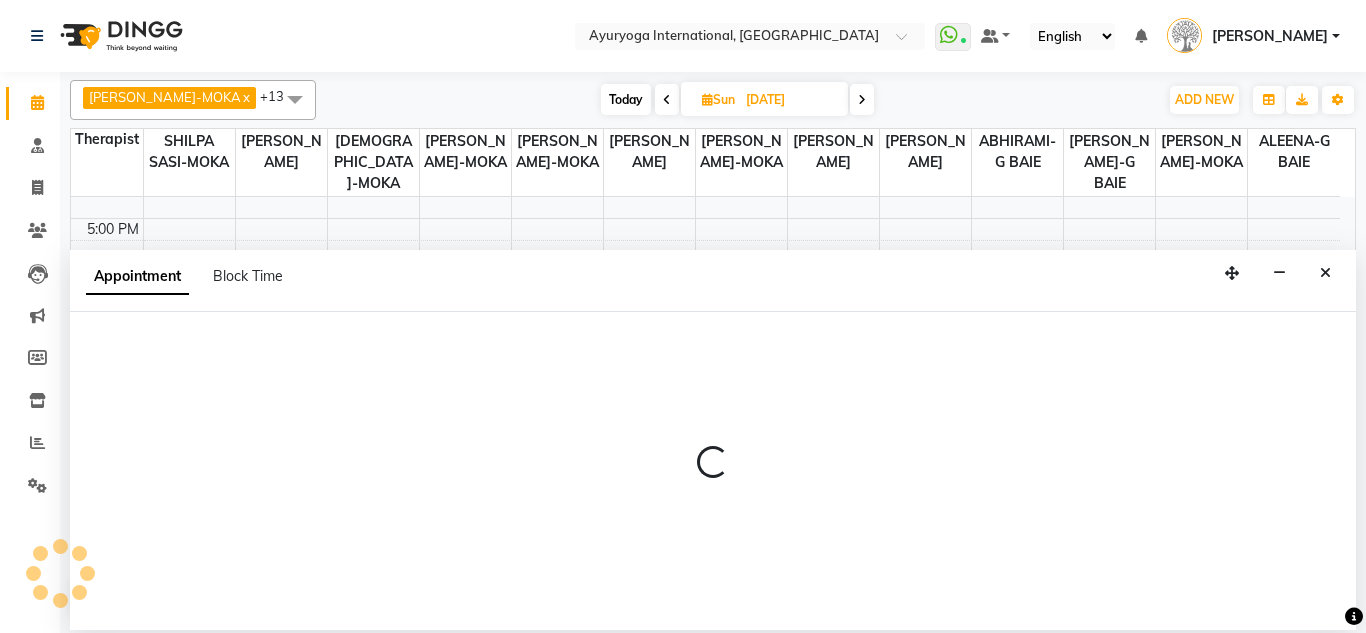 select on "60458" 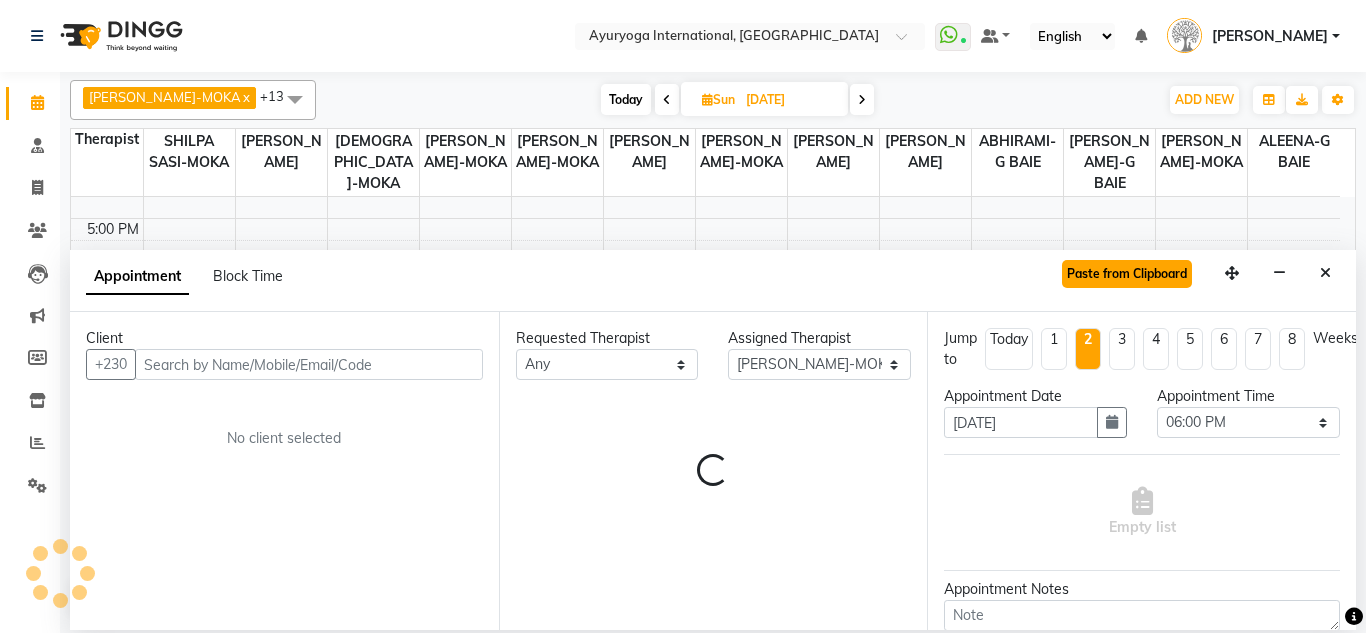 click on "Paste from Clipboard" at bounding box center (1127, 274) 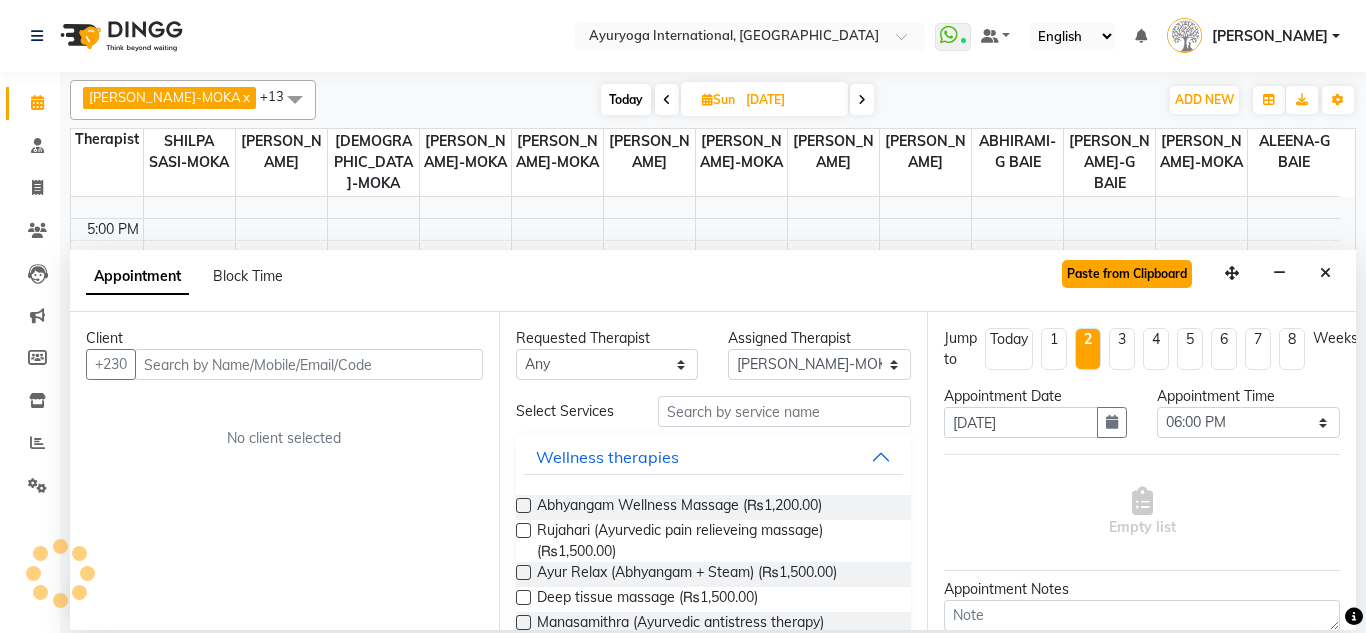 select 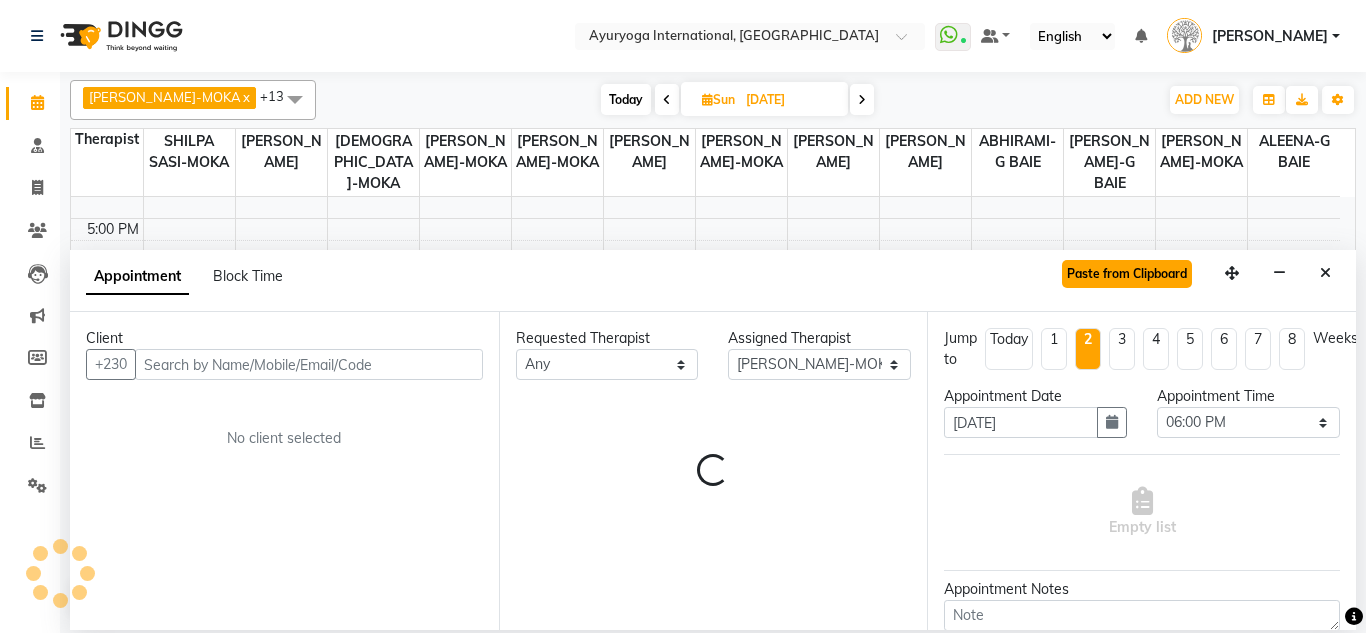 select on "1140" 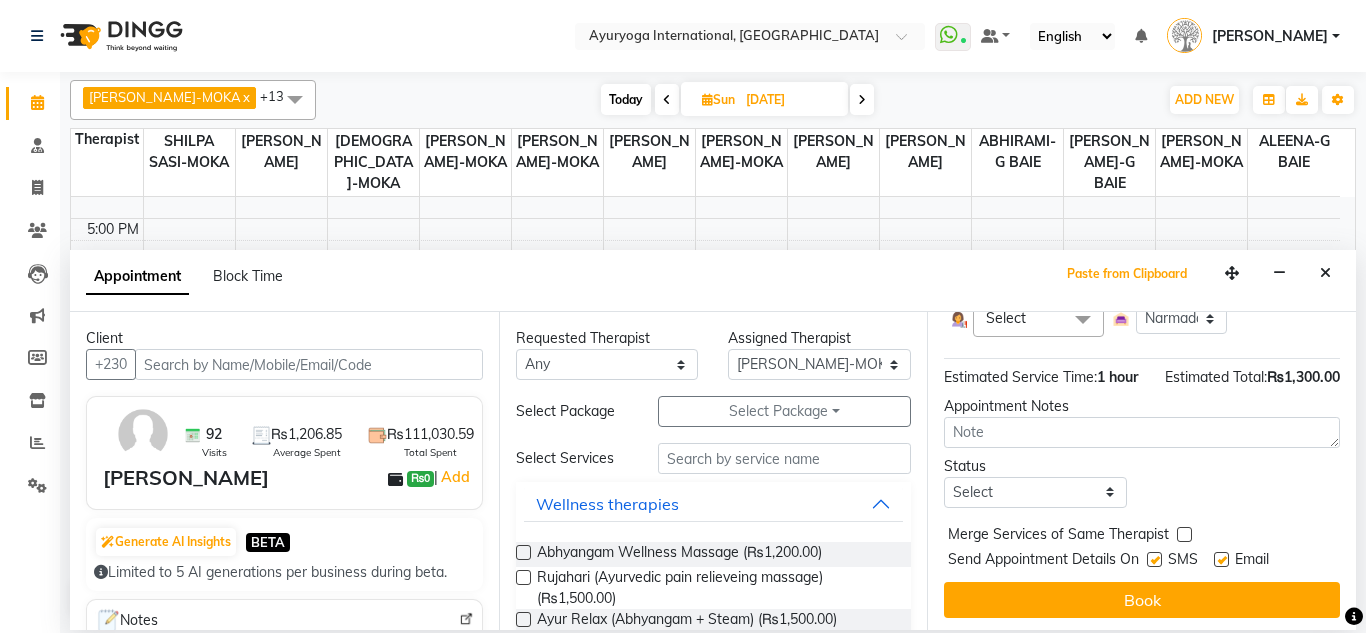 scroll, scrollTop: 282, scrollLeft: 0, axis: vertical 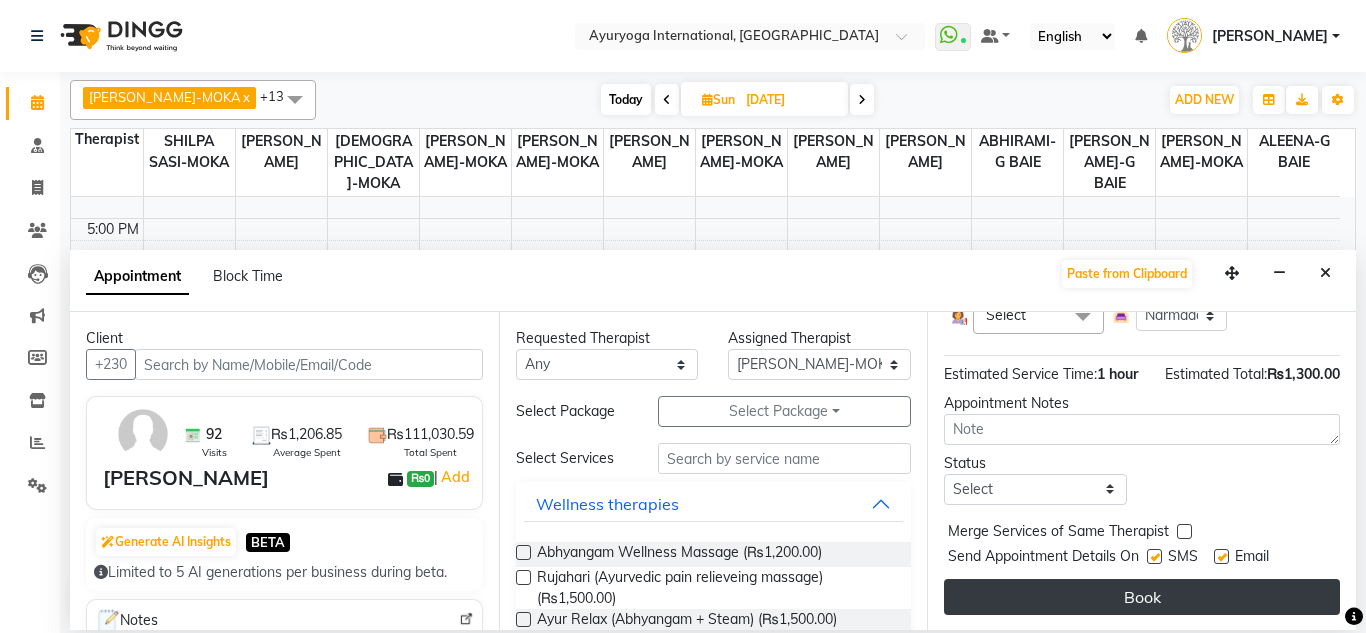 click on "Book" at bounding box center [1142, 597] 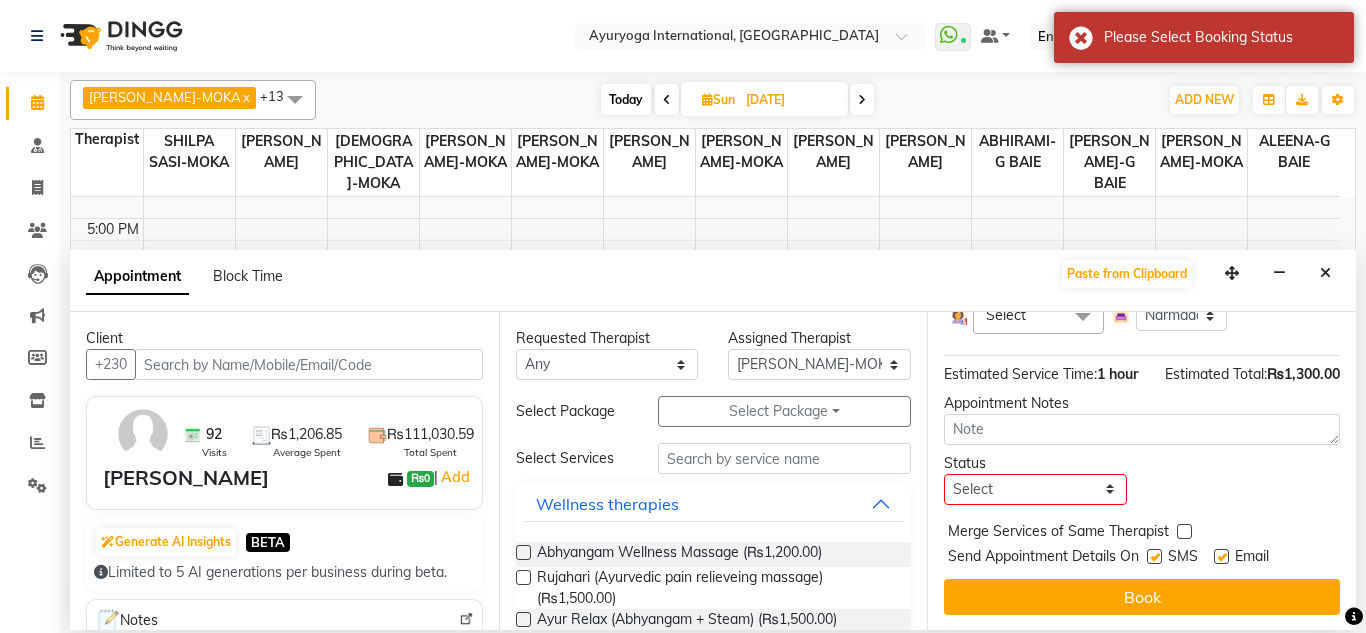 scroll, scrollTop: 282, scrollLeft: 0, axis: vertical 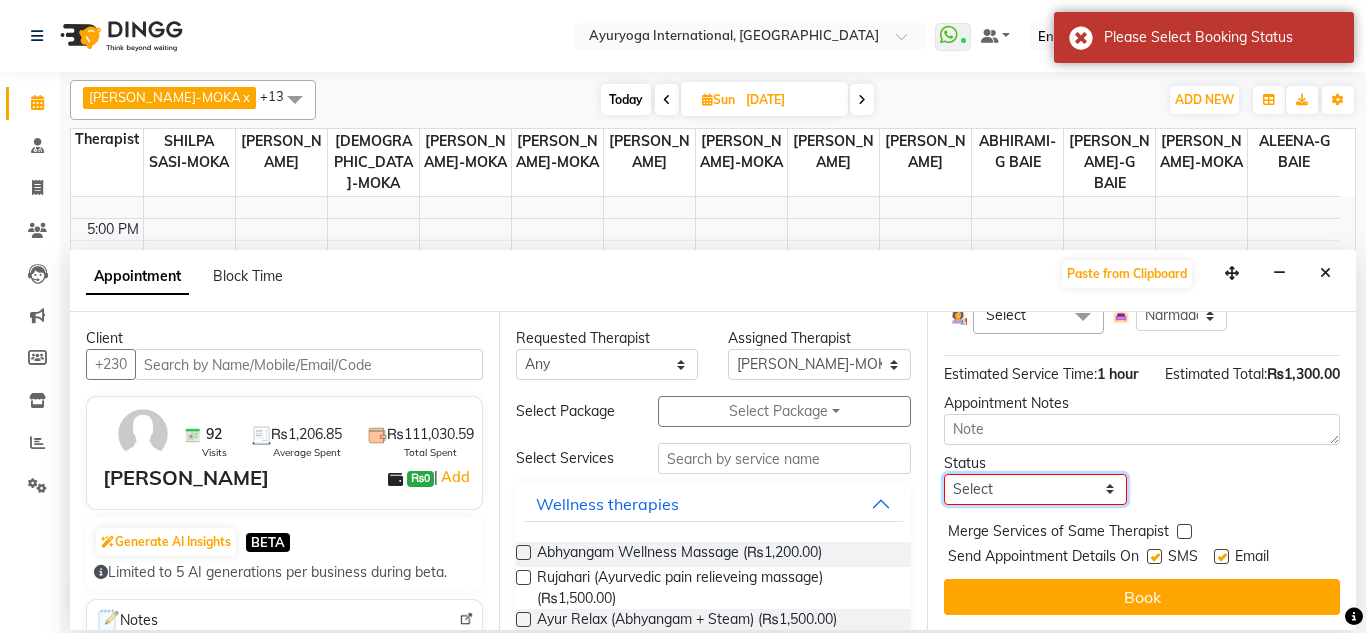 click on "Select TENTATIVE CONFIRM UPCOMING" at bounding box center [1035, 489] 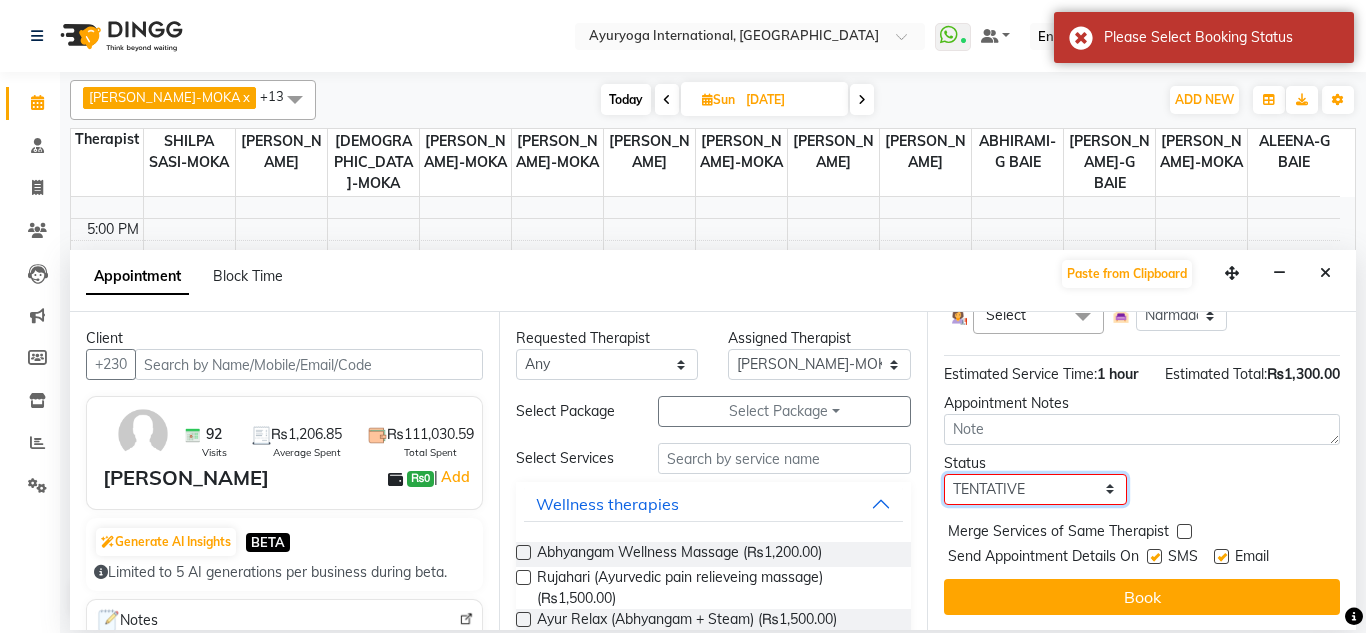 click on "Select TENTATIVE CONFIRM UPCOMING" at bounding box center [1035, 489] 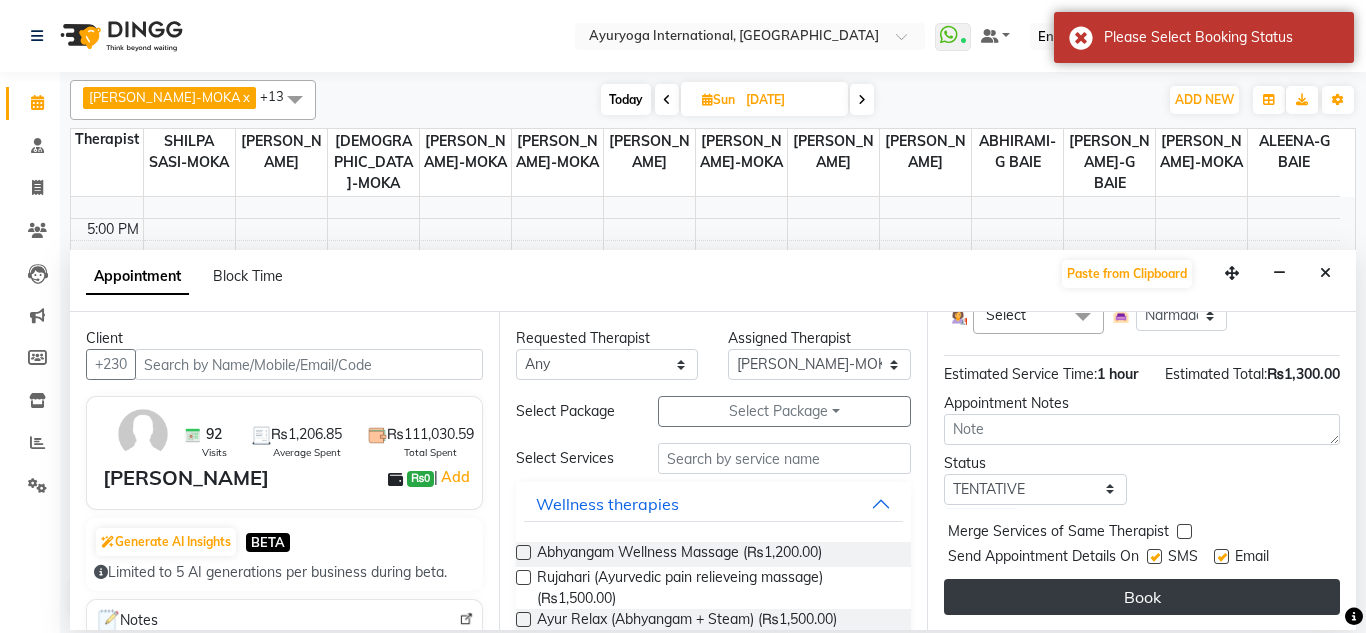 click on "Book" at bounding box center (1142, 597) 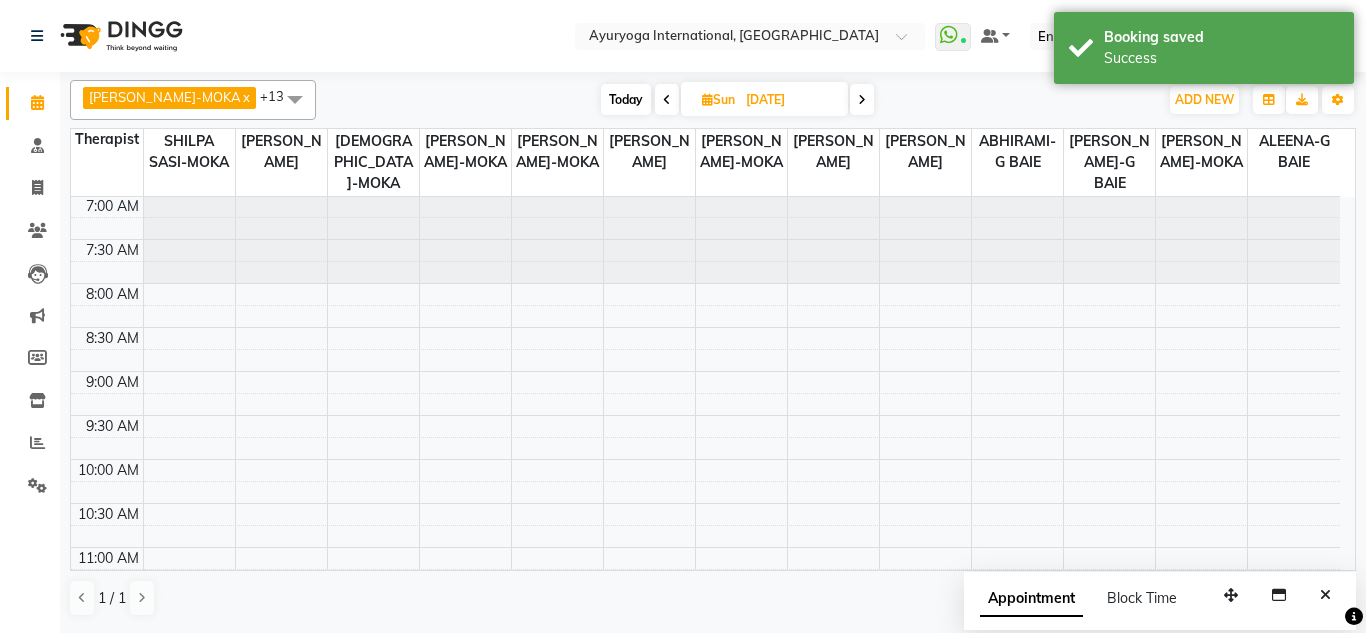 scroll, scrollTop: 0, scrollLeft: 0, axis: both 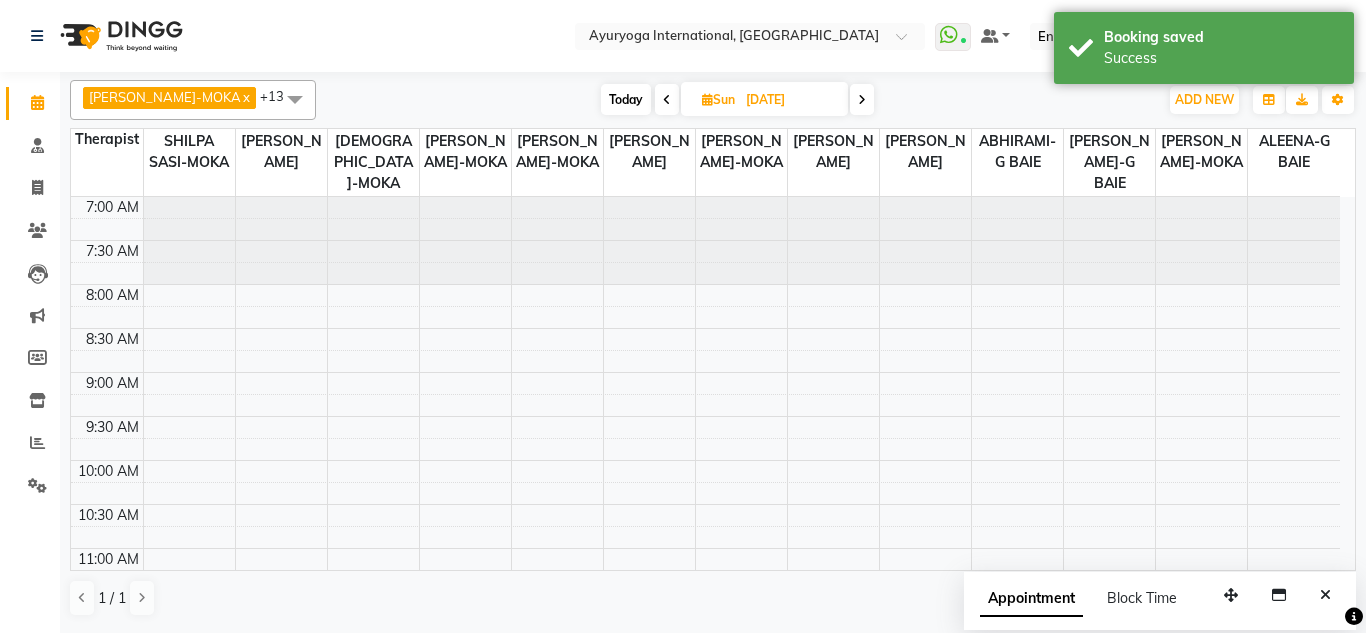 click on "Today" at bounding box center [626, 99] 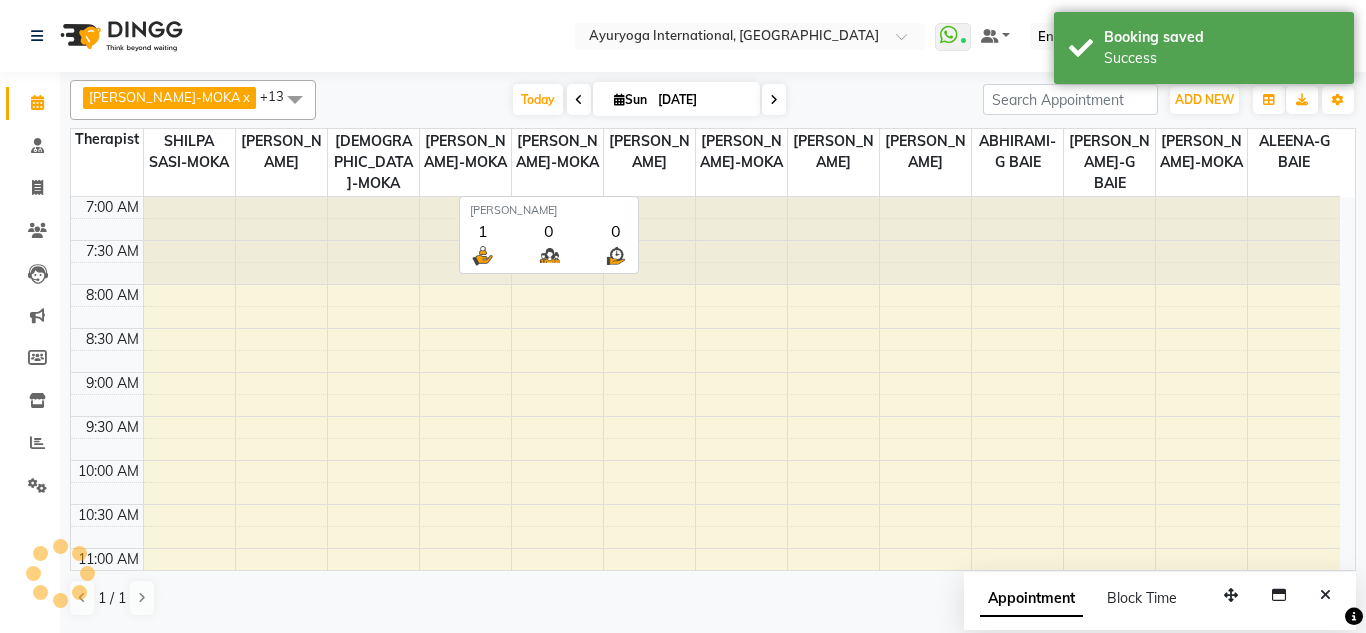 scroll, scrollTop: 858, scrollLeft: 0, axis: vertical 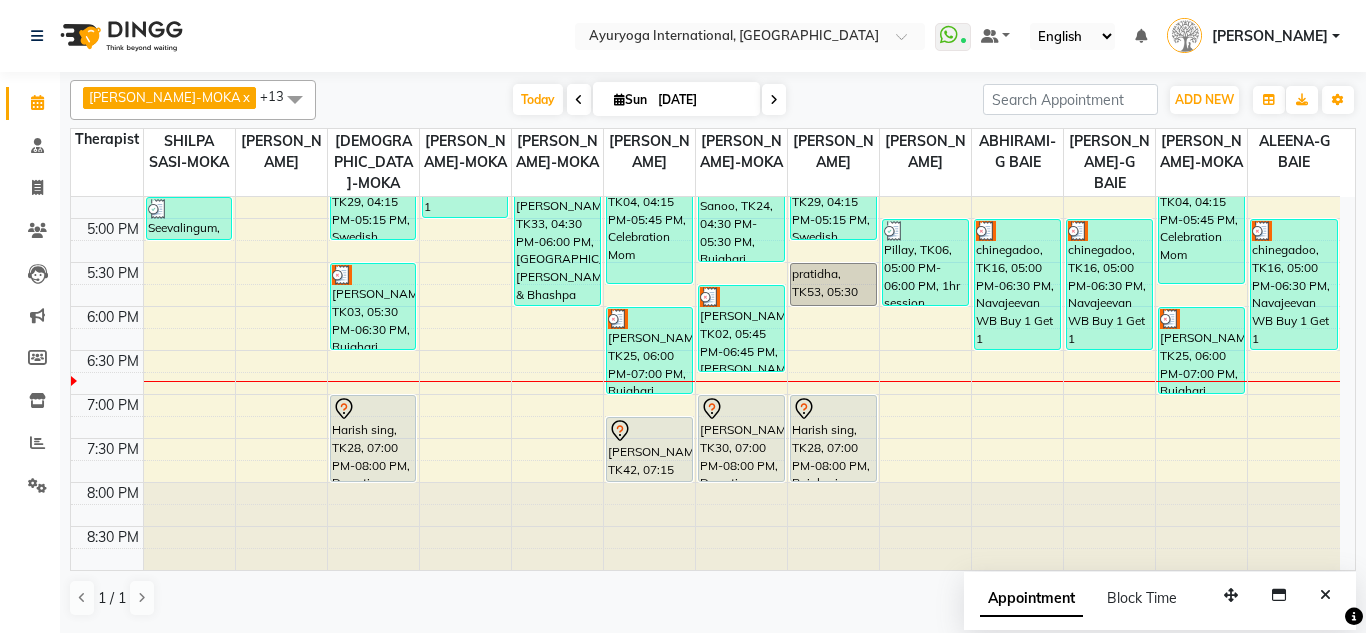 click at bounding box center [774, 99] 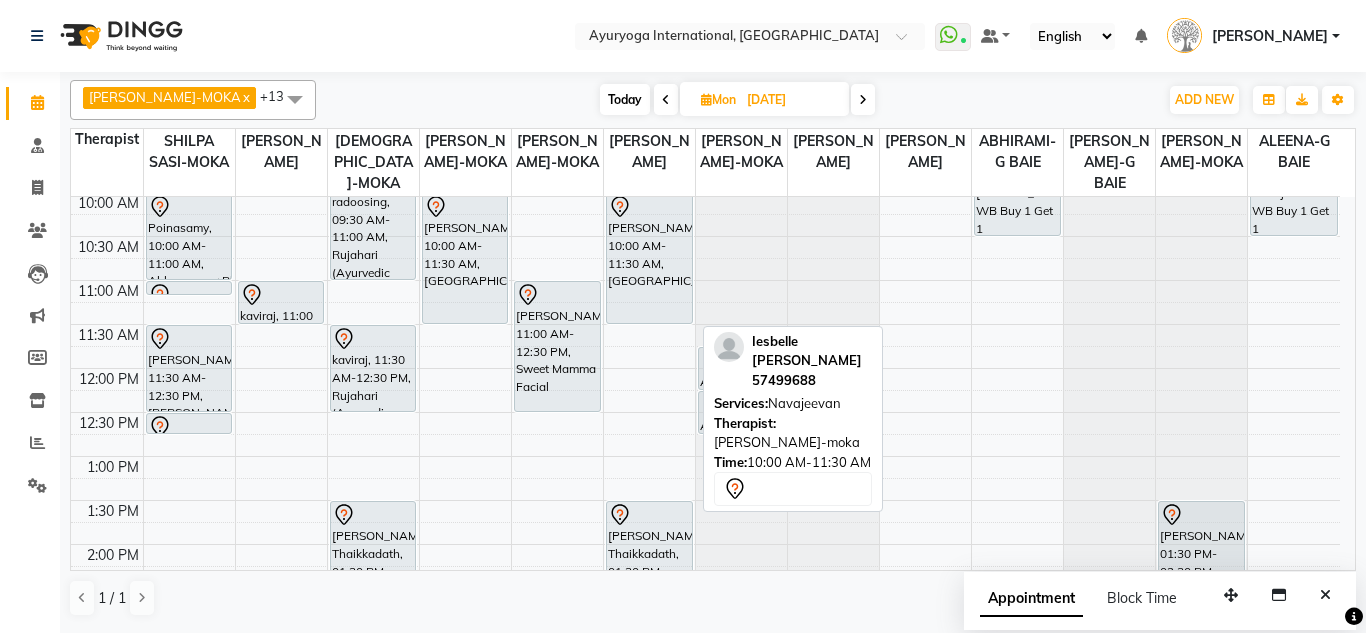scroll, scrollTop: 458, scrollLeft: 0, axis: vertical 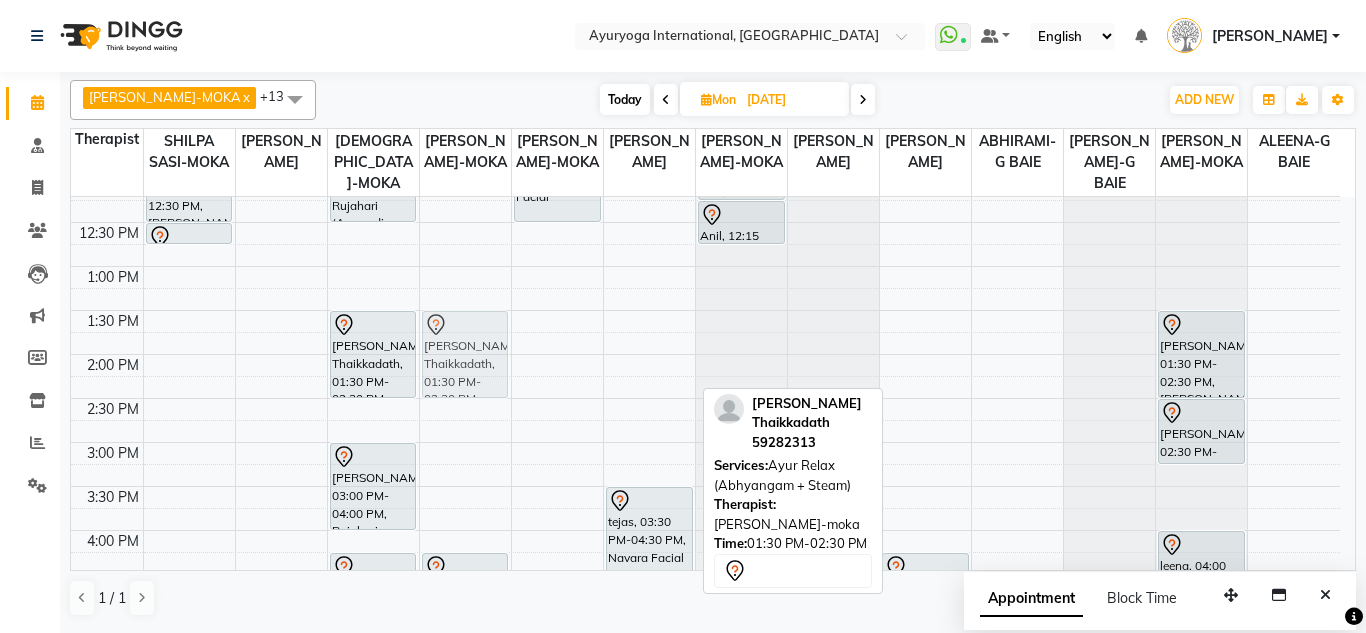drag, startPoint x: 655, startPoint y: 353, endPoint x: 484, endPoint y: 342, distance: 171.35344 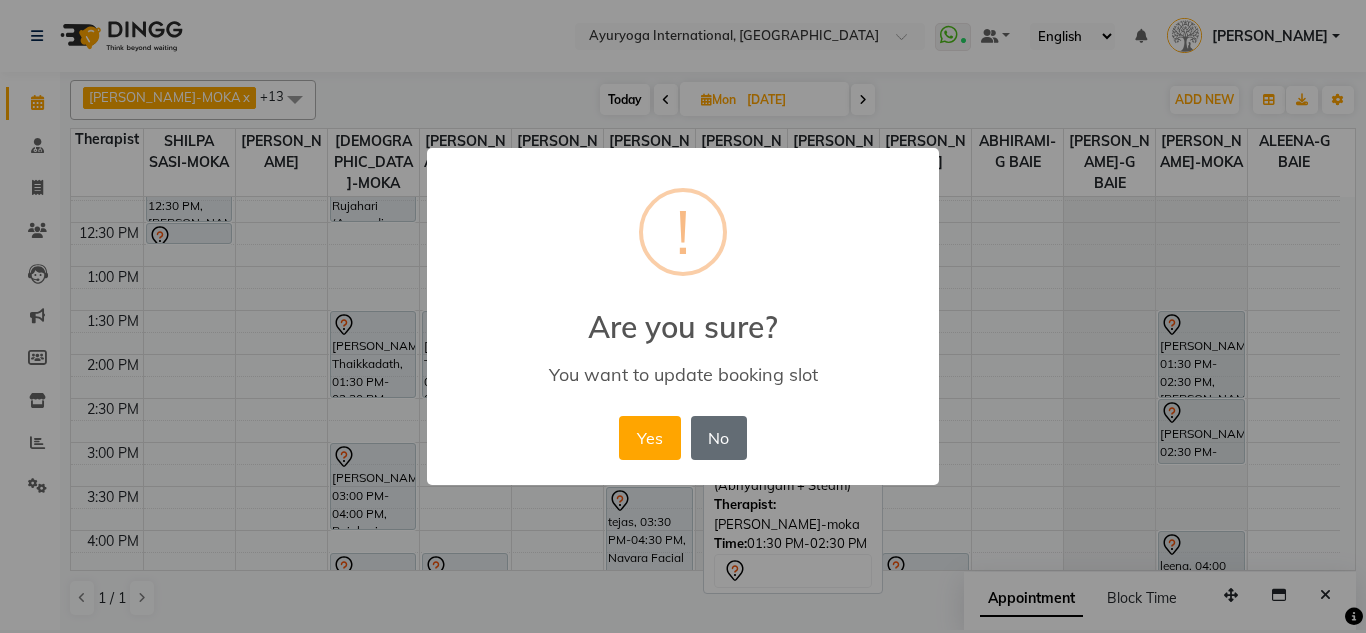click on "No" at bounding box center [719, 438] 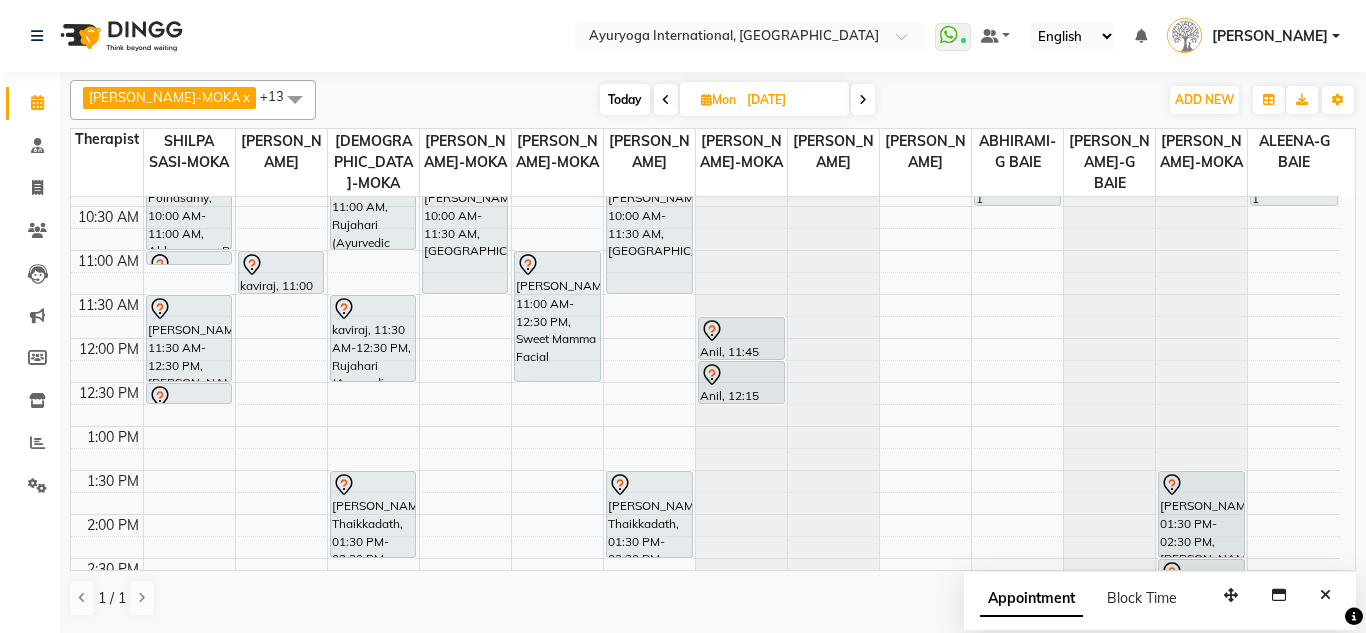 scroll, scrollTop: 358, scrollLeft: 0, axis: vertical 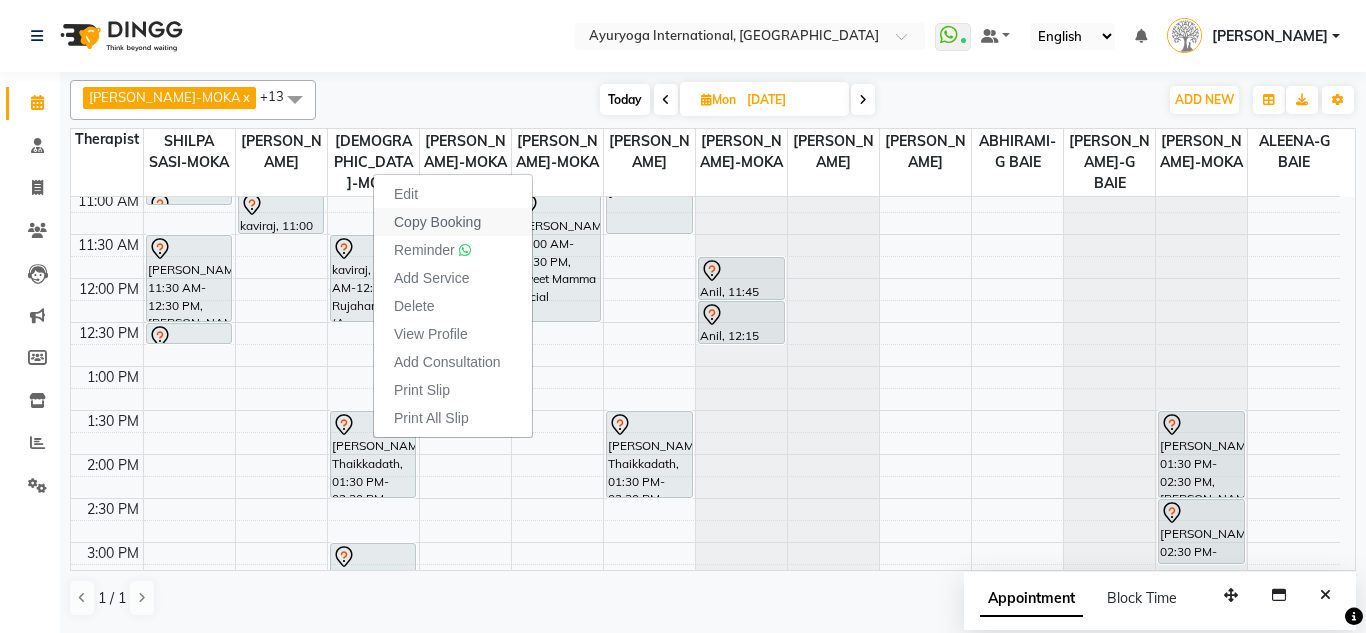 click on "Copy Booking" at bounding box center (437, 222) 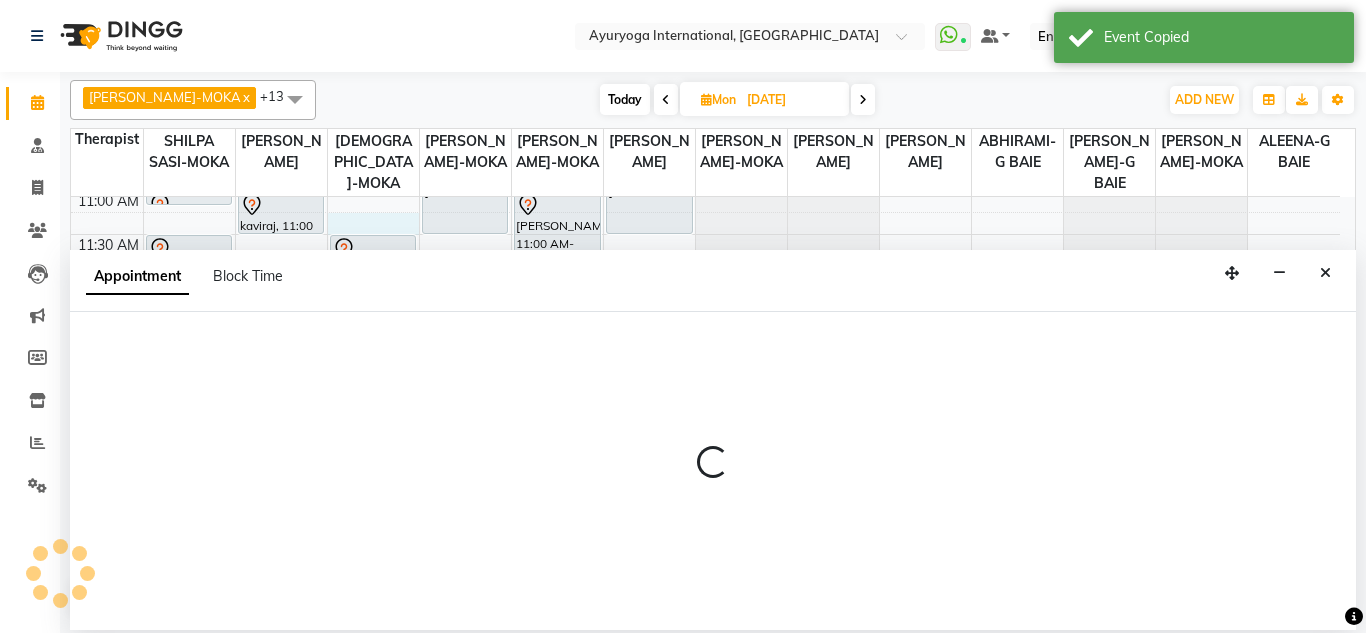 select on "36053" 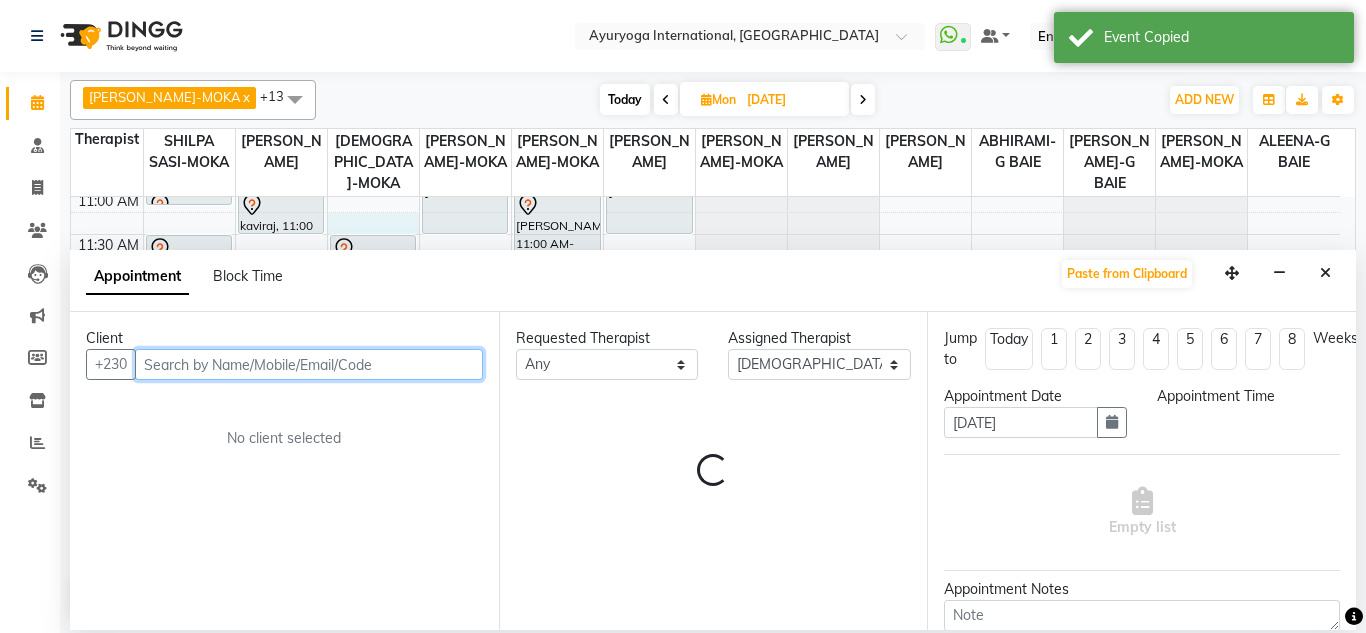 select on "675" 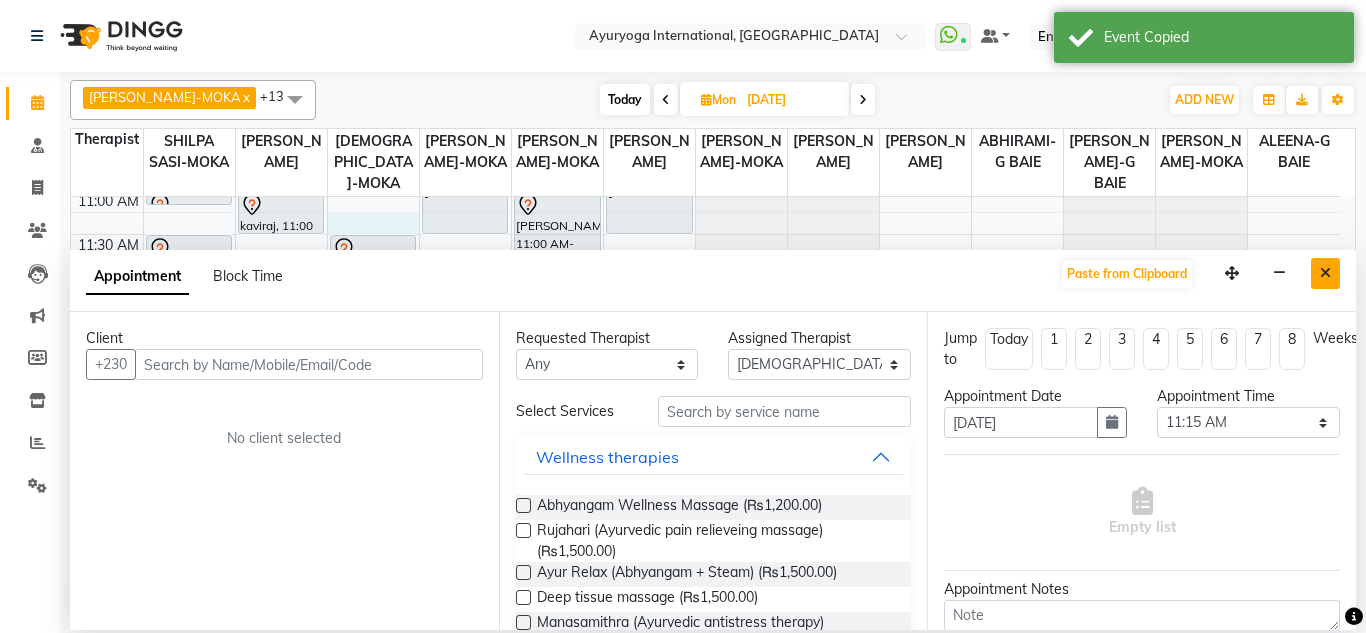 click at bounding box center (1325, 273) 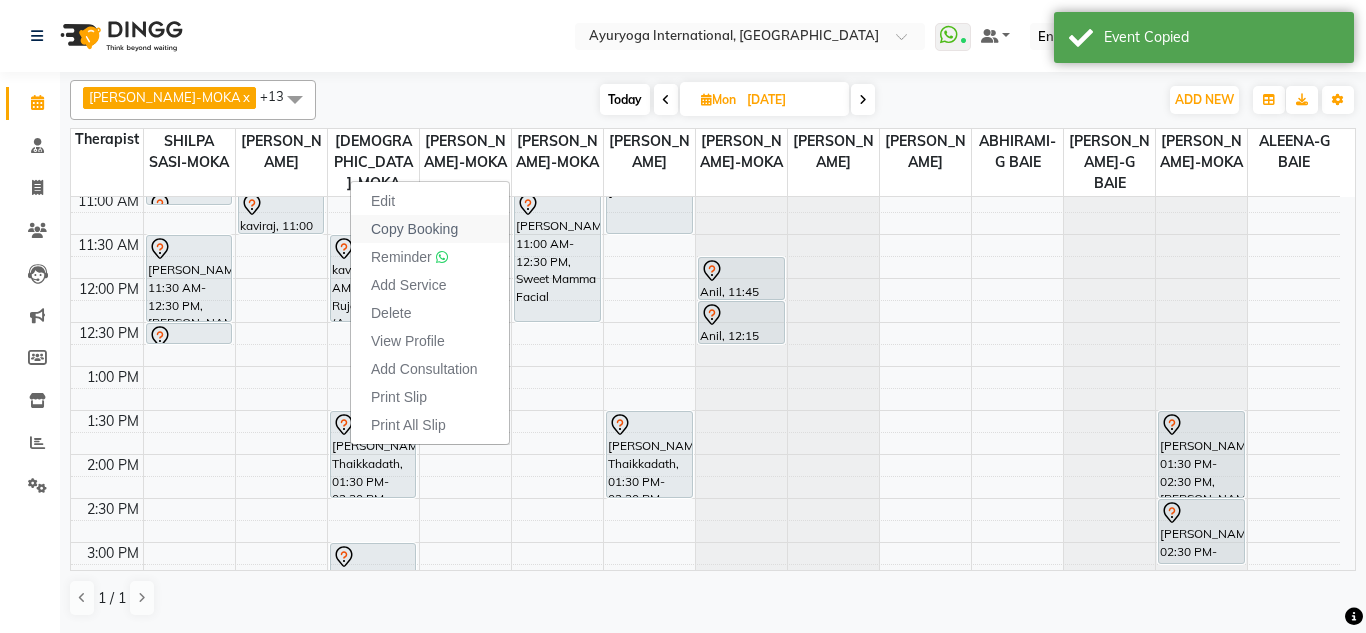 click on "Copy Booking" at bounding box center [414, 229] 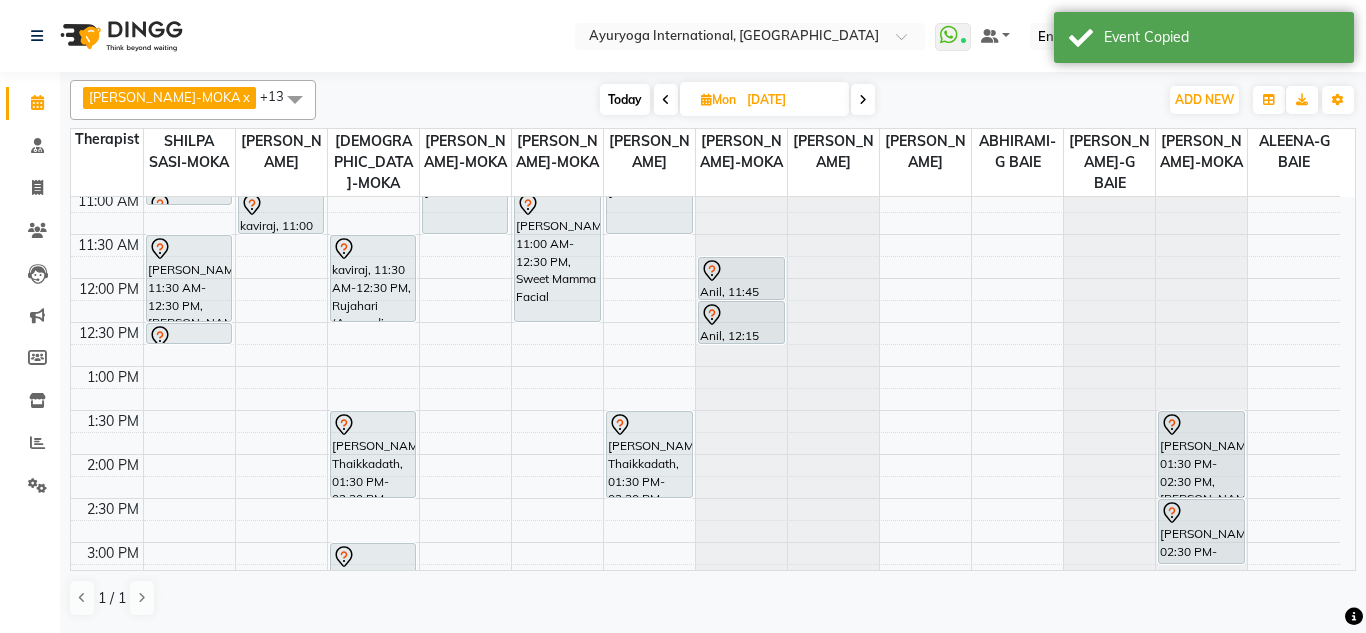click on "7:00 AM 7:30 AM 8:00 AM 8:30 AM 9:00 AM 9:30 AM 10:00 AM 10:30 AM 11:00 AM 11:30 AM 12:00 PM 12:30 PM 1:00 PM 1:30 PM 2:00 PM 2:30 PM 3:00 PM 3:30 PM 4:00 PM 4:30 PM 5:00 PM 5:30 PM 6:00 PM 6:30 PM 7:00 PM 7:30 PM 8:00 PM 8:30 PM             Poinasamy, 10:00 AM-11:00 AM, Abhyangam+Bhashpa sweda(Without Oil)             Poinasamy, 11:00 AM-11:01 AM, Snehapanam             Mrs Ramdoo, 11:30 AM-12:30 PM, Rujahari (Ayurvedic pain relieveing massage)             Mrs Ramdoo, 12:30 PM-12:45 PM, Bashpa Sweda(Herbal Steam Bath)             soumya igicic, 05:30 PM-06:30 PM, Rujahari (Ayurvedic pain relieveing massage)             jack radoosing, 09:00 AM-09:30 AM, Consultation with Dr.Adarsh at Moka             kaviraj, 11:00 AM-11:30 AM, Consultation with Dr.Adarsh at Moka             soumya igicic, 05:00 PM-05:30 PM, Consultation with Dr.Adarsh at Moka             jack radoosing, 09:30 AM-11:00 AM, Rujahari (Ayurvedic pain relieveing massage)" at bounding box center (705, 454) 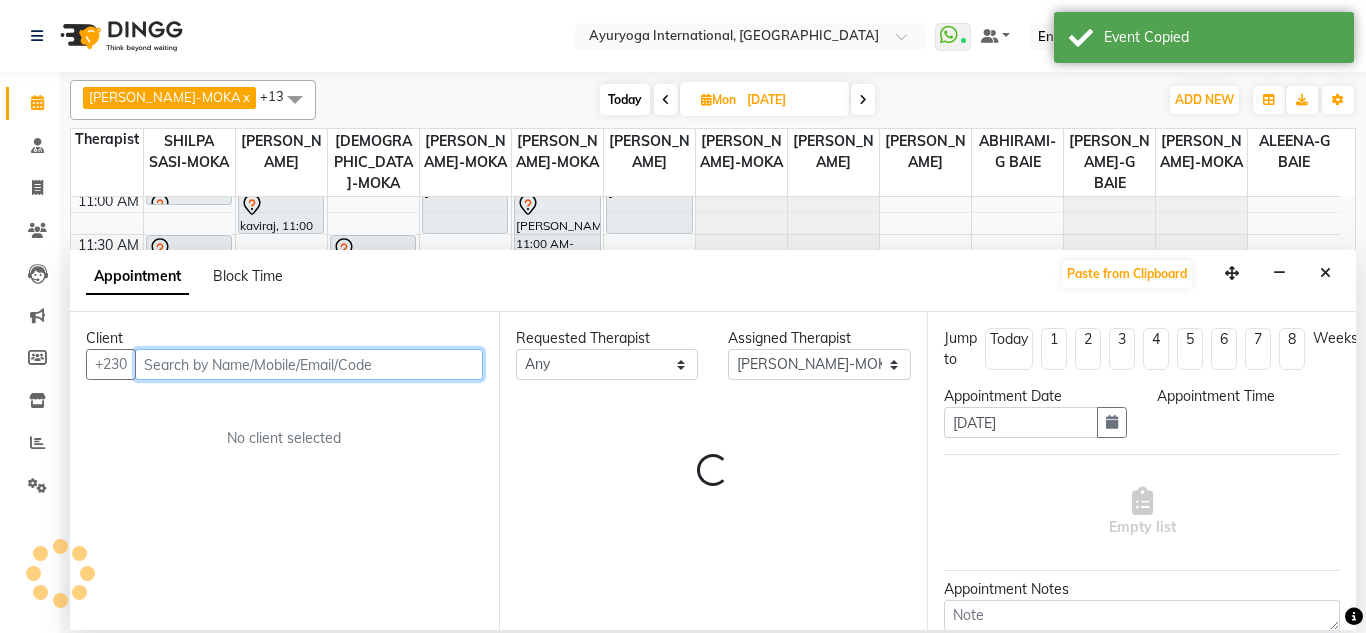 select on "810" 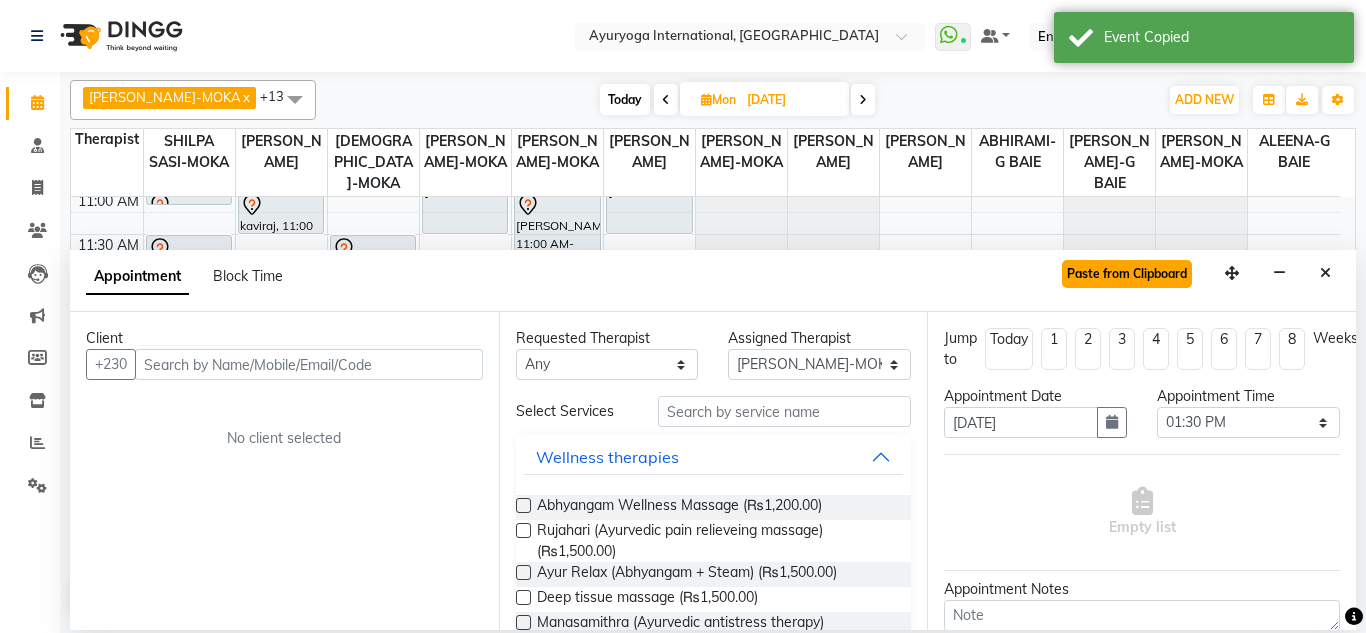 click on "Paste from Clipboard" at bounding box center (1127, 274) 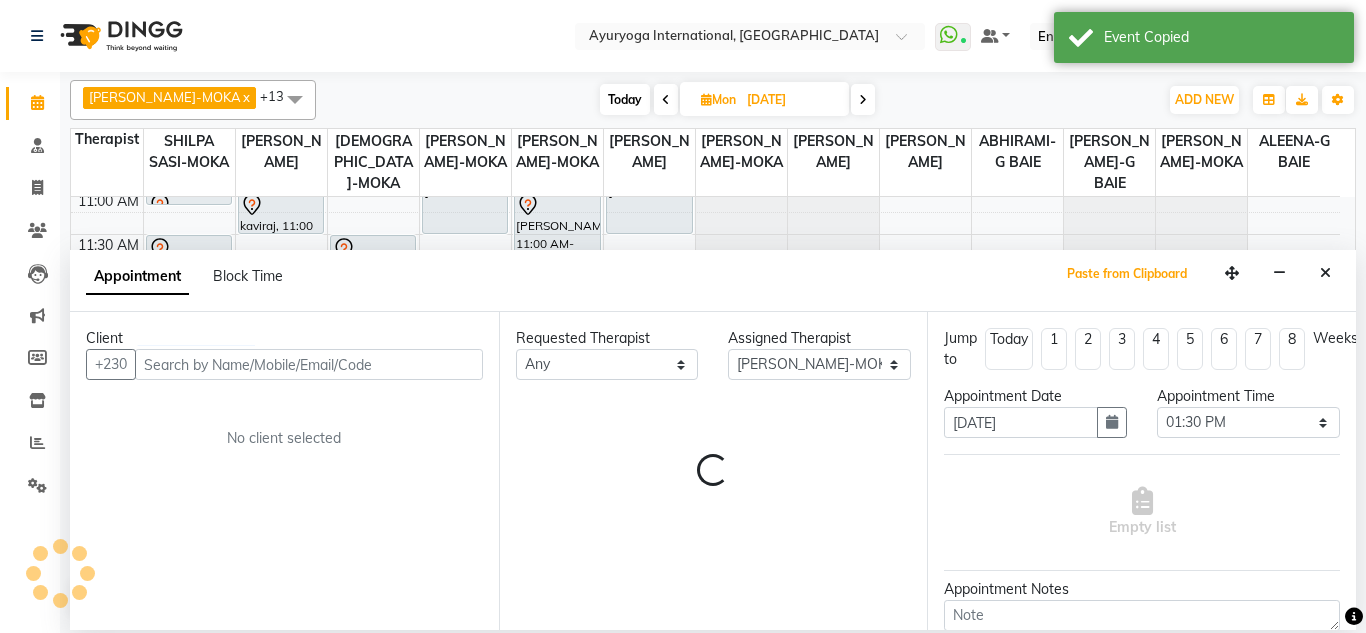 select on "1141" 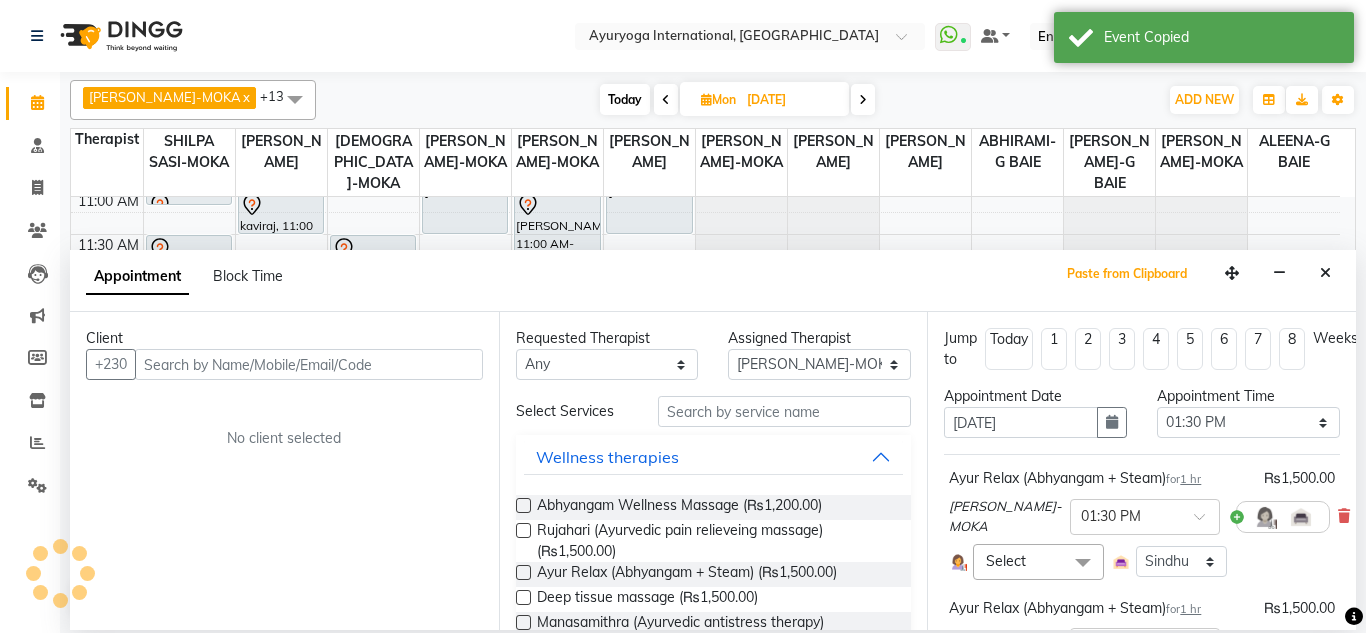select on "1141" 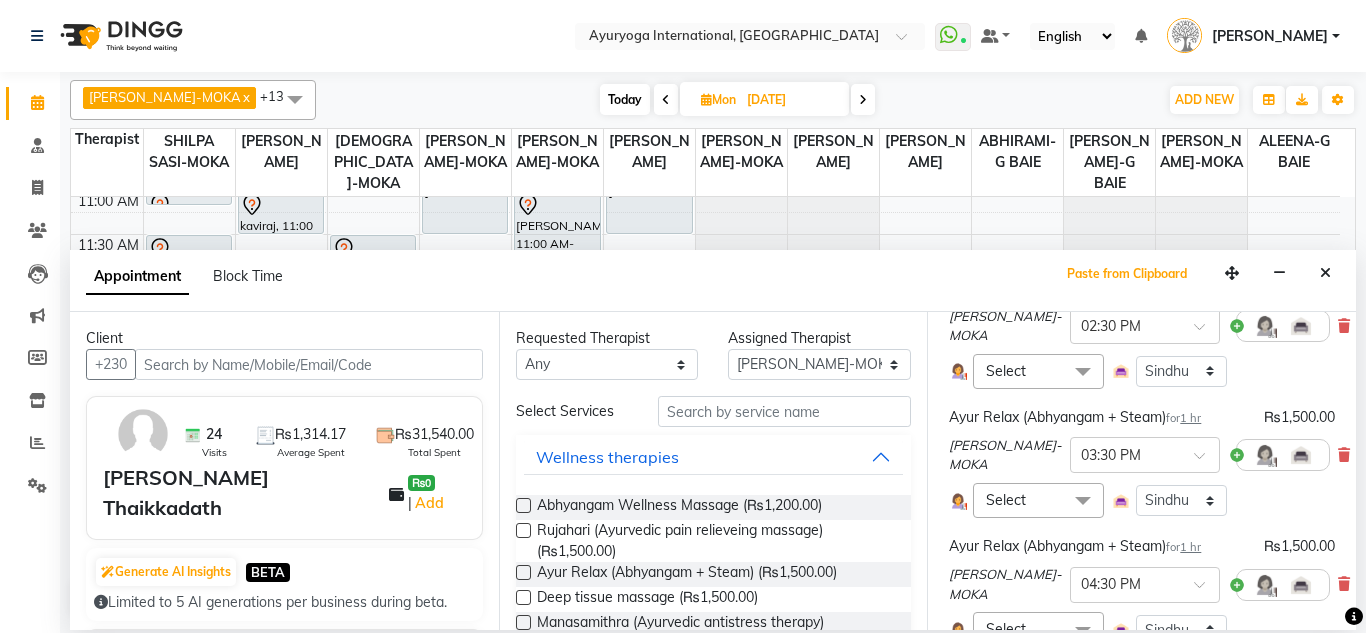 scroll, scrollTop: 371, scrollLeft: 0, axis: vertical 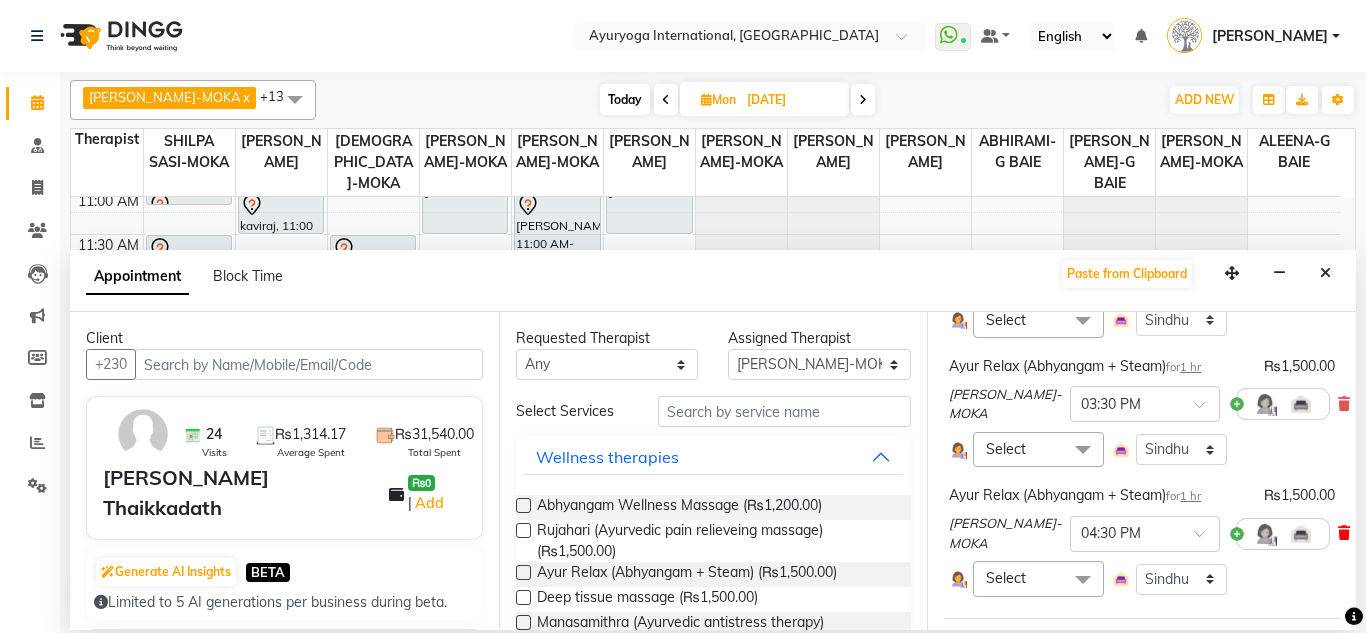 click at bounding box center [1344, 533] 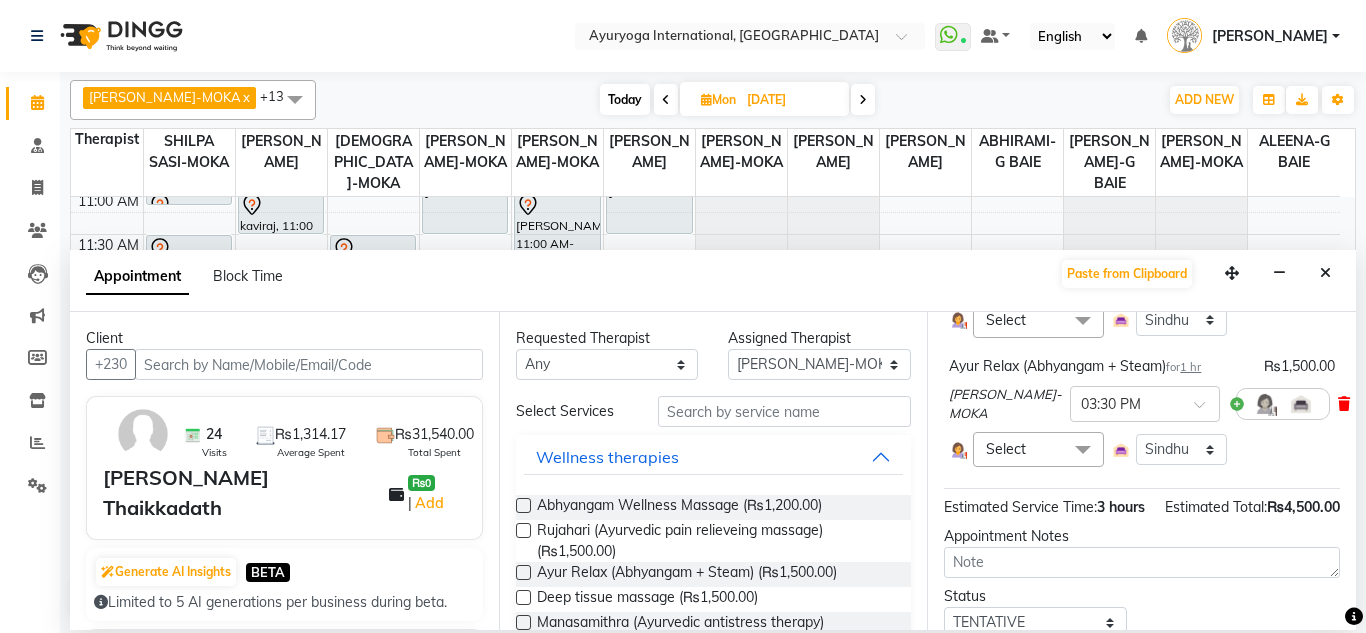 click at bounding box center (1344, 404) 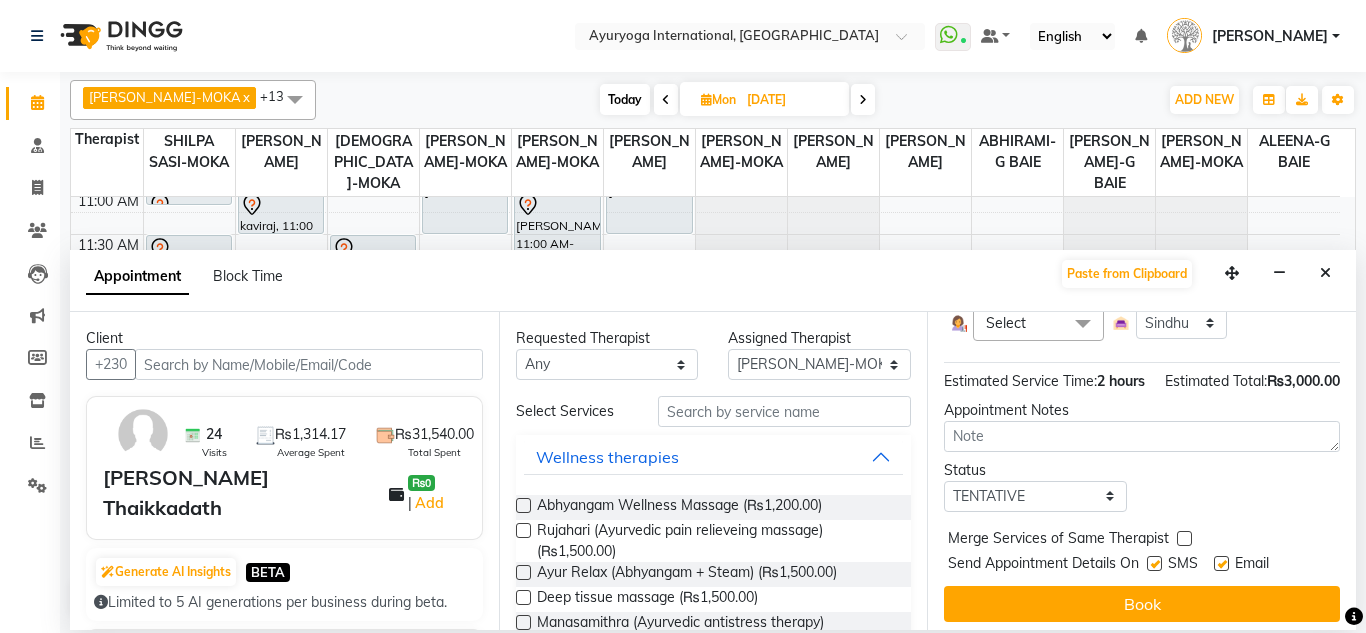 scroll, scrollTop: 412, scrollLeft: 0, axis: vertical 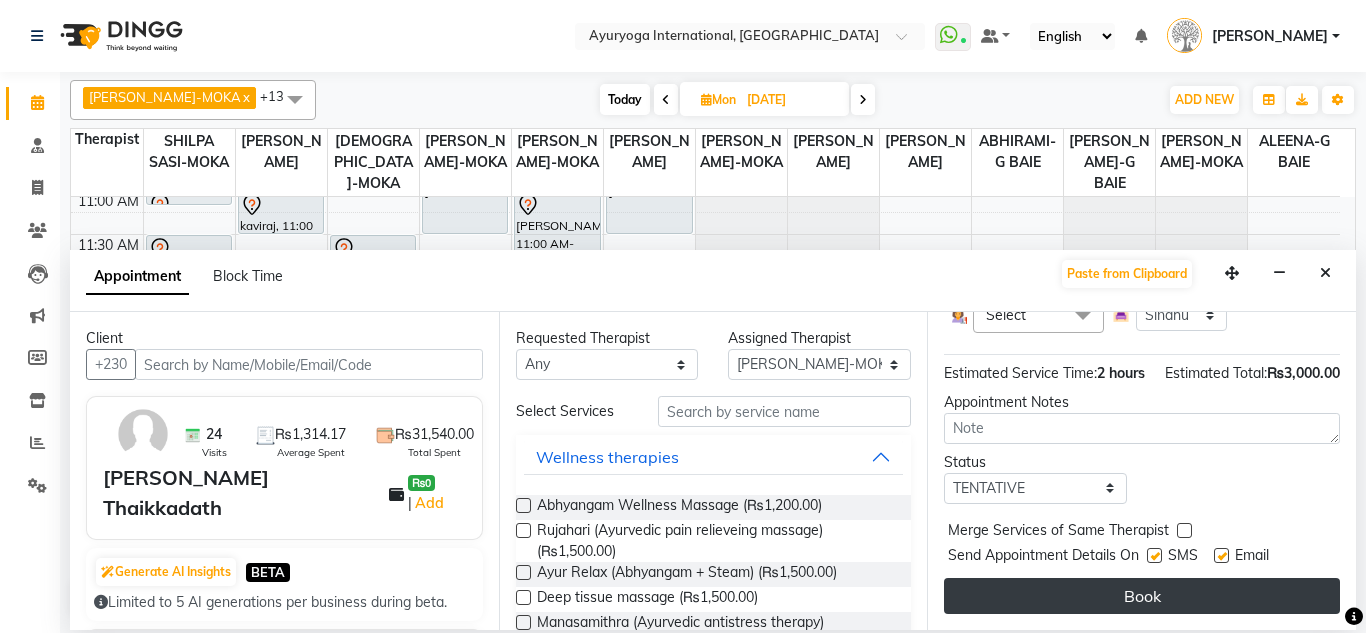 click on "Book" at bounding box center [1142, 596] 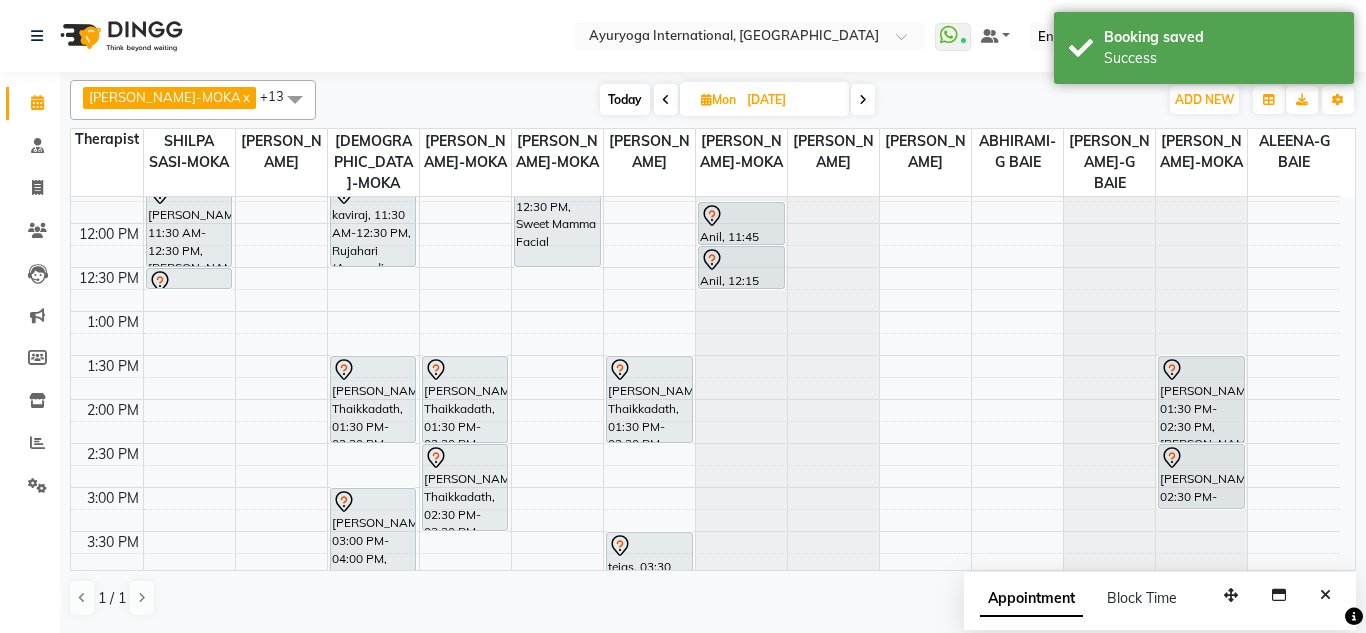 scroll, scrollTop: 458, scrollLeft: 0, axis: vertical 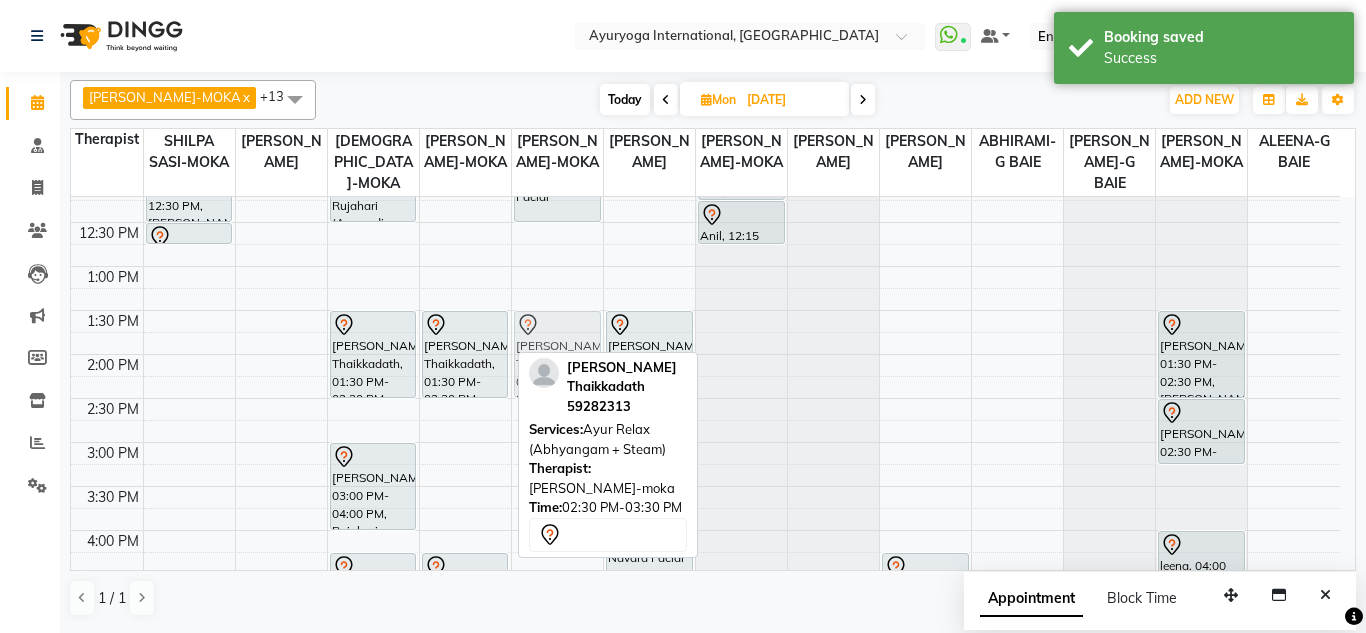 drag, startPoint x: 452, startPoint y: 441, endPoint x: 537, endPoint y: 349, distance: 125.25574 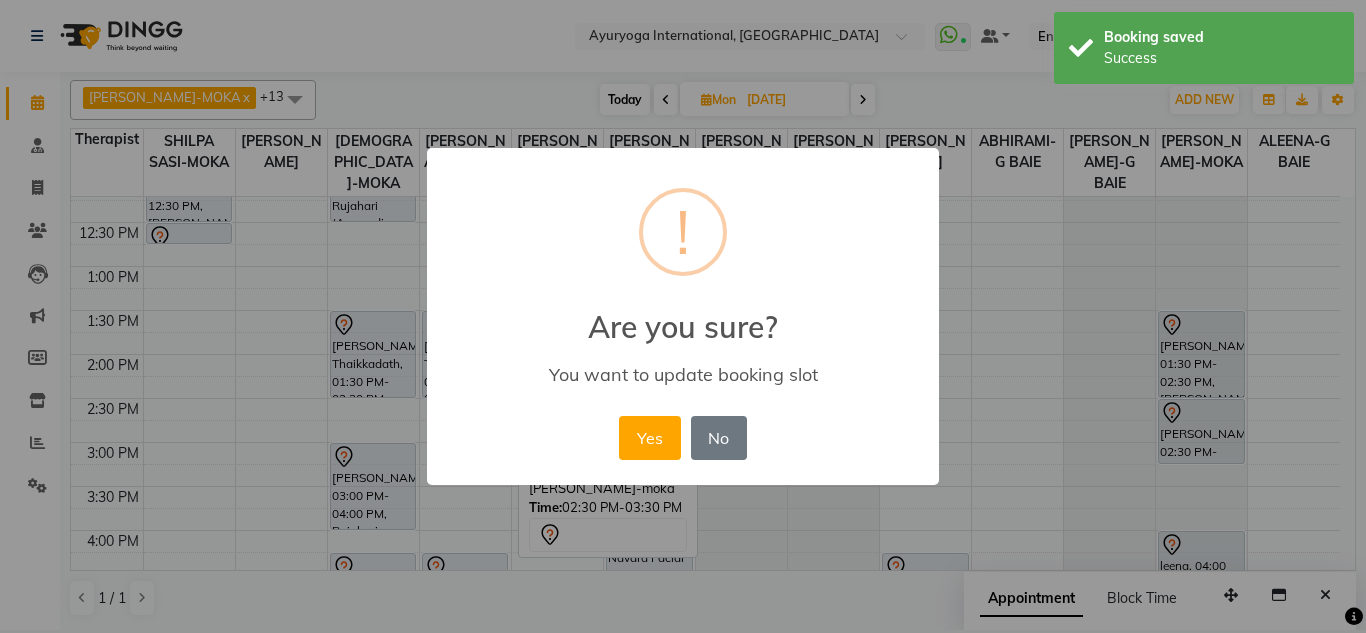 type 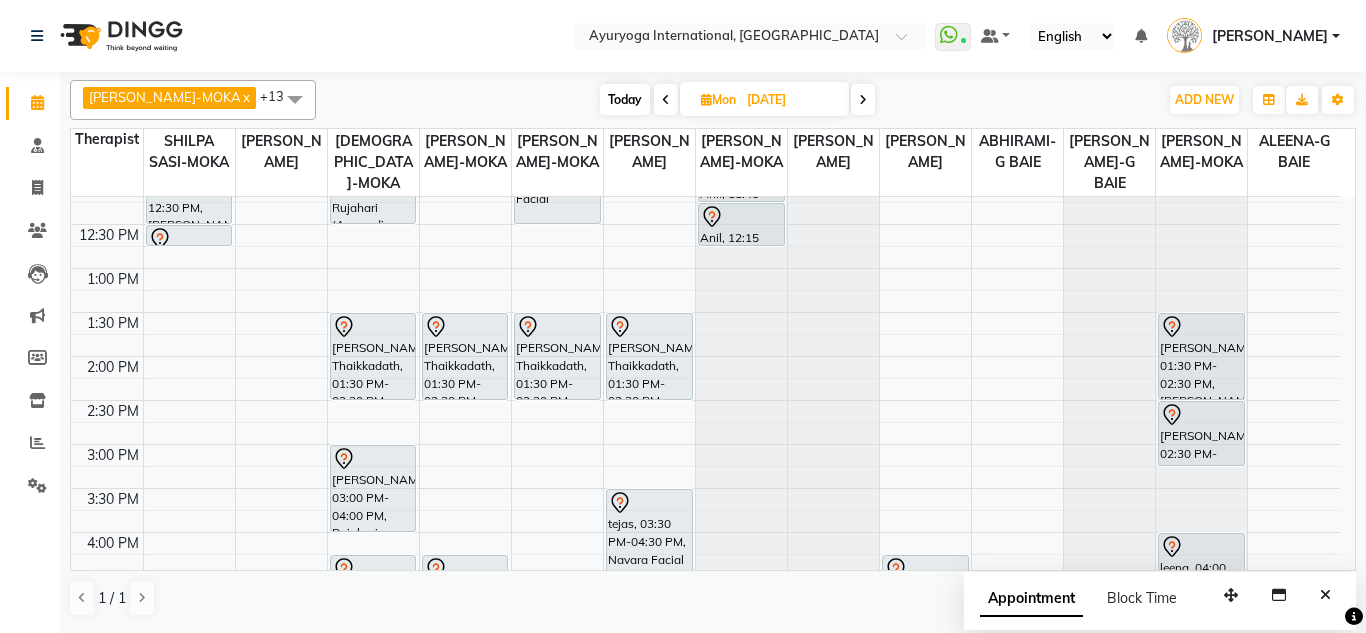 scroll, scrollTop: 458, scrollLeft: 0, axis: vertical 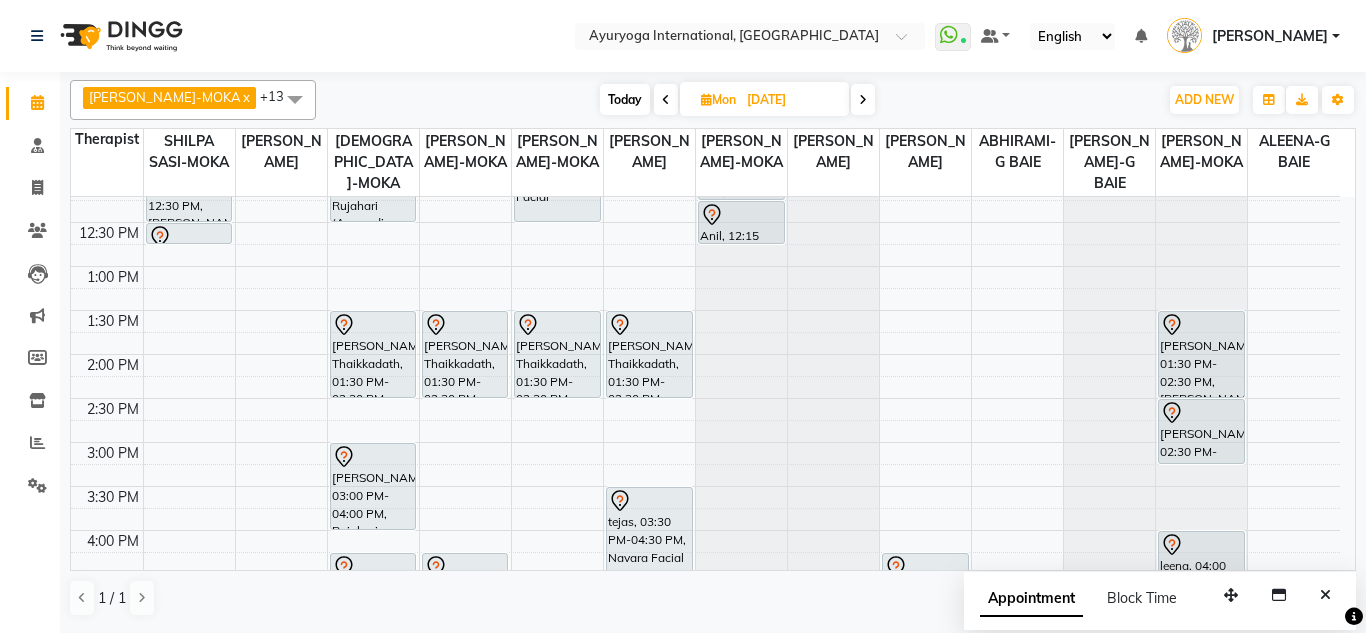 click on "Today" at bounding box center (625, 99) 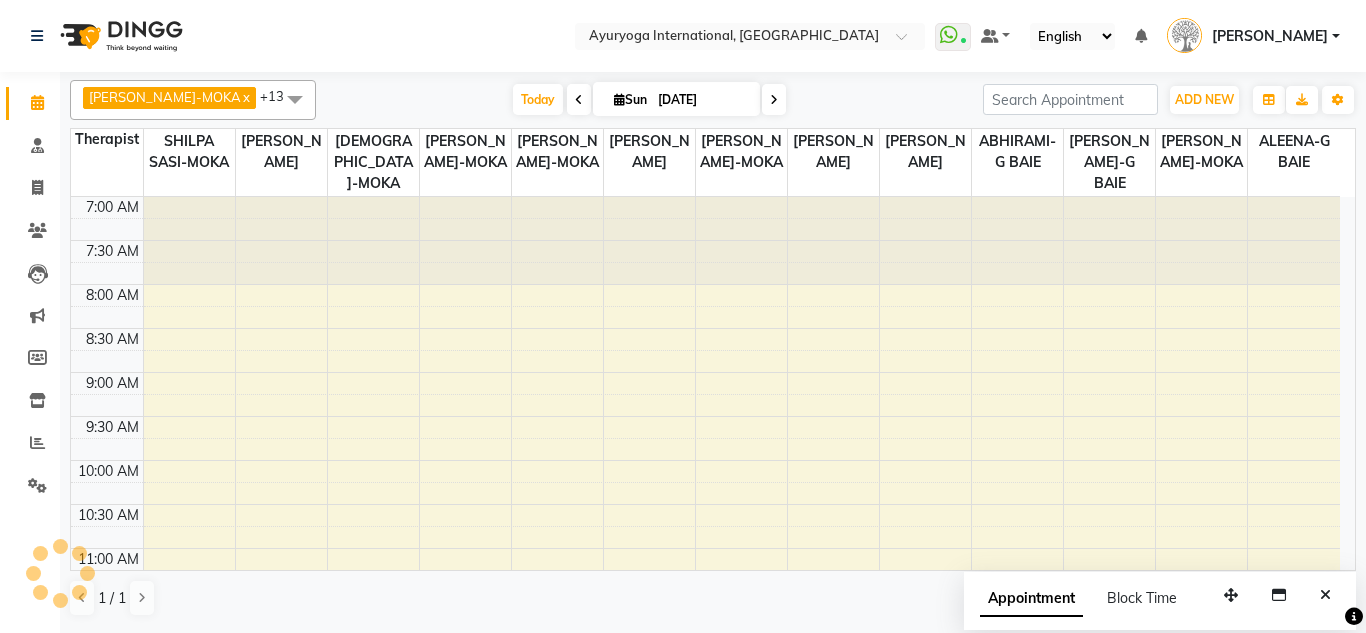 scroll, scrollTop: 858, scrollLeft: 0, axis: vertical 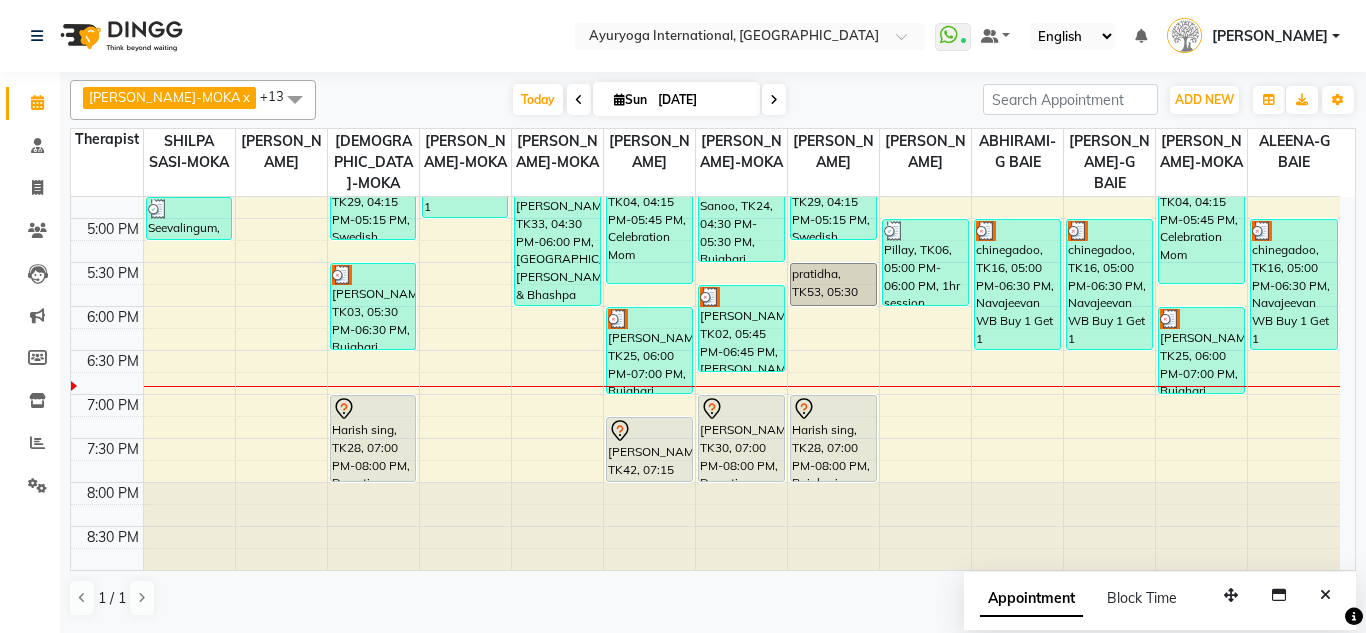 click at bounding box center [774, 99] 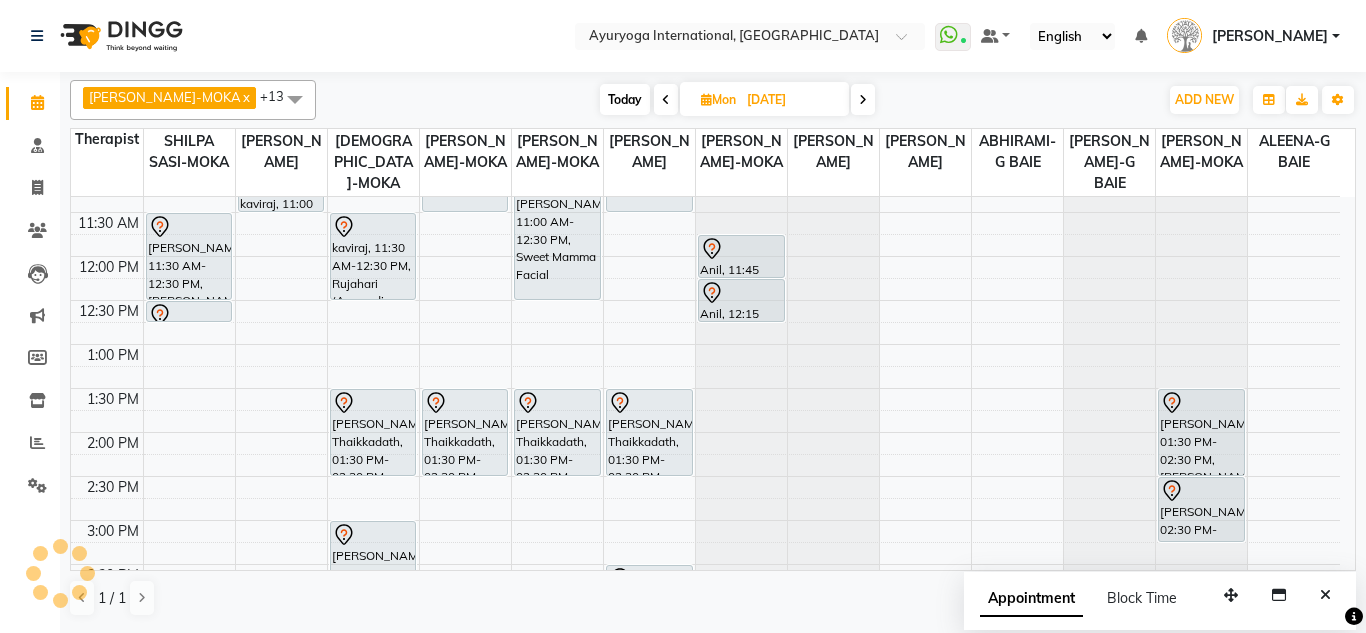 scroll, scrollTop: 258, scrollLeft: 0, axis: vertical 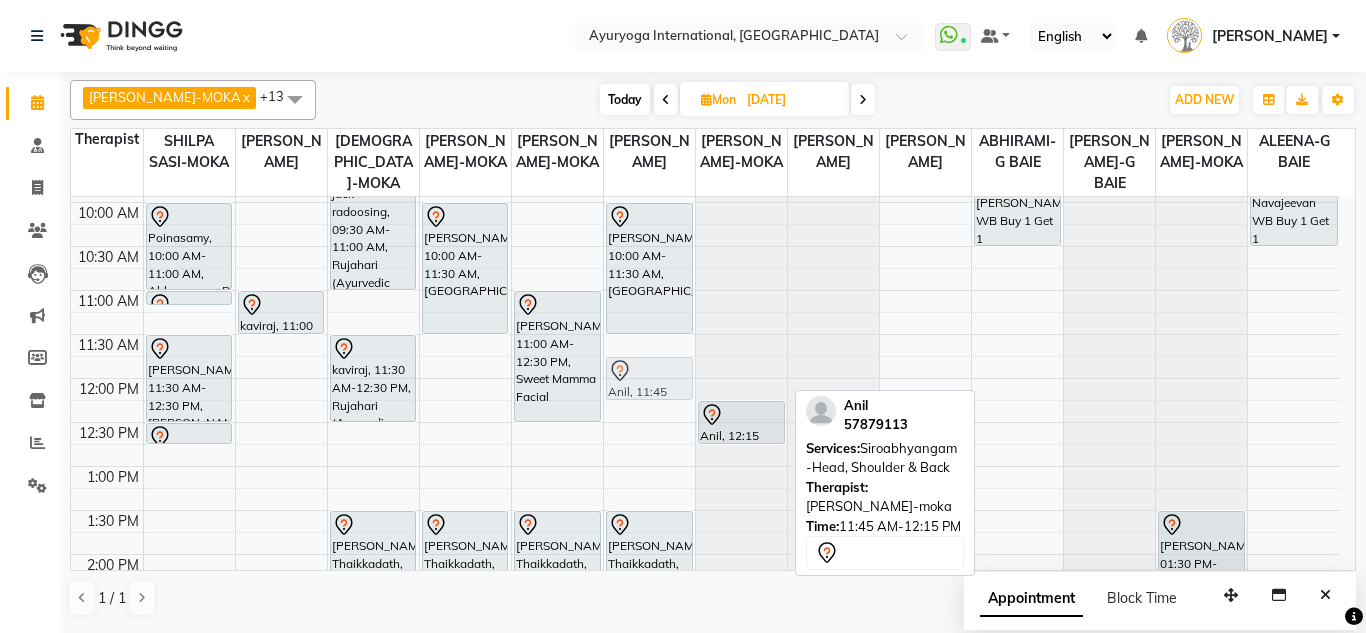 drag, startPoint x: 745, startPoint y: 388, endPoint x: 689, endPoint y: 379, distance: 56.718605 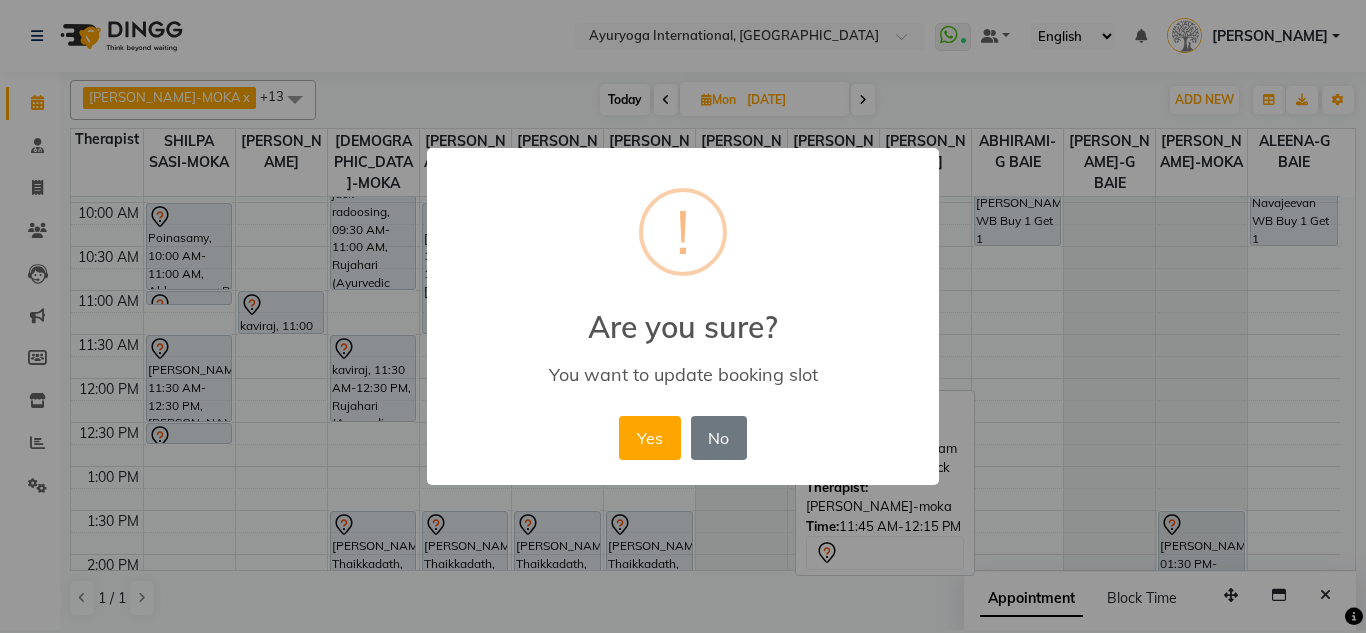 type 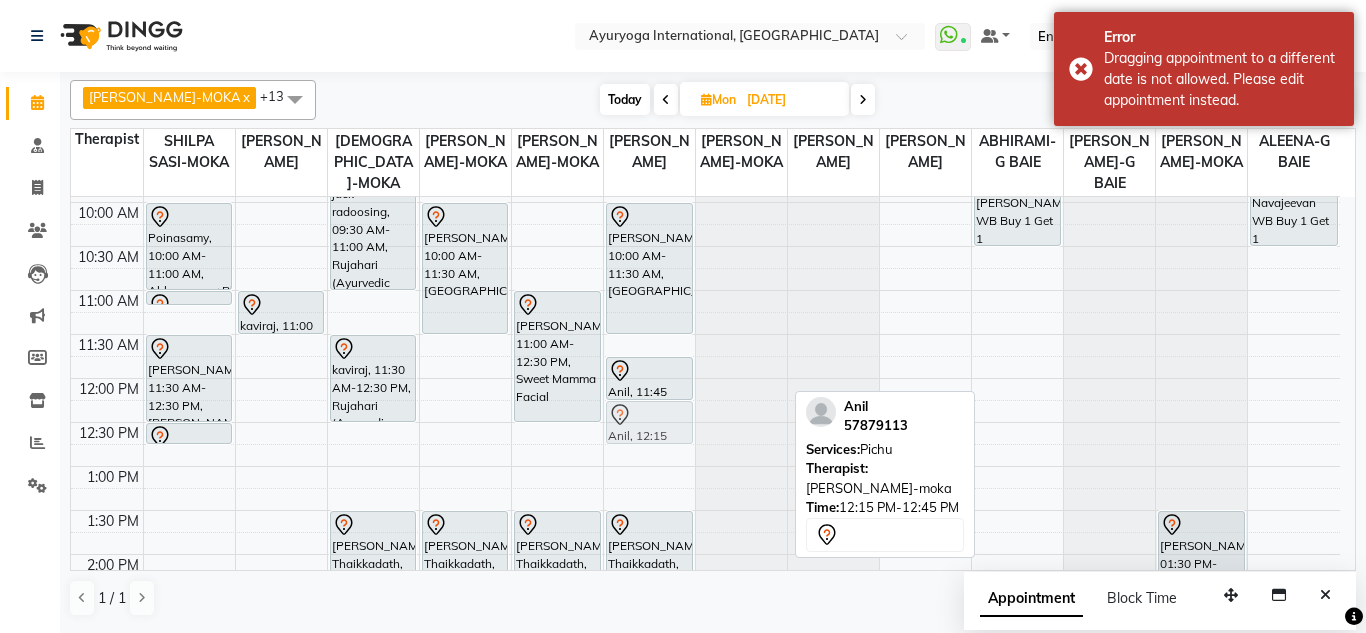 drag, startPoint x: 748, startPoint y: 423, endPoint x: 670, endPoint y: 418, distance: 78.160095 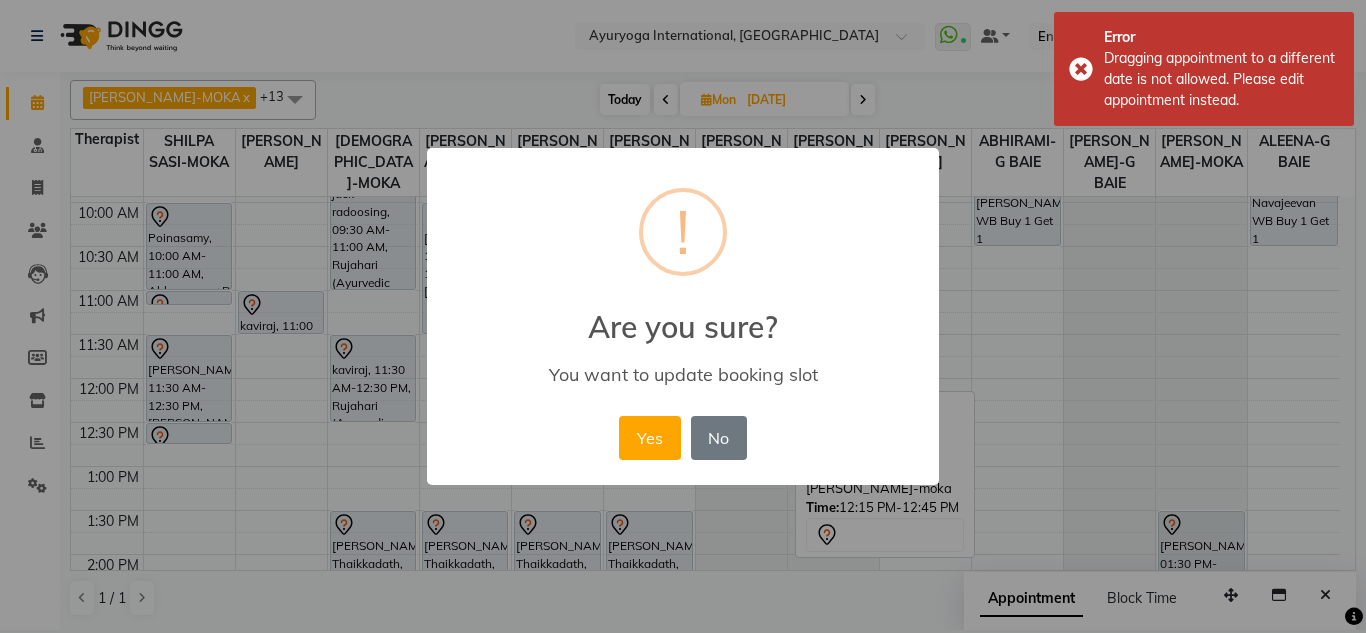 type 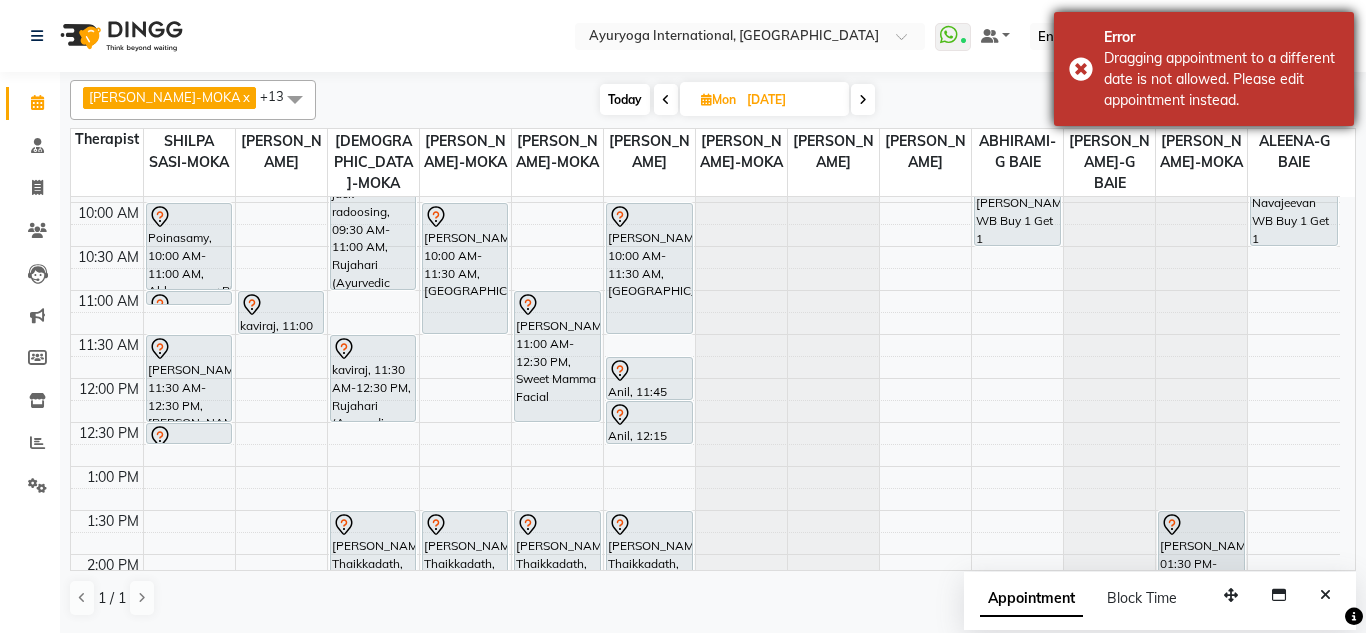 click on "Dragging appointment to a different date is not allowed. Please edit appointment instead." at bounding box center (1221, 79) 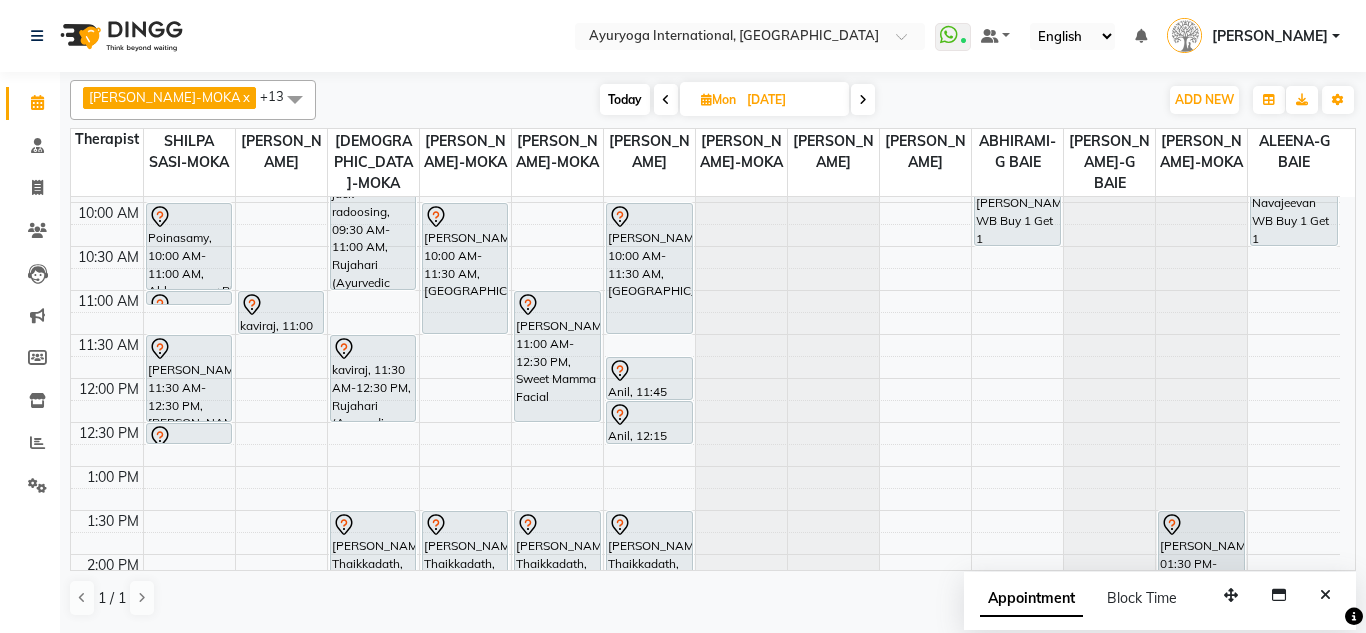 click at bounding box center [666, 99] 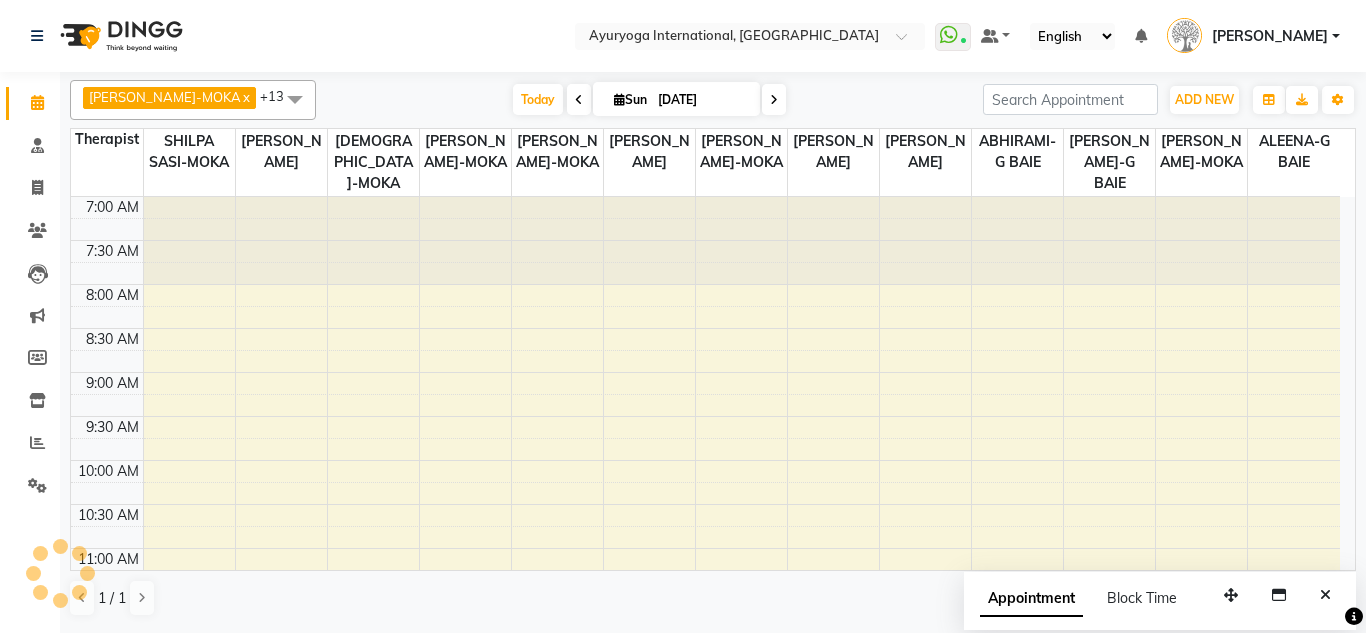 scroll, scrollTop: 858, scrollLeft: 0, axis: vertical 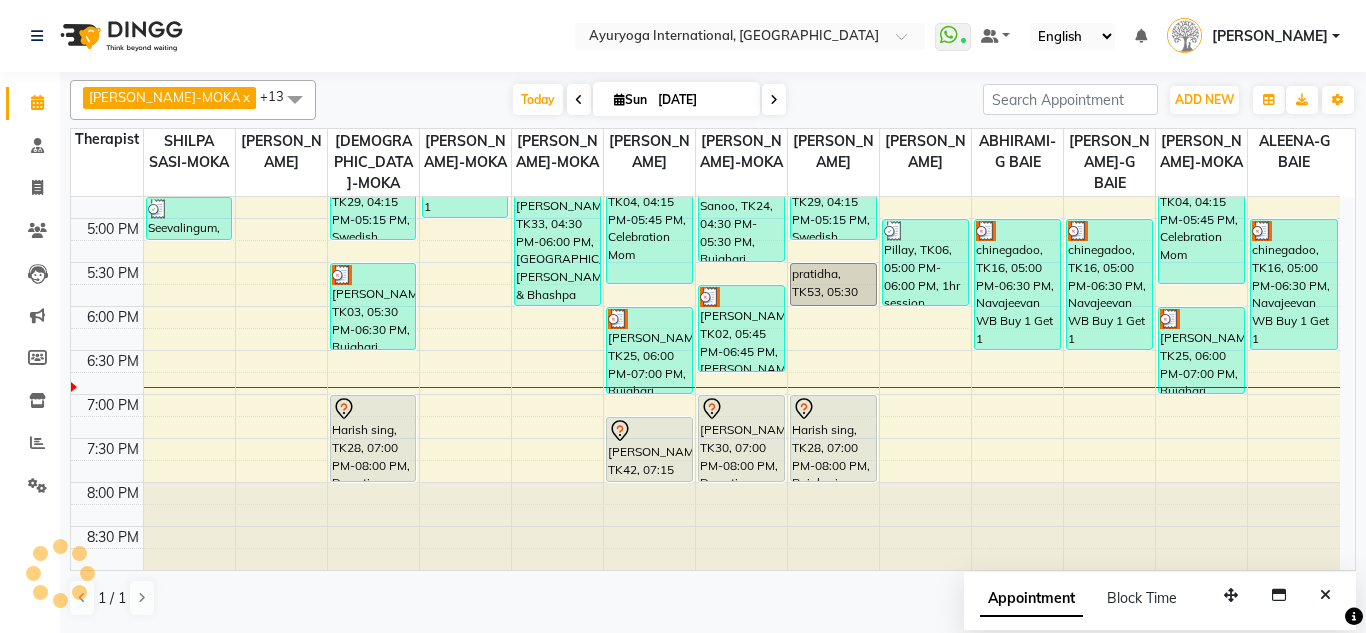 click at bounding box center (774, 100) 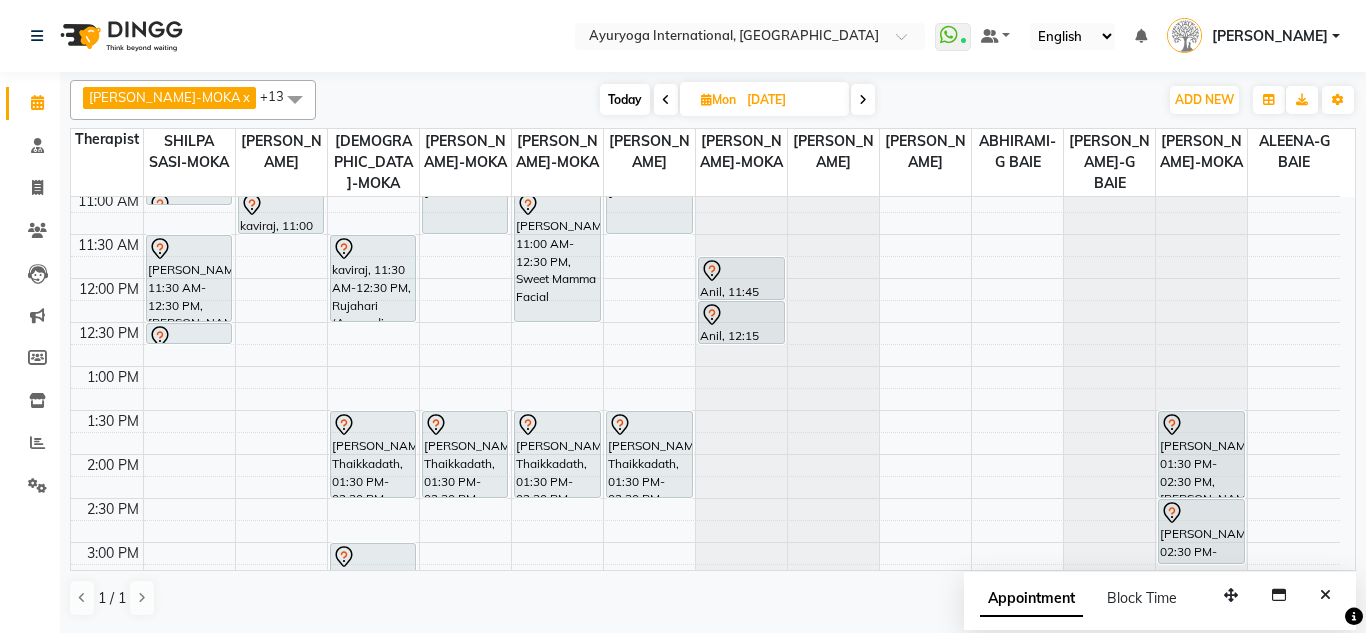 scroll, scrollTop: 258, scrollLeft: 0, axis: vertical 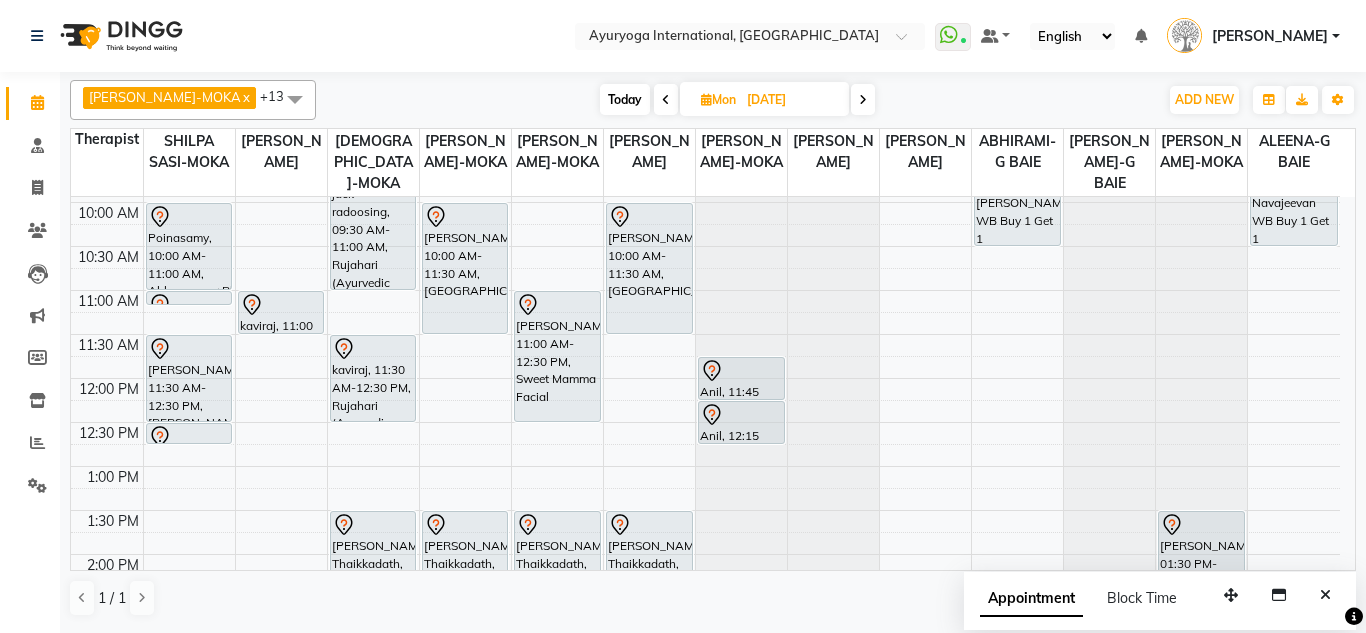 click on "Today" at bounding box center [625, 99] 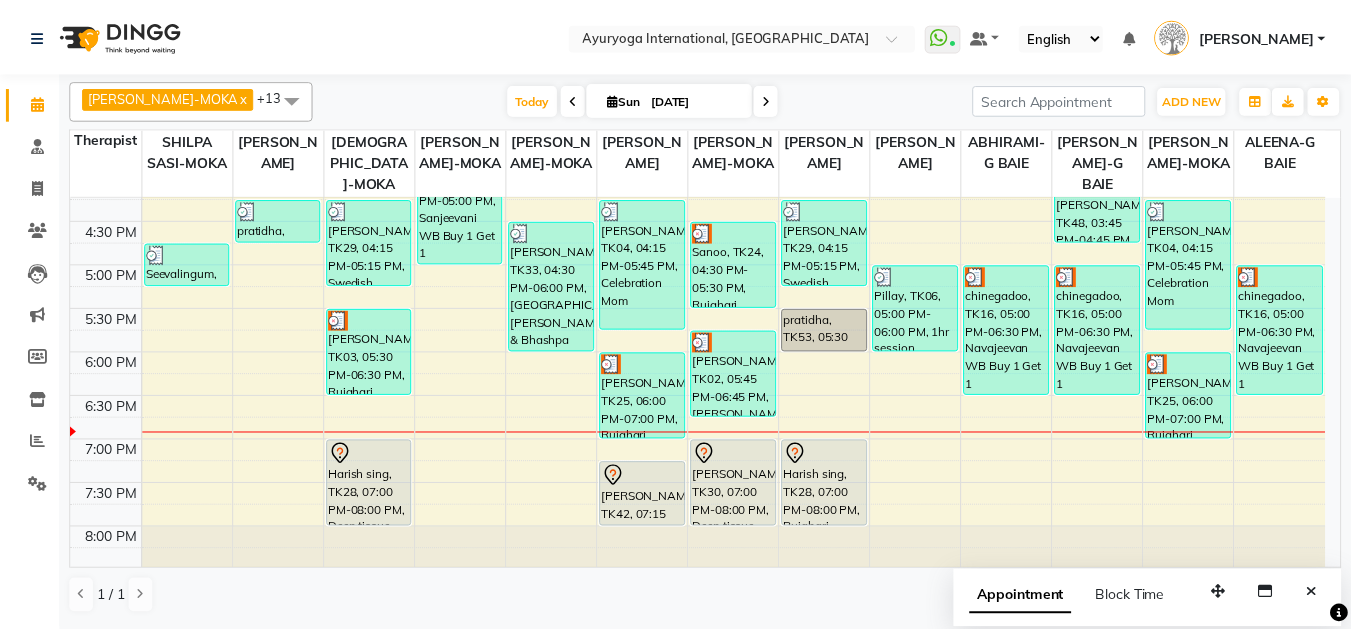 scroll, scrollTop: 858, scrollLeft: 0, axis: vertical 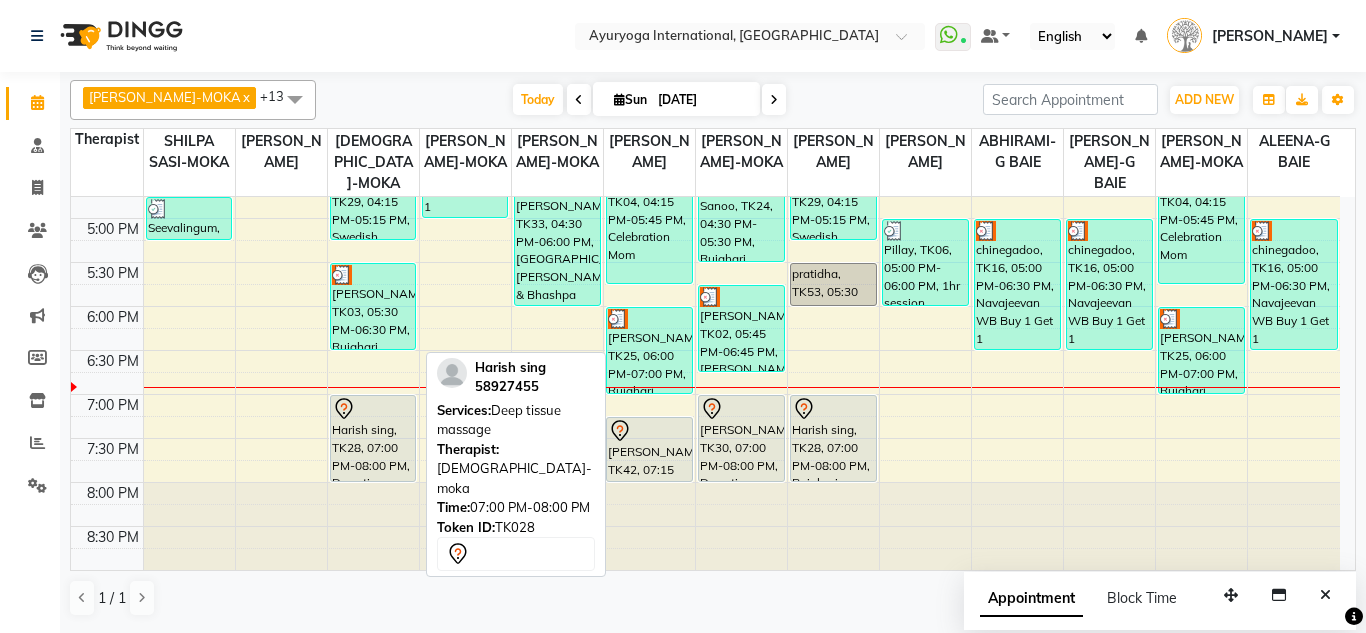 click on "Harish sing, TK28, 07:00 PM-08:00 PM, Deep tissue massage" at bounding box center (373, 438) 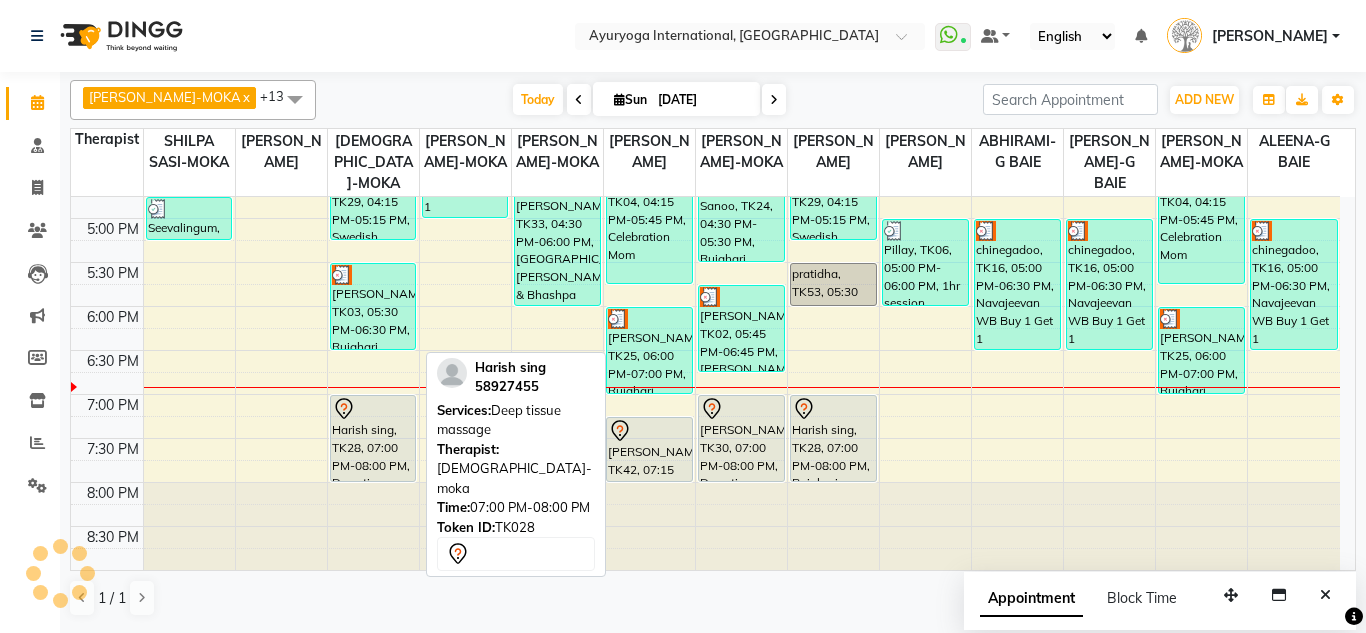 click on "Harish sing, TK28, 07:00 PM-08:00 PM, Deep tissue massage" at bounding box center [373, 438] 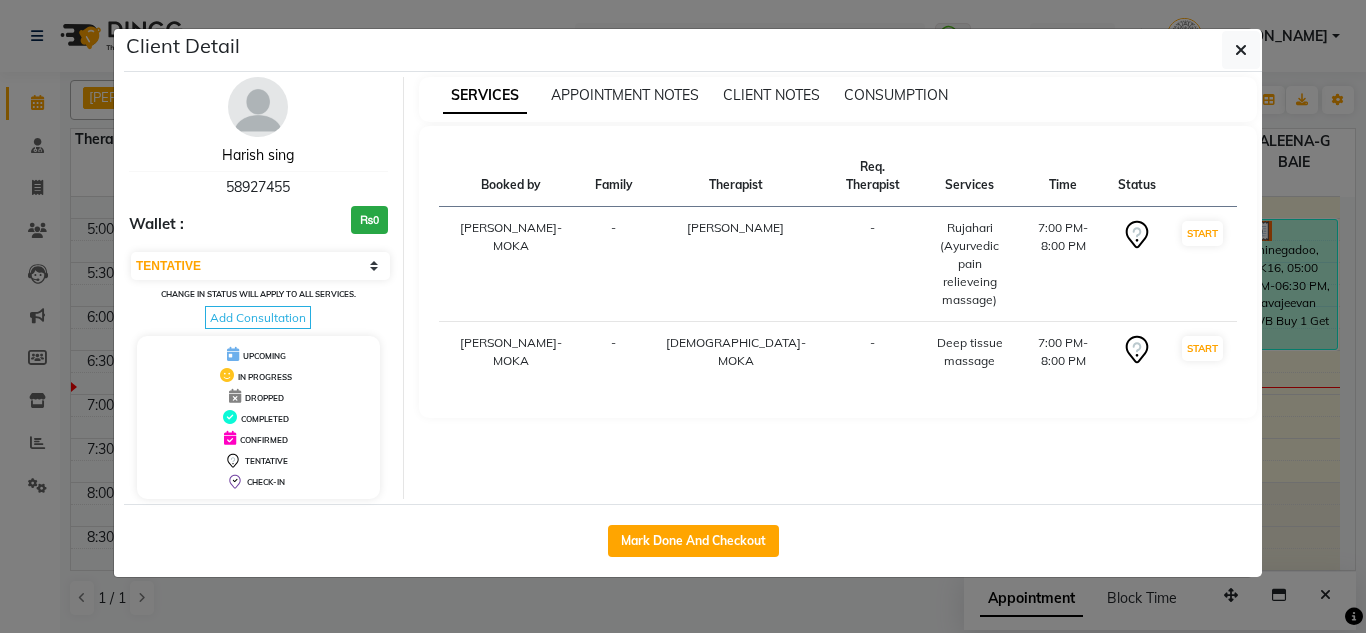 click on "Harish sing" at bounding box center (258, 155) 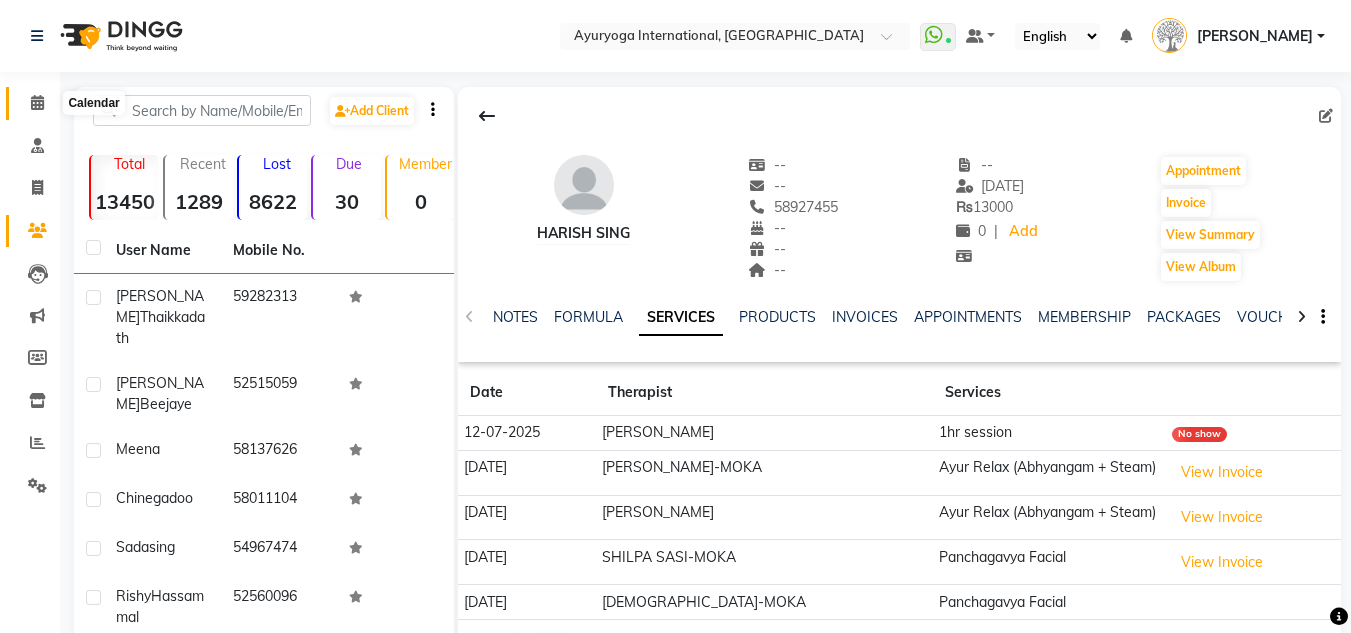 click 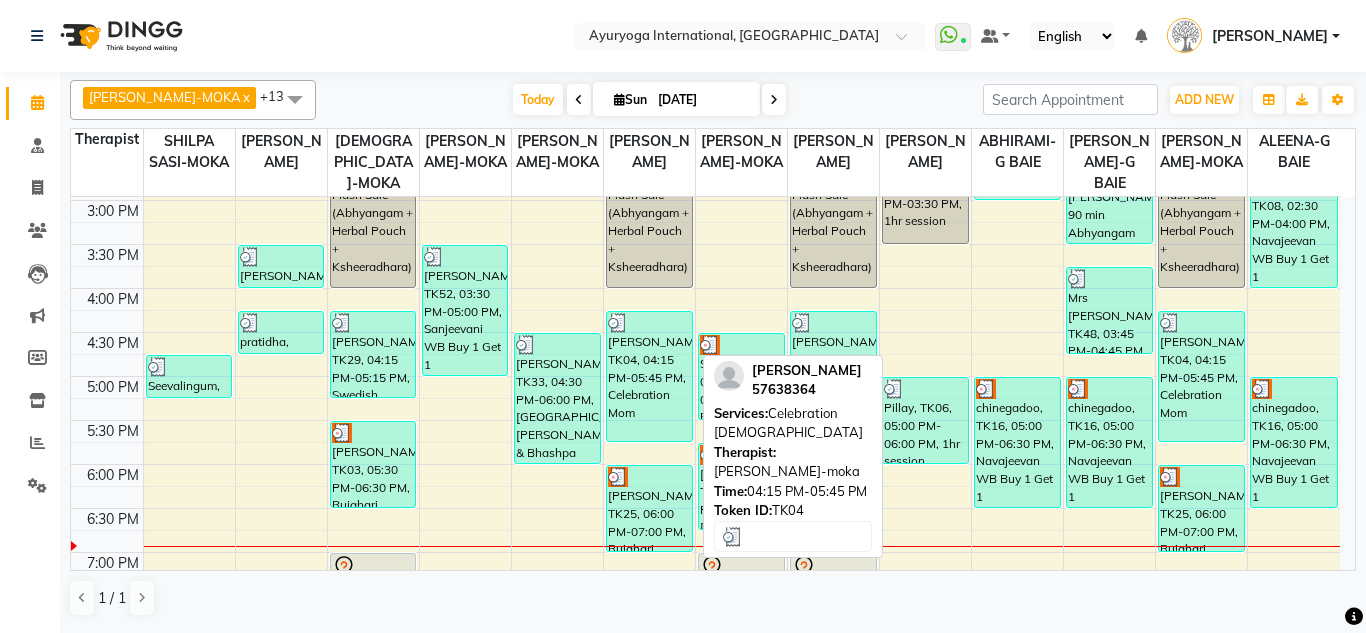 scroll, scrollTop: 858, scrollLeft: 0, axis: vertical 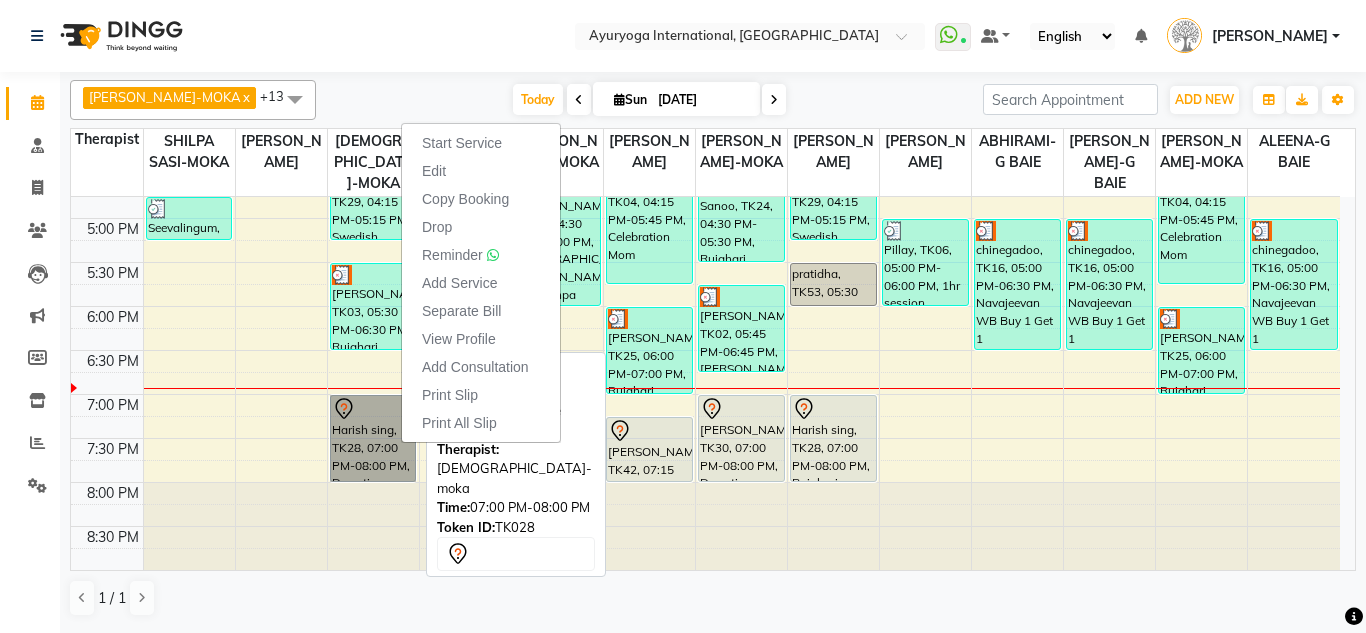 click on "Harish sing, TK28, 07:00 PM-08:00 PM, Deep tissue massage" at bounding box center [373, 438] 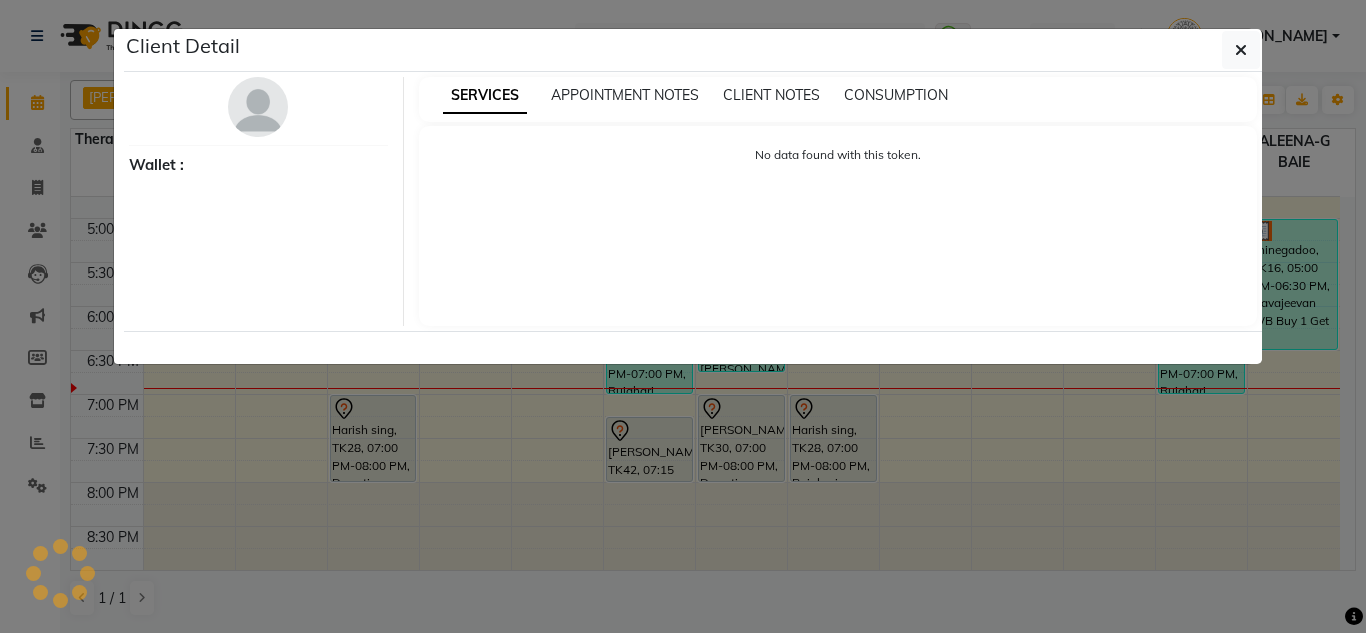 select on "7" 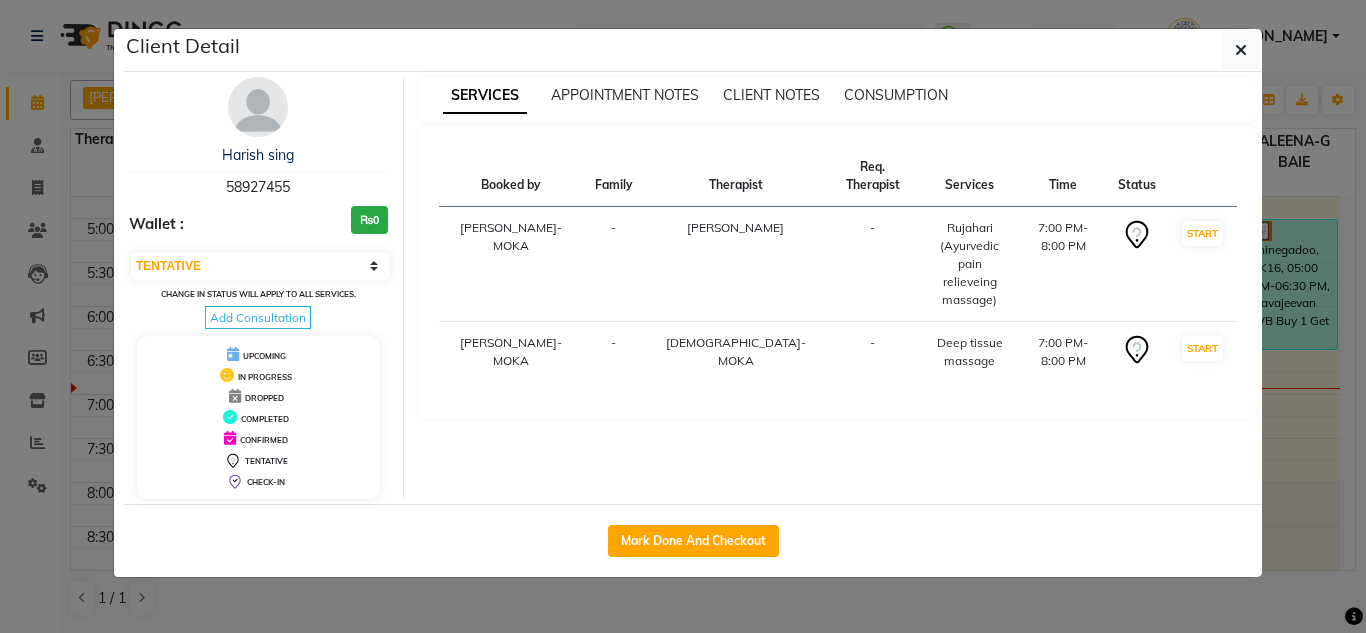 click on "58927455" at bounding box center (258, 187) 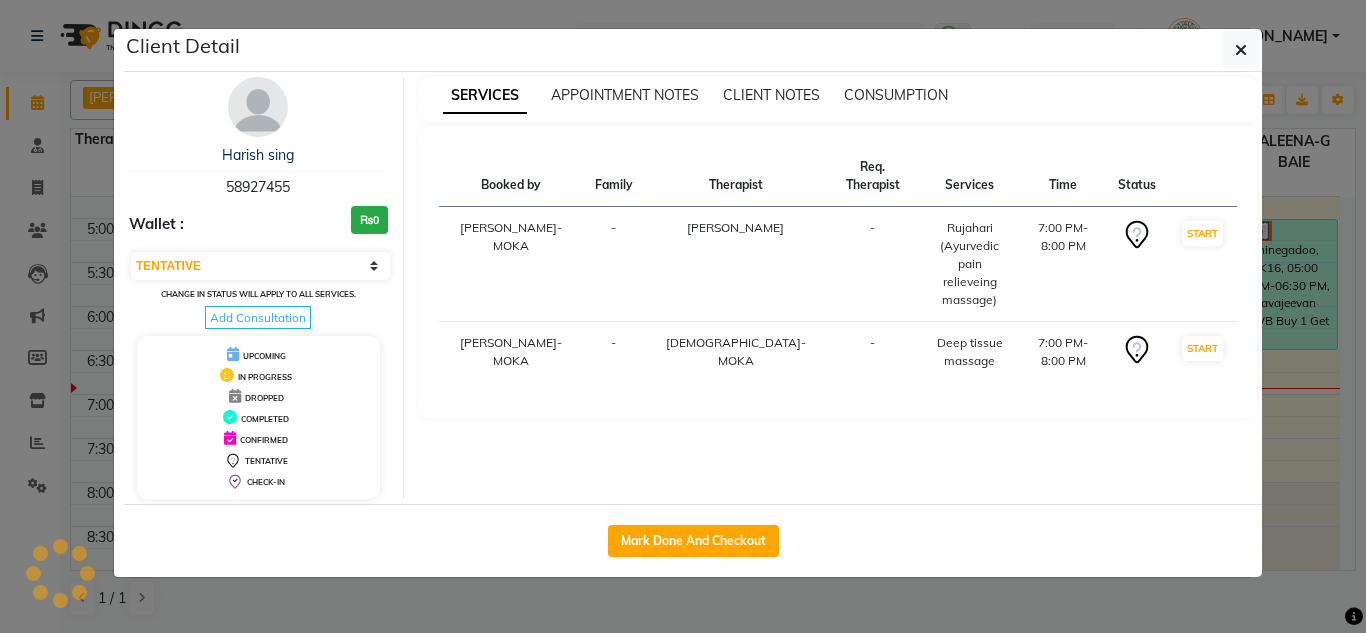 click on "Client Detail" 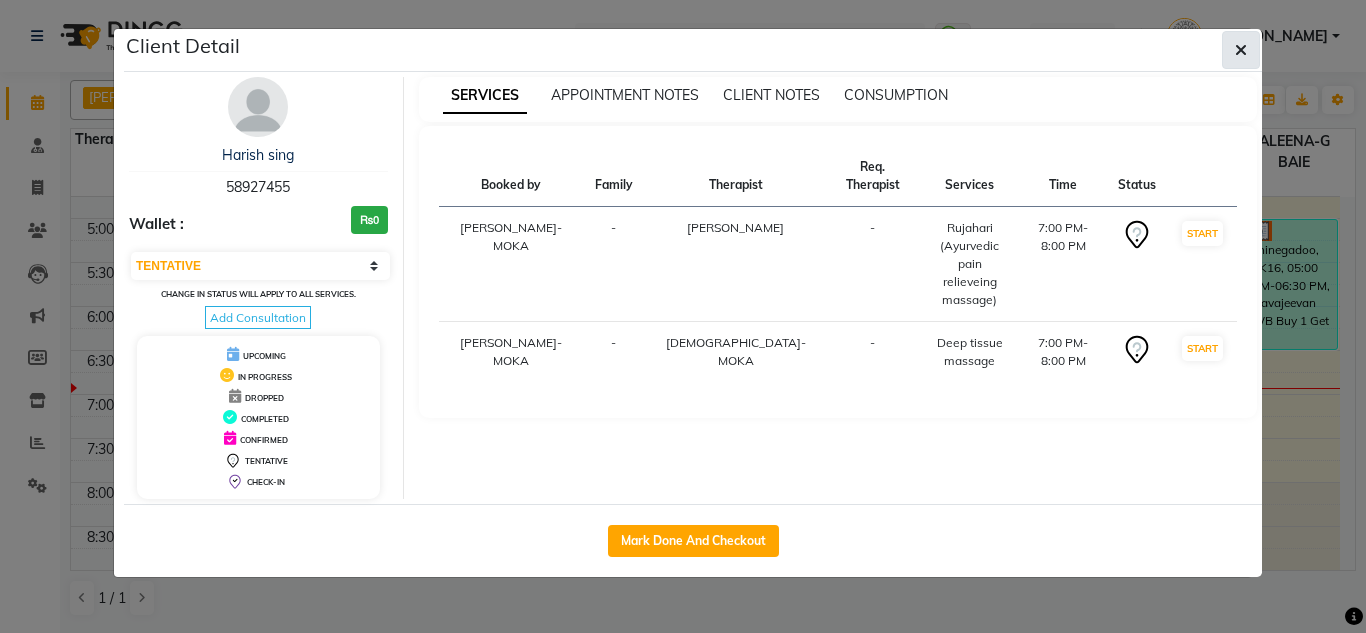 click 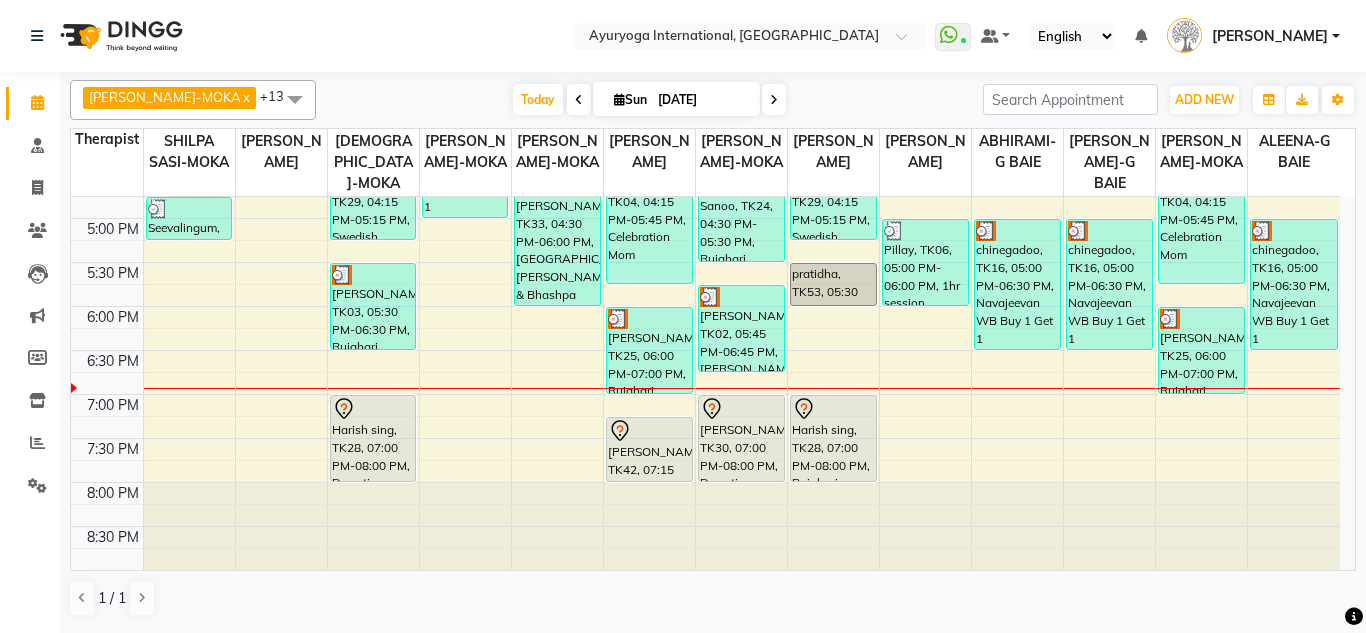 click on "[DATE]" at bounding box center (702, 100) 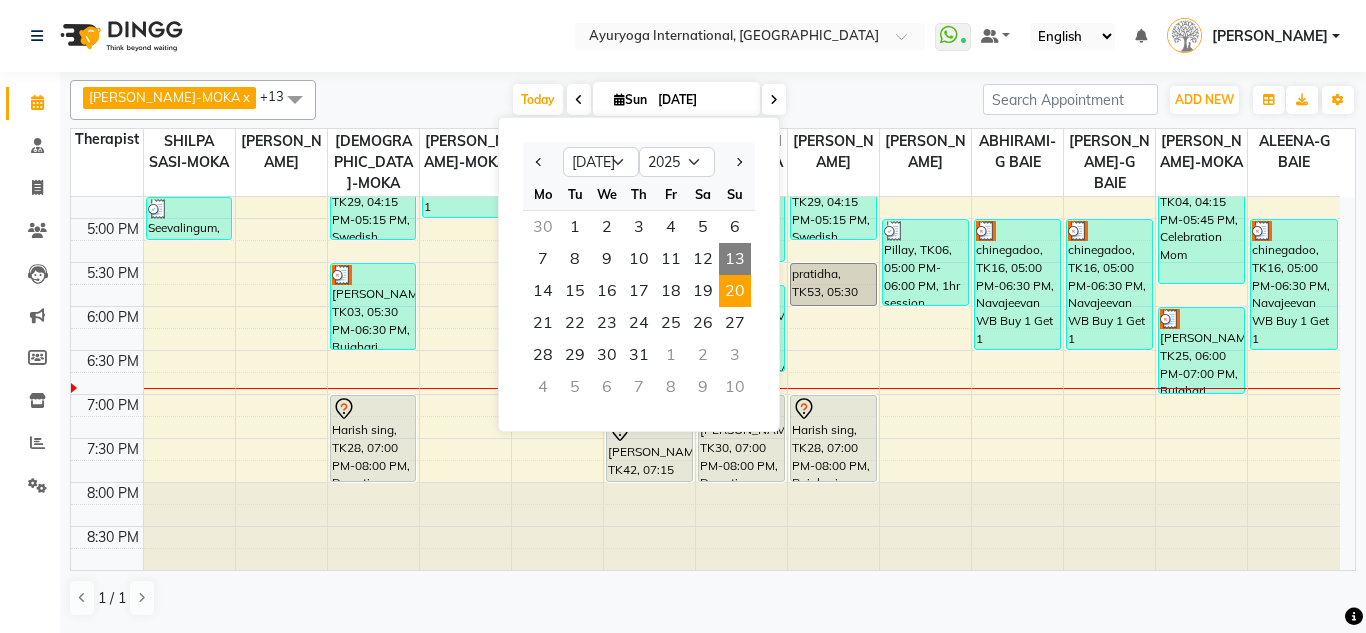 click on "20" at bounding box center [735, 291] 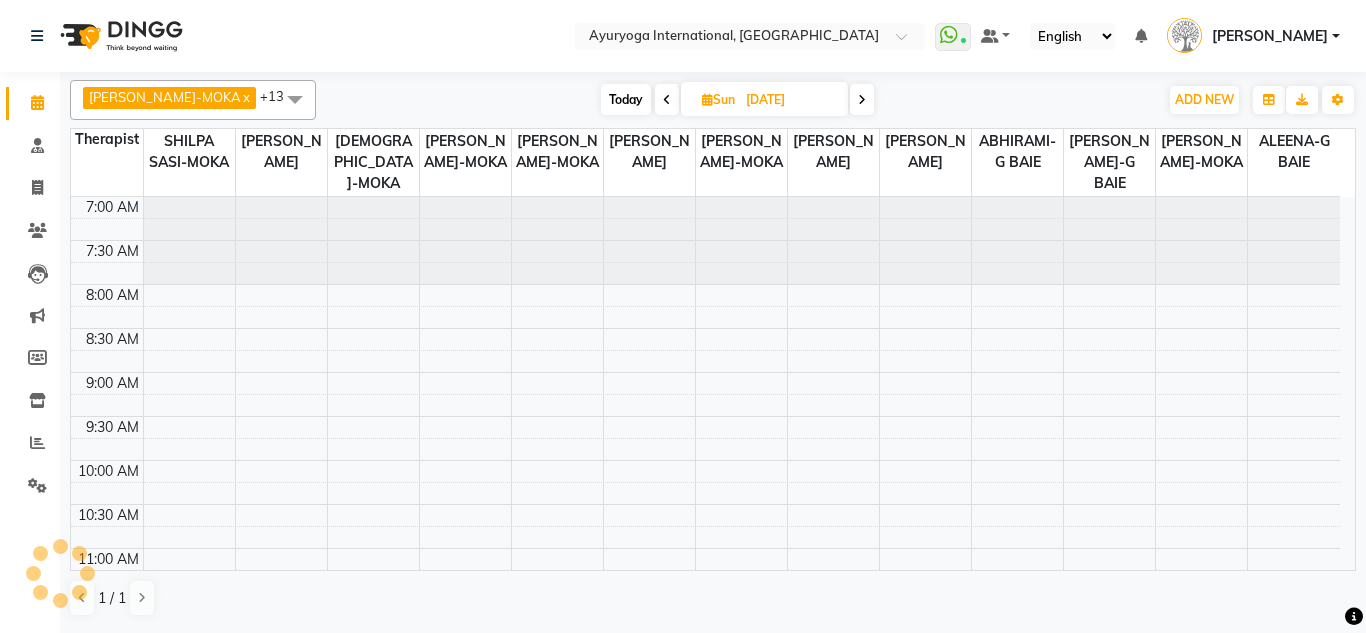 scroll, scrollTop: 858, scrollLeft: 0, axis: vertical 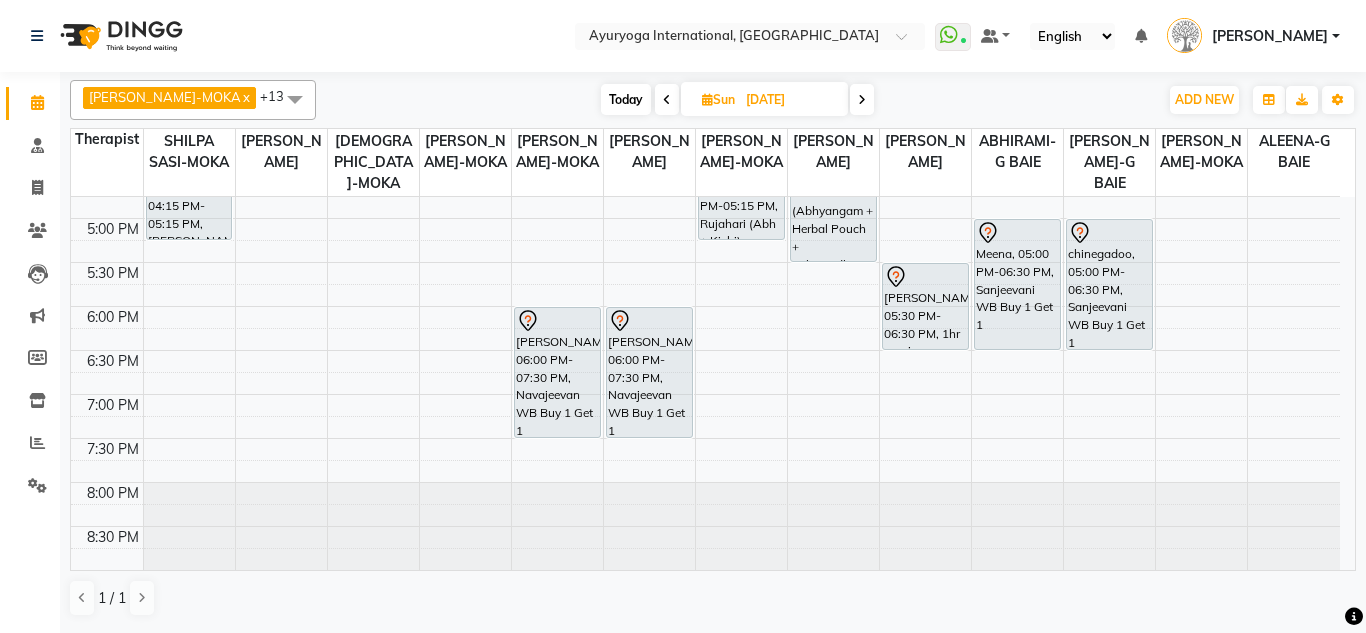 click on "Sun" at bounding box center (718, 99) 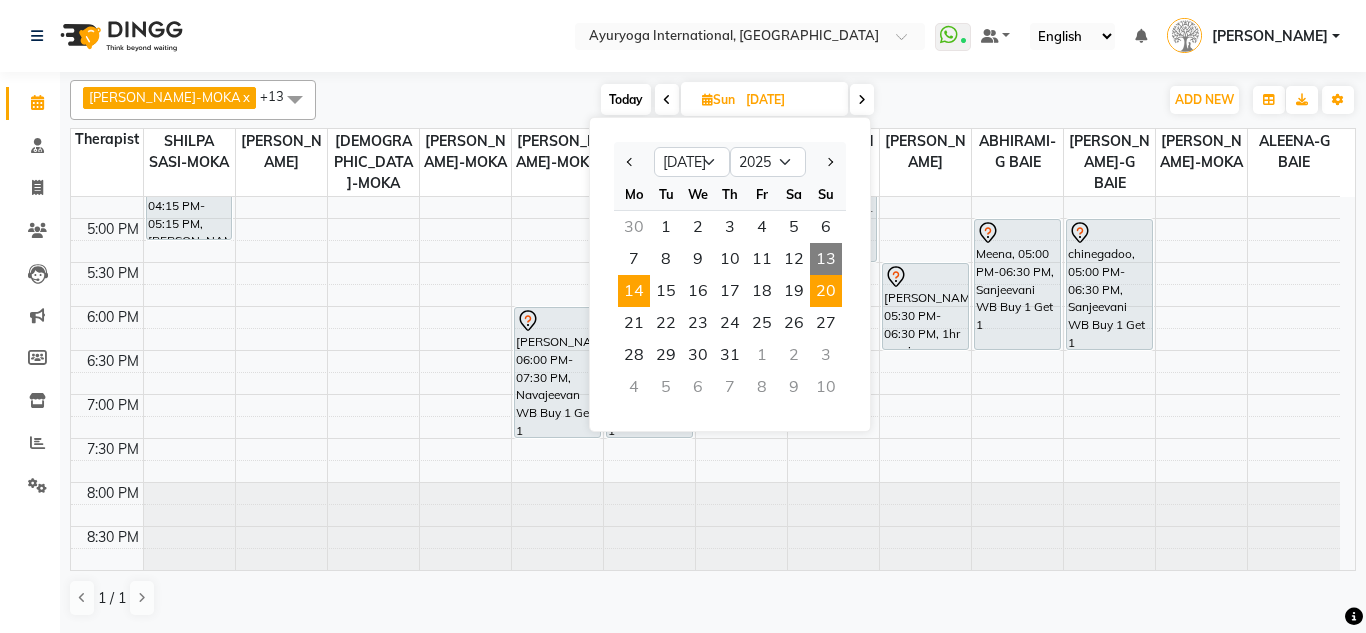 click on "14" at bounding box center [634, 291] 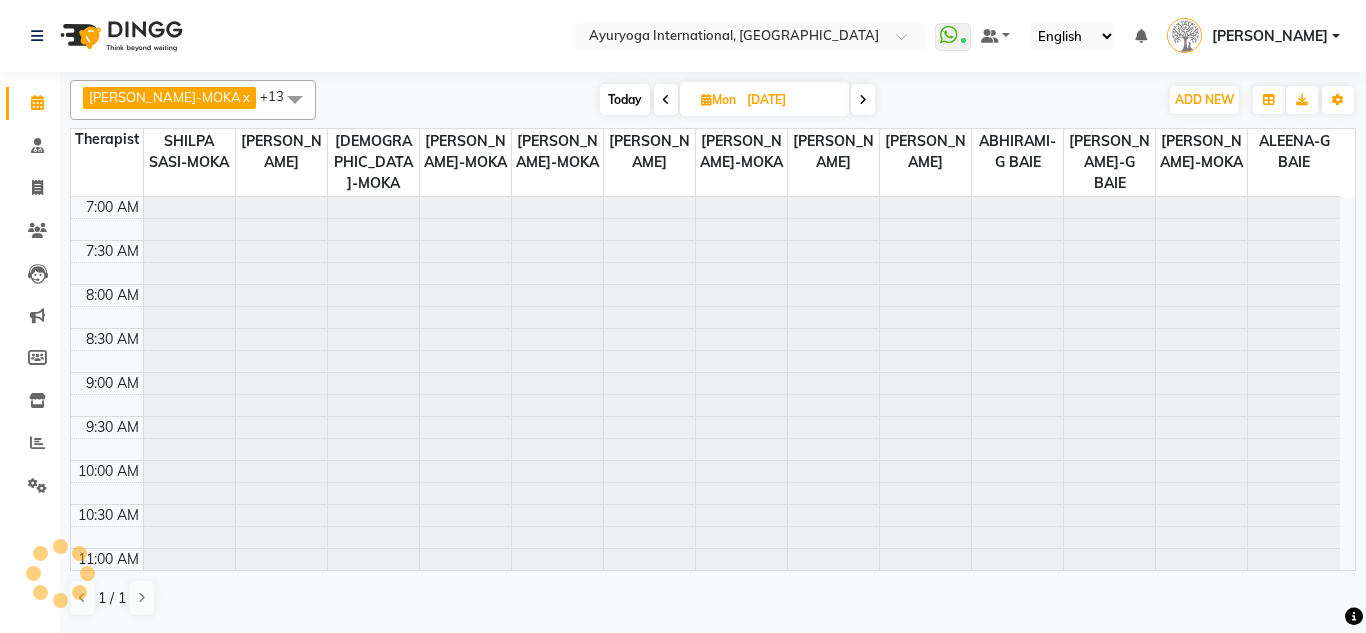 scroll, scrollTop: 858, scrollLeft: 0, axis: vertical 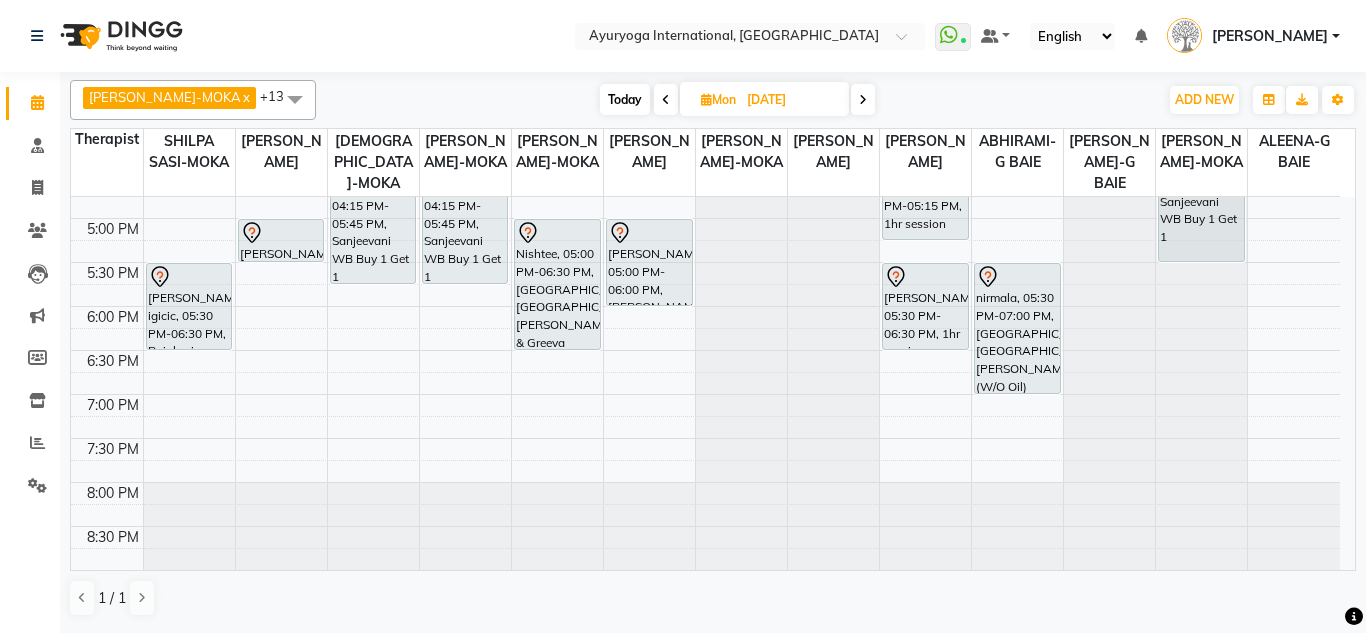click at bounding box center (863, 99) 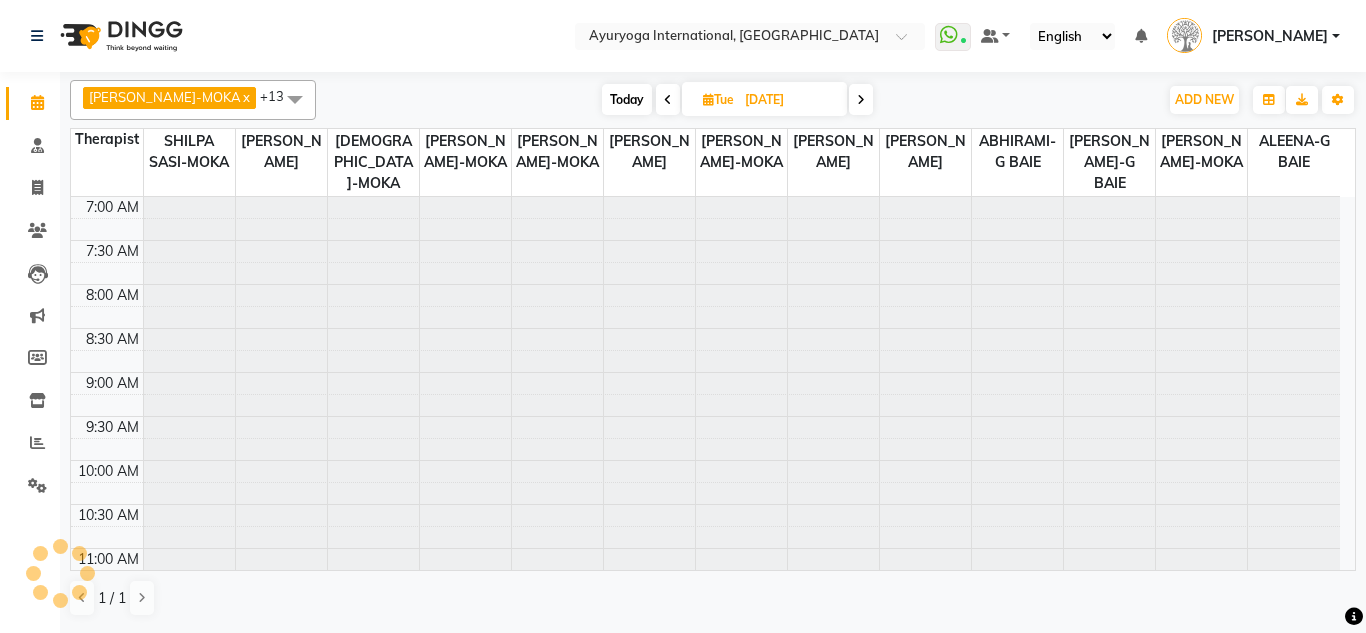 scroll, scrollTop: 858, scrollLeft: 0, axis: vertical 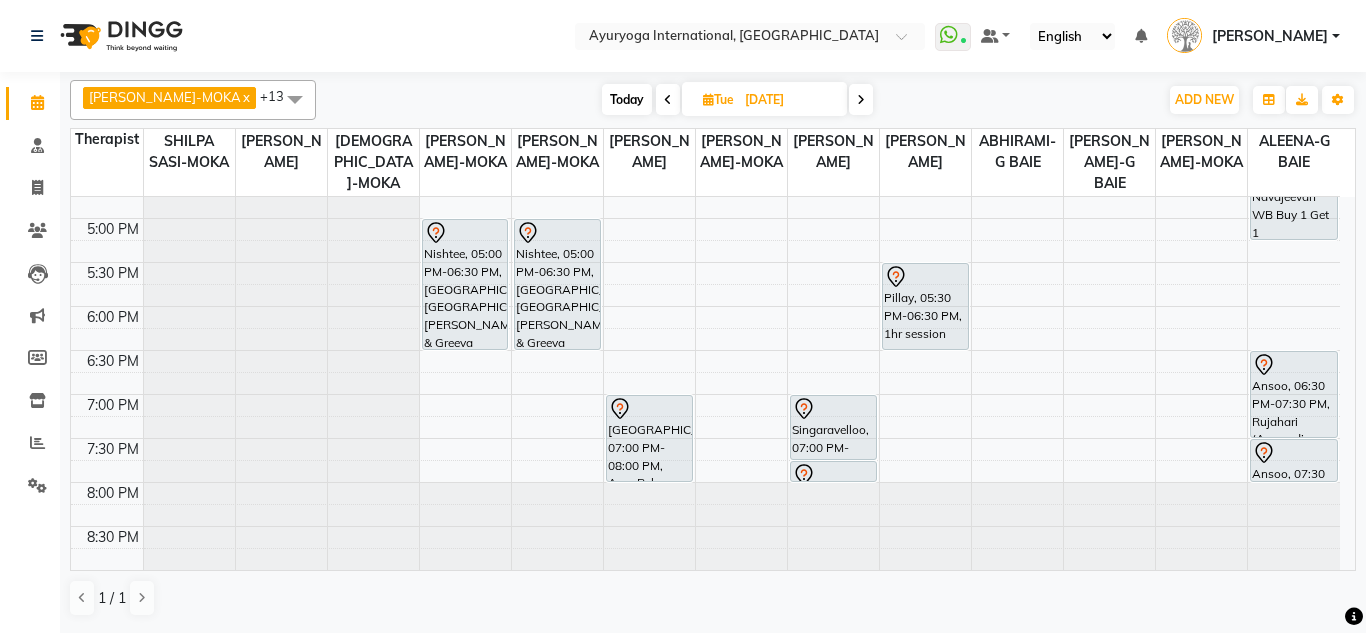 click on "7:00 AM 7:30 AM 8:00 AM 8:30 AM 9:00 AM 9:30 AM 10:00 AM 10:30 AM 11:00 AM 11:30 AM 12:00 PM 12:30 PM 1:00 PM 1:30 PM 2:00 PM 2:30 PM 3:00 PM 3:30 PM 4:00 PM 4:30 PM 5:00 PM 5:30 PM 6:00 PM 6:30 PM 7:00 PM 7:30 PM 8:00 PM 8:30 PM             Nishtee, 05:00 PM-06:30 PM, Abhyangam,Podikizhi,Kadee Vasthi & Greeva Vasthi(W/O Oil)             Poinasamy, 09:30 AM-10:30 AM, Abhyangam+Bhashpa sweda(Without Oil)             Poinasamy, 10:30 AM-10:31 AM, Snehapanam             Nishtee, 05:00 PM-06:30 PM, Abhyangam,Podikizhi,Kadee Vasthi & Greeva Vasthi(W/O Oil)             romain, 08:00 AM-09:00 AM, Abhyangam+Bhashpa sweda(Without Oil)             romain, 09:00 AM-09:01 AM, Snehapanam             RAM, 10:00 AM-11:00 AM, Swedish massage (60 Min)             Singaravelloo, 07:00 PM-08:00 PM, Ayur Relax (Abhyangam + Steam)             Mrs Prisha, 09:30 AM-11:00 AM, Navajeevan WB Buy 1 Get 1             Singaravelloo, 07:00 PM-07:45 PM, Deep Tissue Massage- IFF                         Pillay, 05:30 PM-06:30 PM, 1hr session" at bounding box center (705, -46) 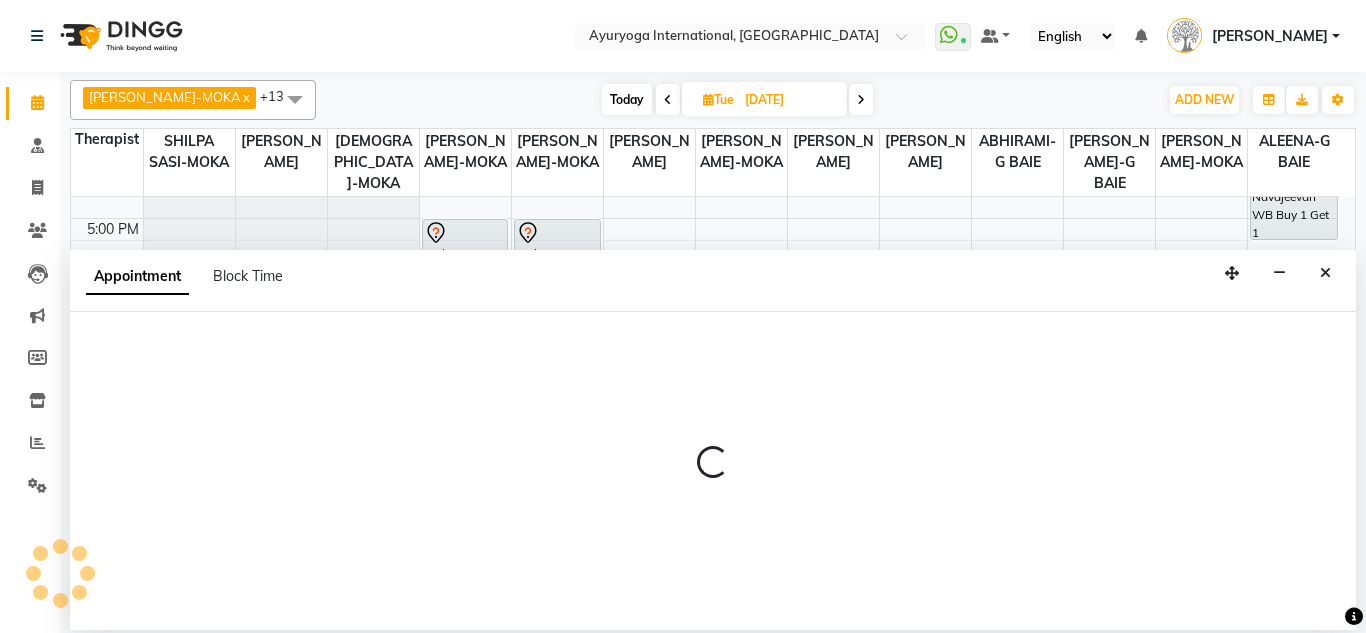 select on "69824" 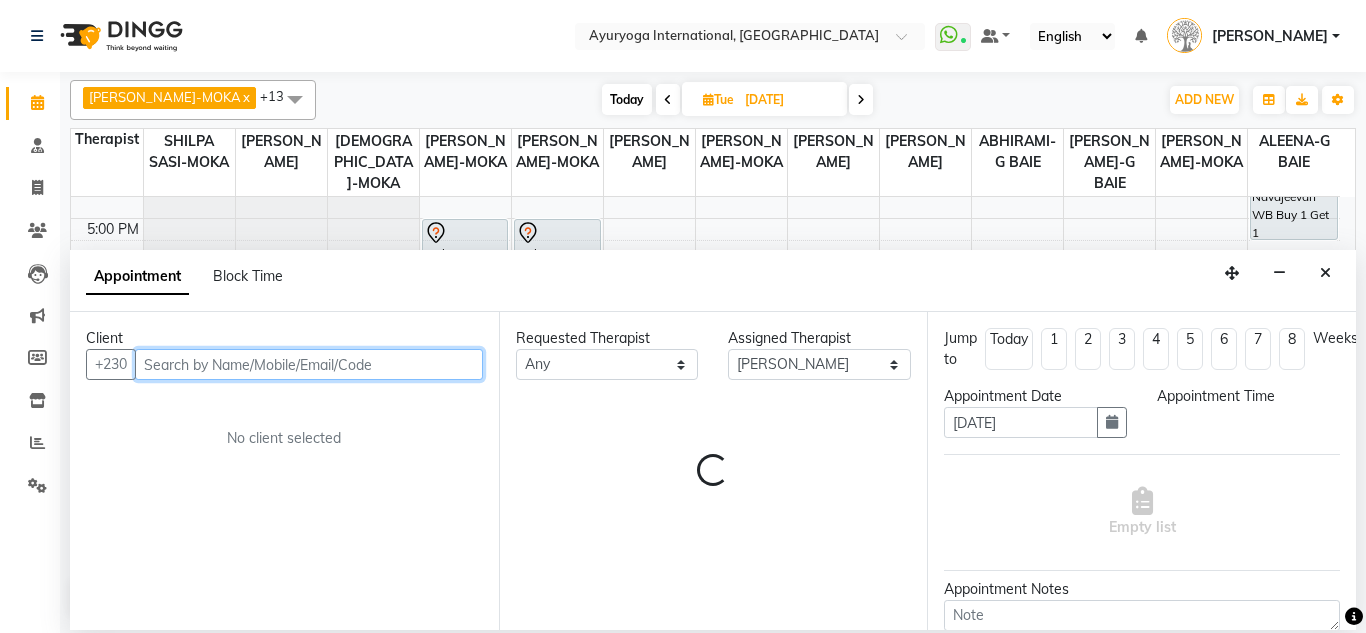 select on "1140" 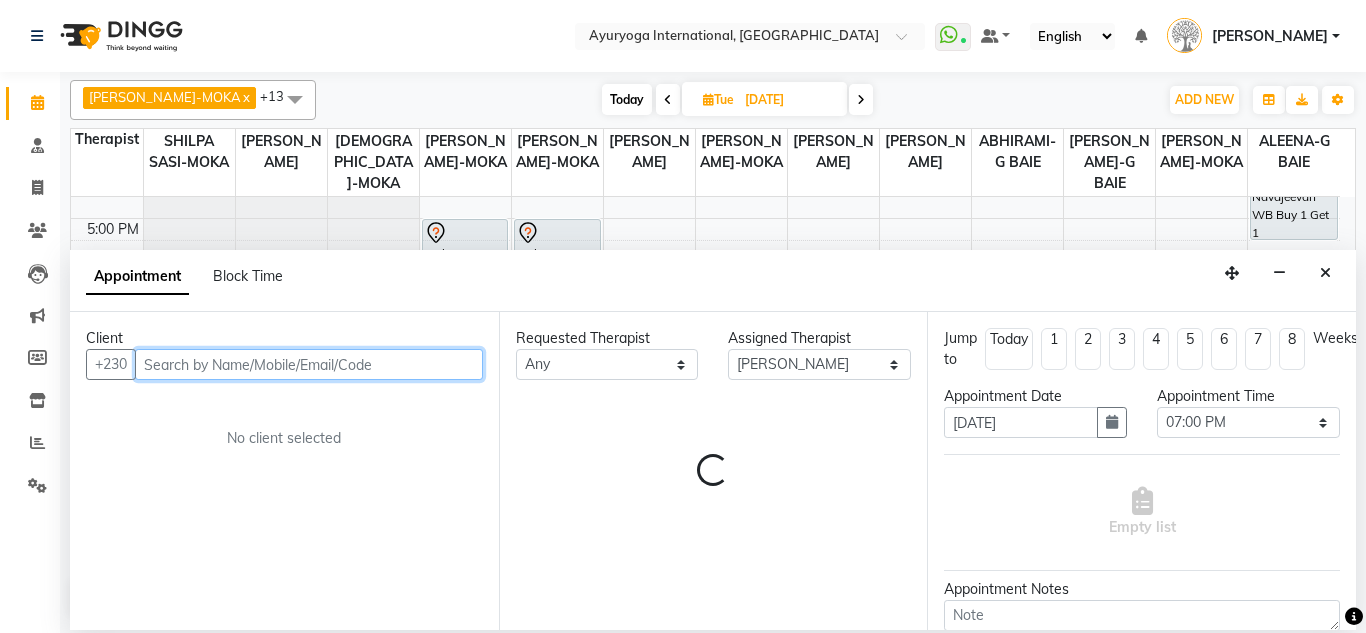 paste on "58927455" 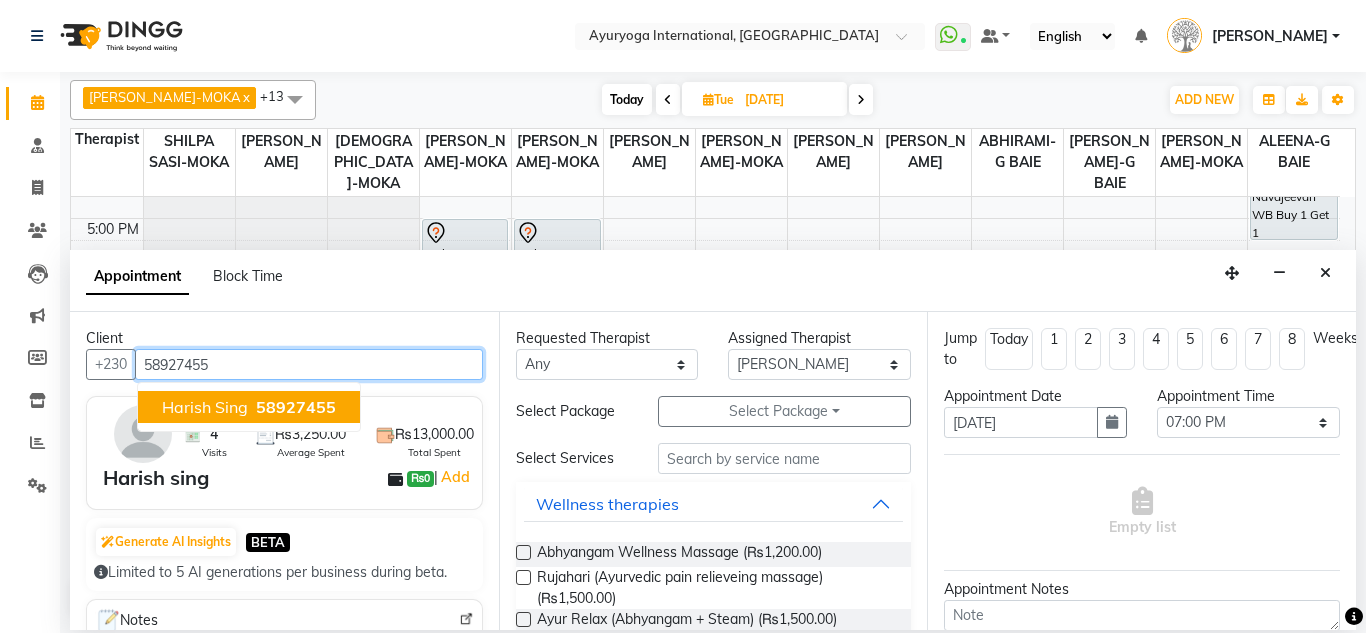 click on "Harish sing   58927455" at bounding box center (249, 407) 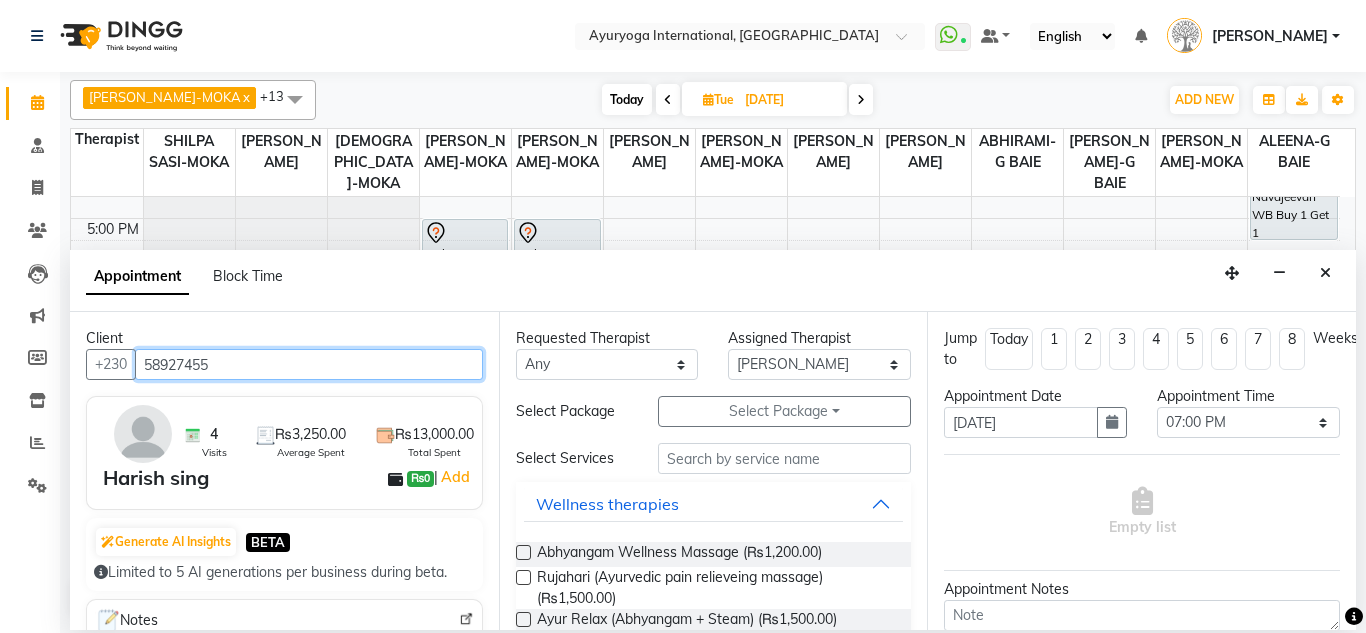 type on "58927455" 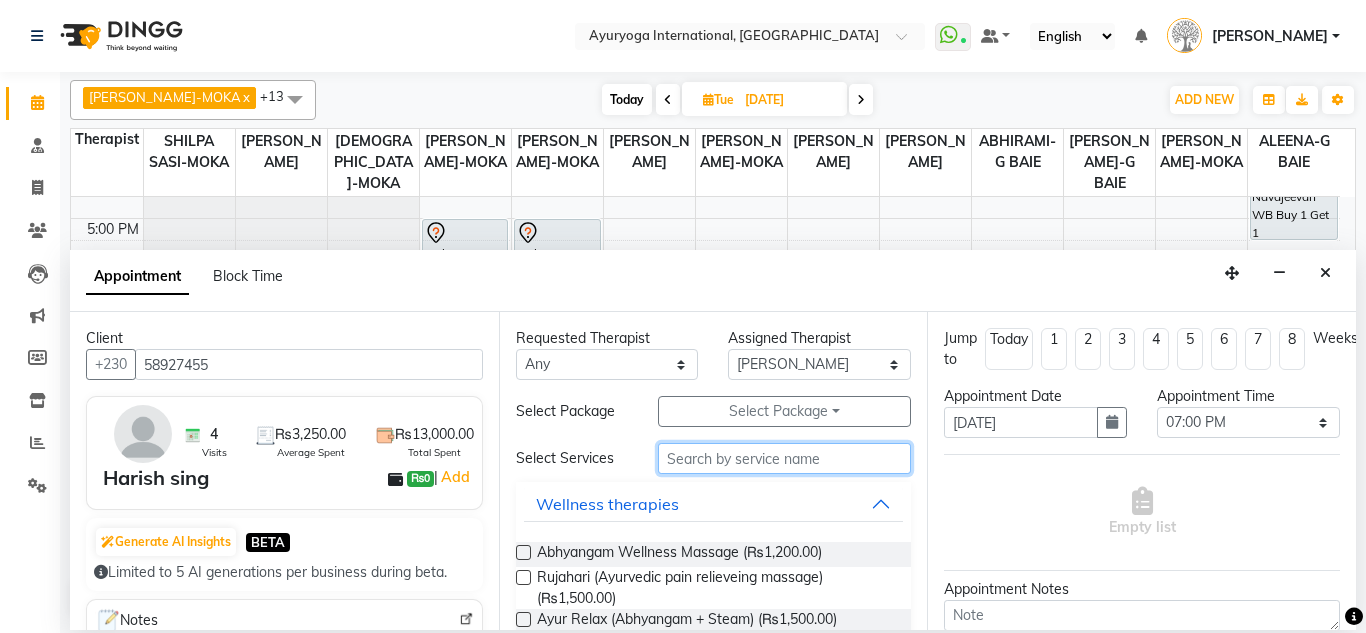 click at bounding box center [785, 458] 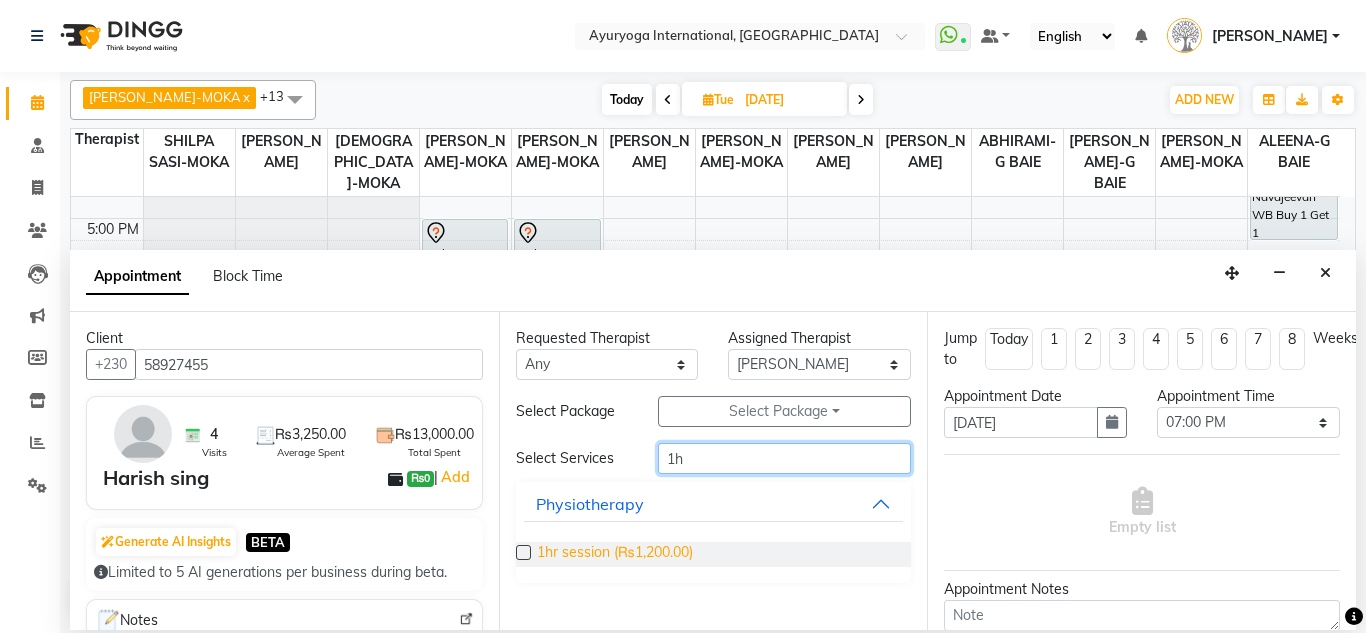 type on "1h" 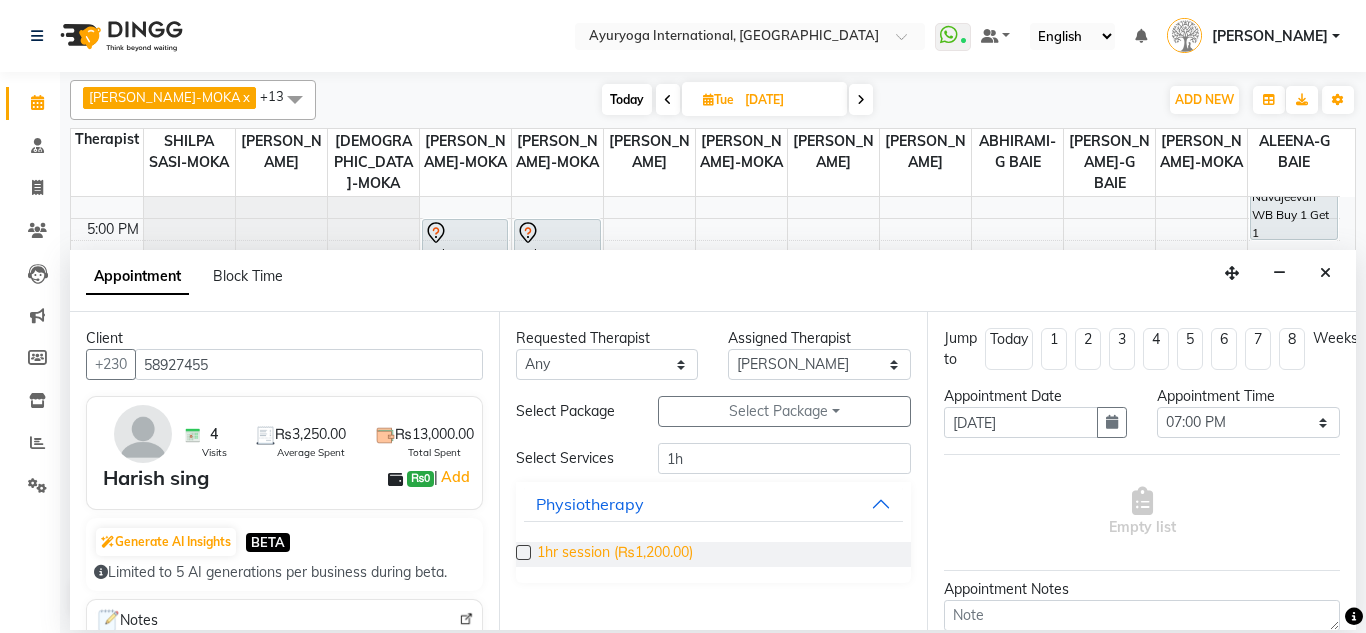 click on "1hr session (₨1,200.00)" at bounding box center [615, 554] 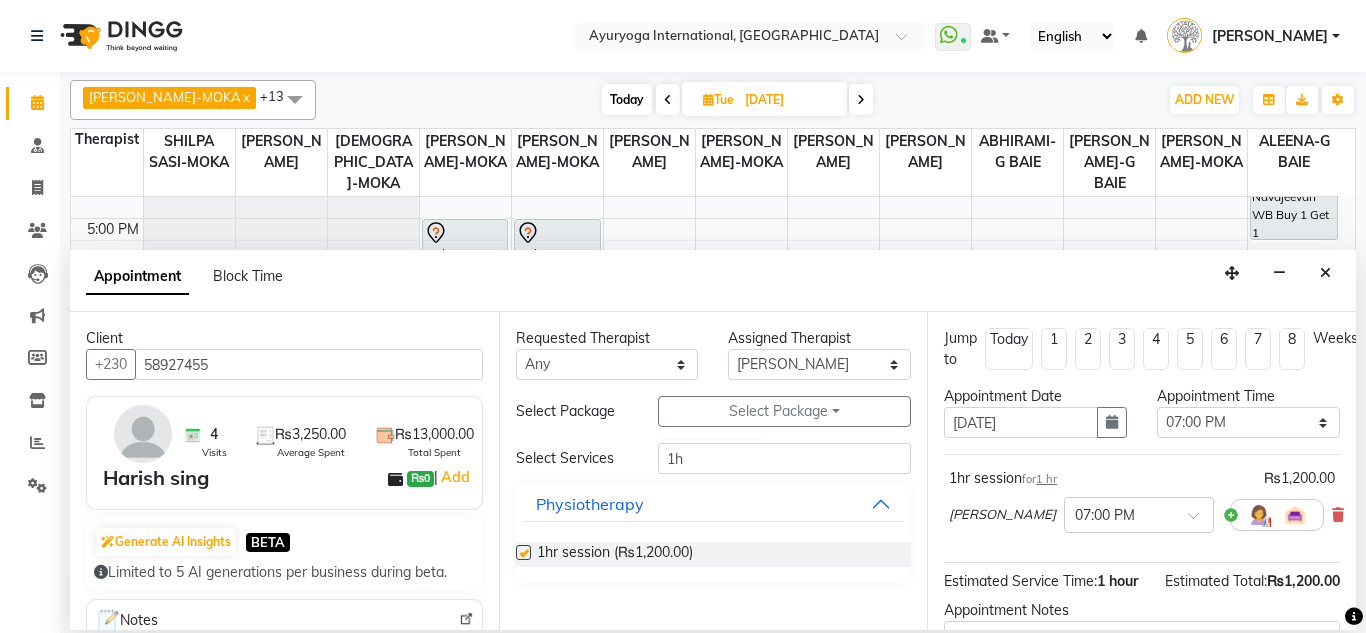 checkbox on "false" 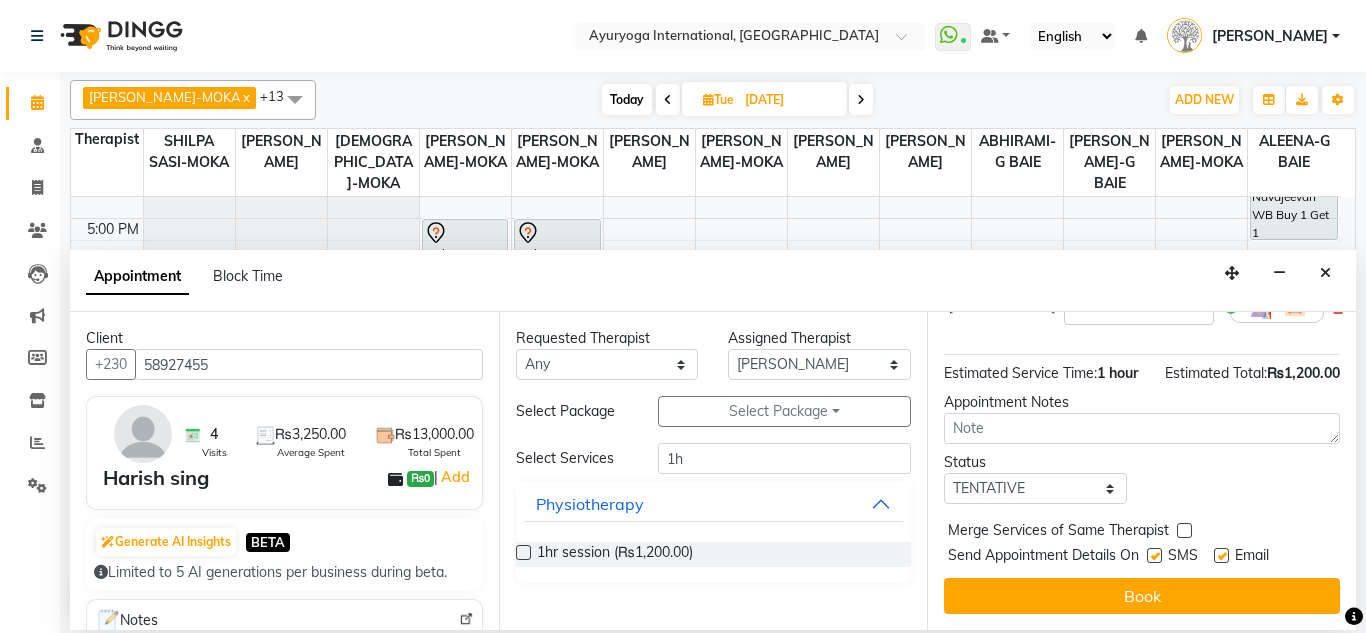scroll, scrollTop: 267, scrollLeft: 0, axis: vertical 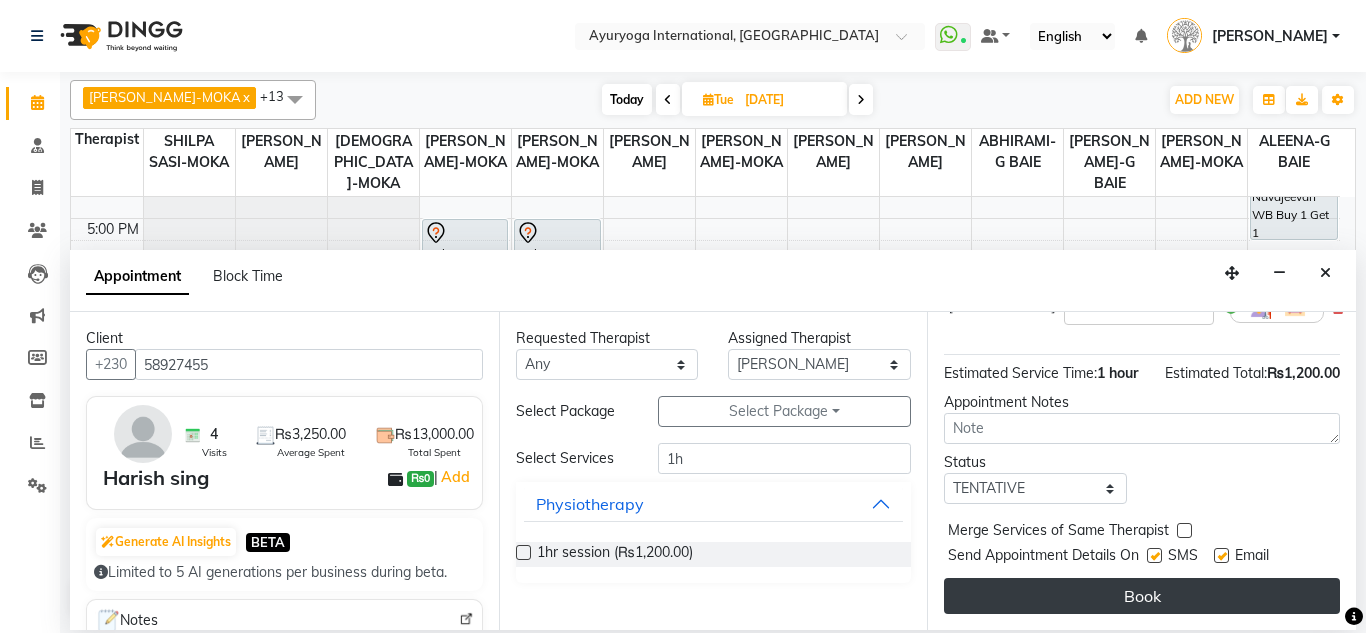 click on "Book" at bounding box center [1142, 596] 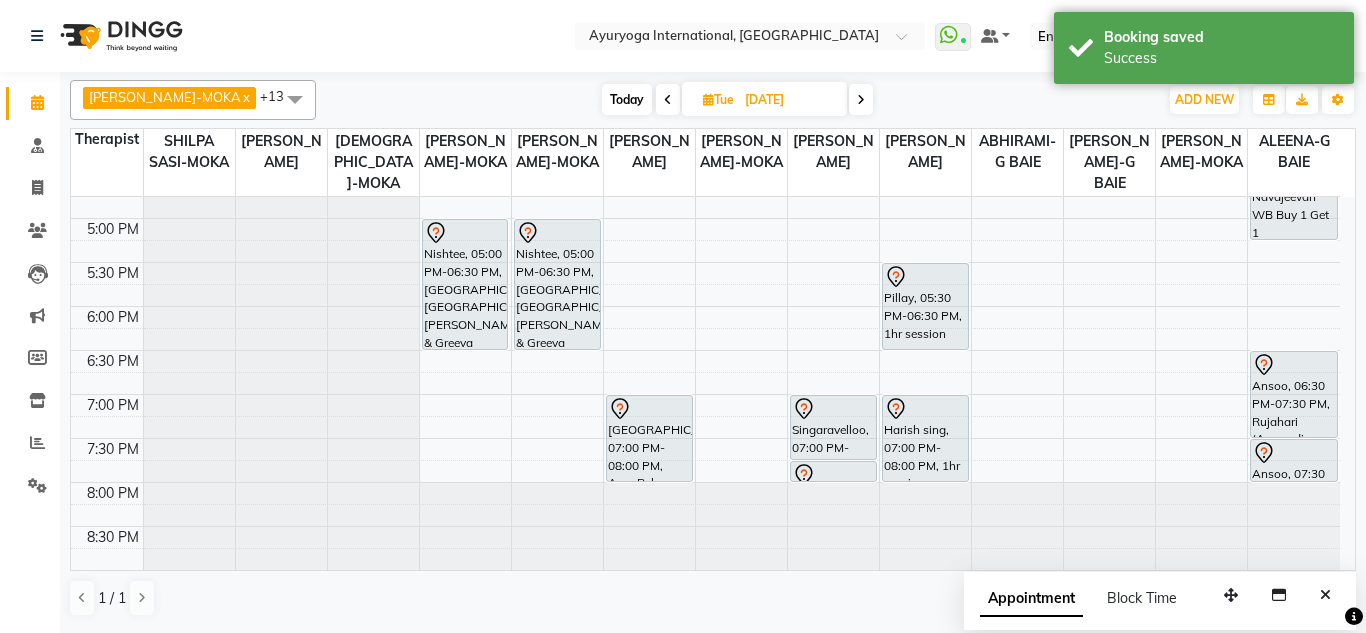 click on "Today" at bounding box center (627, 99) 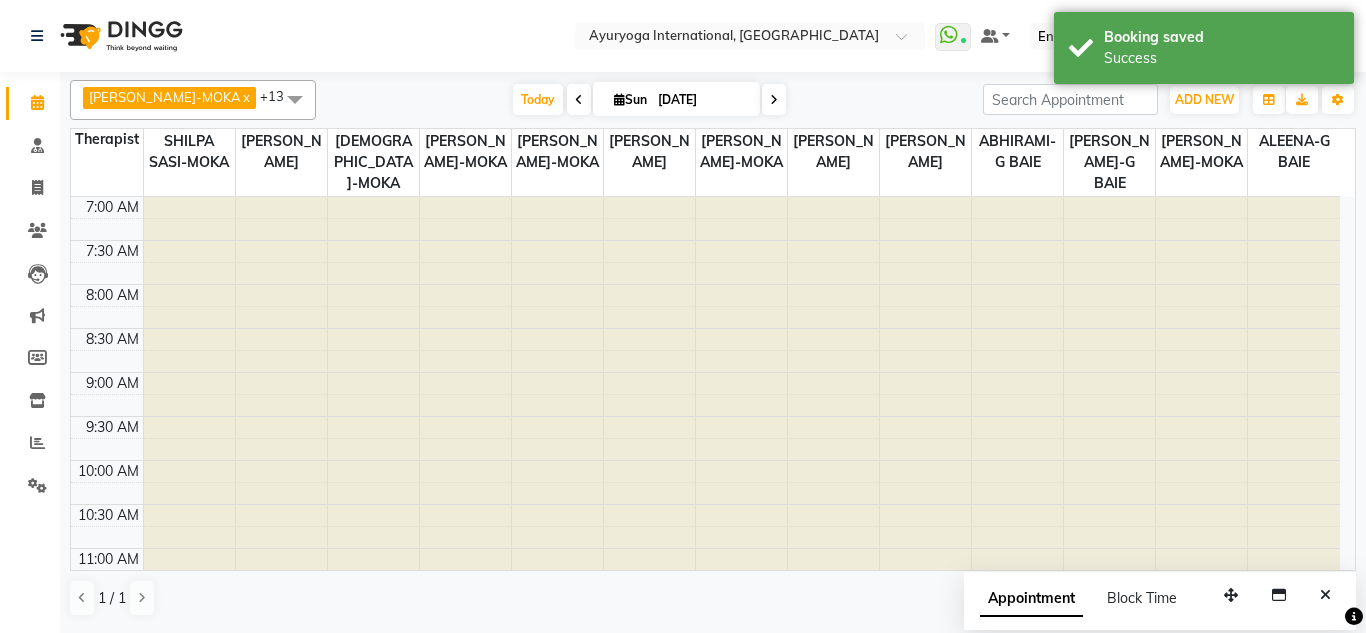 scroll, scrollTop: 858, scrollLeft: 0, axis: vertical 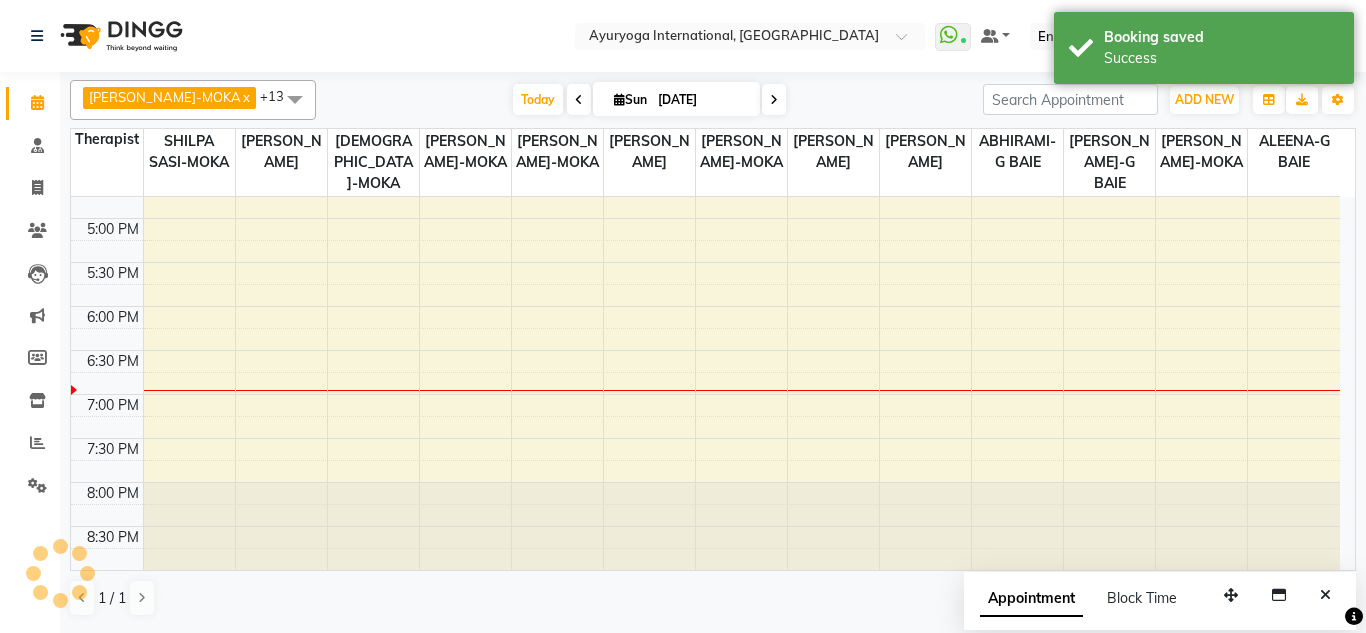 click at bounding box center [579, 100] 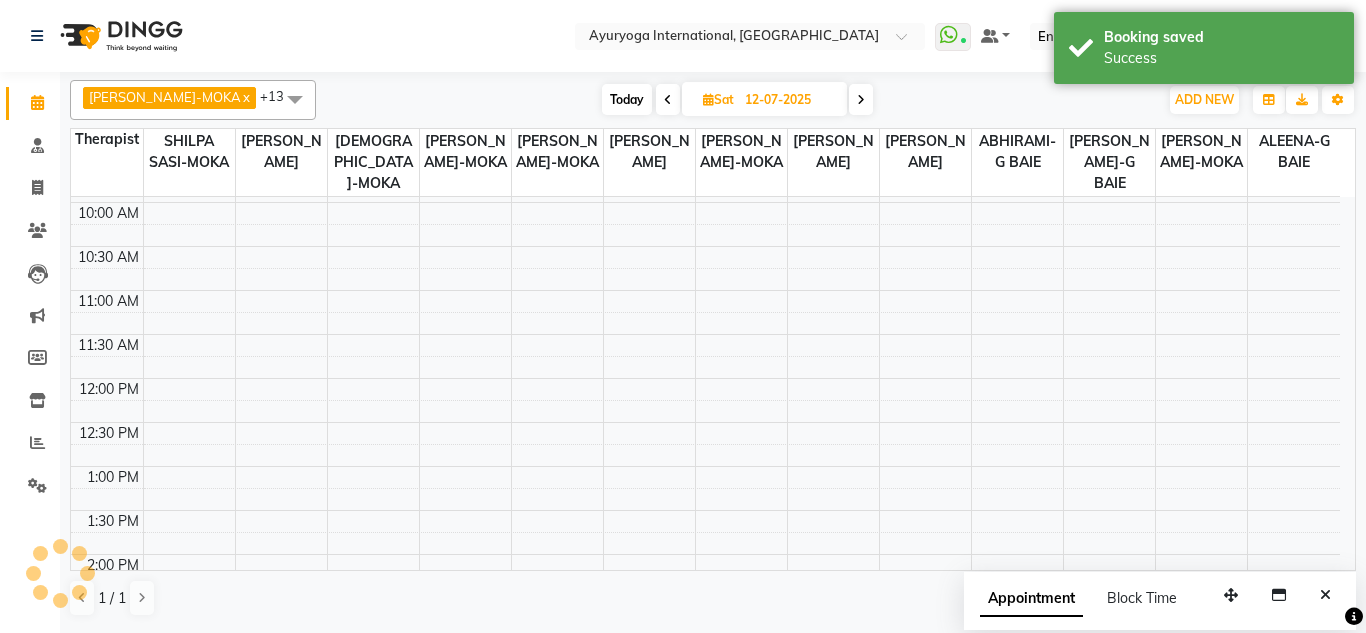 scroll, scrollTop: 0, scrollLeft: 0, axis: both 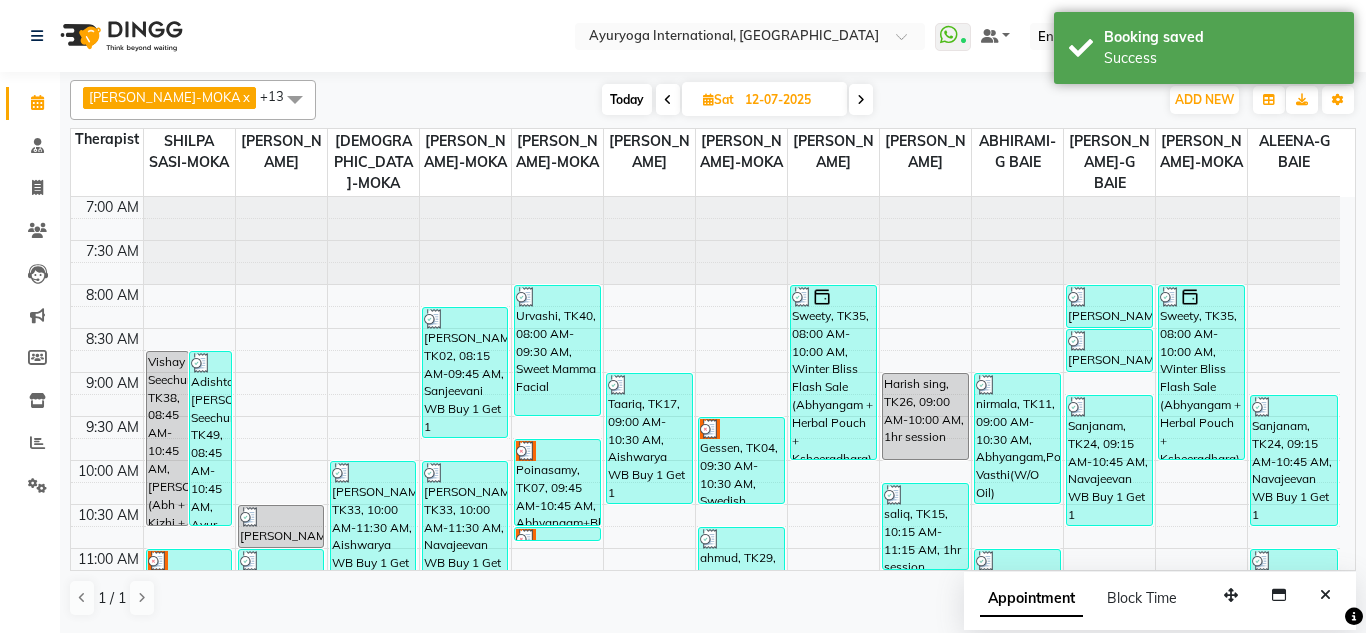 click on "Today" at bounding box center [627, 99] 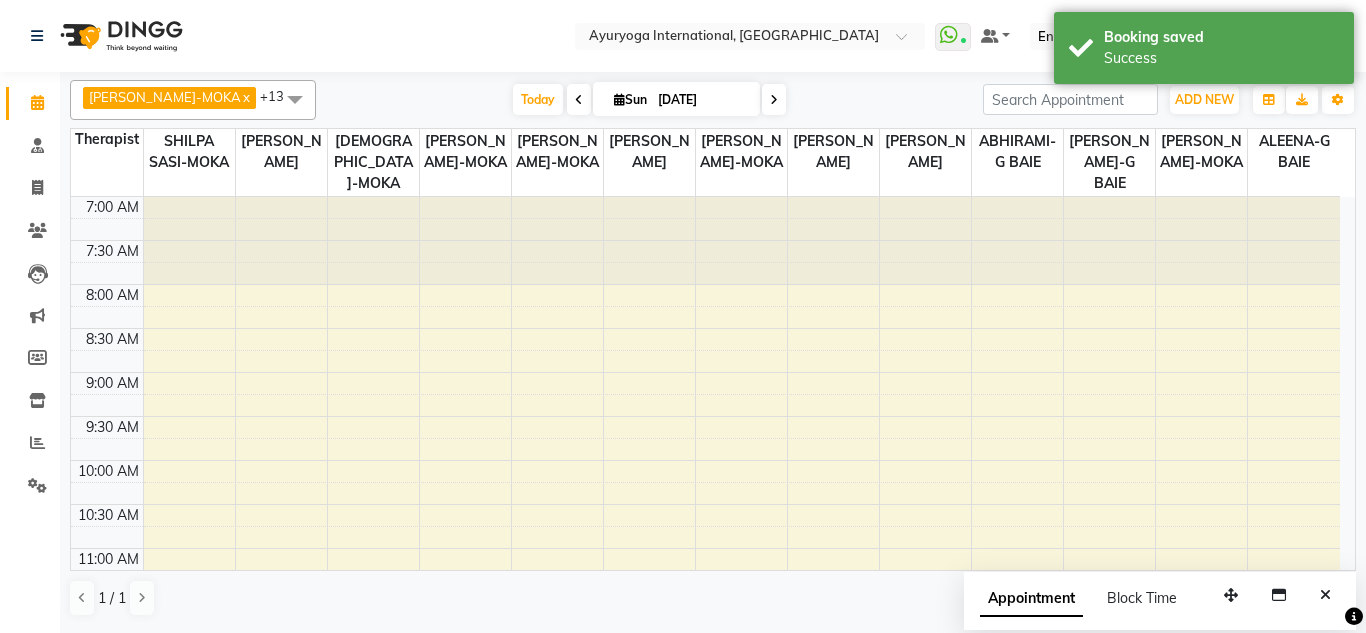 scroll, scrollTop: 858, scrollLeft: 0, axis: vertical 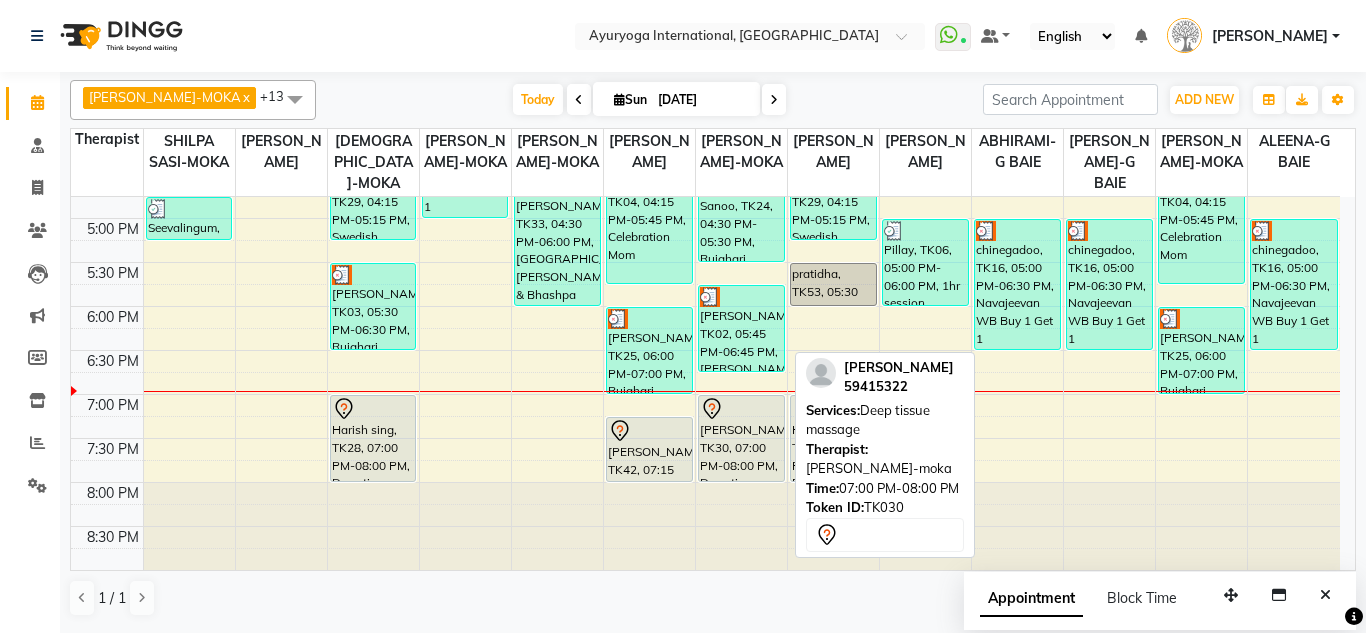 click on "Miguel Tonta, TK30, 07:00 PM-08:00 PM, Deep tissue massage" at bounding box center (741, 438) 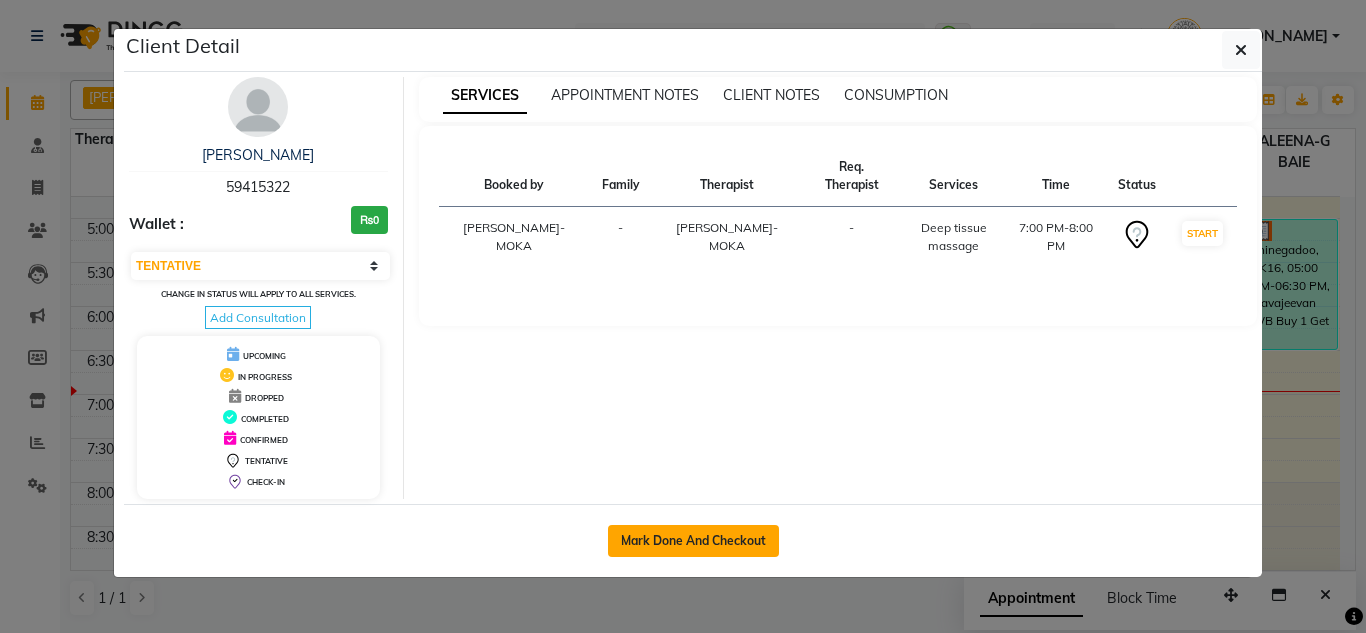click on "Mark Done And Checkout" 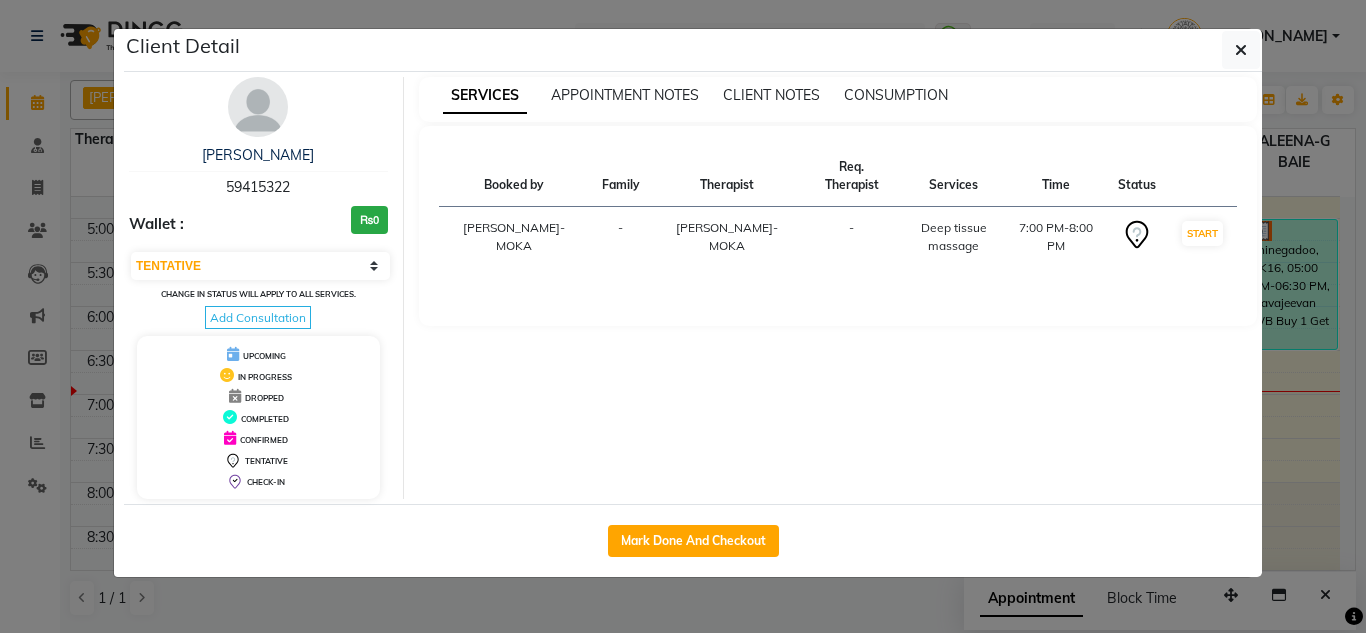 select on "service" 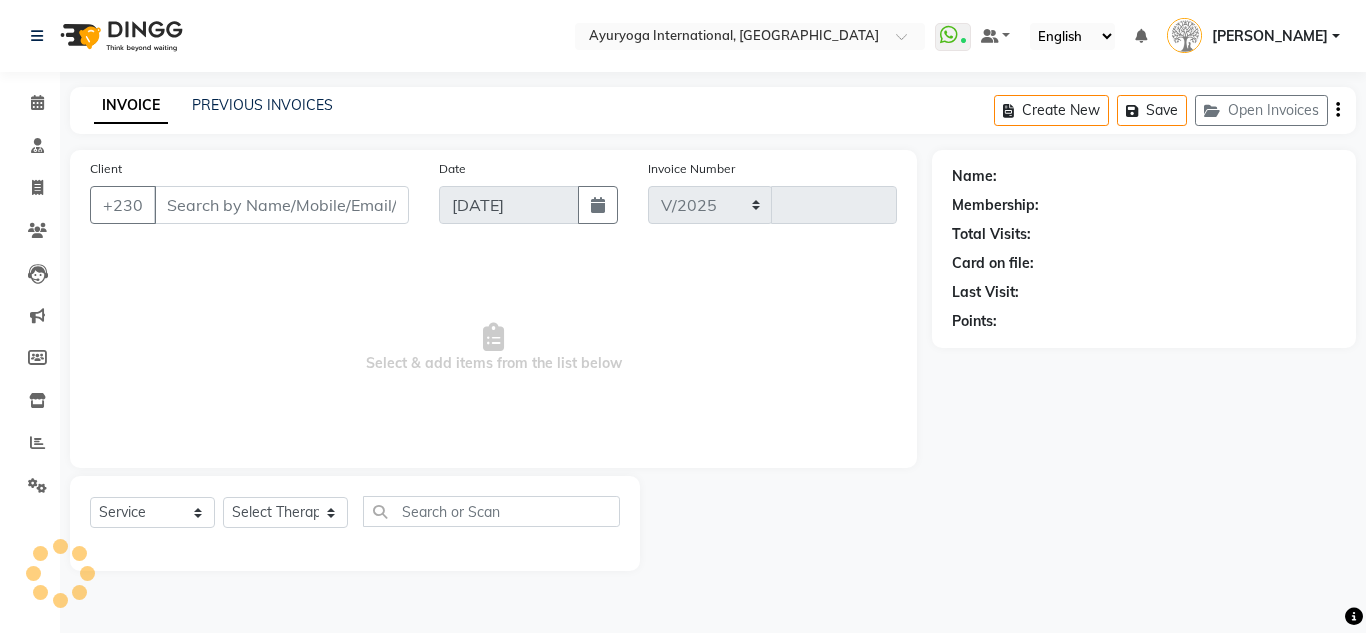 select on "730" 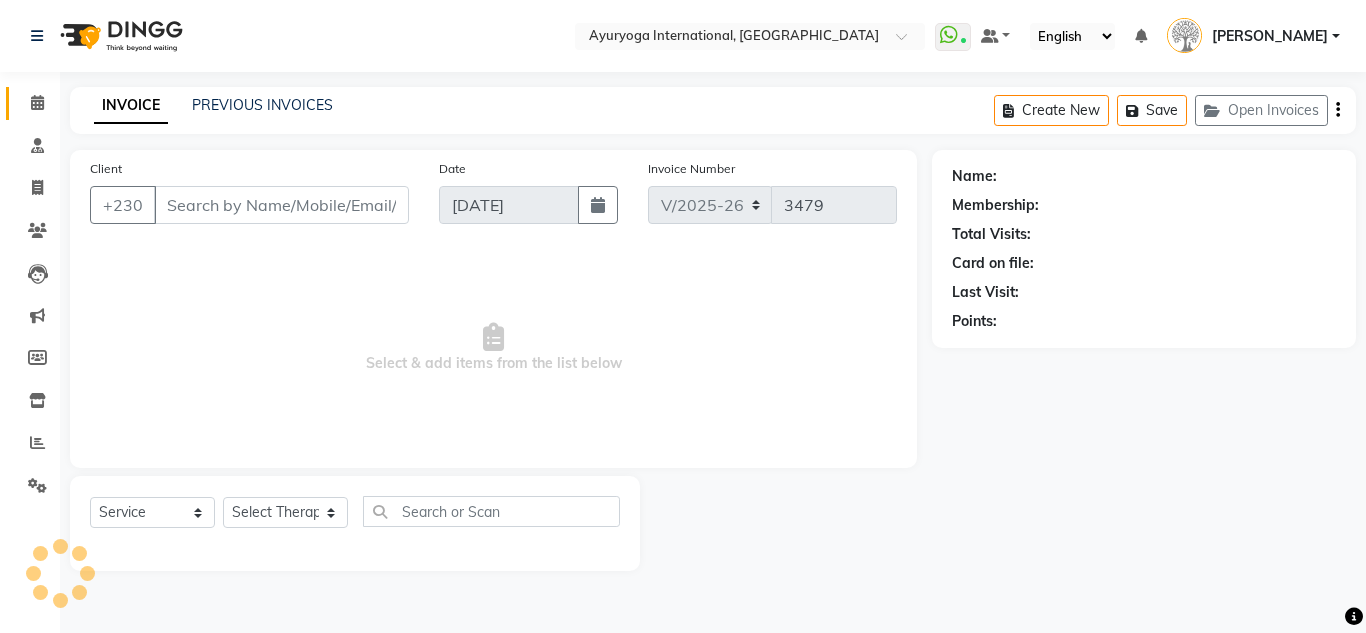 click 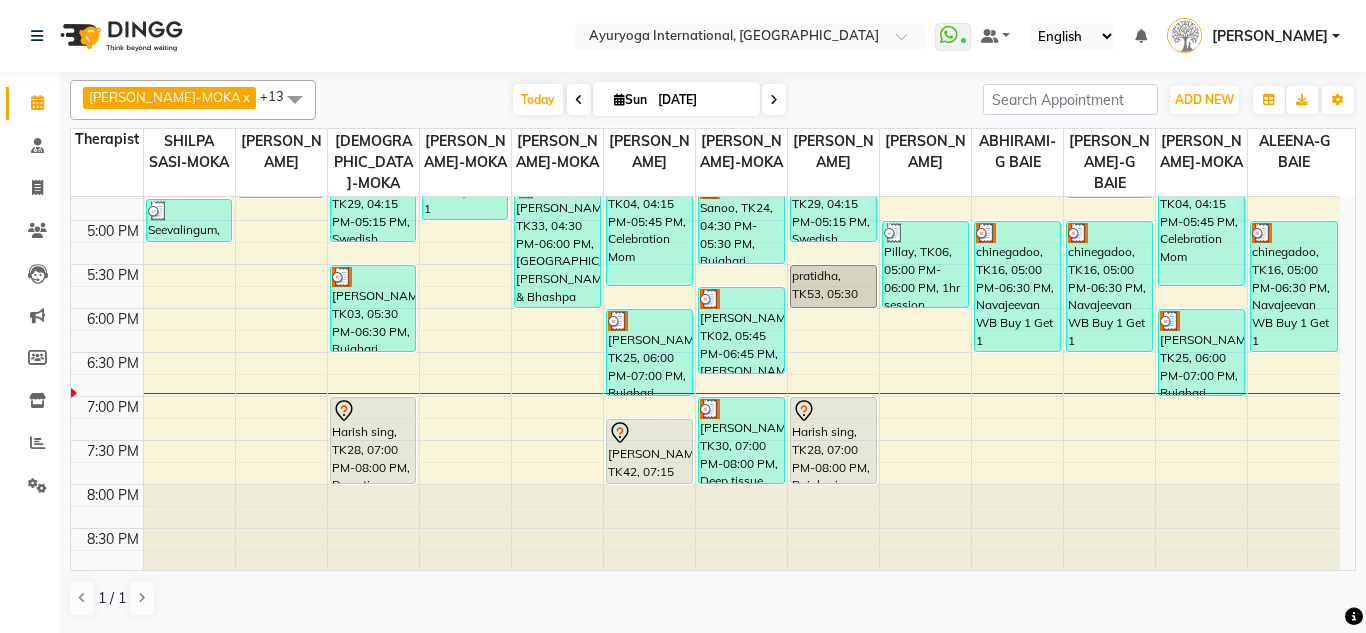 scroll, scrollTop: 858, scrollLeft: 0, axis: vertical 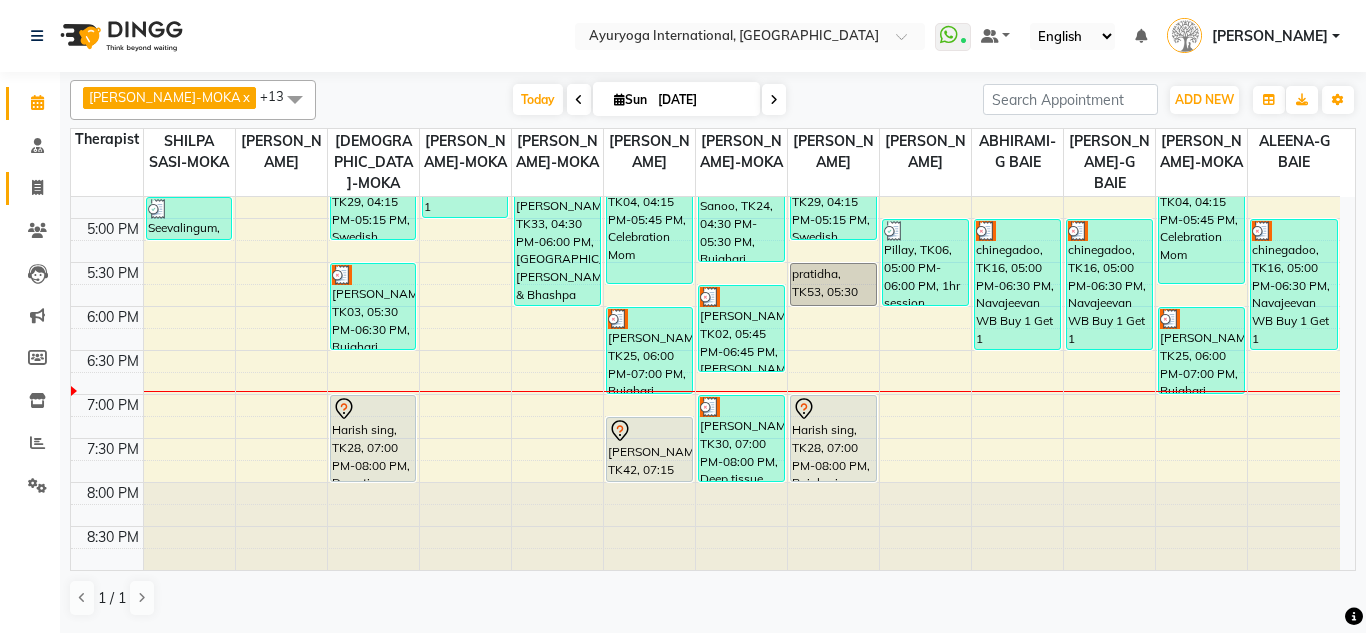 click 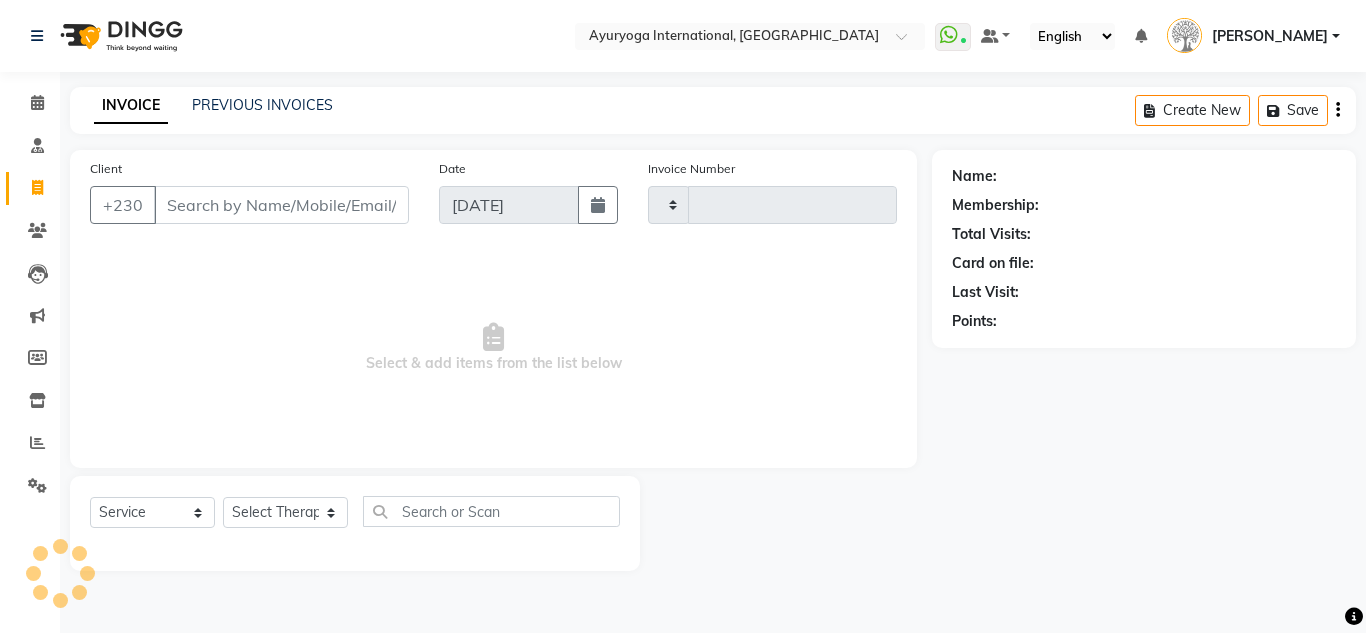 type on "3479" 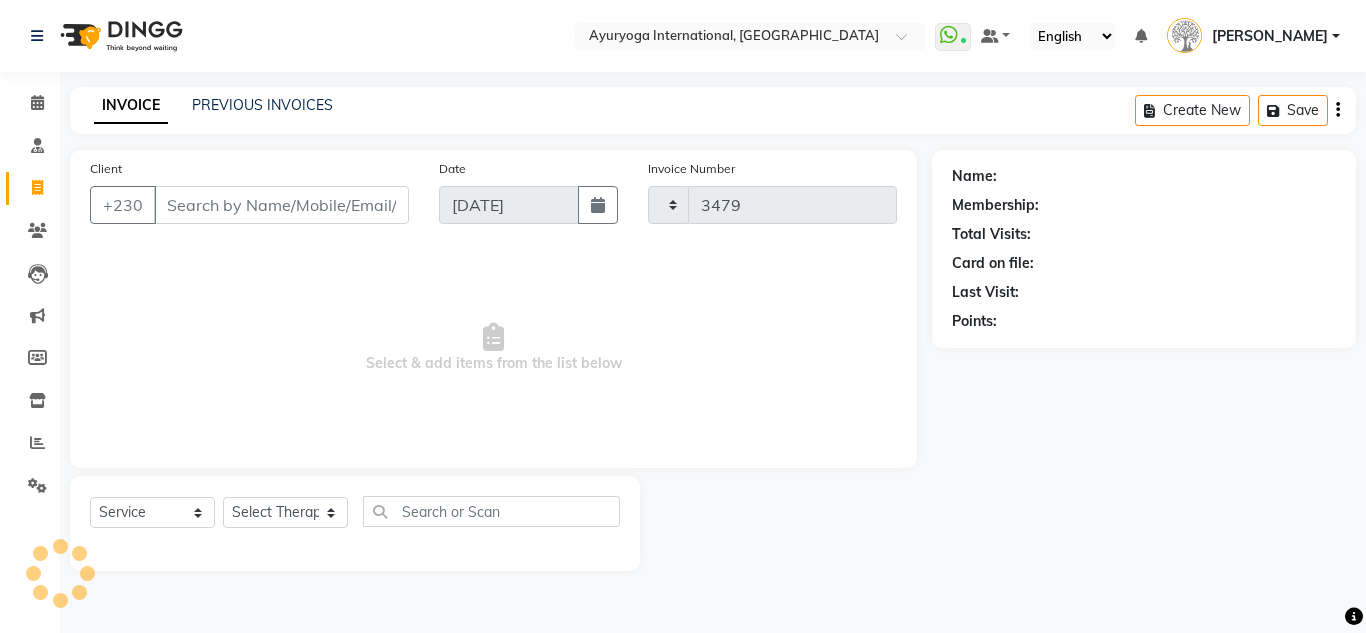select on "730" 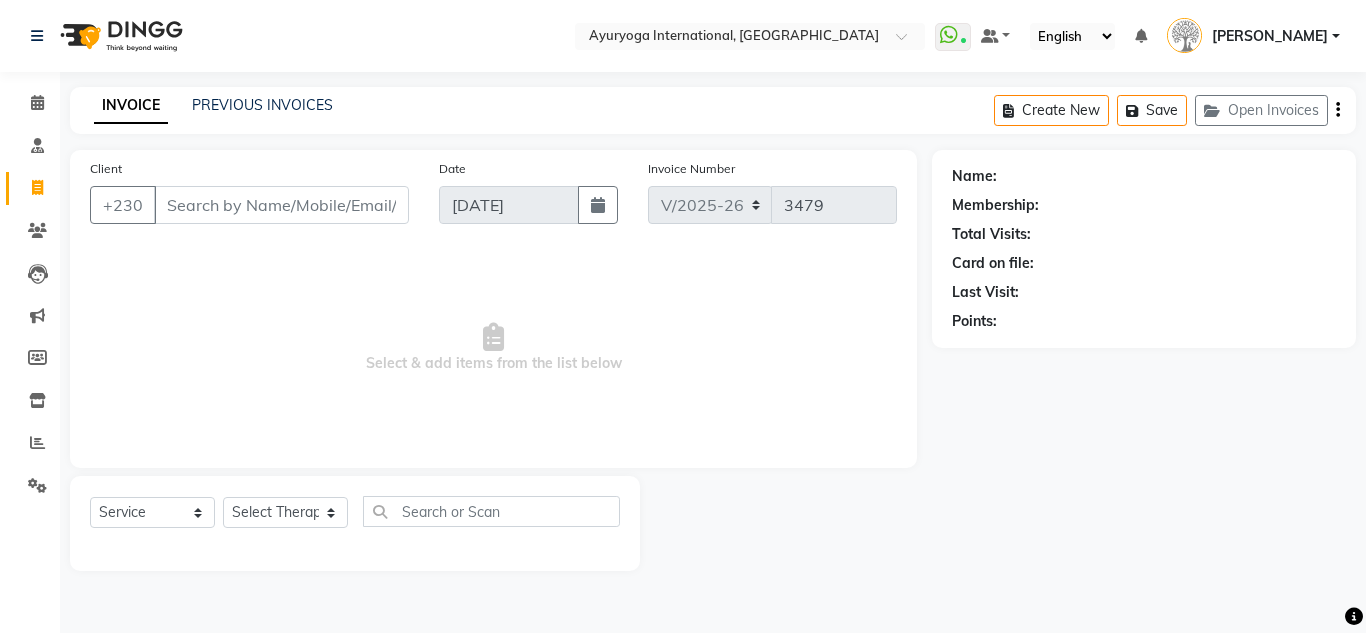 click on "PREVIOUS INVOICES" 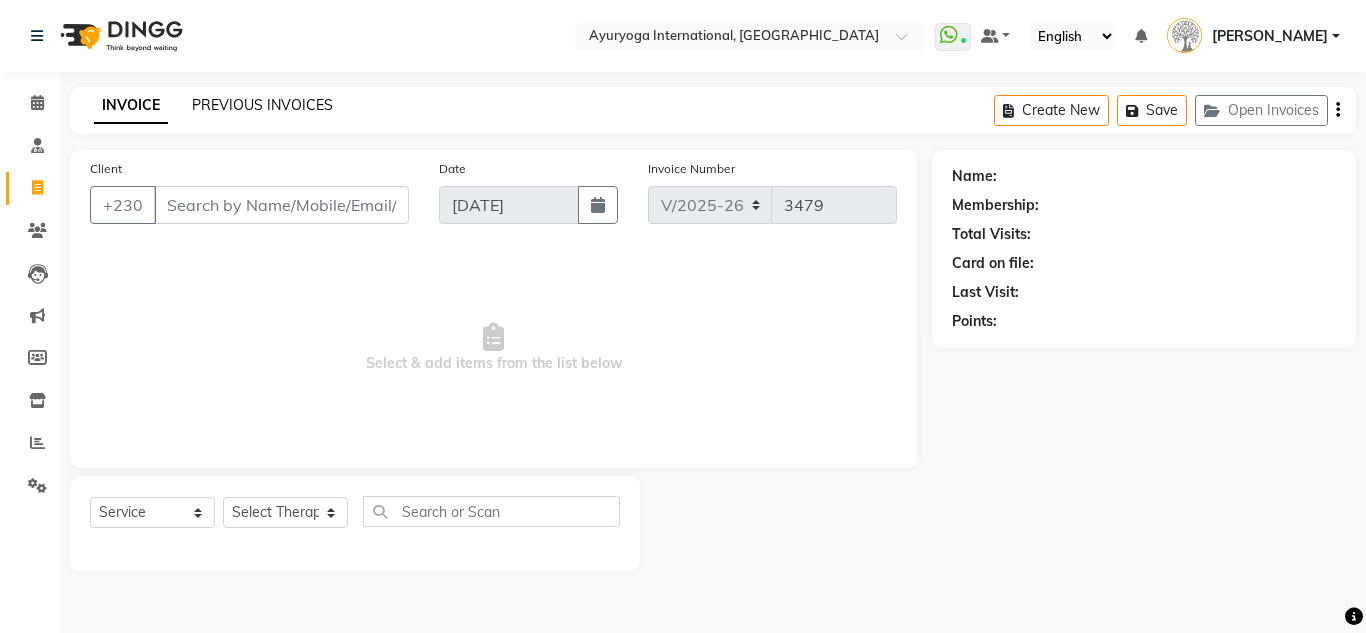click on "PREVIOUS INVOICES" 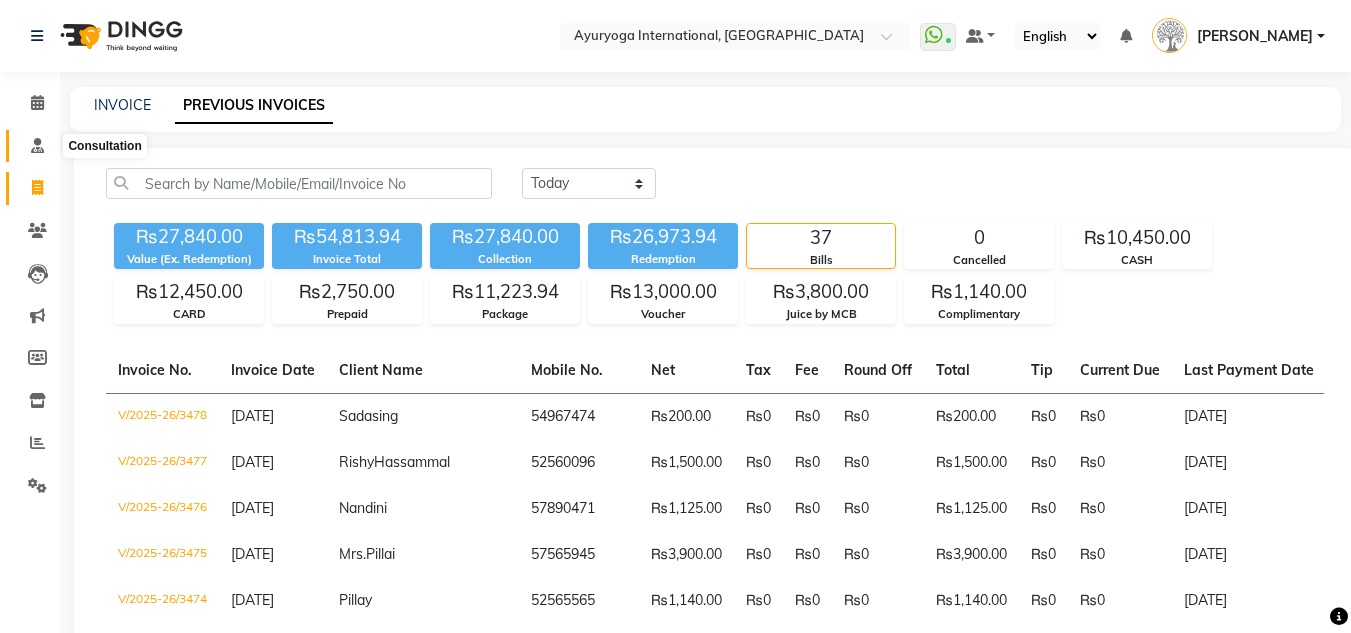 click 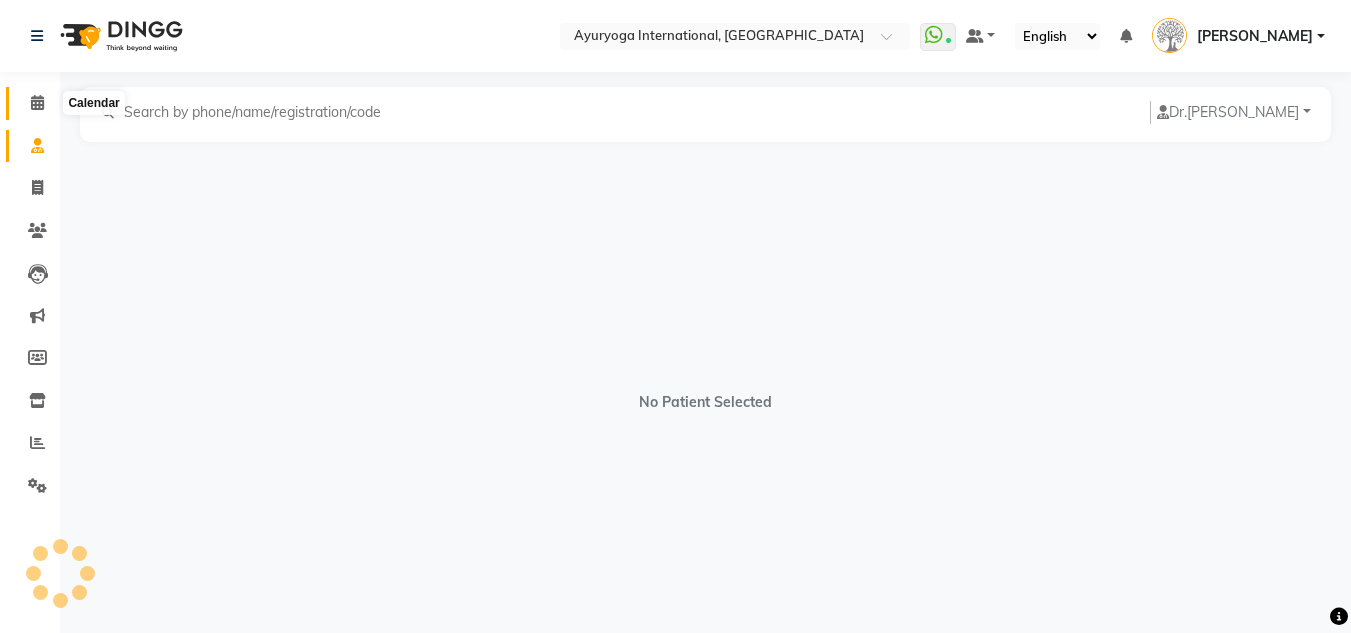 click 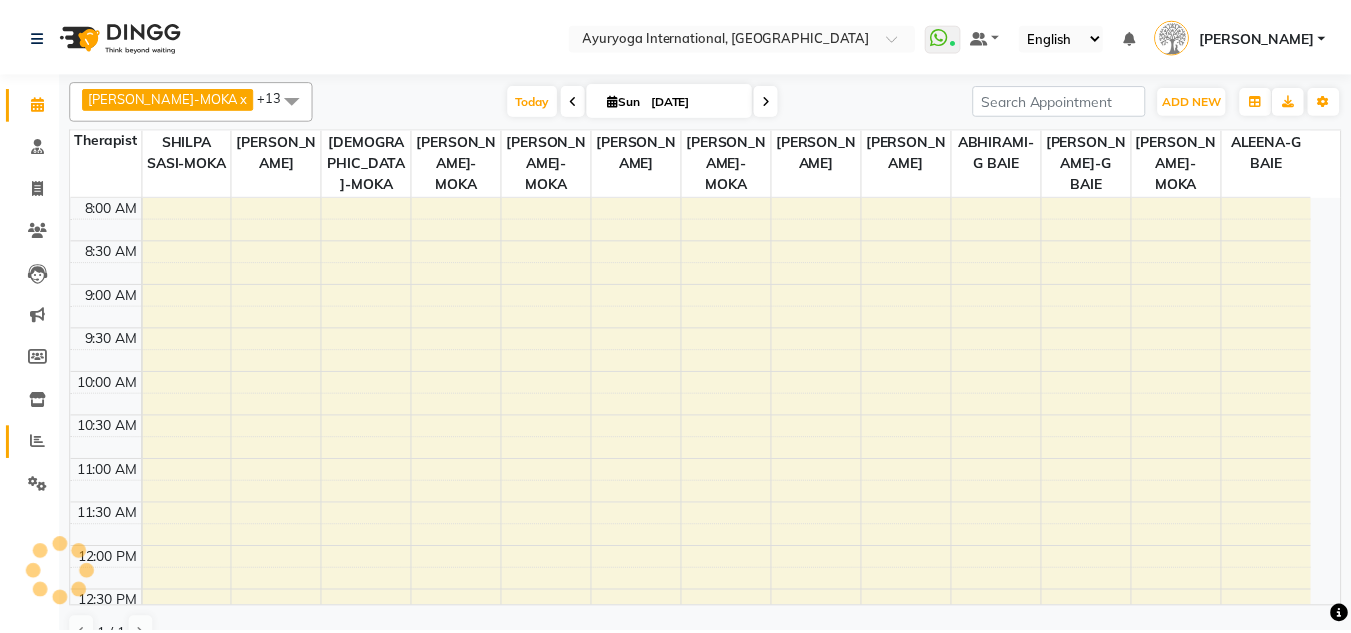scroll, scrollTop: 0, scrollLeft: 0, axis: both 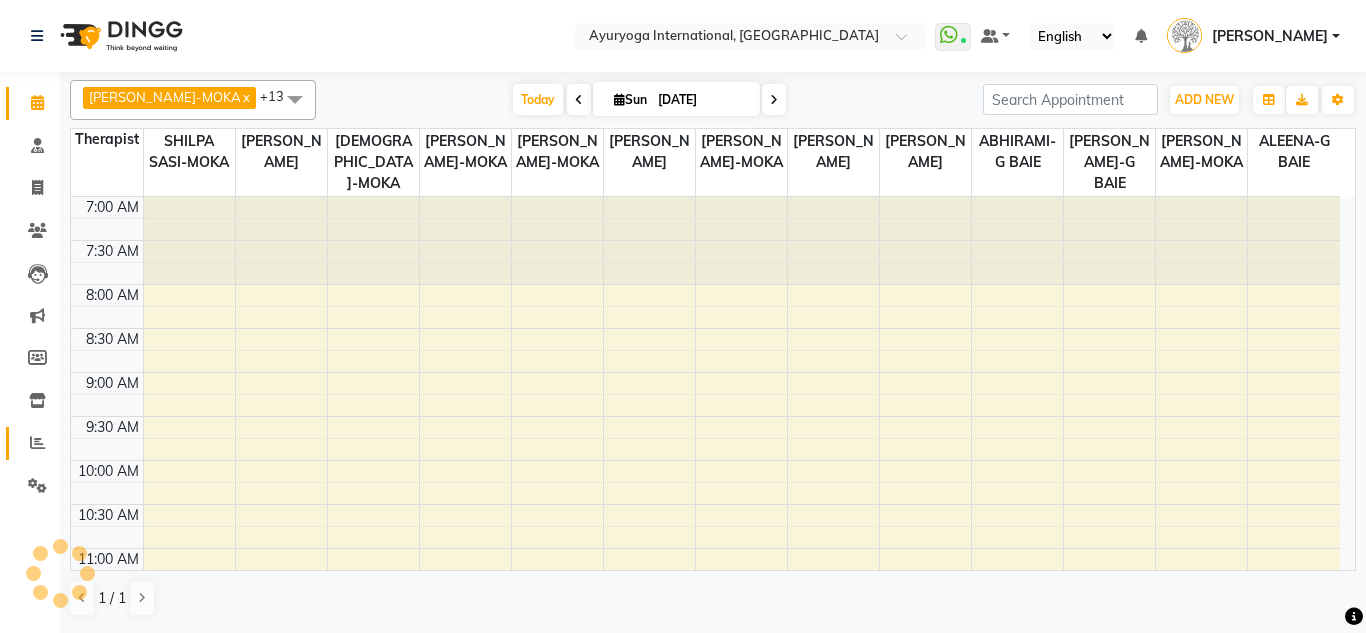 click on "Reports" 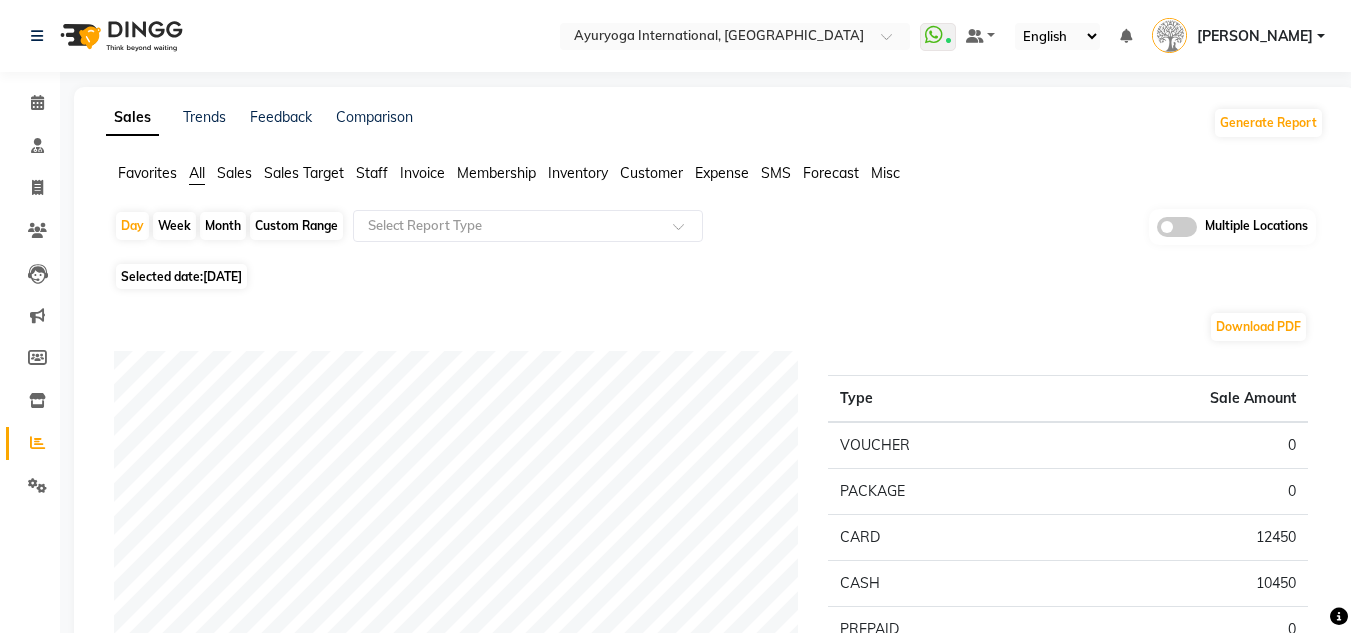 click on "Month" 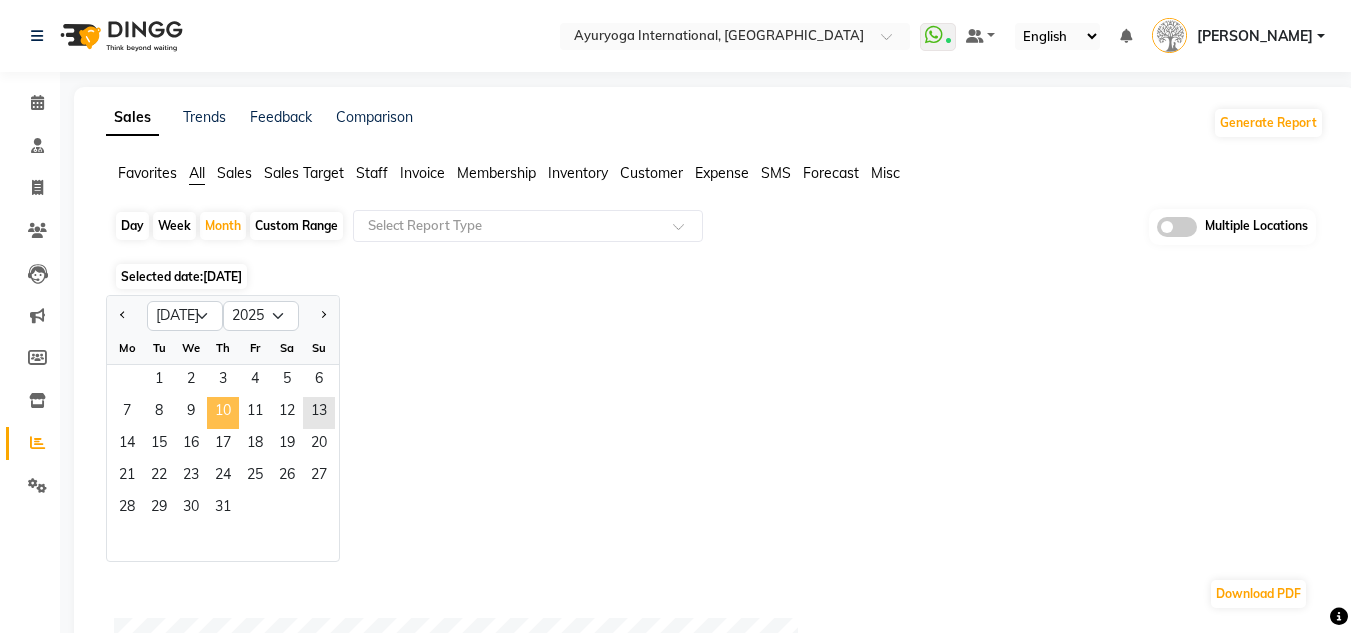 click on "10" 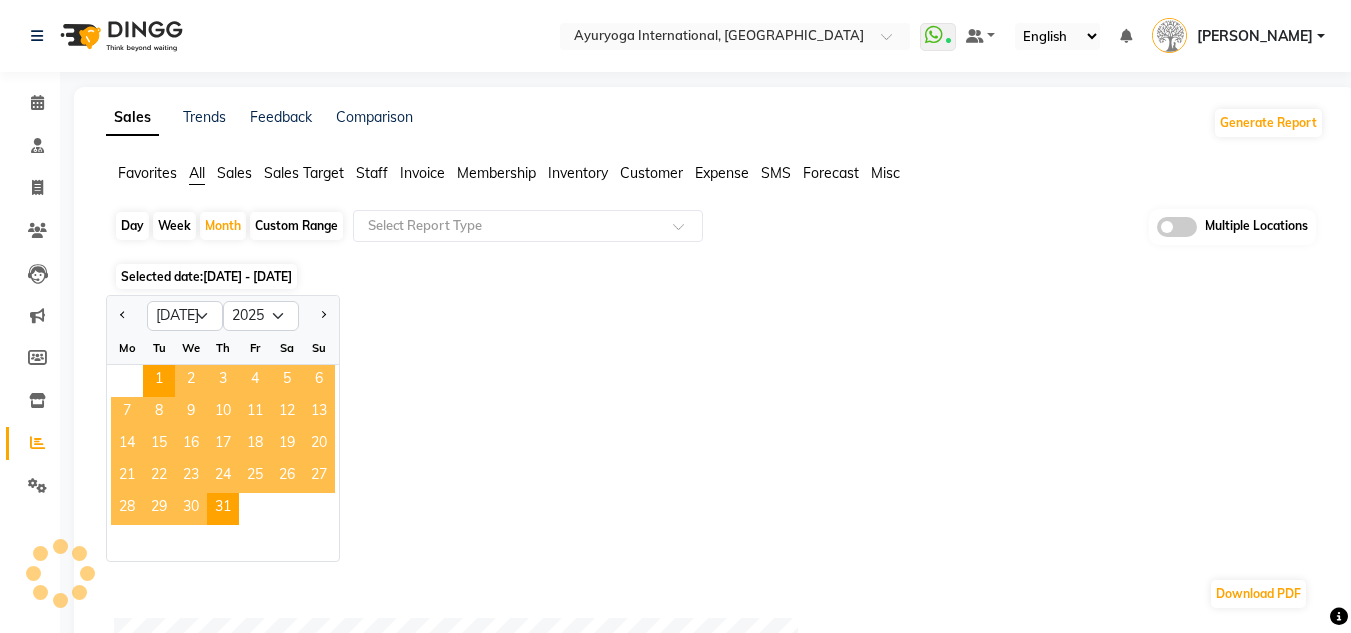 click on "Jan Feb Mar Apr May Jun Jul Aug Sep Oct Nov Dec 2015 2016 2017 2018 2019 2020 2021 2022 2023 2024 2025 2026 2027 2028 2029 2030 2031 2032 2033 2034 2035 Mo Tu We Th Fr Sa Su  1   2   3   4   5   6   7   8   9   10   11   12   13   14   15   16   17   18   19   20   21   22   23   24   25   26   27   28   29   30   31" 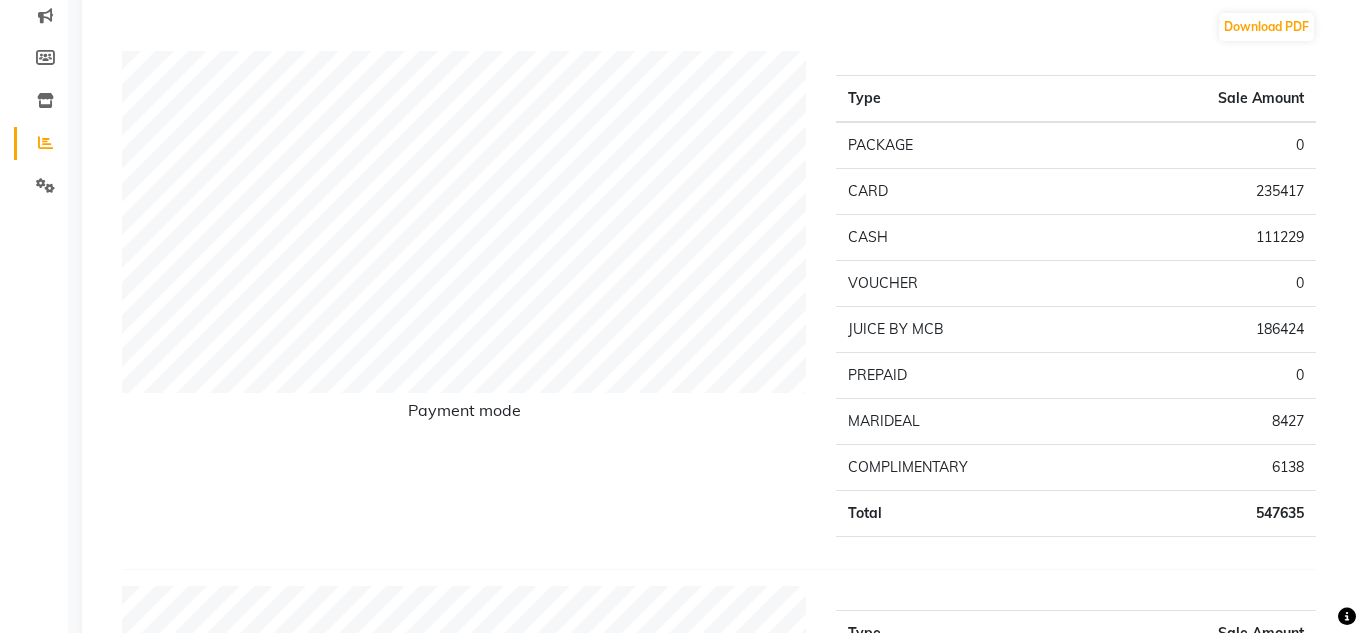 scroll, scrollTop: 0, scrollLeft: 0, axis: both 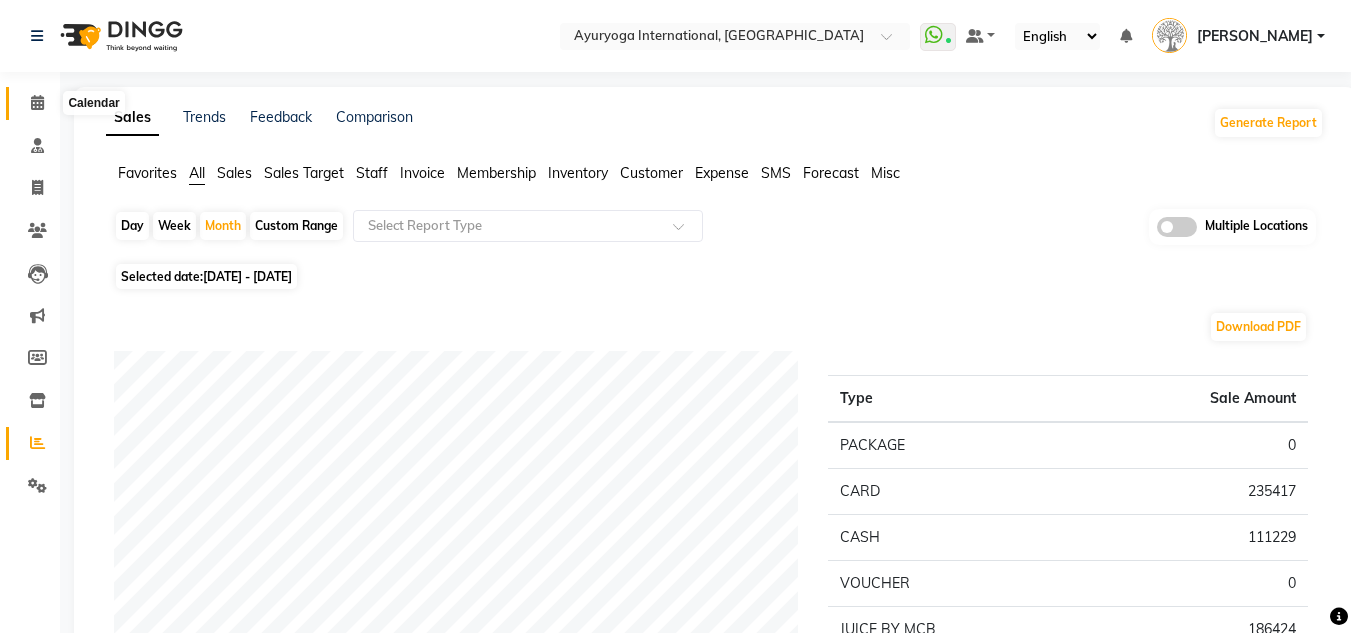 click 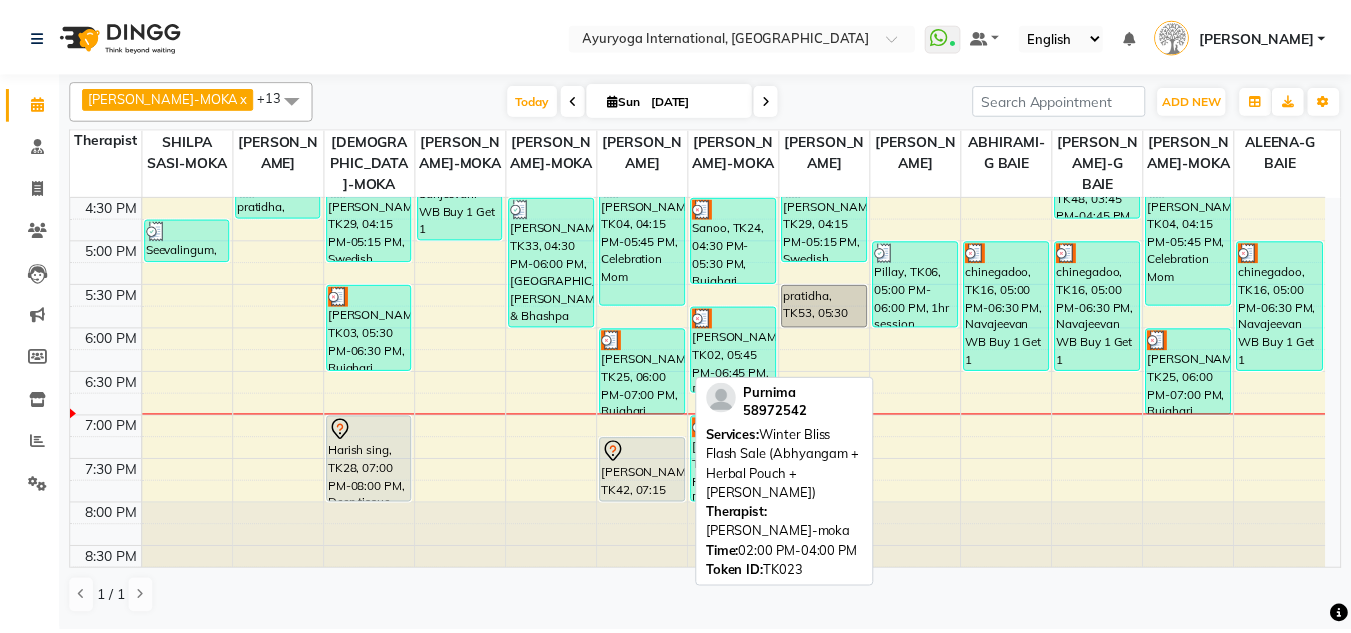 scroll, scrollTop: 858, scrollLeft: 0, axis: vertical 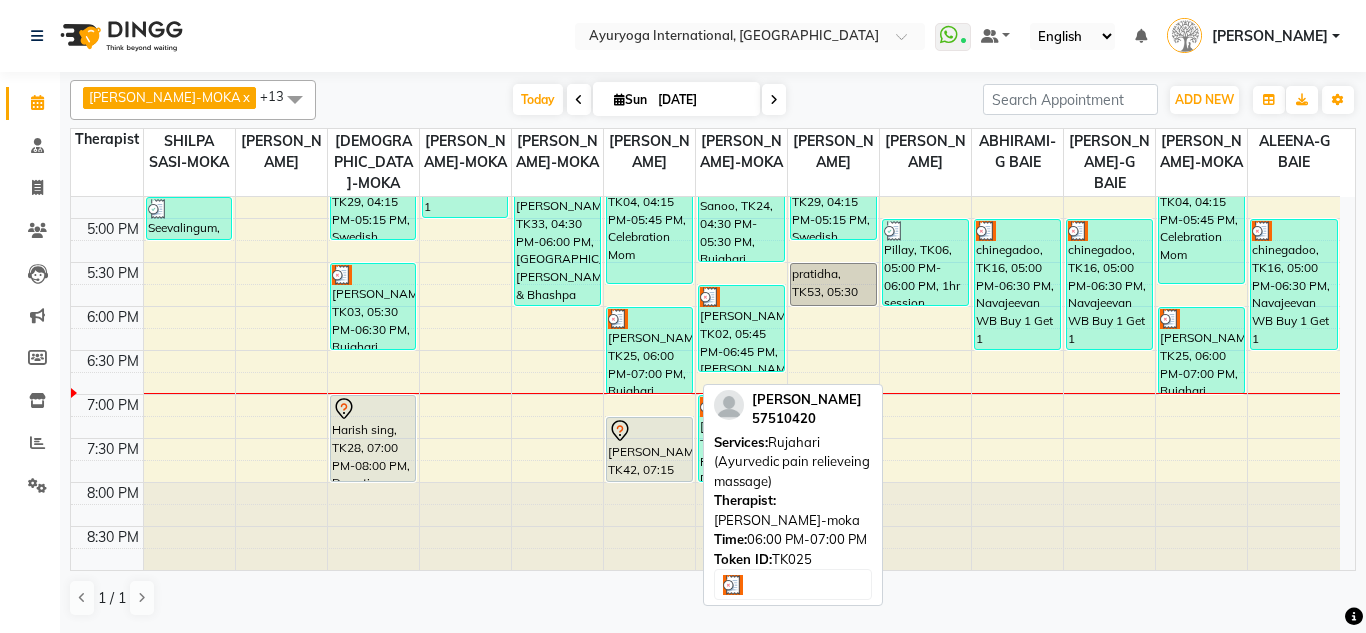 click on "Beeharry, TK25, 06:00 PM-07:00 PM, Rujahari (Ayurvedic pain relieveing massage)" at bounding box center [649, 350] 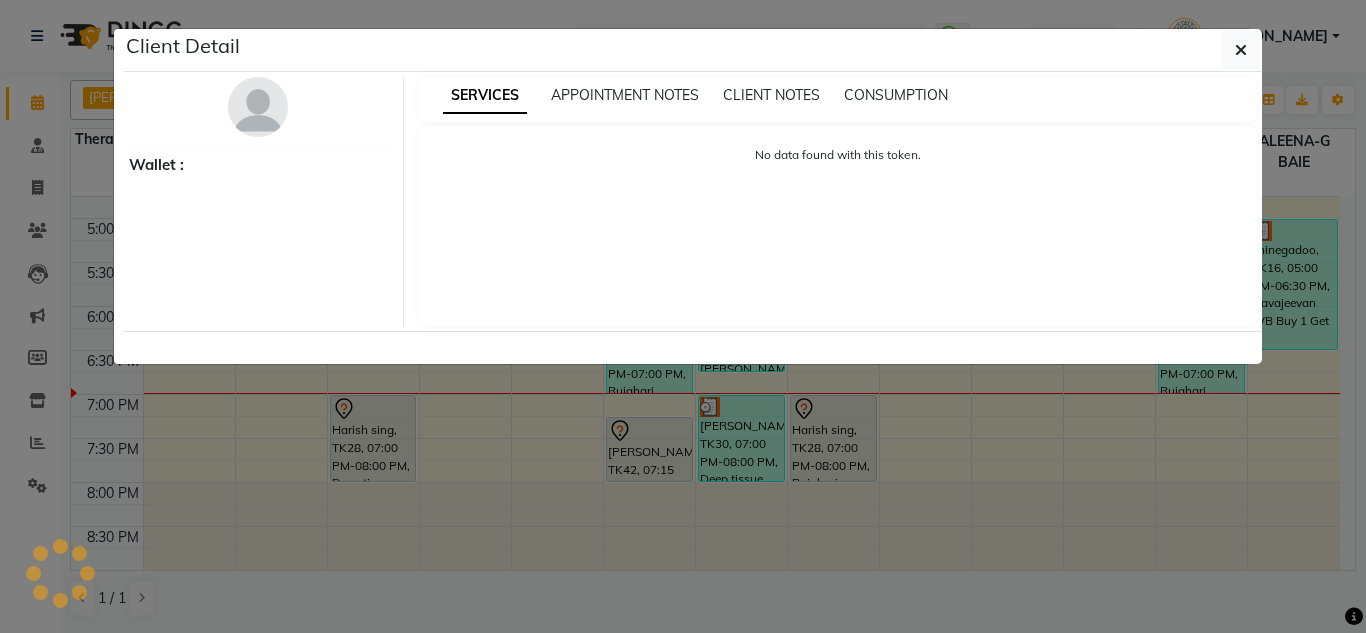 select on "3" 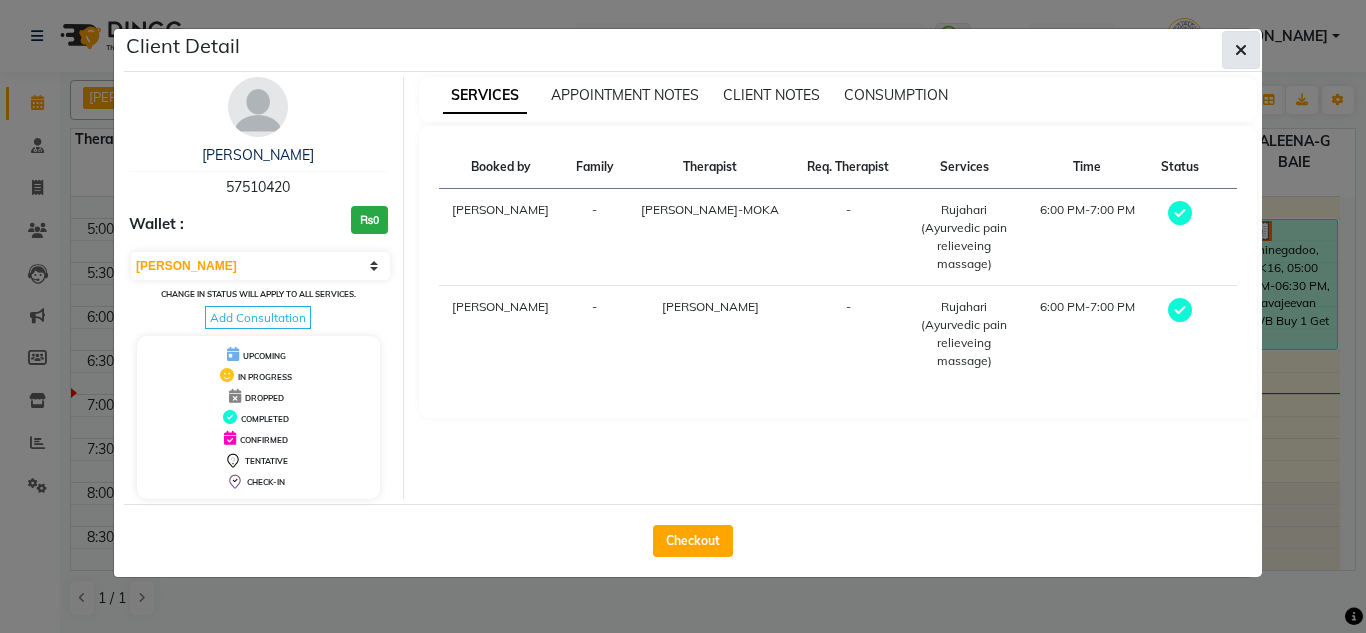 click 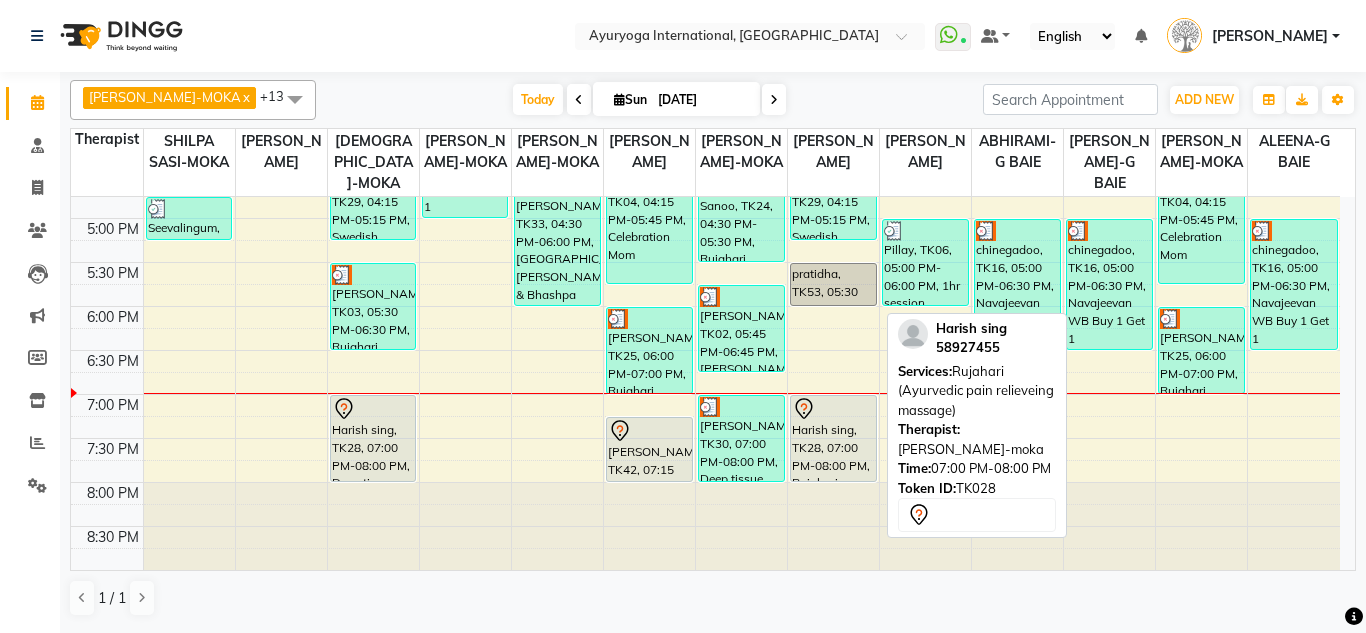 click on "Harish sing, TK28, 07:00 PM-08:00 PM, Rujahari (Ayurvedic pain relieveing massage)" at bounding box center [833, 438] 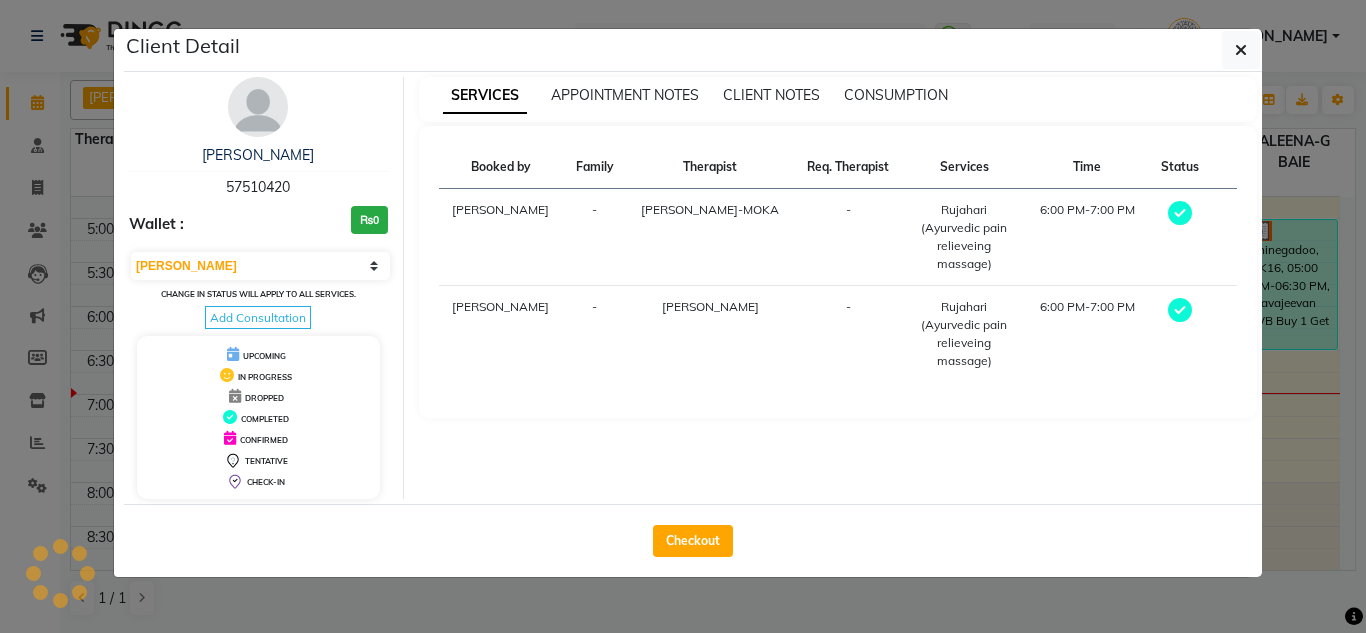 select on "7" 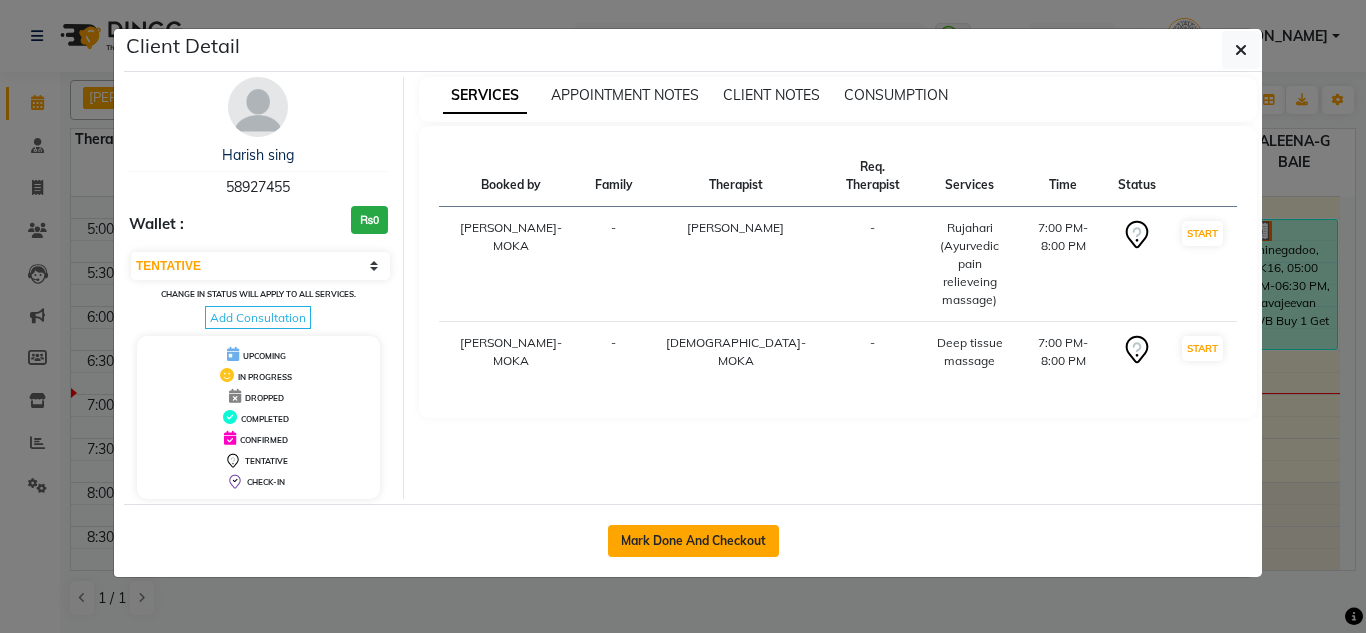 click on "Mark Done And Checkout" 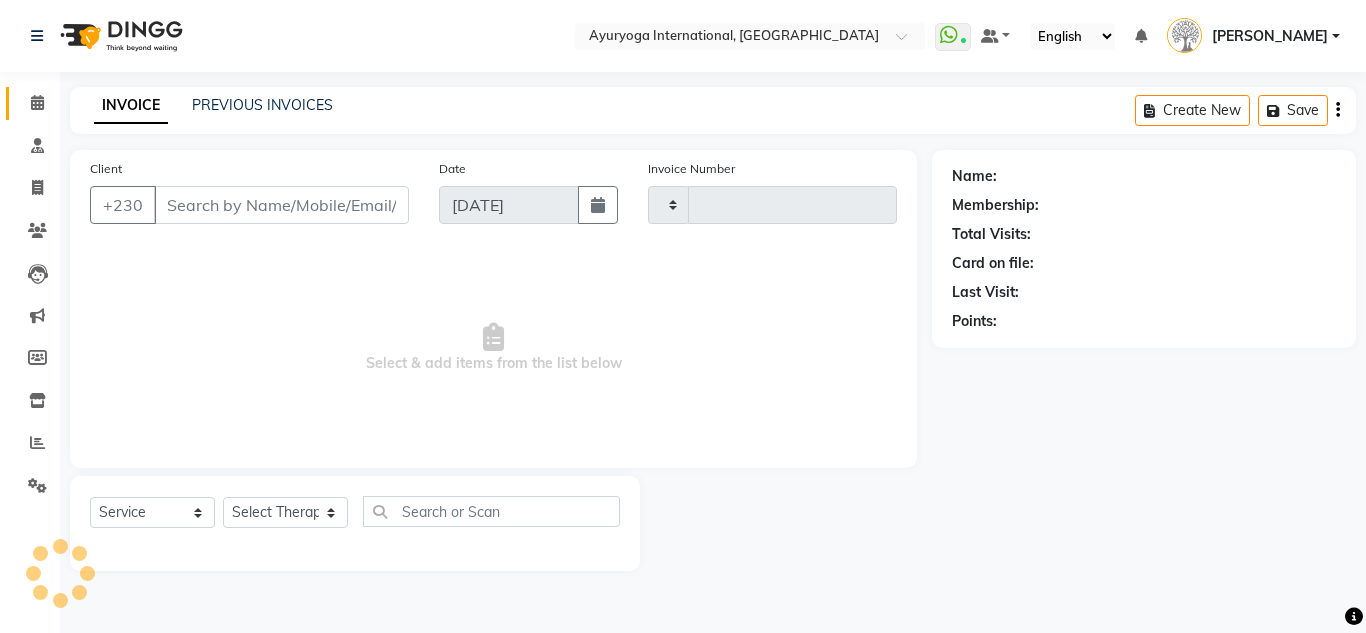 type on "3479" 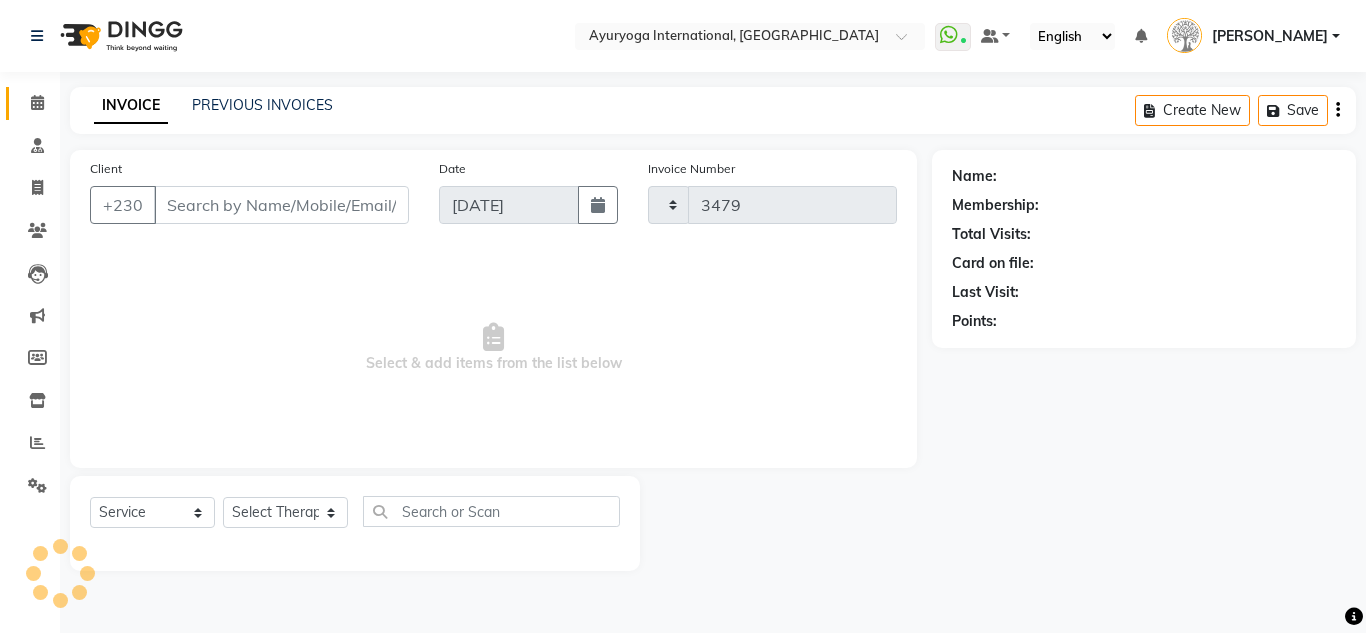 select on "730" 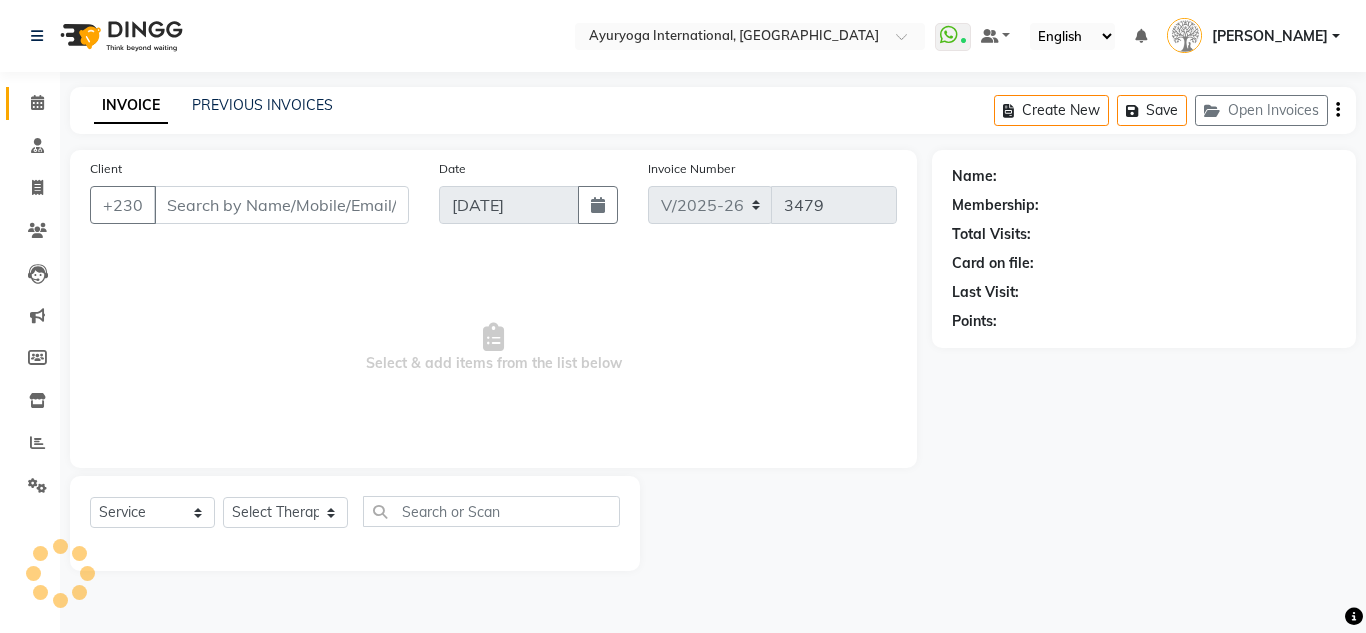 click on "Calendar" 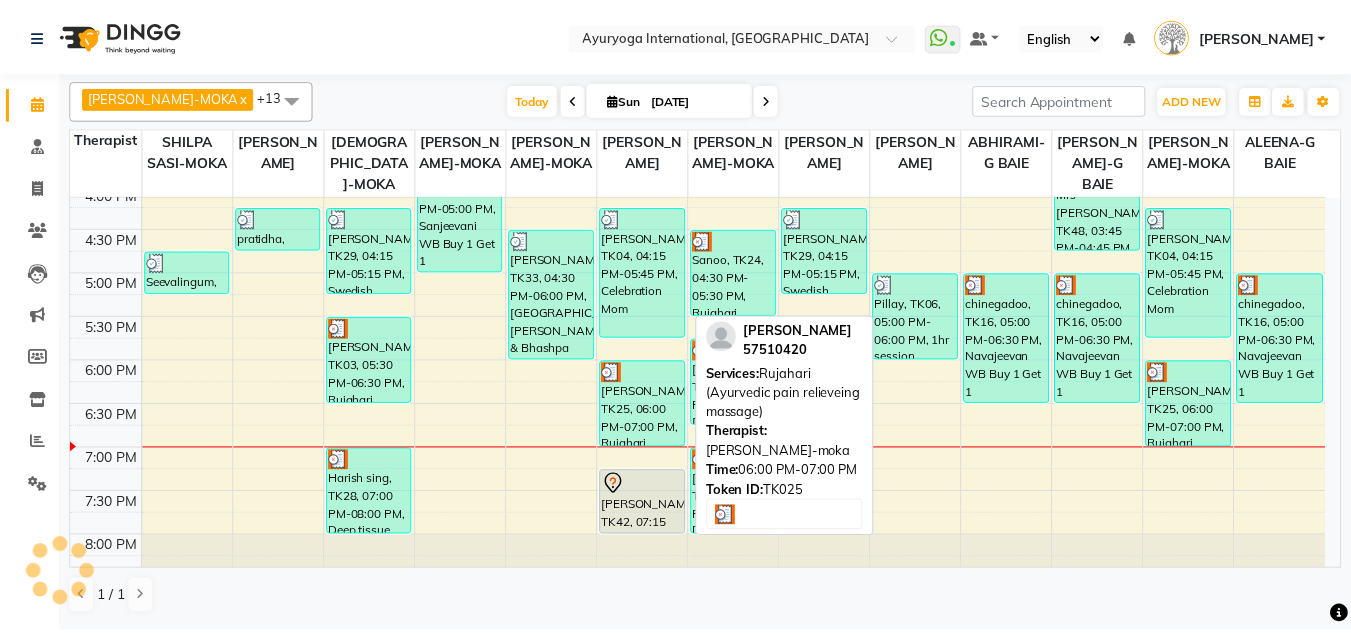 scroll, scrollTop: 758, scrollLeft: 0, axis: vertical 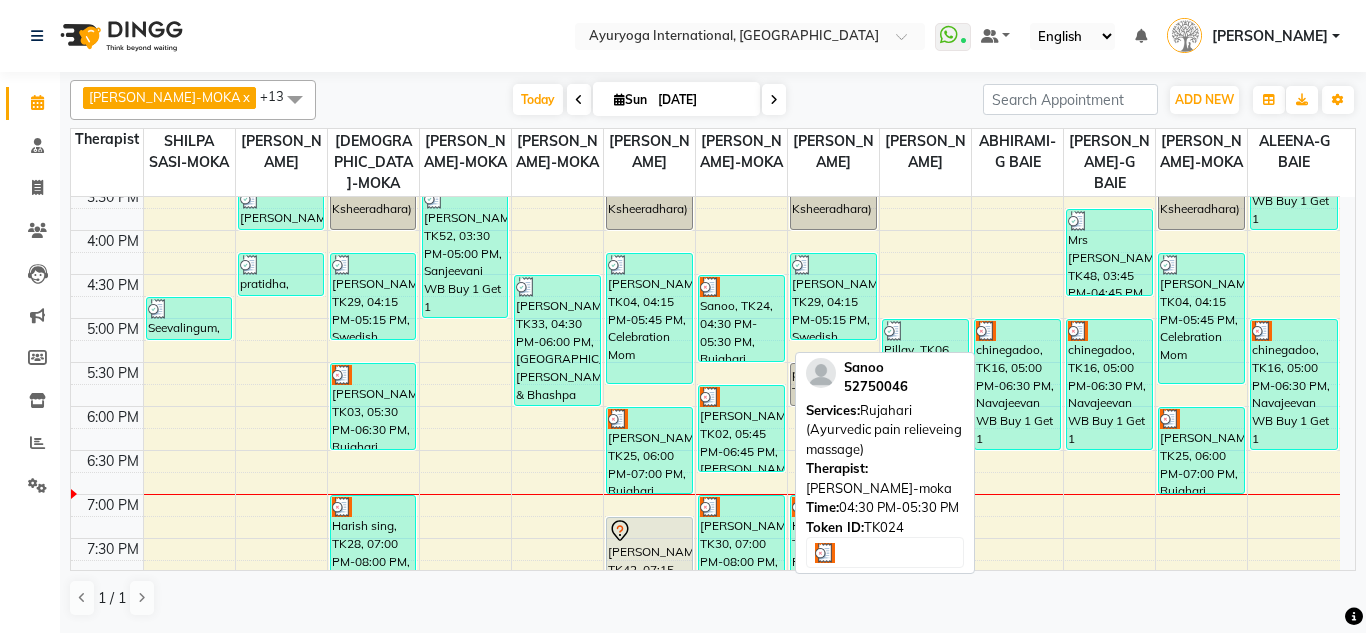 click on "Sanoo, TK24, 04:30 PM-05:30 PM, Rujahari (Ayurvedic pain relieveing massage)" at bounding box center [741, 318] 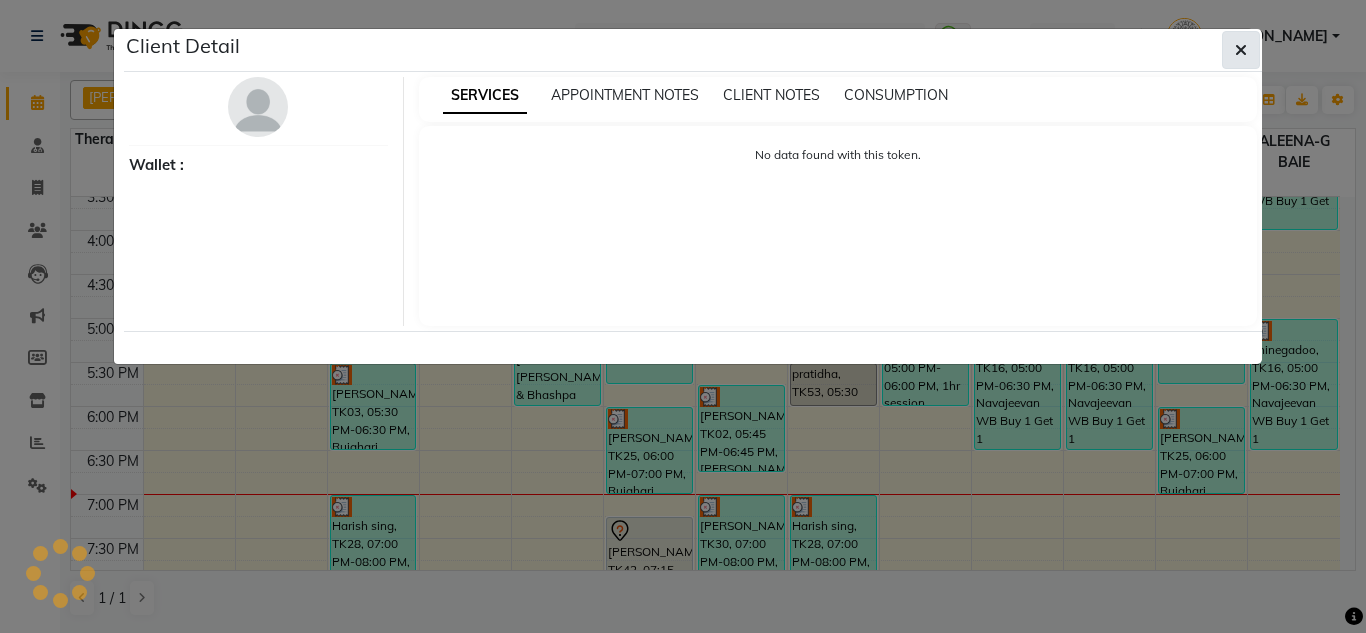 click 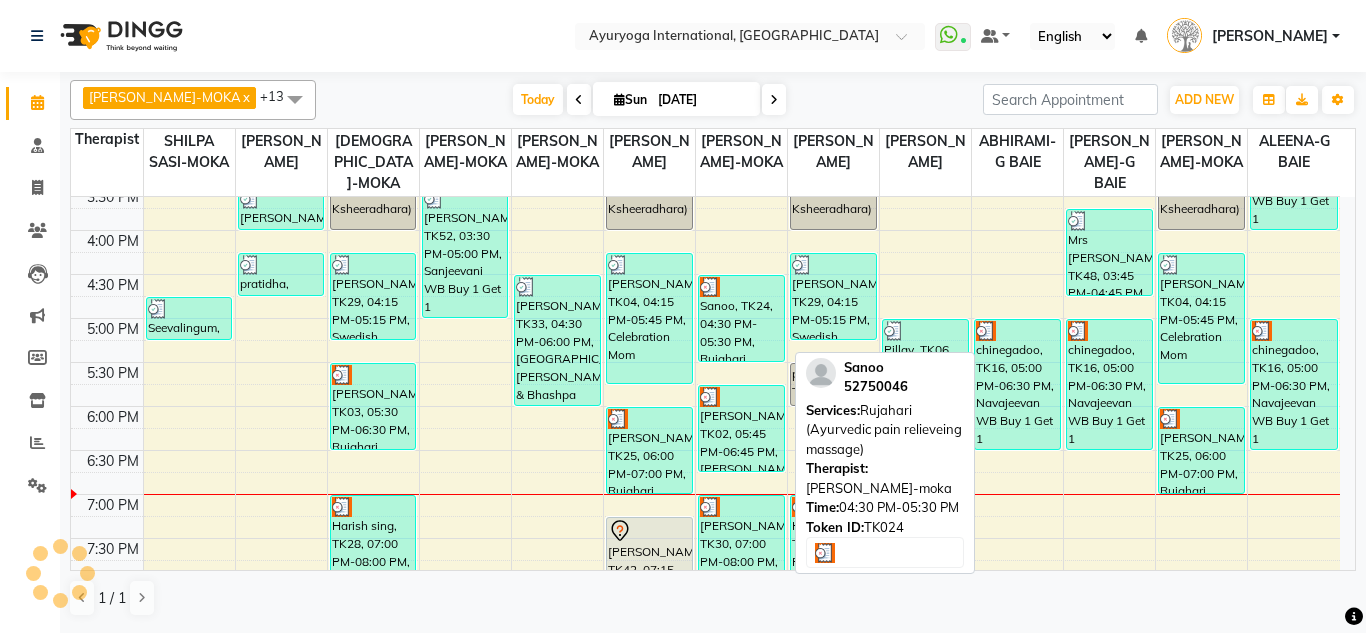 click on "Sanoo, TK24, 04:30 PM-05:30 PM, Rujahari (Ayurvedic pain relieveing massage)" at bounding box center [741, 318] 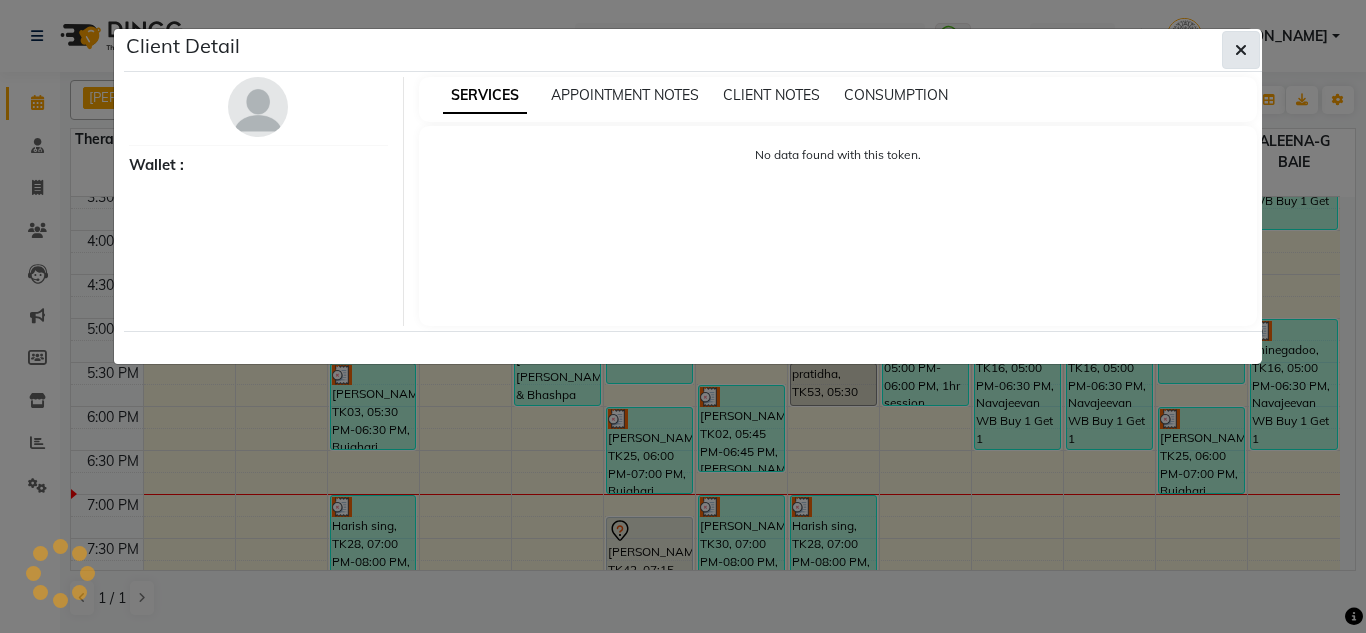 click 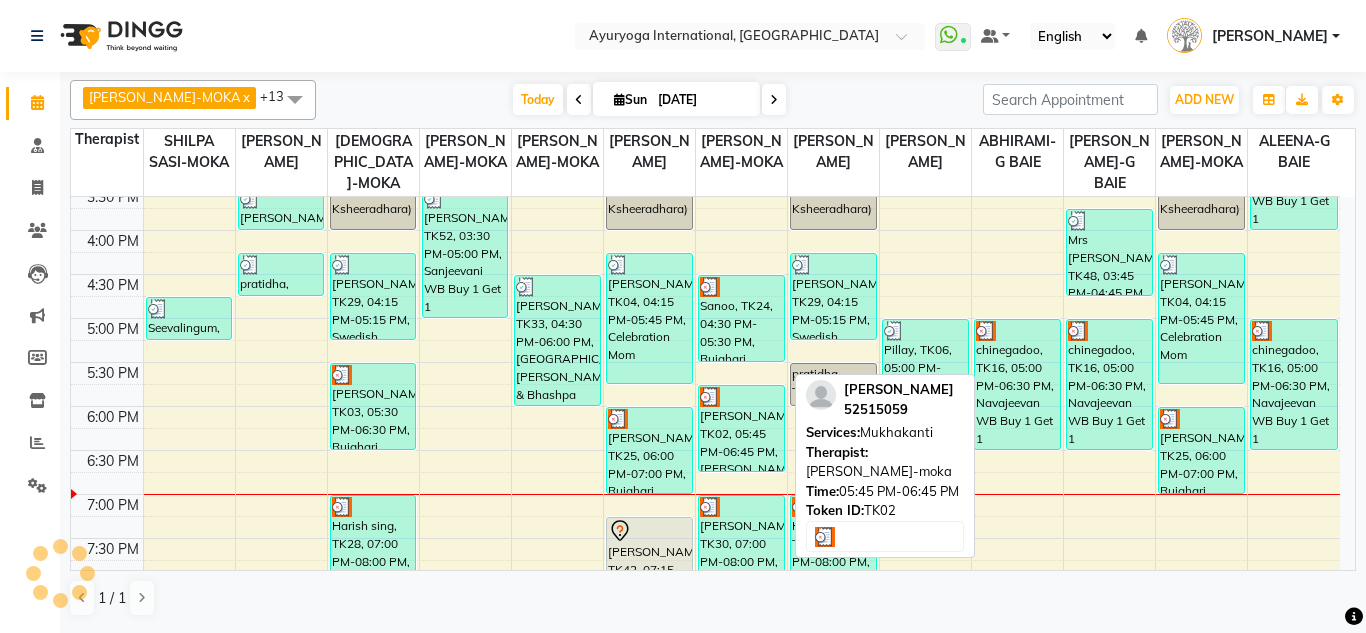 click on "Behary Beejaye, TK02, 05:45 PM-06:45 PM, Mukhakanti" at bounding box center [741, 428] 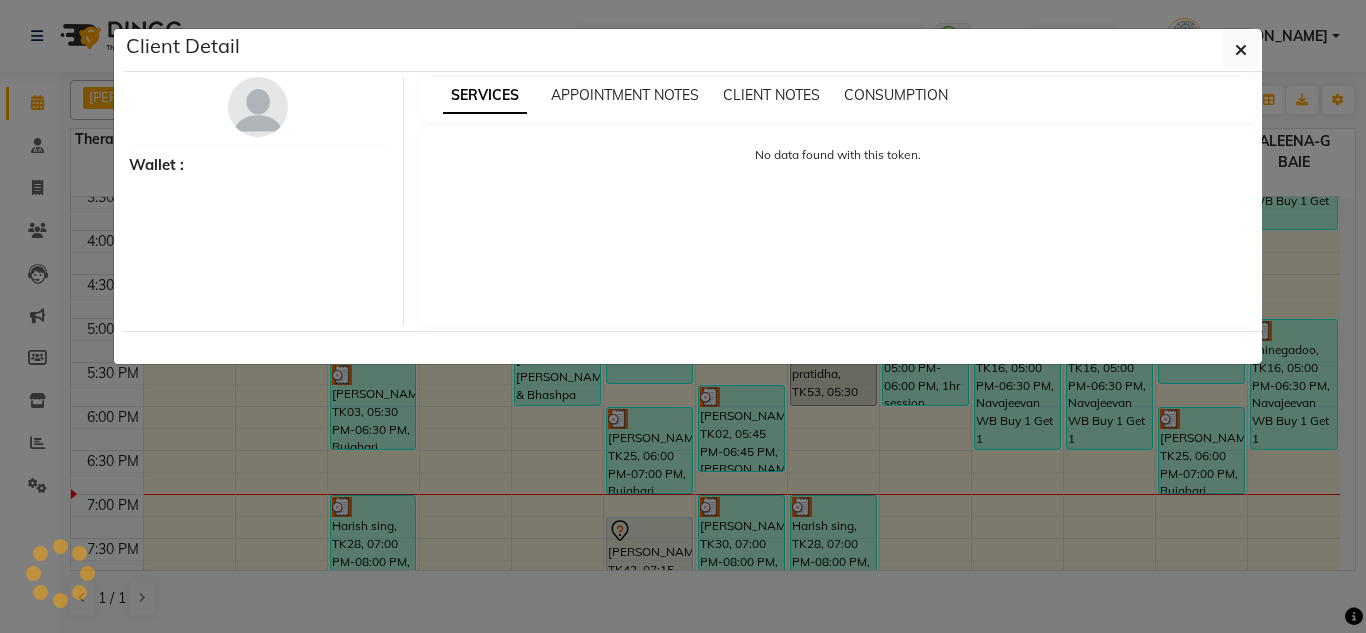 select on "3" 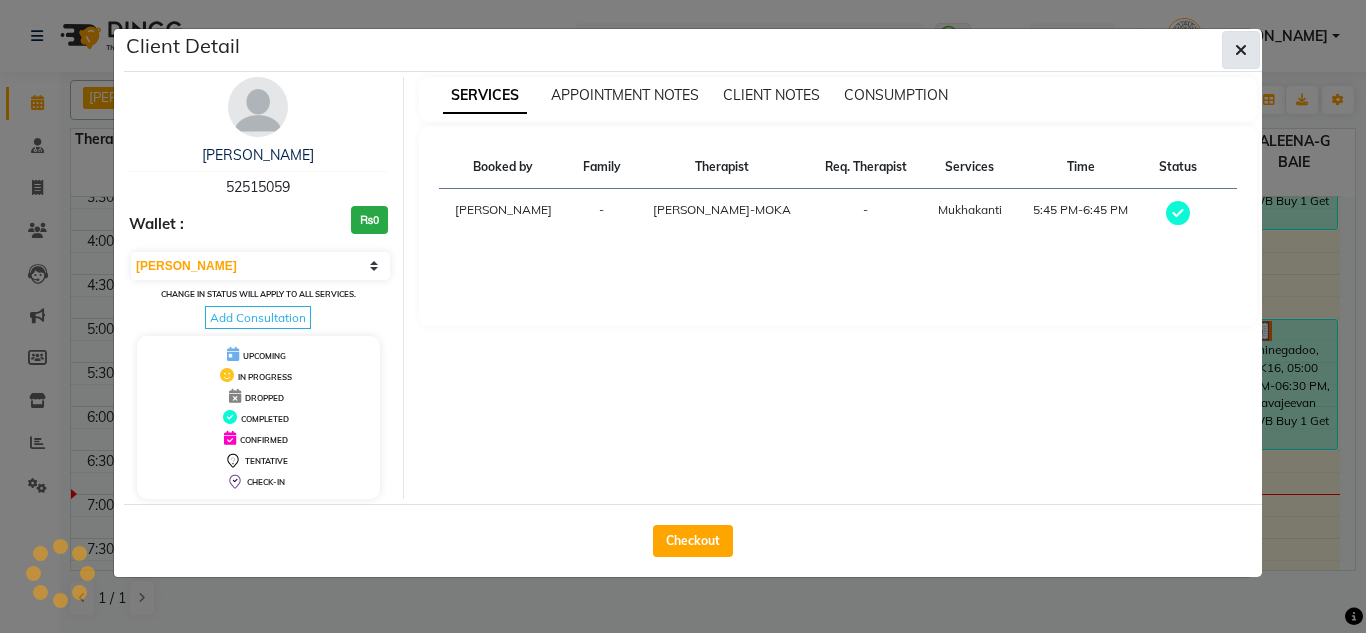 click 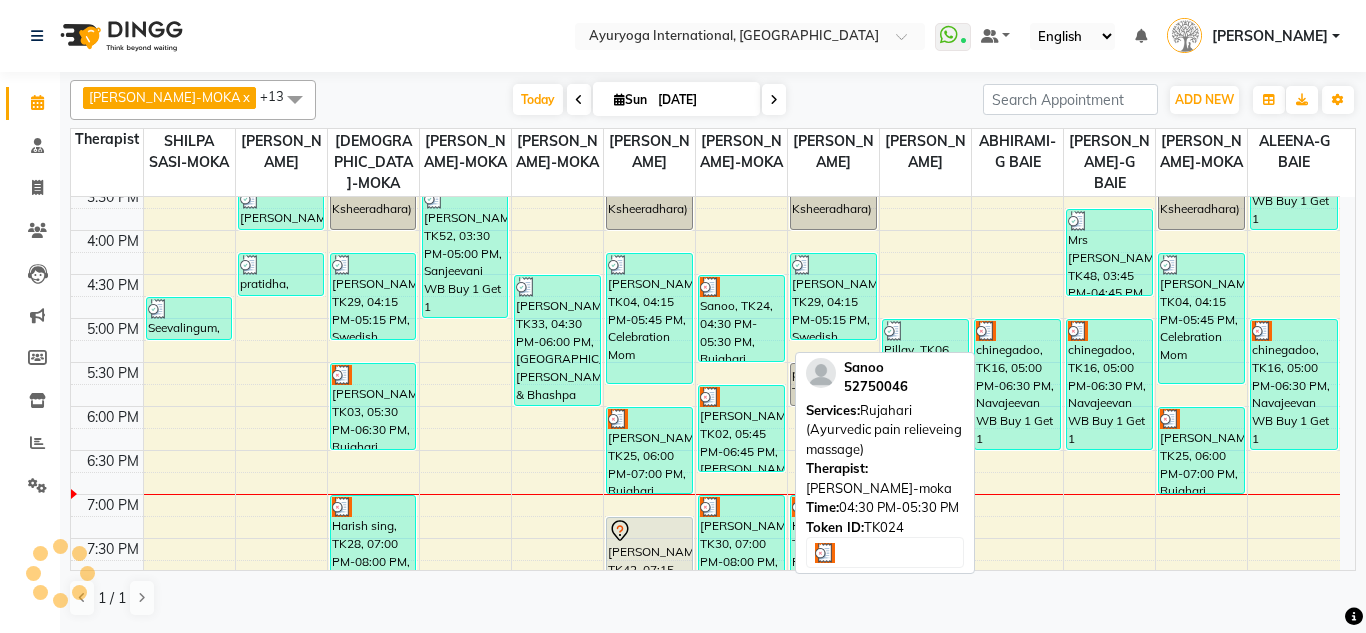 click on "Sanoo, TK24, 04:30 PM-05:30 PM, Rujahari (Ayurvedic pain relieveing massage)" at bounding box center [741, 318] 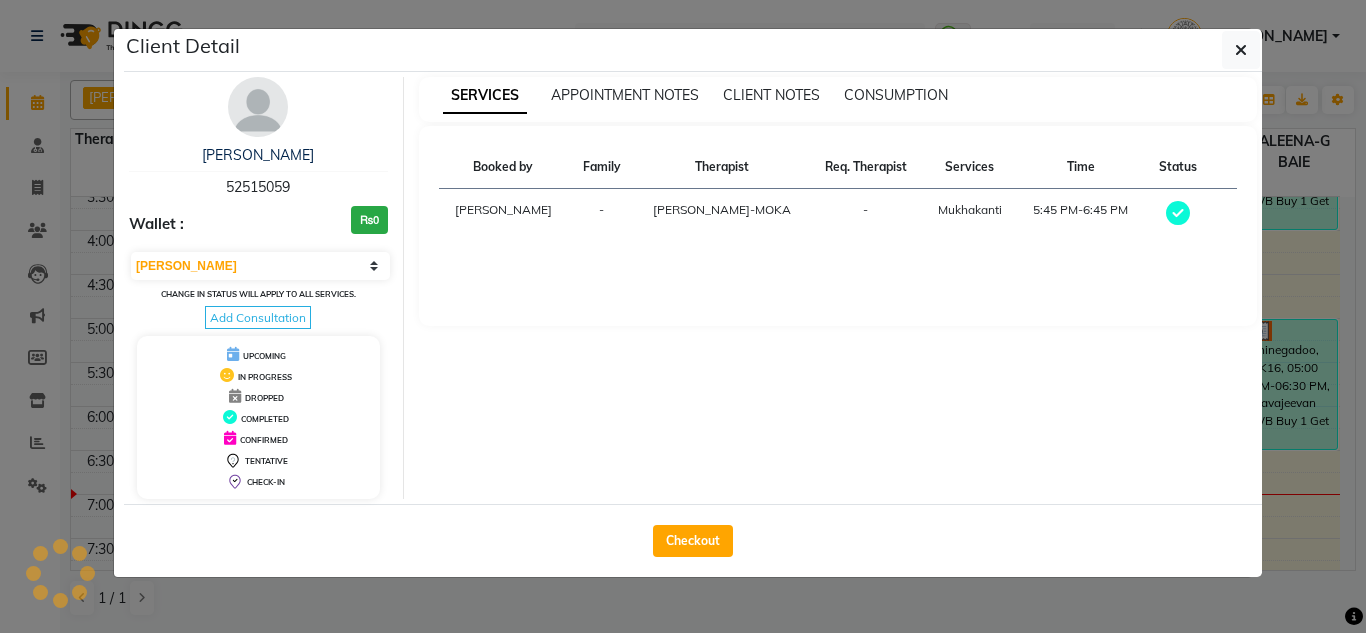 click on "Checkout" 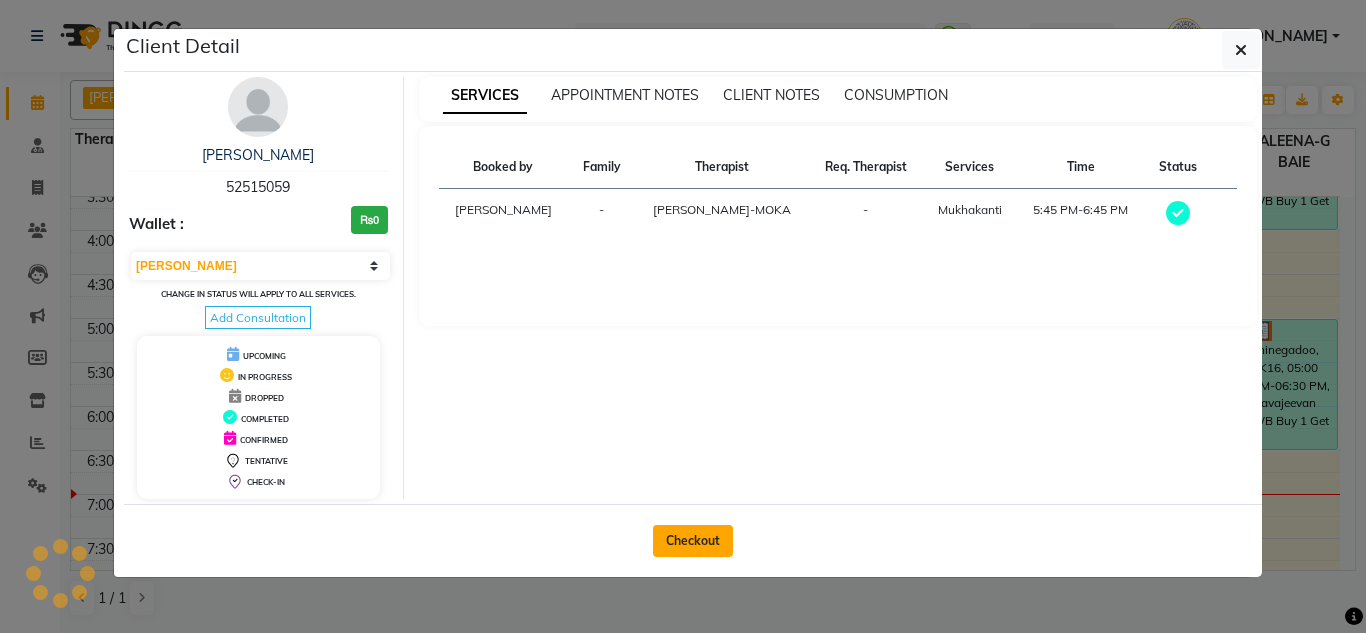 click on "Checkout" 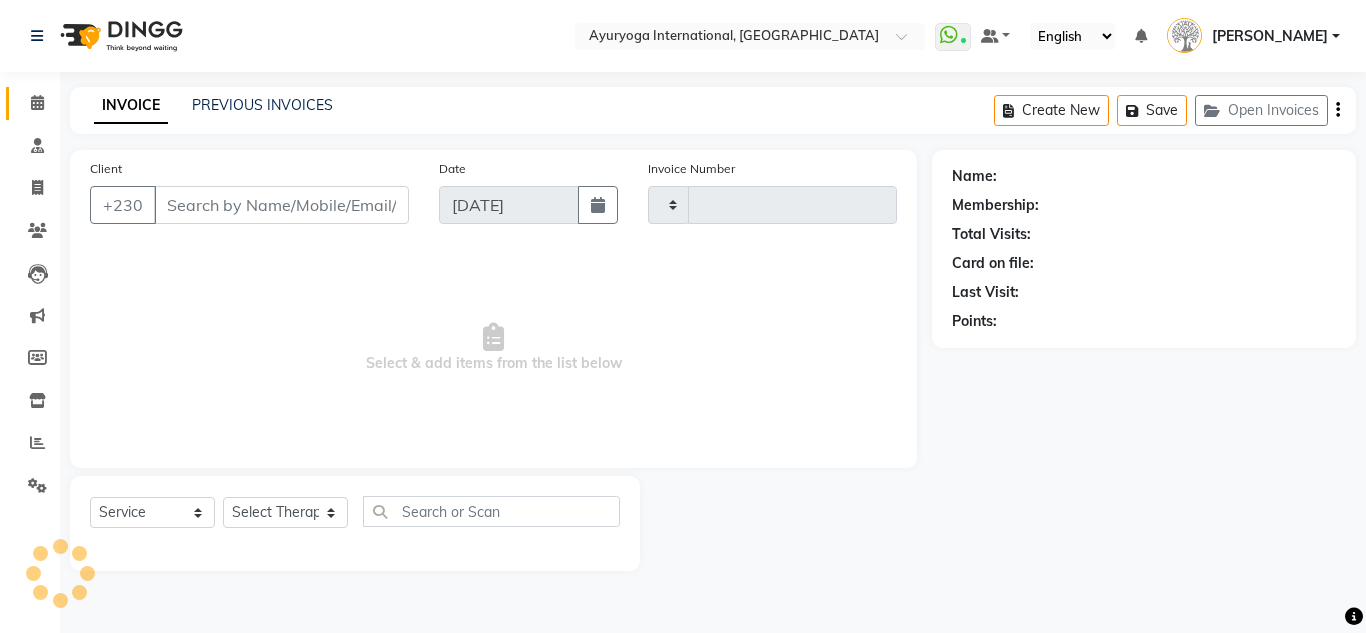 type on "3479" 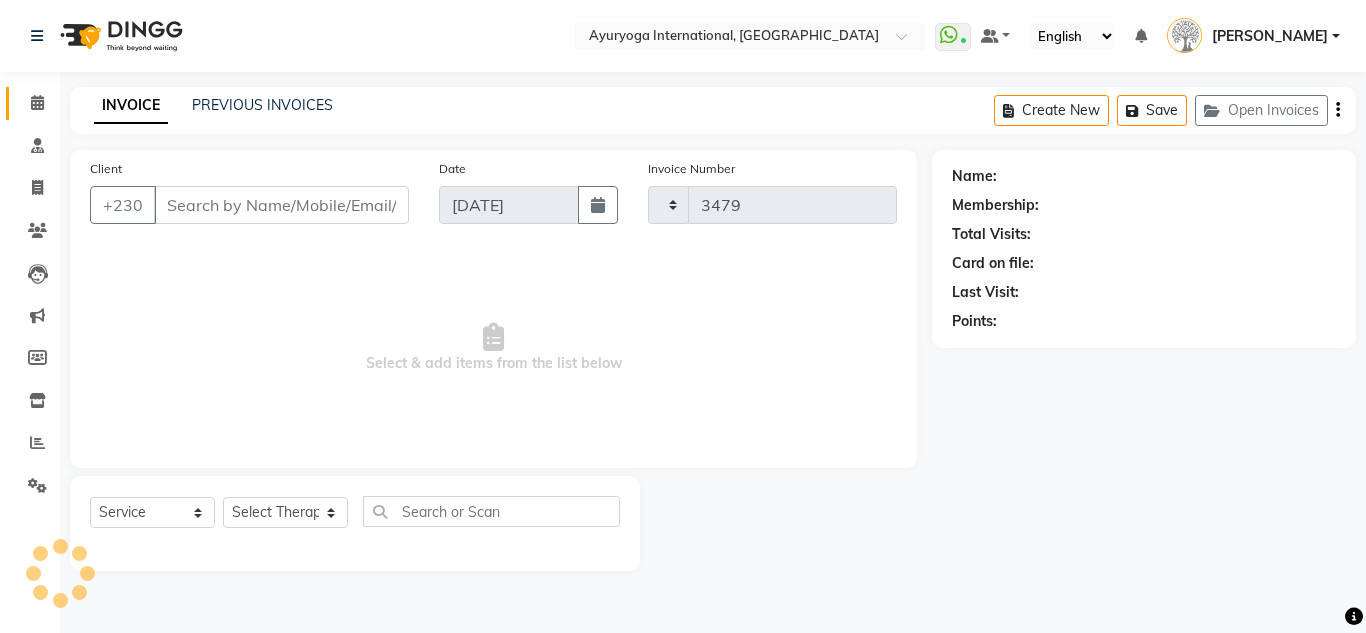 select on "730" 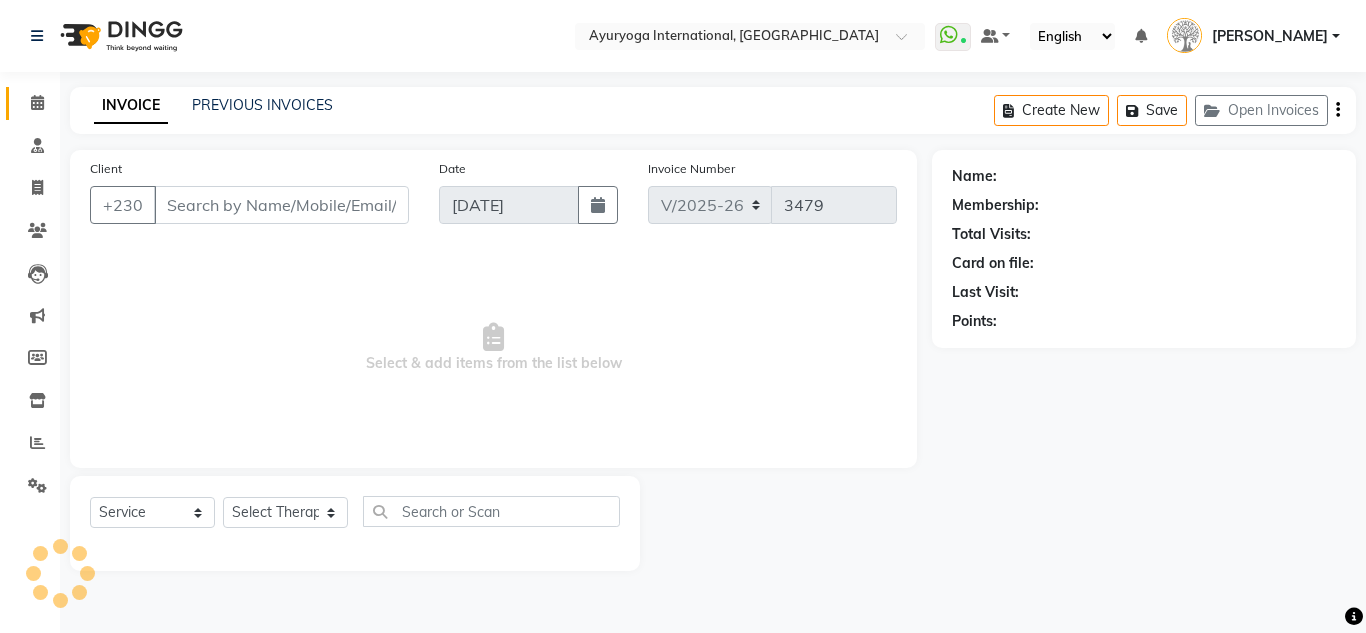 type on "52515059" 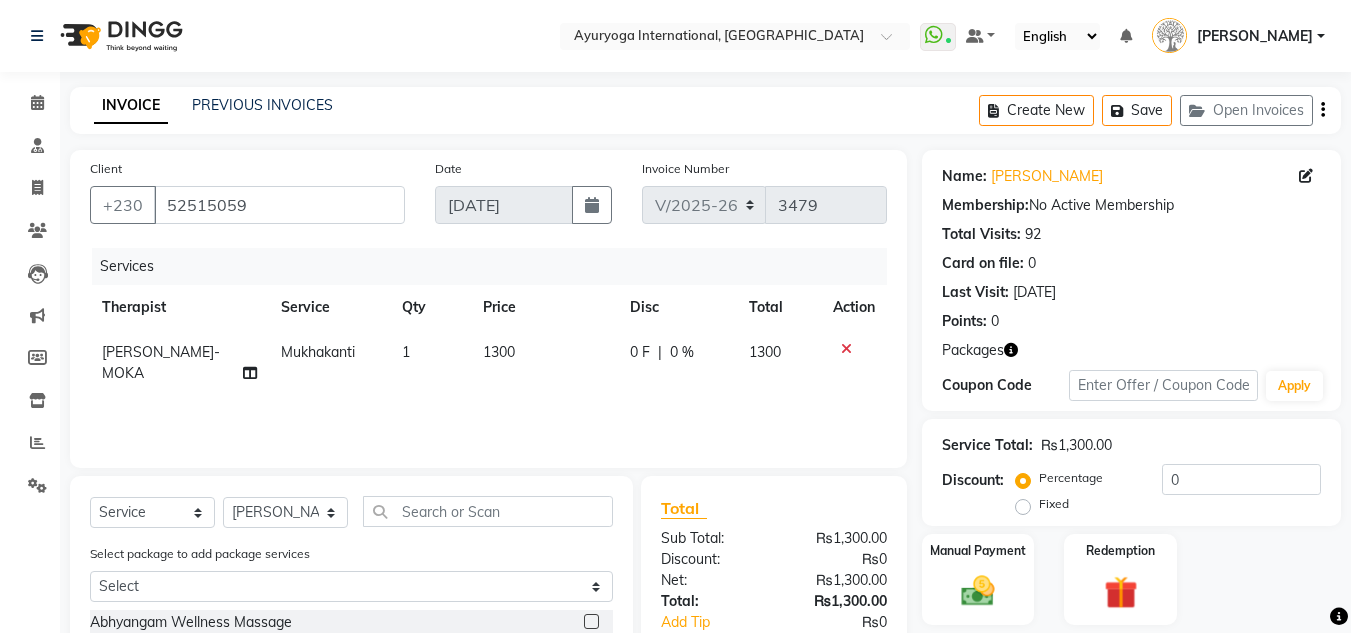 click 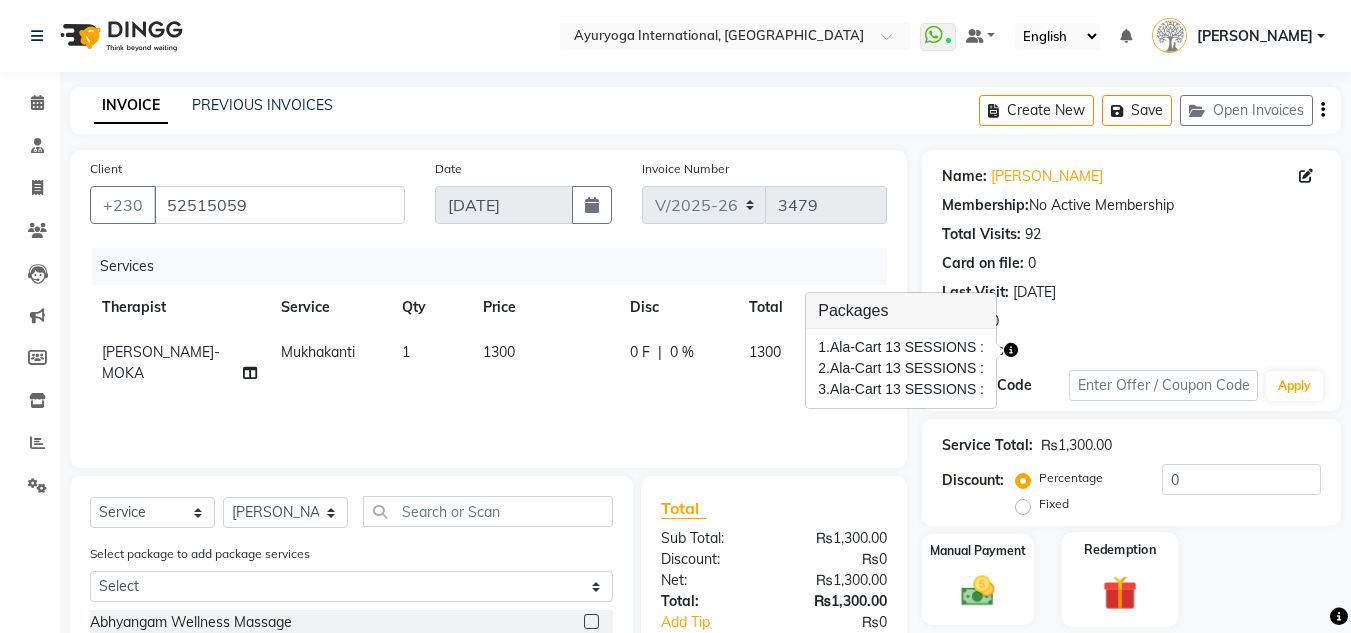 click on "Redemption" 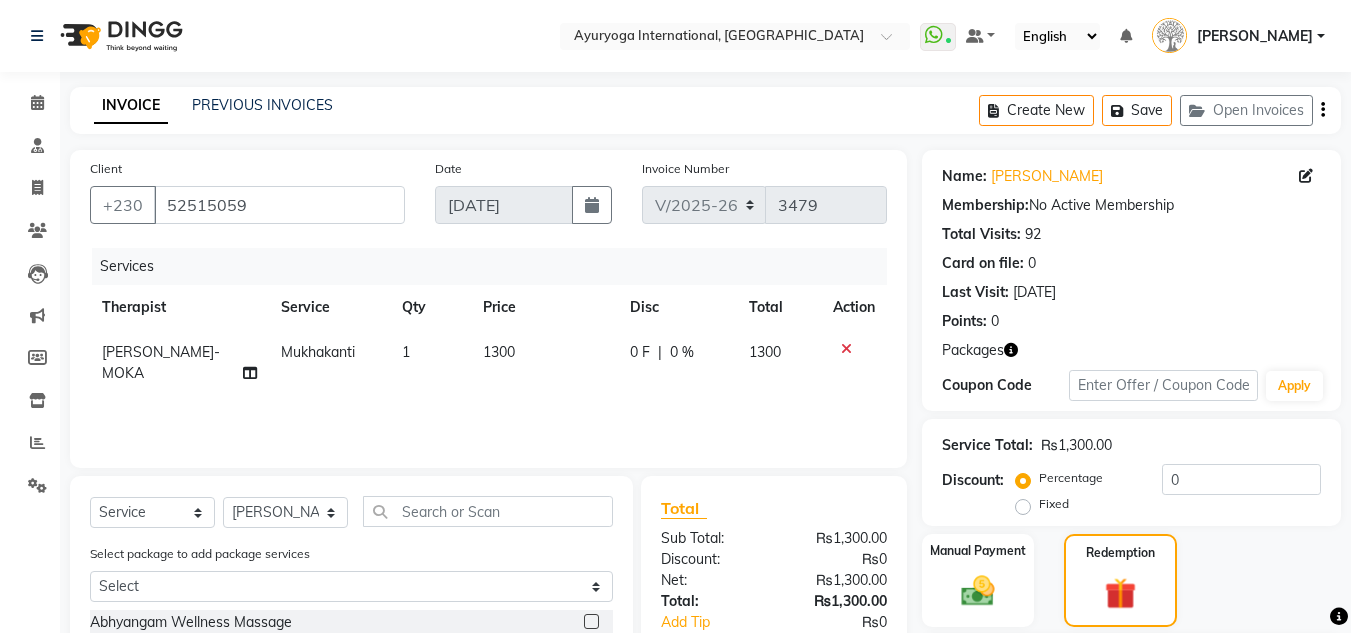 scroll, scrollTop: 235, scrollLeft: 0, axis: vertical 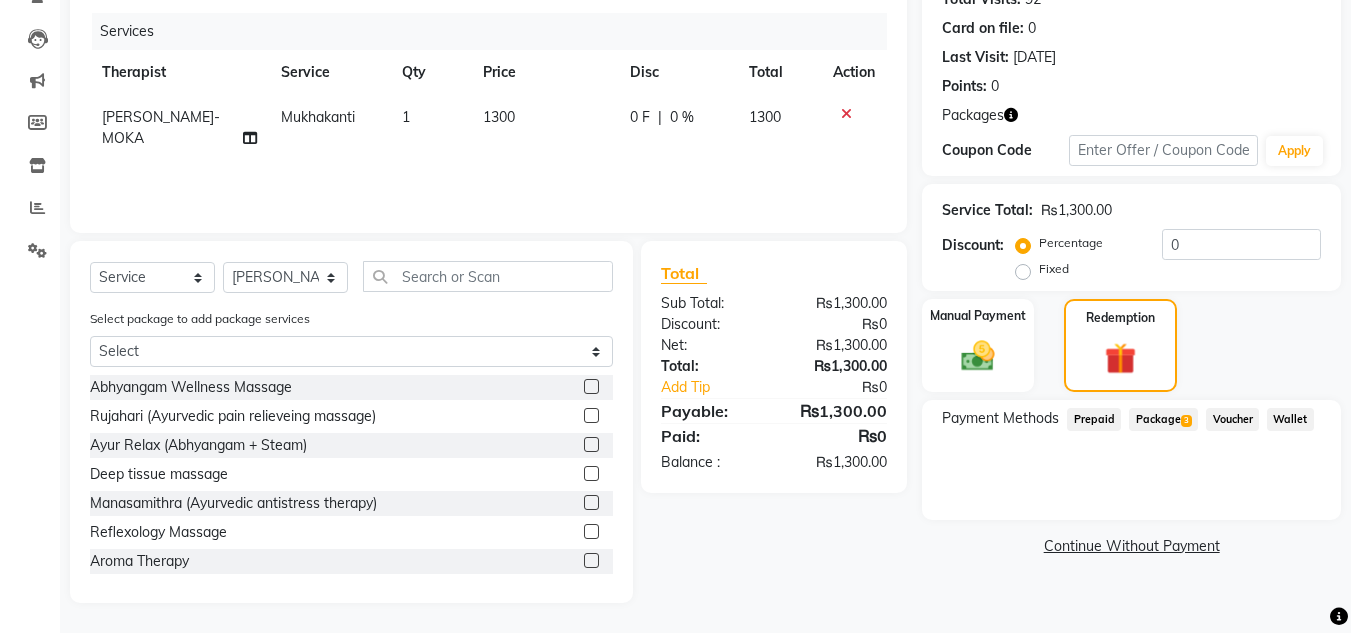 click on "3" 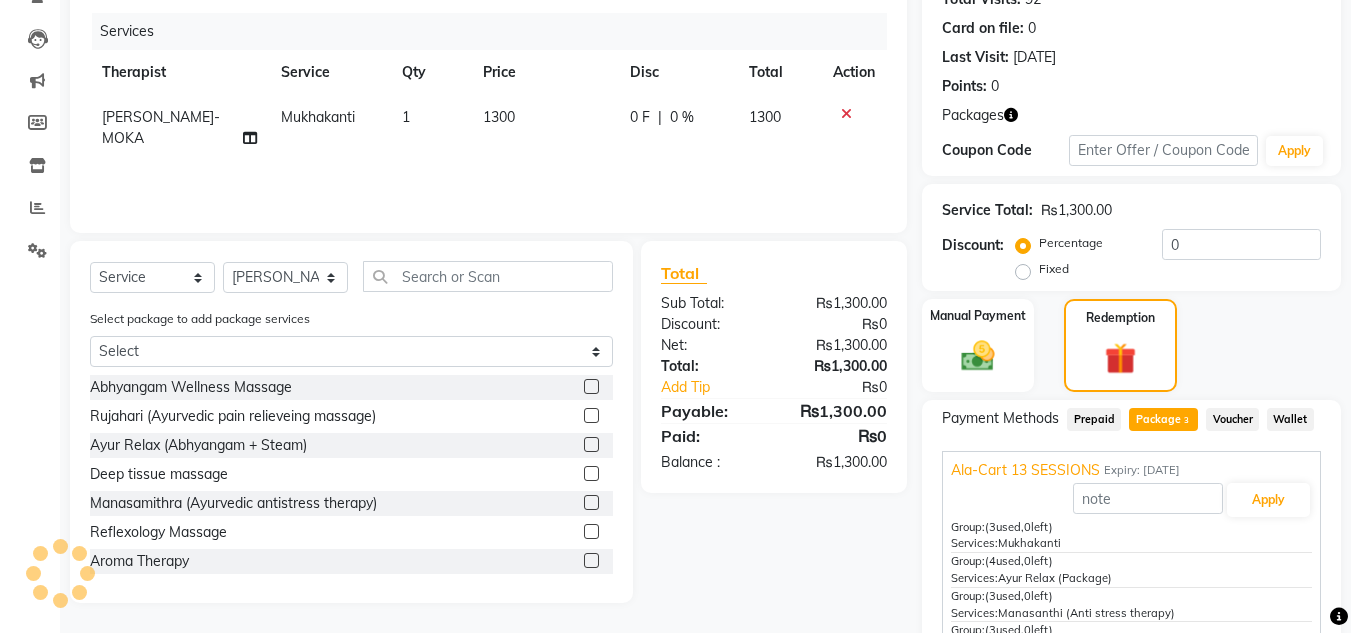 scroll, scrollTop: 354, scrollLeft: 0, axis: vertical 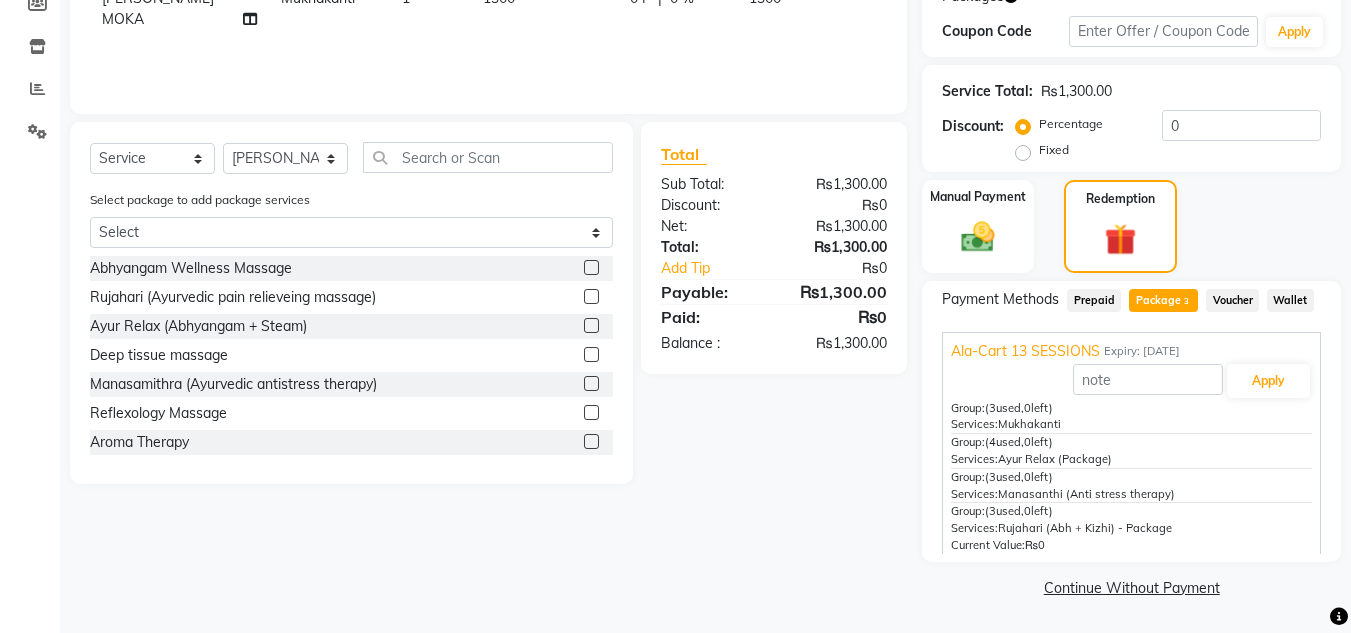 click on "Ala-Cart 13 SESSIONS" at bounding box center [1025, 351] 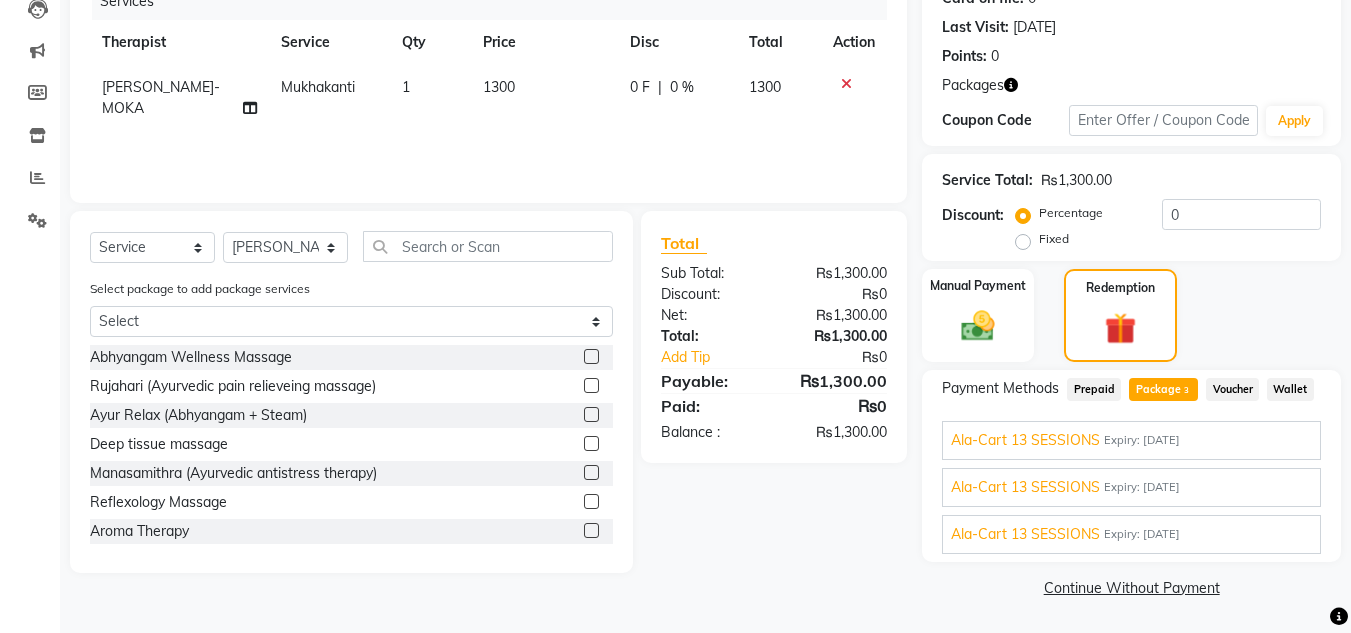 scroll, scrollTop: 265, scrollLeft: 0, axis: vertical 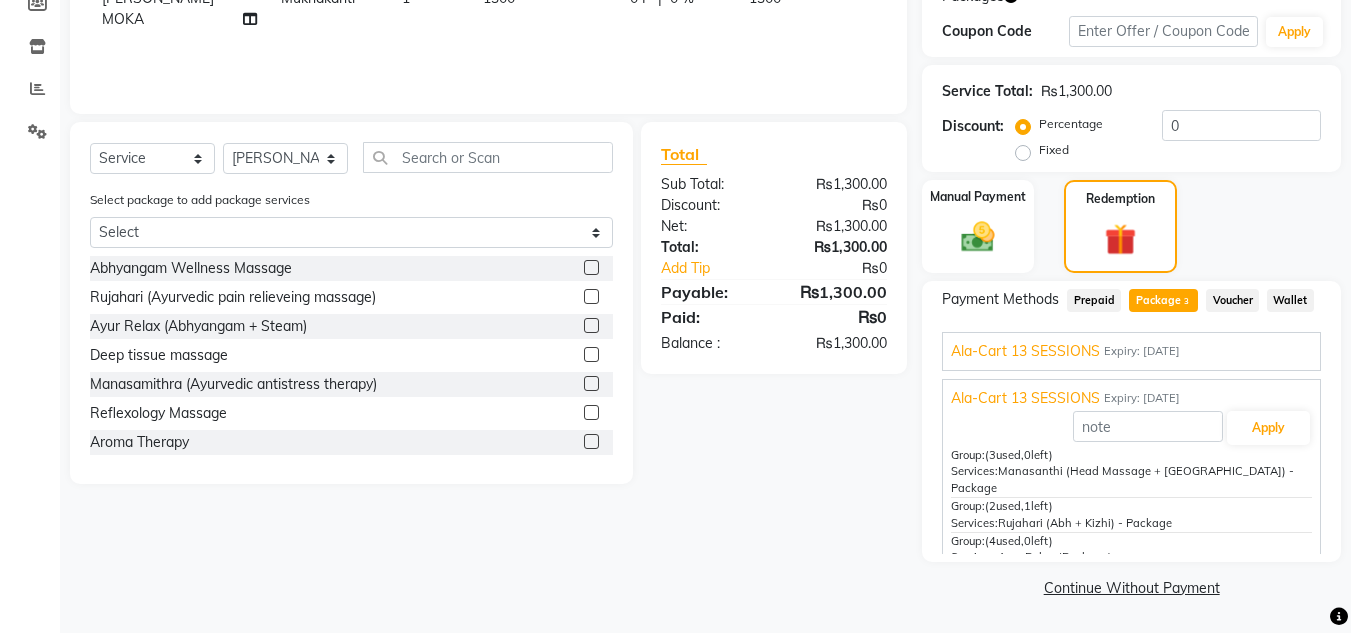 drag, startPoint x: 1172, startPoint y: 508, endPoint x: 1001, endPoint y: 509, distance: 171.00293 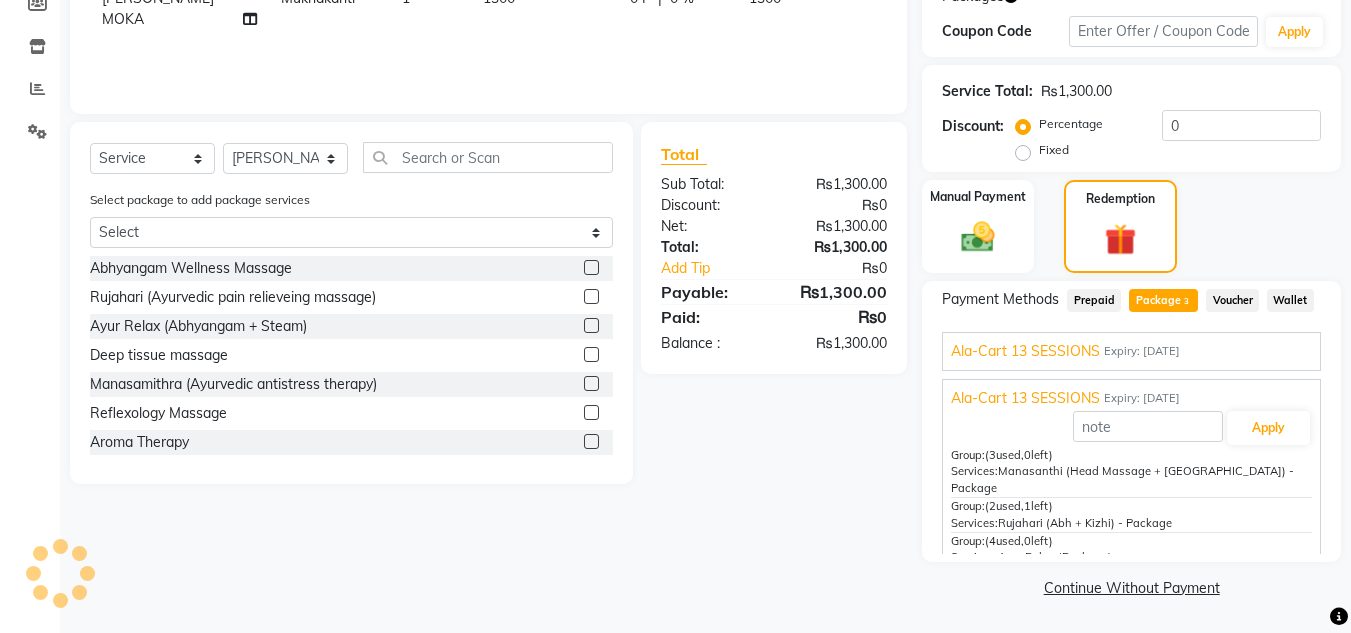 copy on "Rujahari (Abh + Kizhi) - Package" 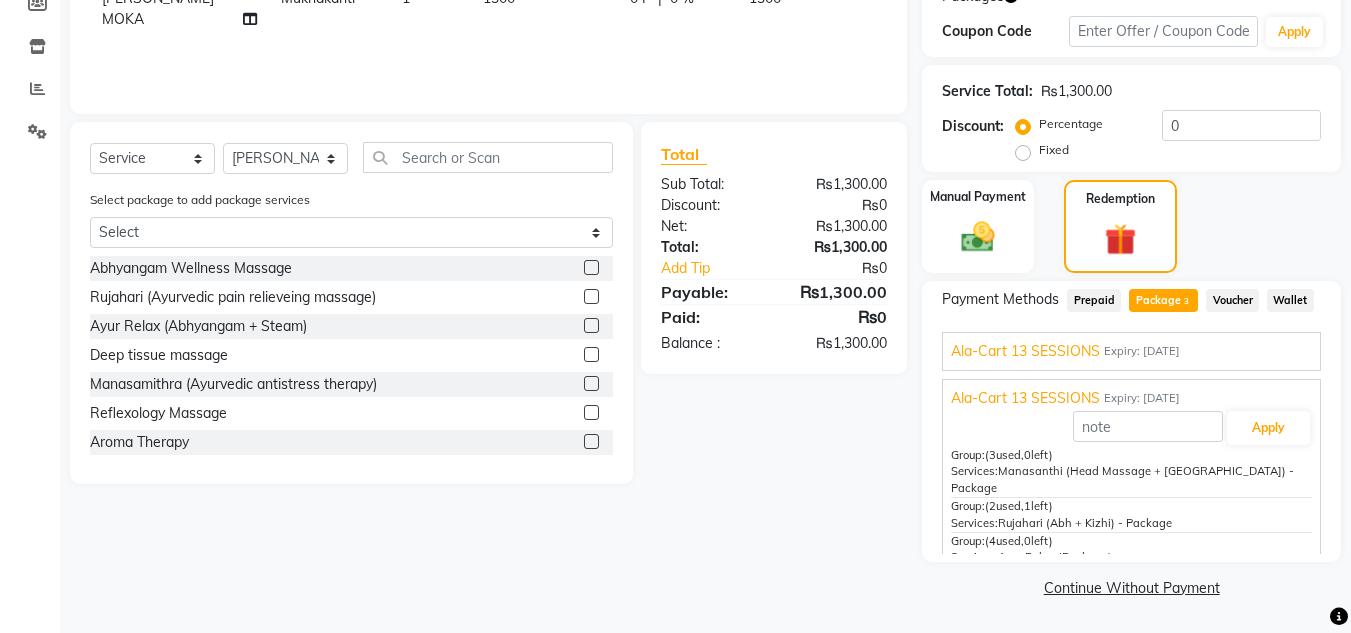scroll, scrollTop: 0, scrollLeft: 0, axis: both 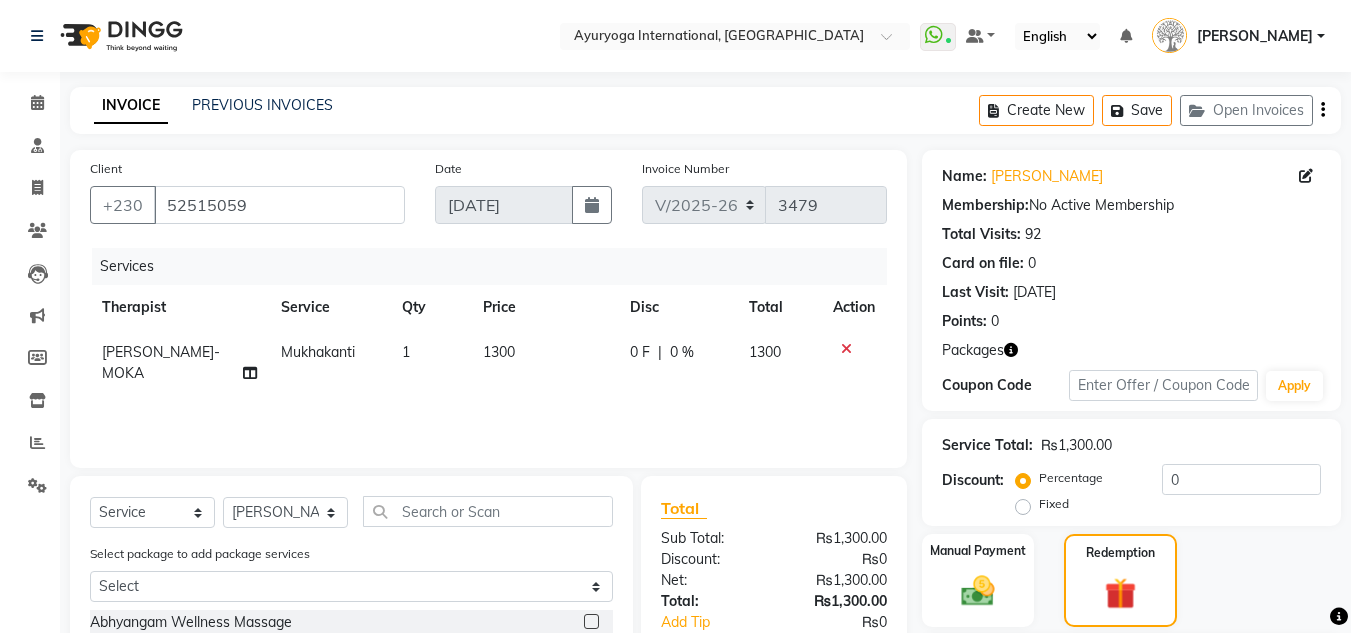 click on "Mukhakanti" 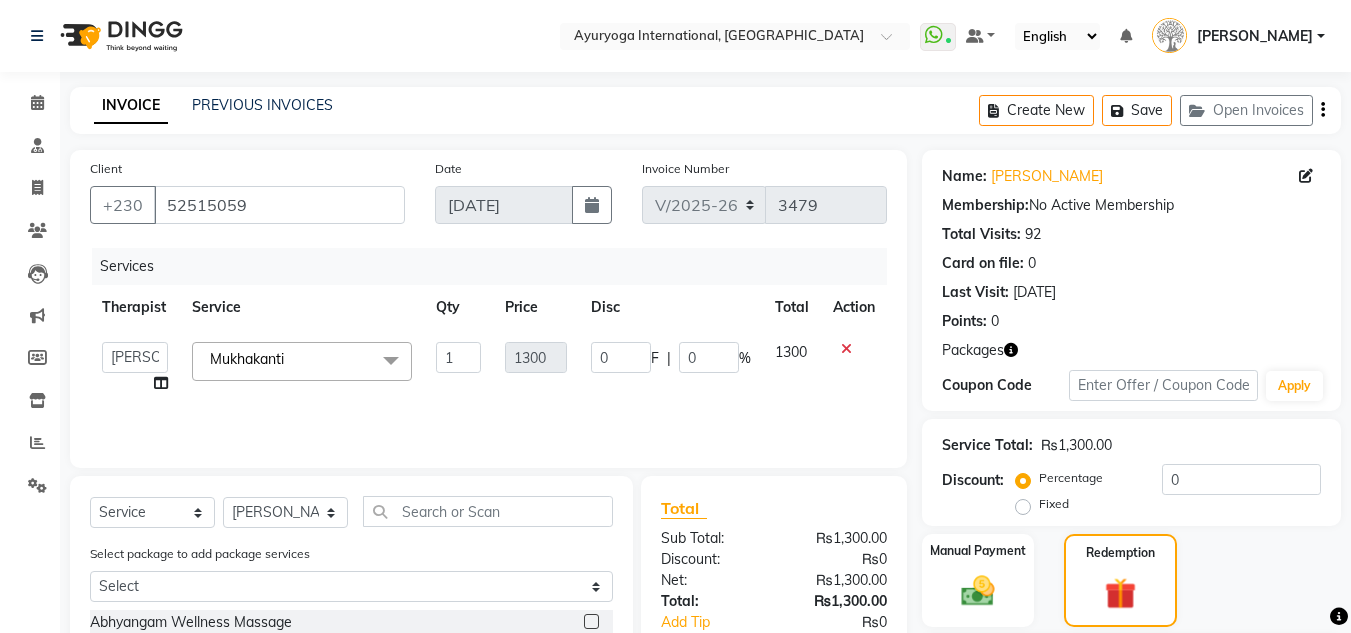 click on "Mukhakanti  x" 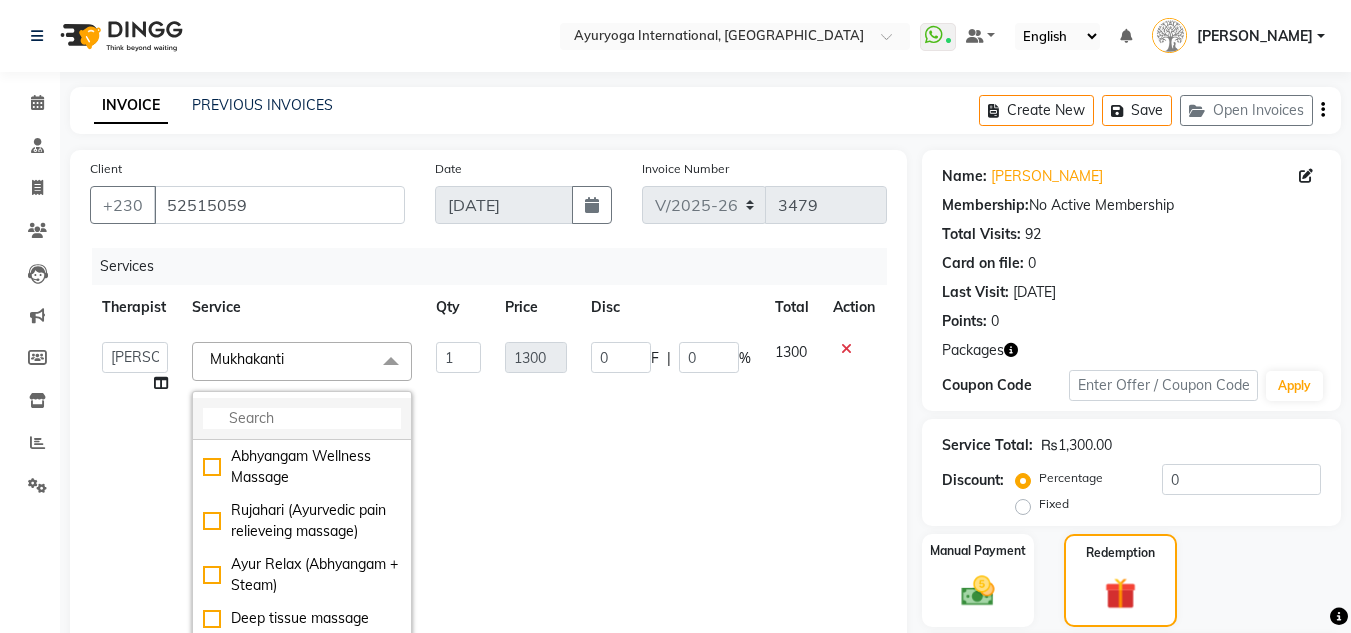 click 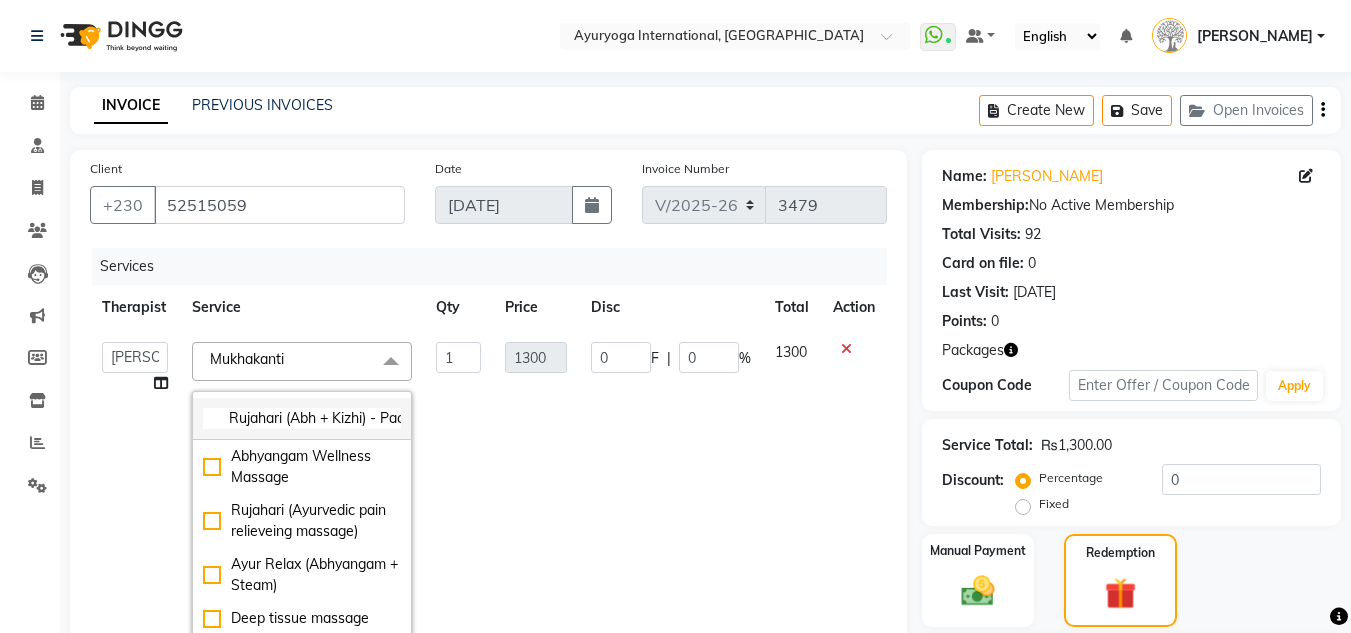 scroll, scrollTop: 0, scrollLeft: 38, axis: horizontal 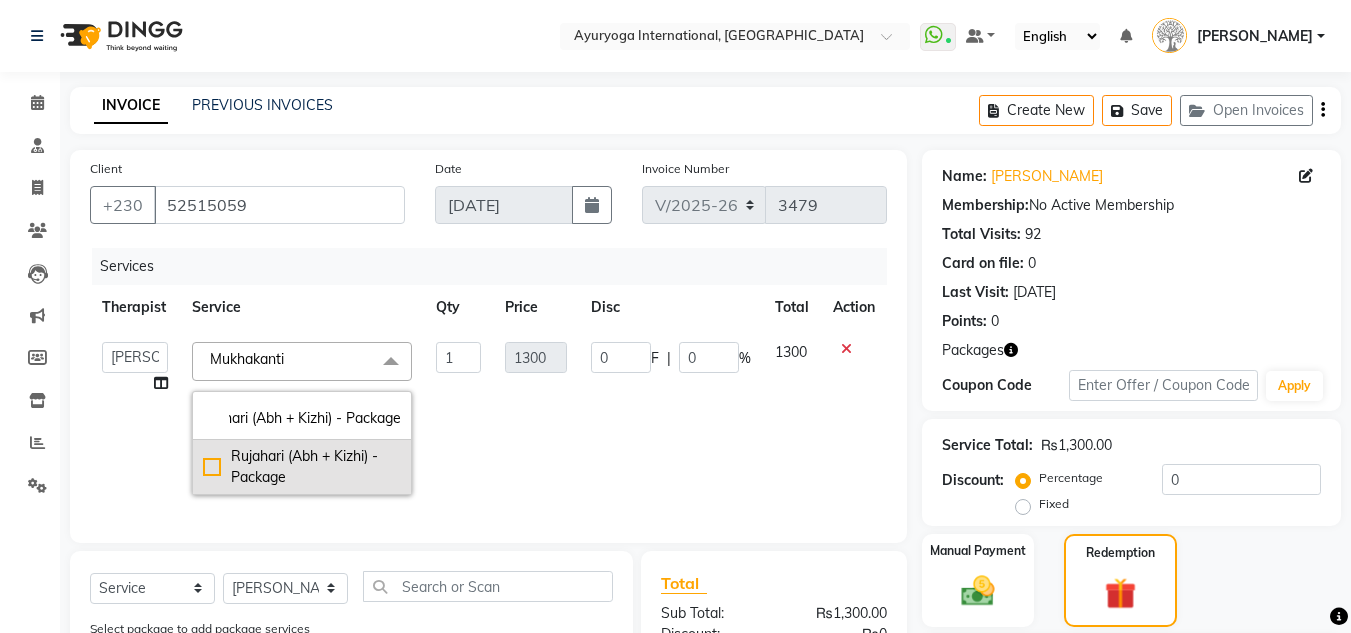 type on "Rujahari (Abh + Kizhi) - Package" 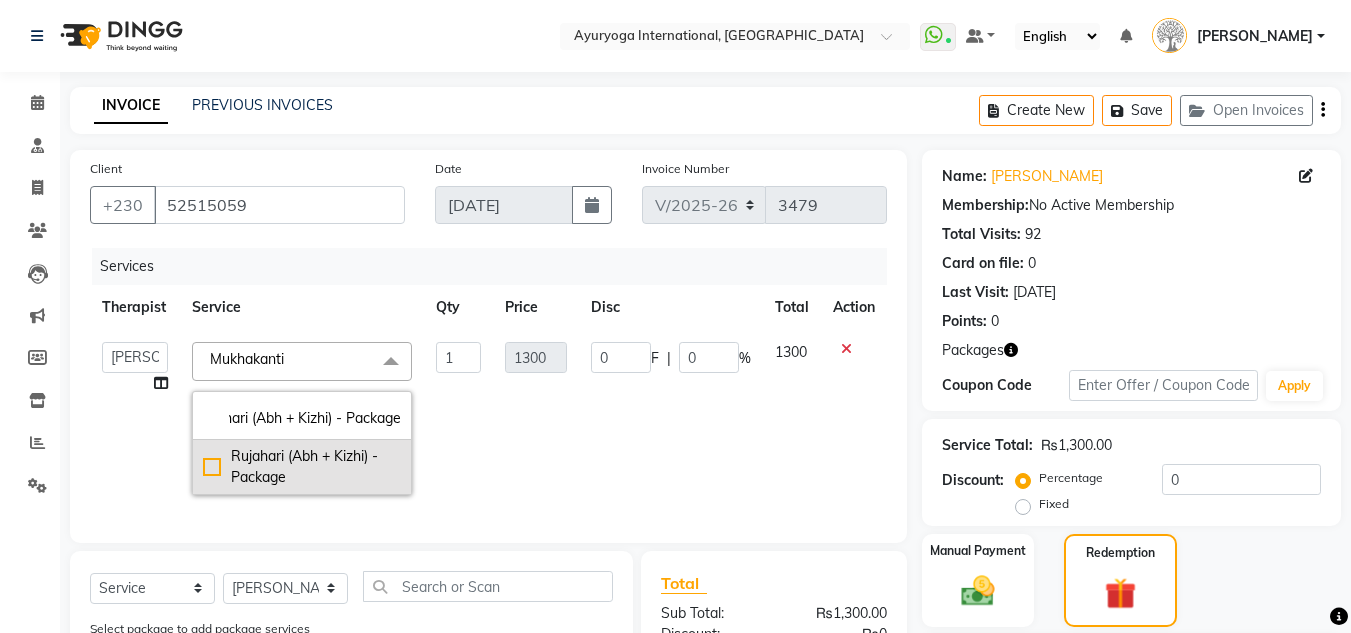 scroll, scrollTop: 0, scrollLeft: 0, axis: both 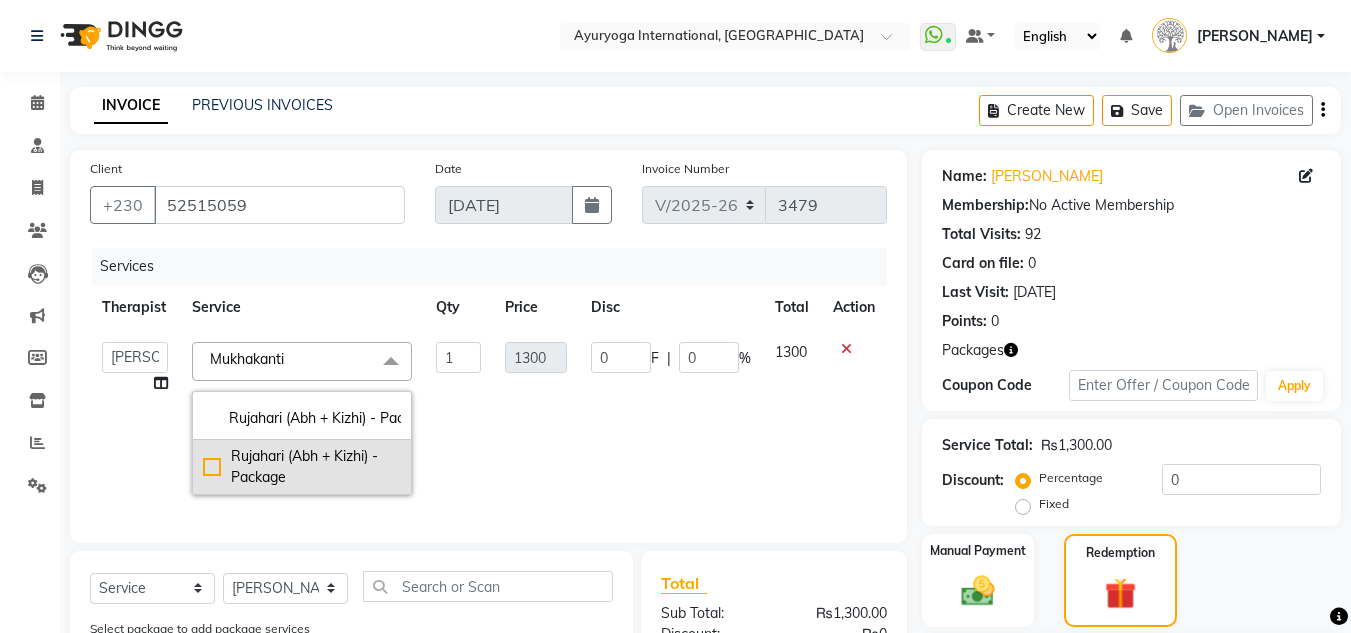 click on "Rujahari (Abh + Kizhi) - Package" 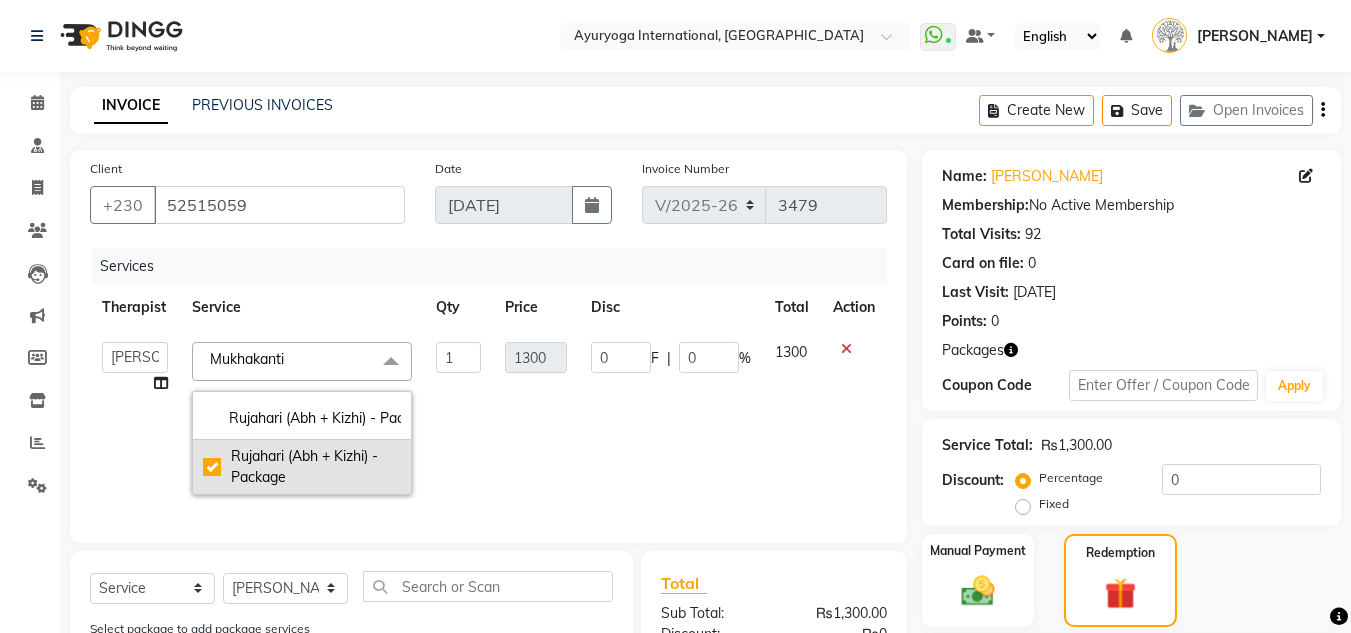 checkbox on "true" 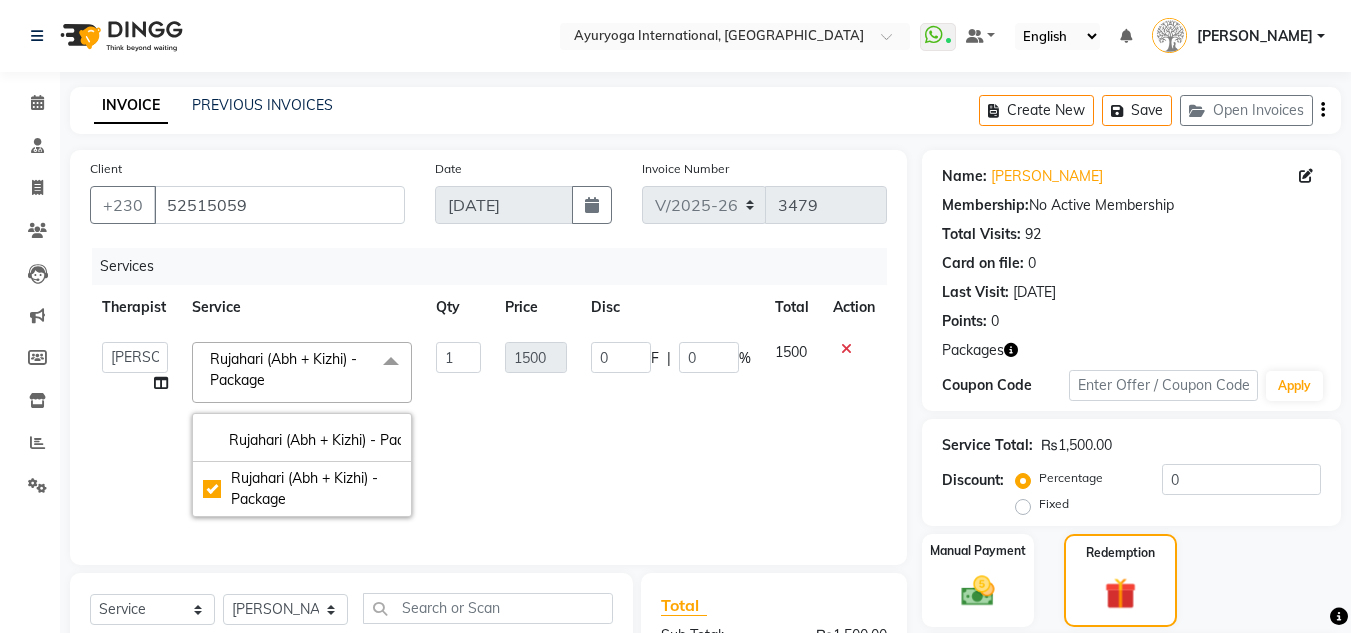 scroll, scrollTop: 354, scrollLeft: 0, axis: vertical 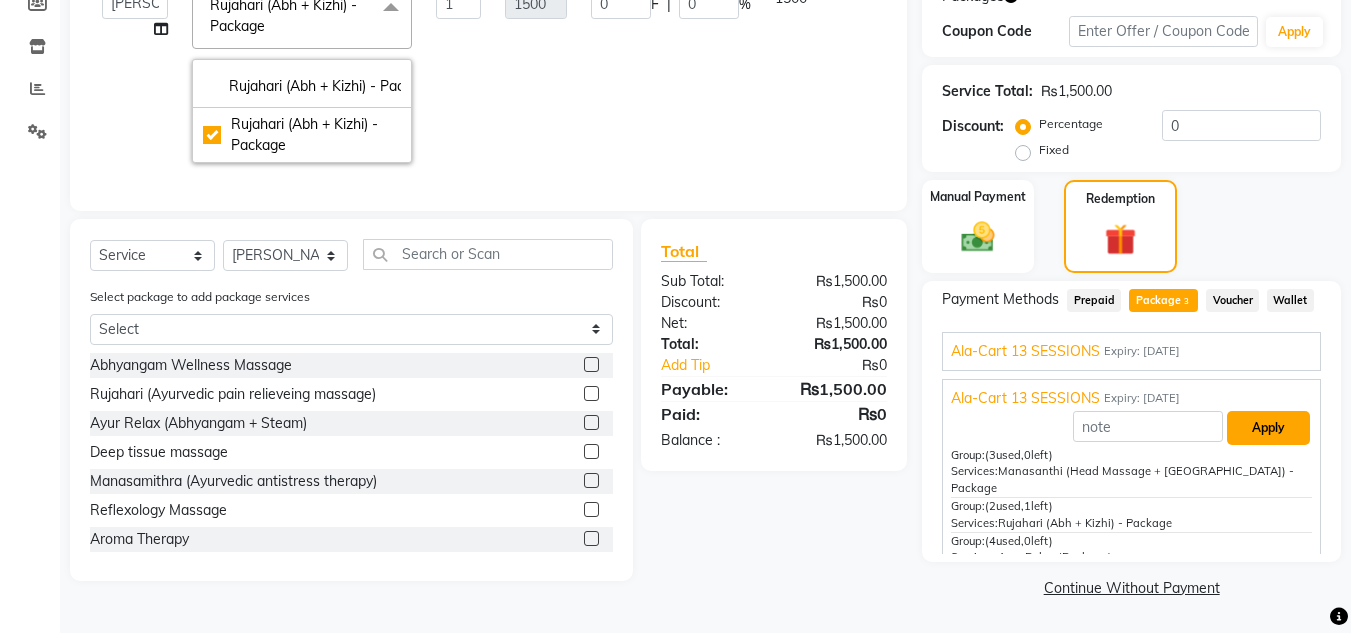 click on "Apply" at bounding box center (1268, 428) 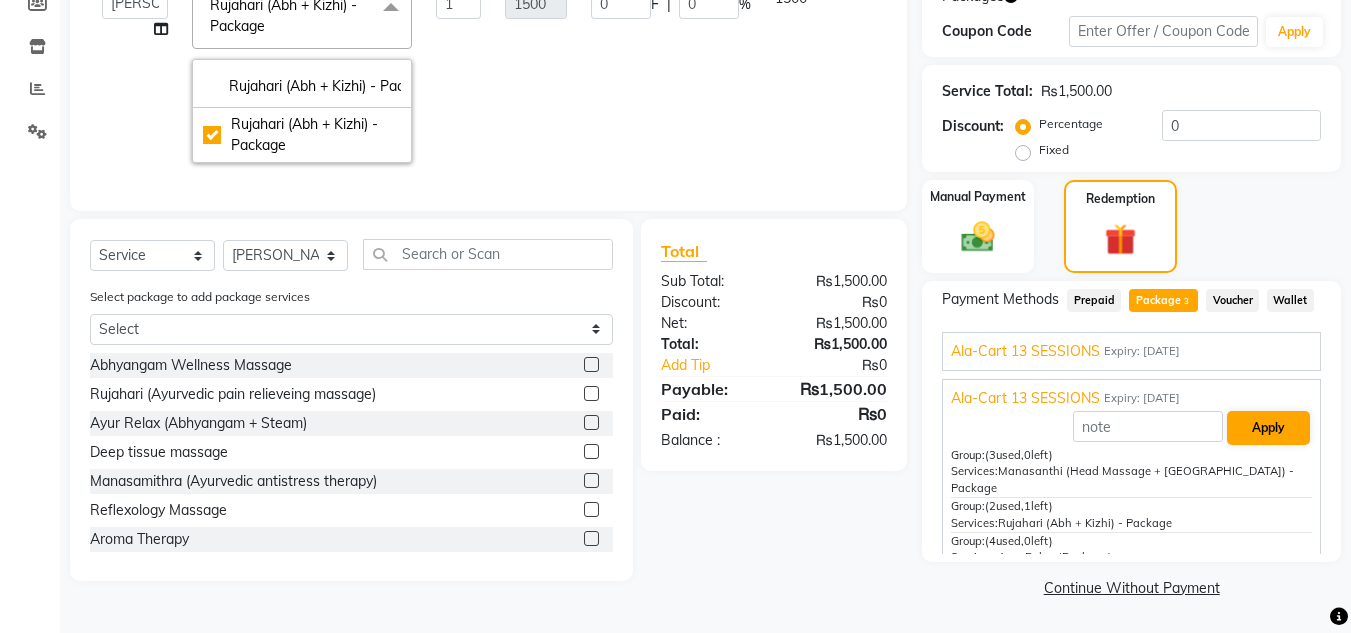 type on "468.3" 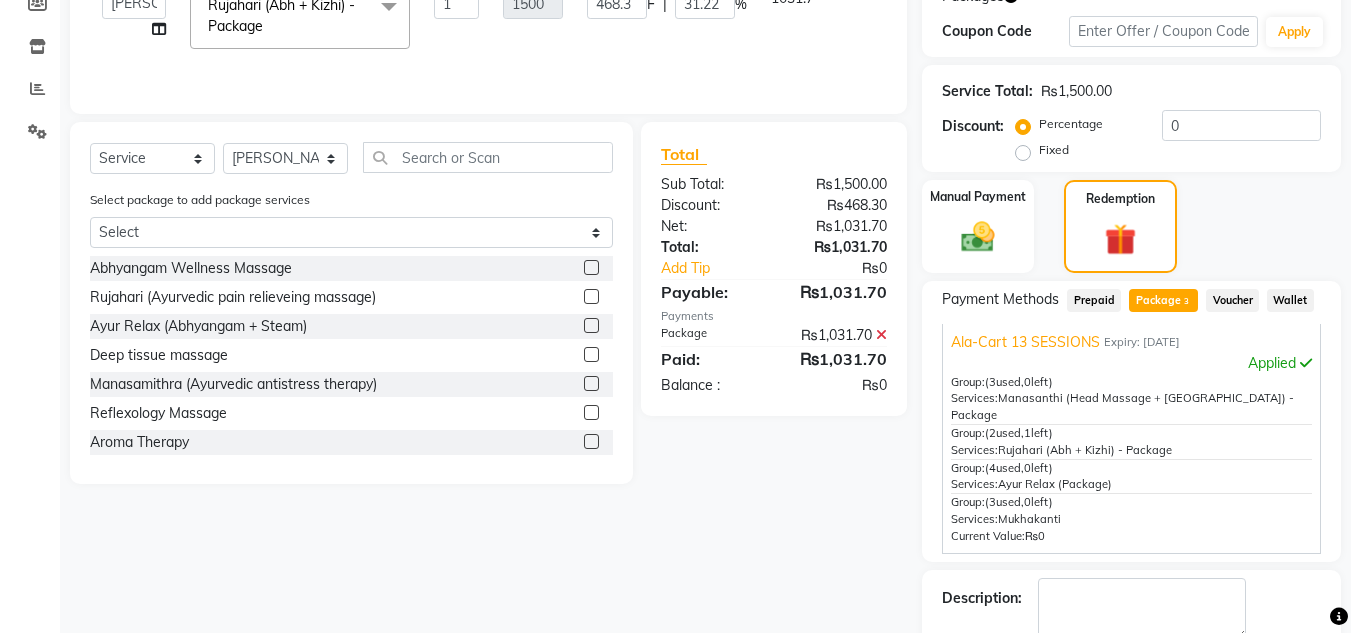 scroll, scrollTop: 86, scrollLeft: 0, axis: vertical 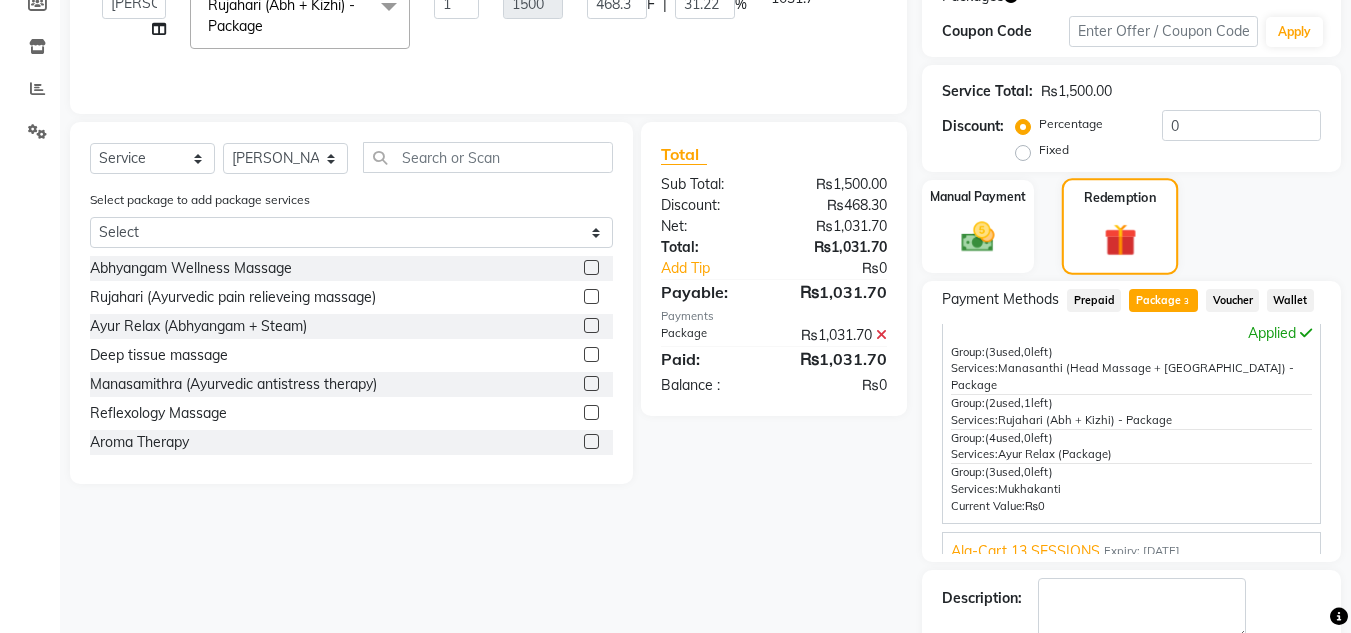 click on "Checkout" 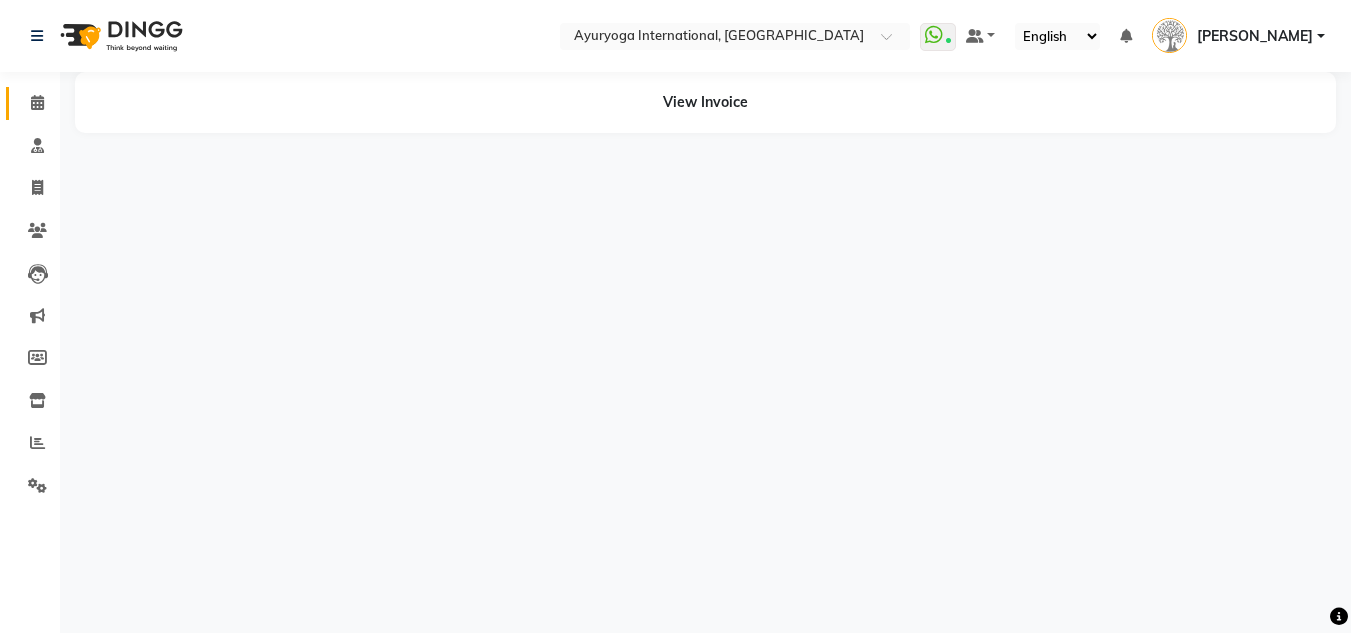 scroll, scrollTop: 0, scrollLeft: 0, axis: both 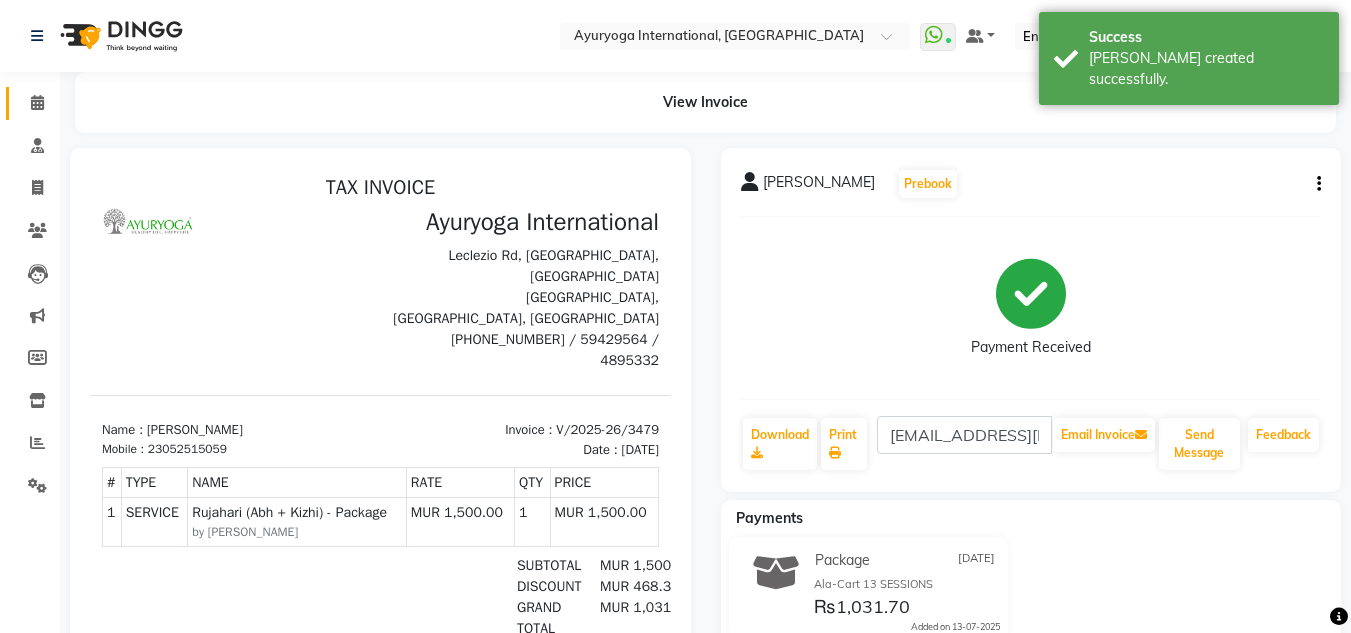click on "Calendar" 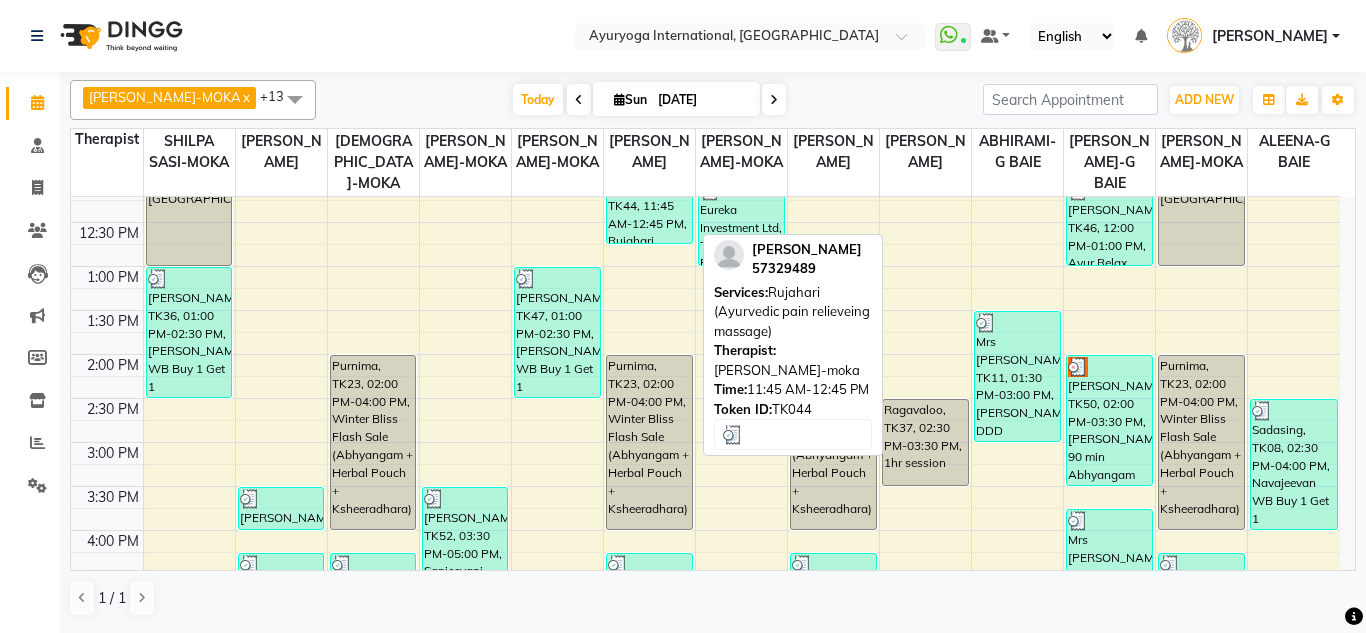 scroll, scrollTop: 558, scrollLeft: 0, axis: vertical 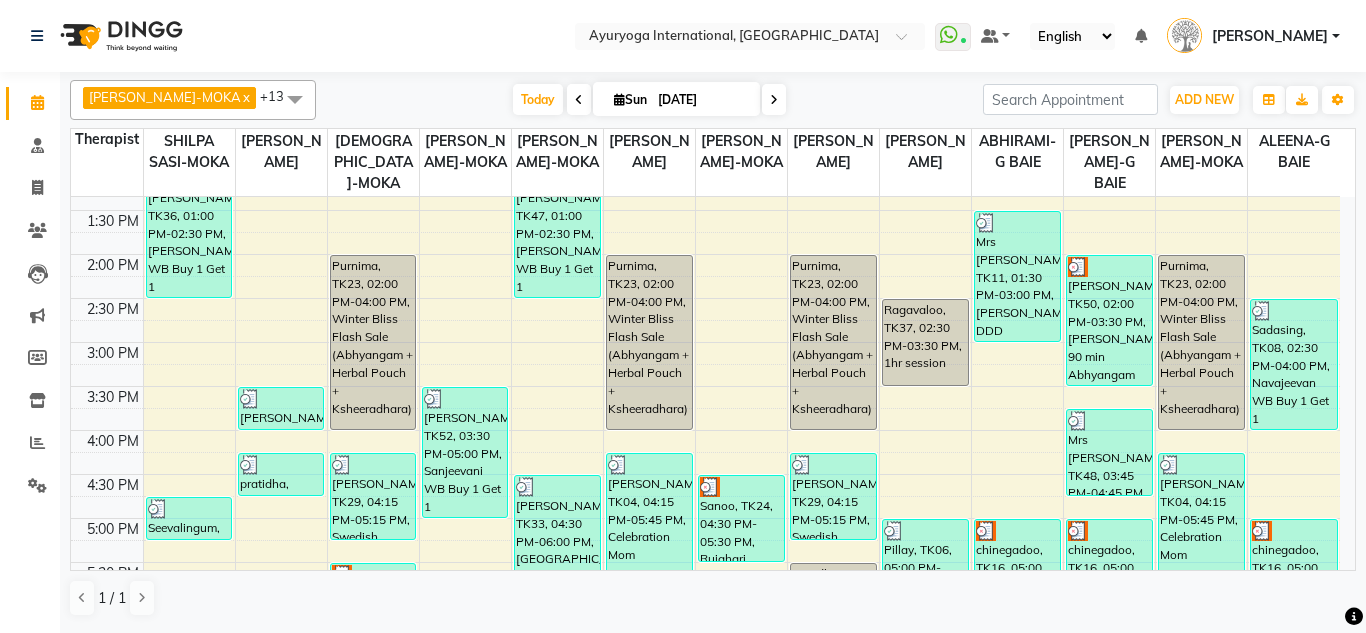 click at bounding box center [774, 99] 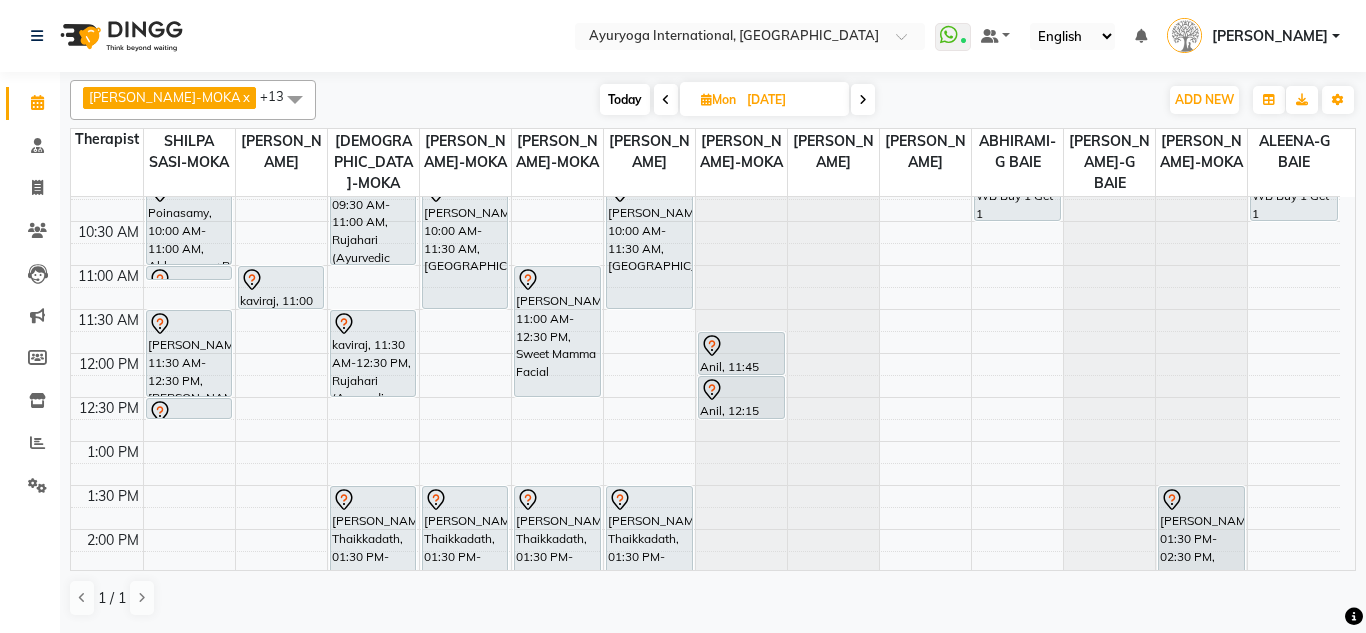 scroll, scrollTop: 300, scrollLeft: 0, axis: vertical 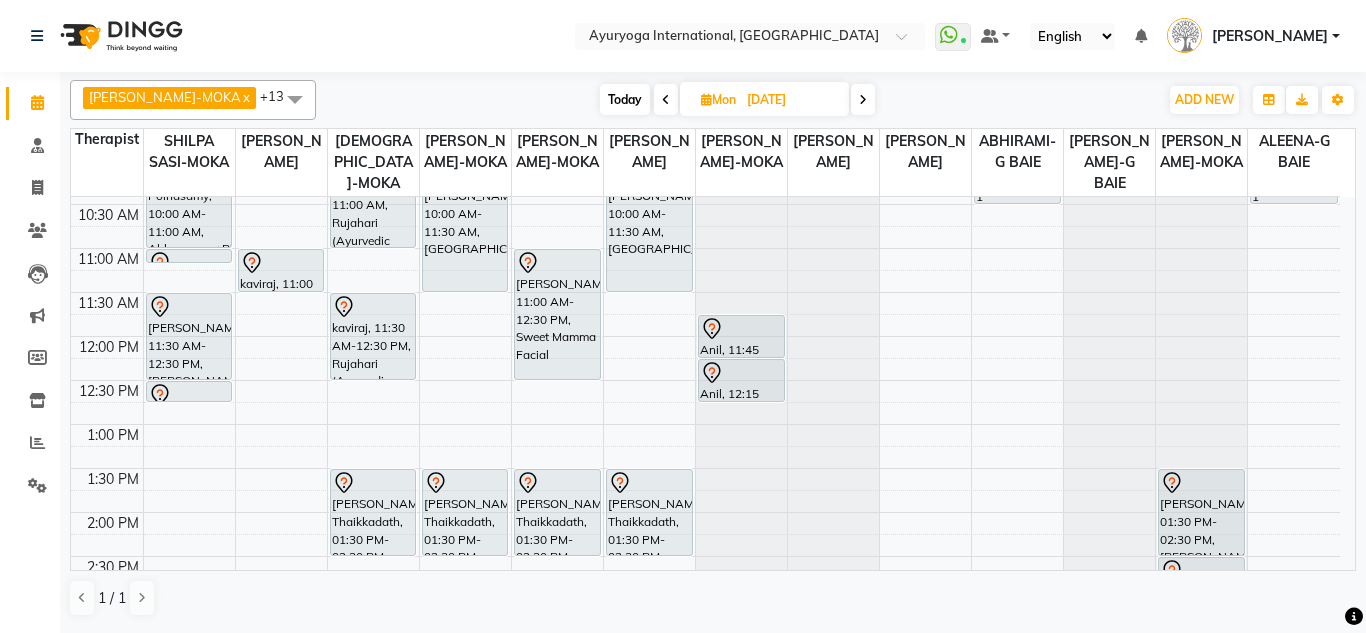 click on "Today" at bounding box center (625, 99) 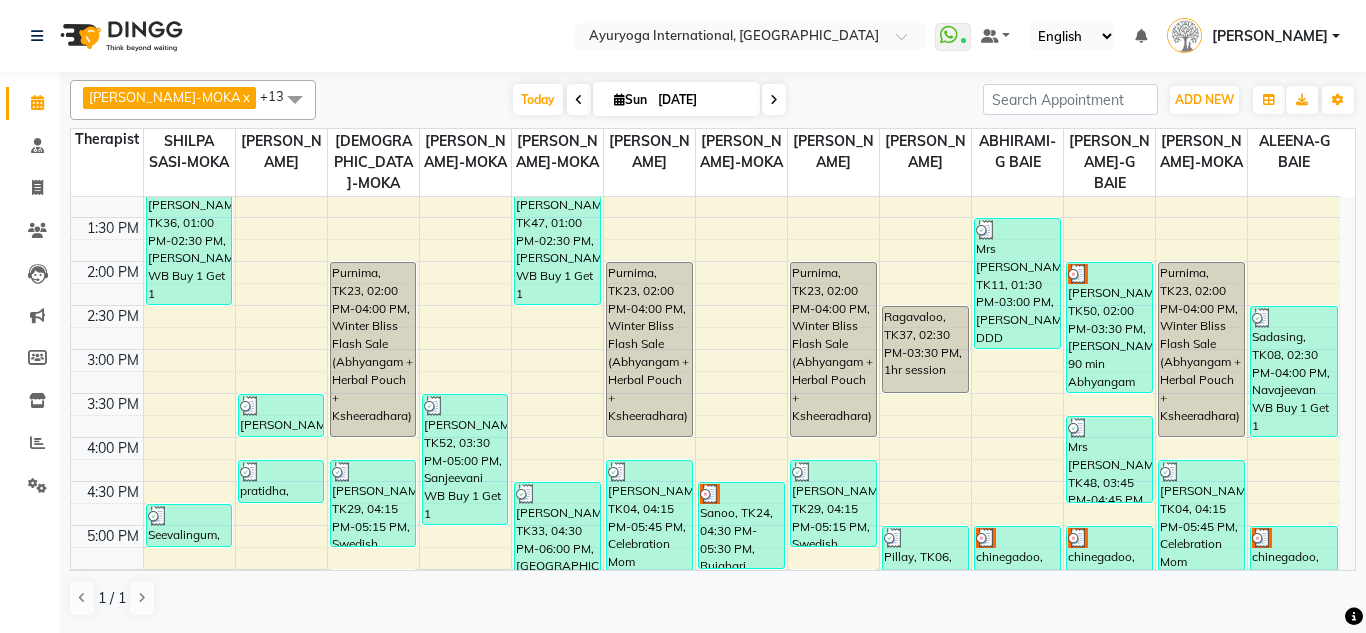scroll, scrollTop: 600, scrollLeft: 0, axis: vertical 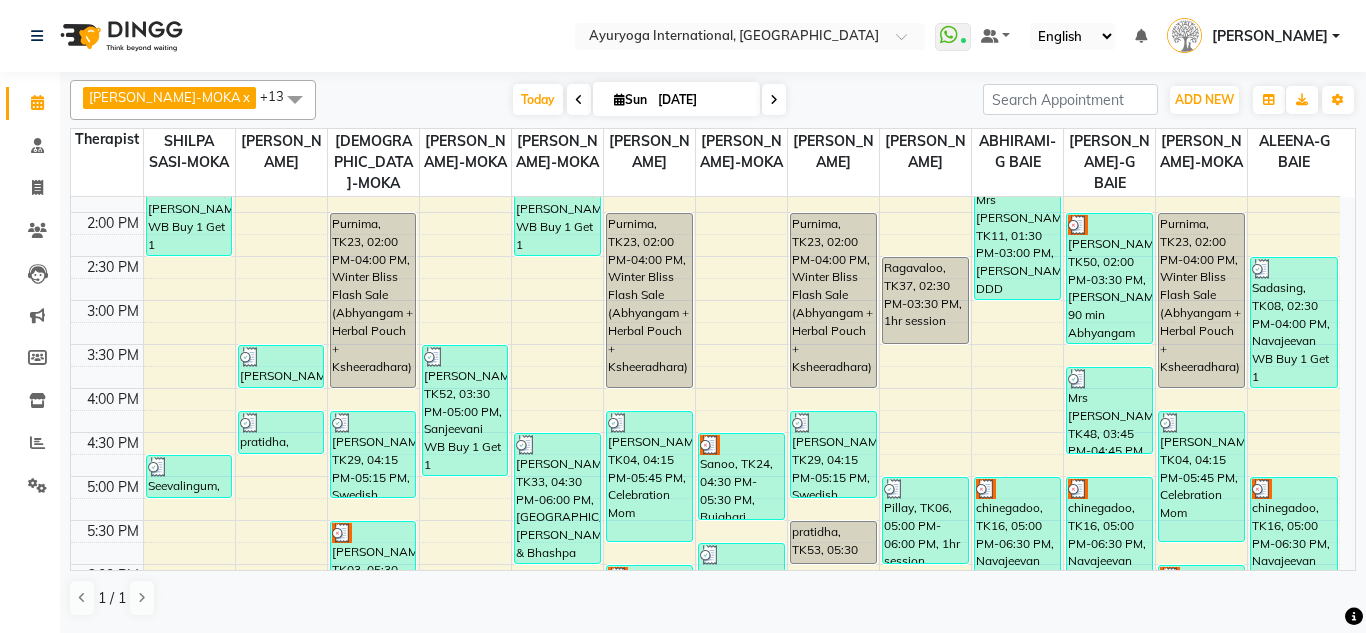 click at bounding box center (774, 99) 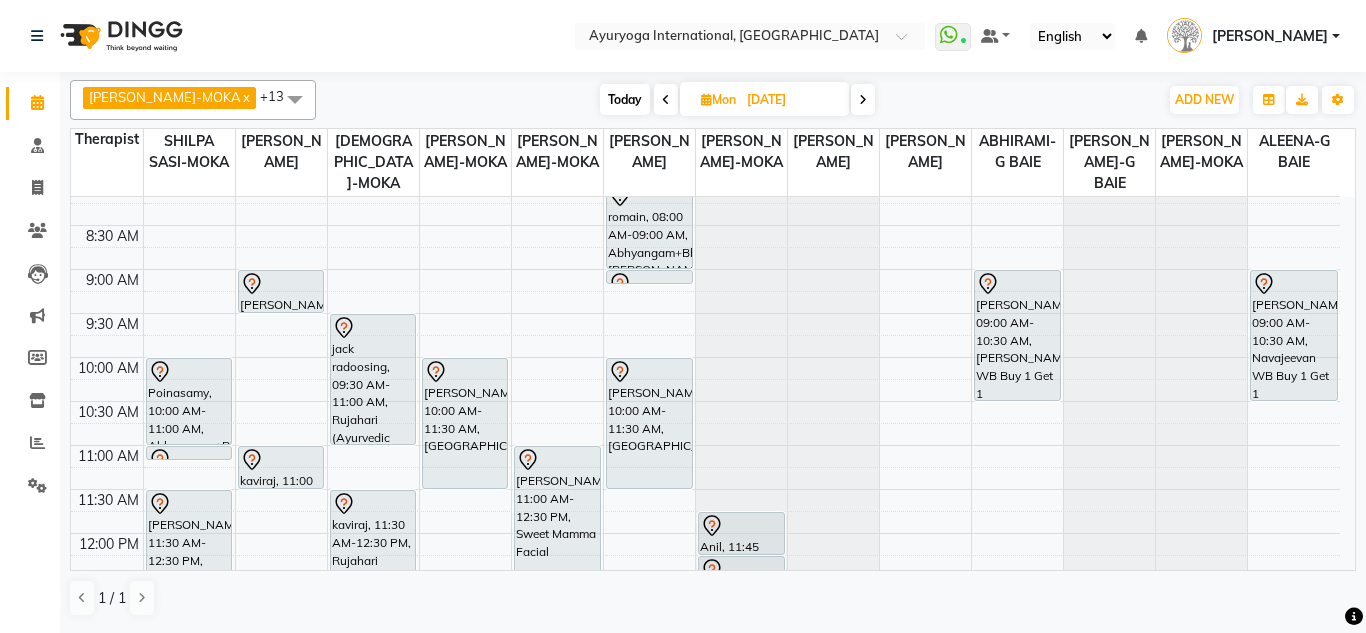 scroll, scrollTop: 200, scrollLeft: 0, axis: vertical 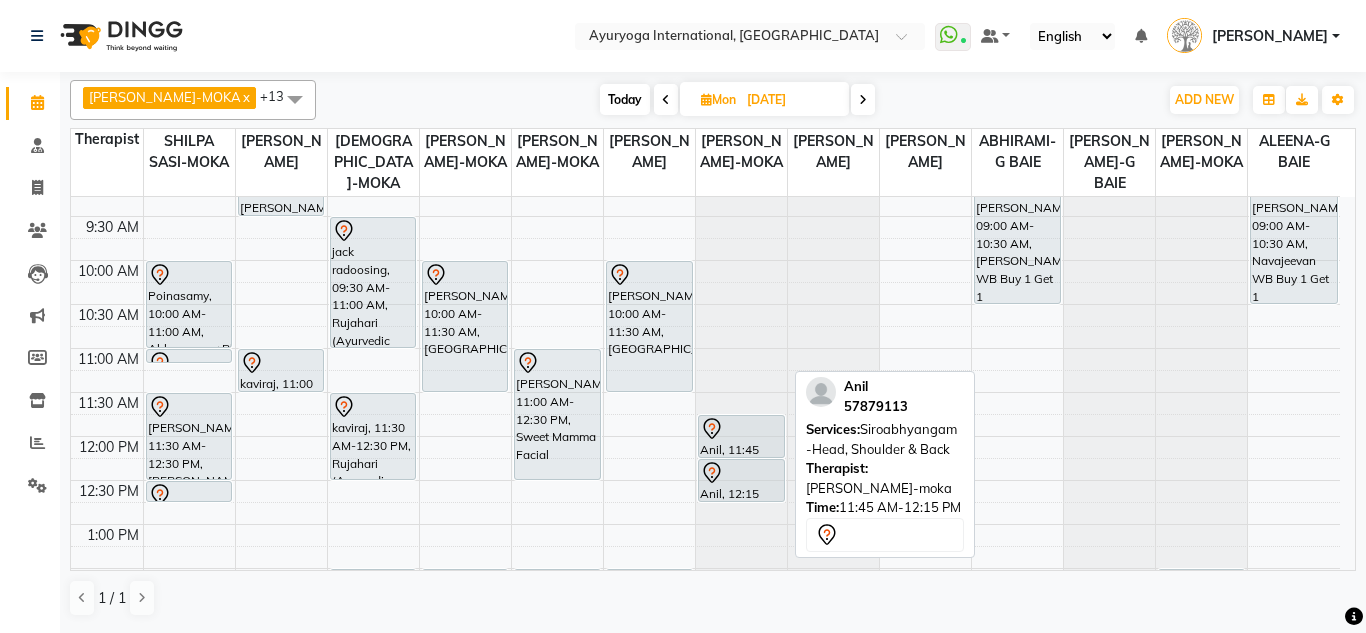 click at bounding box center [741, 457] 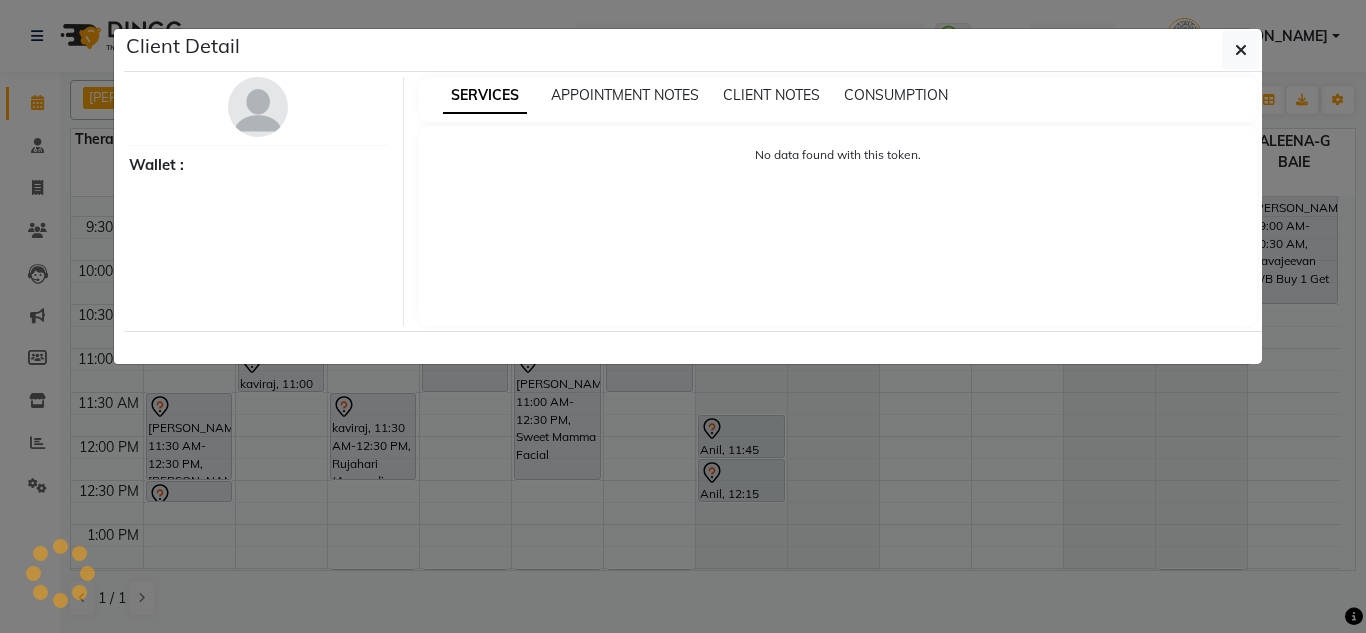 select on "7" 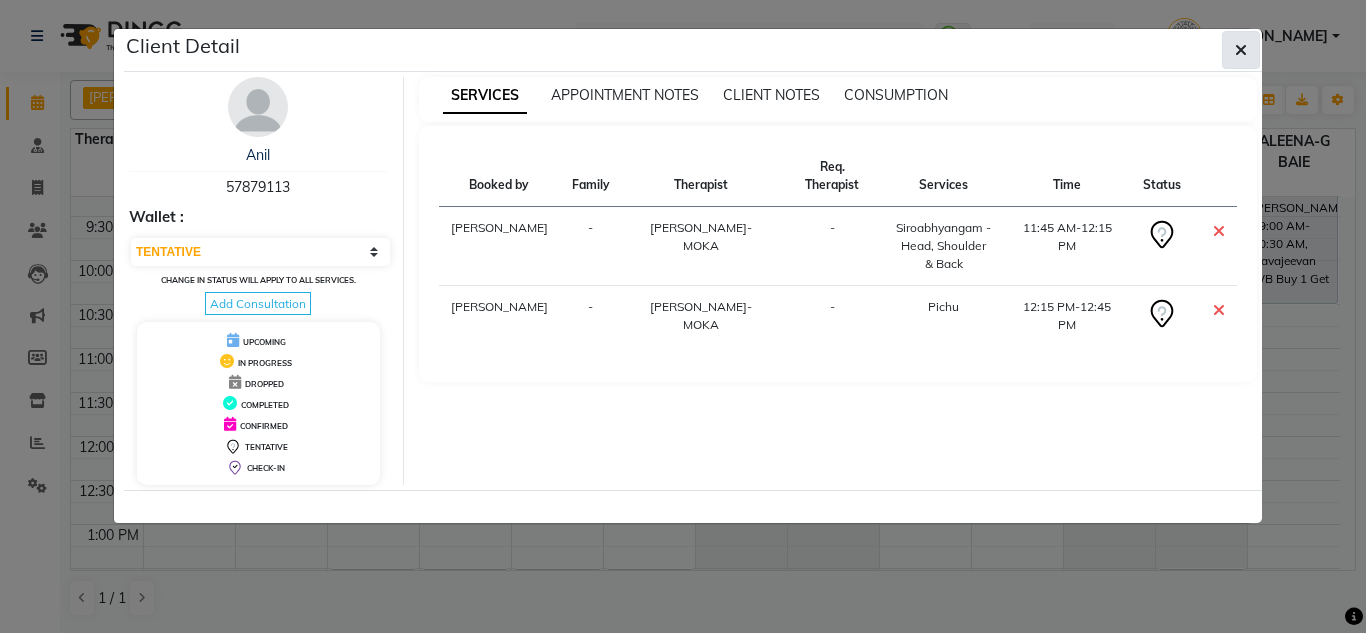 click 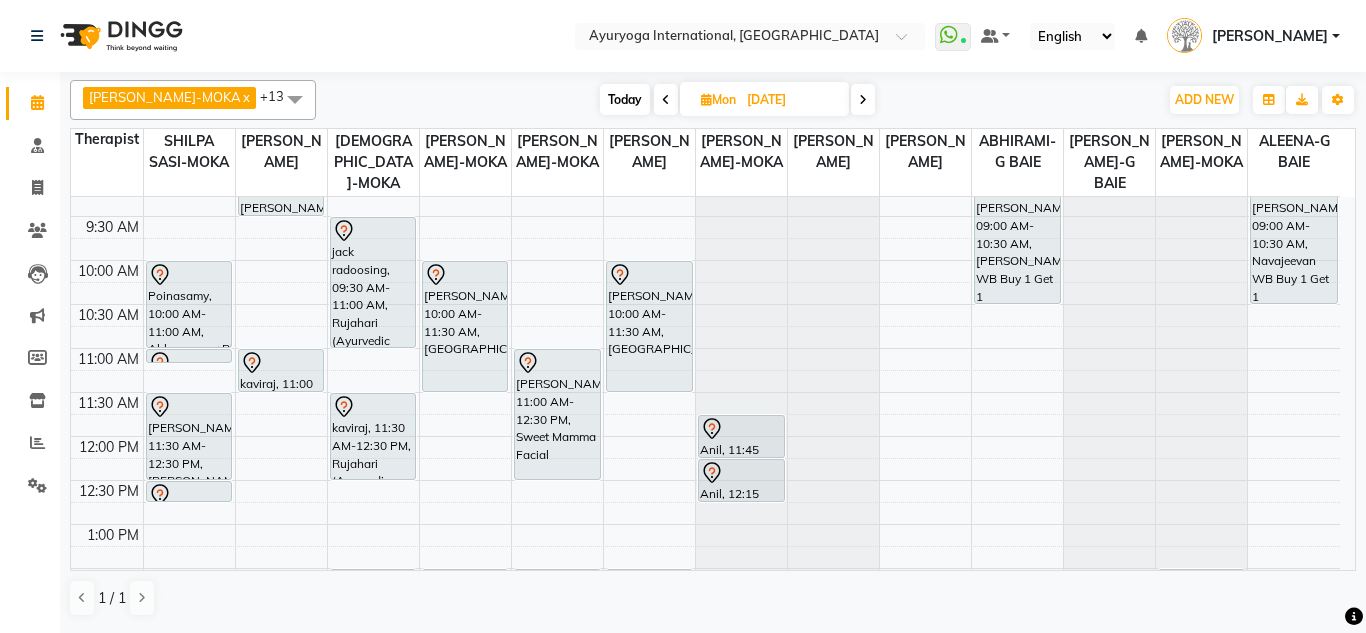 scroll, scrollTop: 100, scrollLeft: 0, axis: vertical 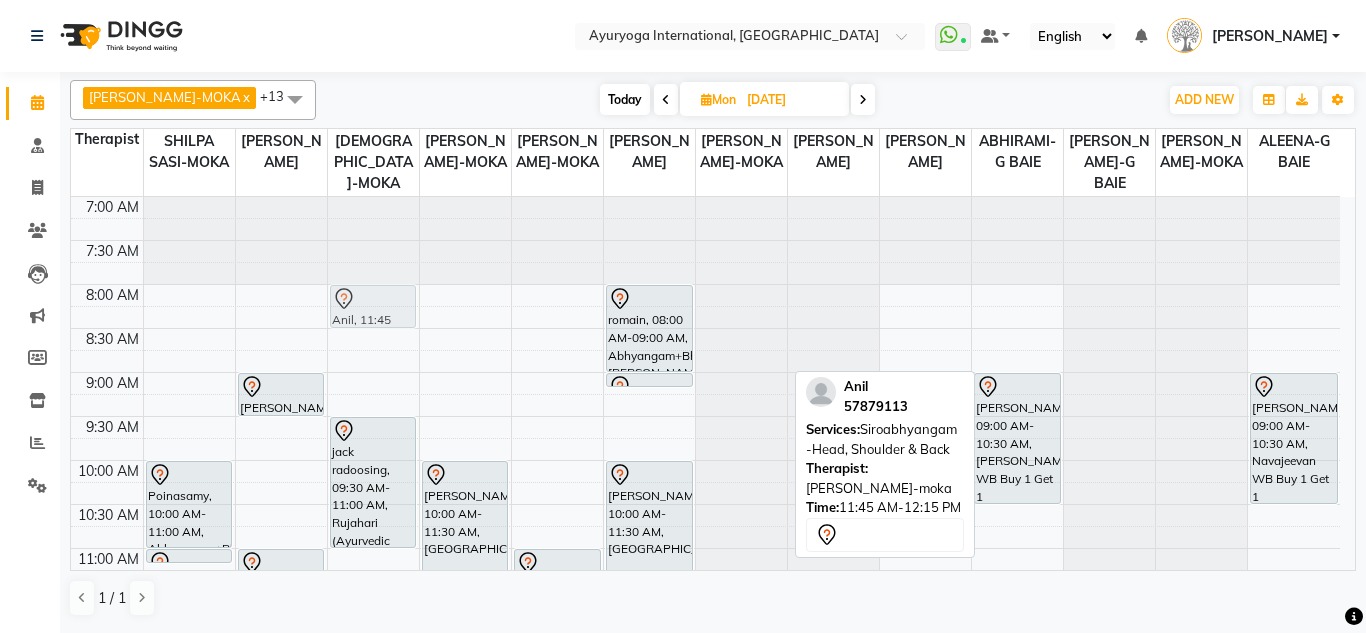 drag, startPoint x: 738, startPoint y: 526, endPoint x: 376, endPoint y: 298, distance: 427.81772 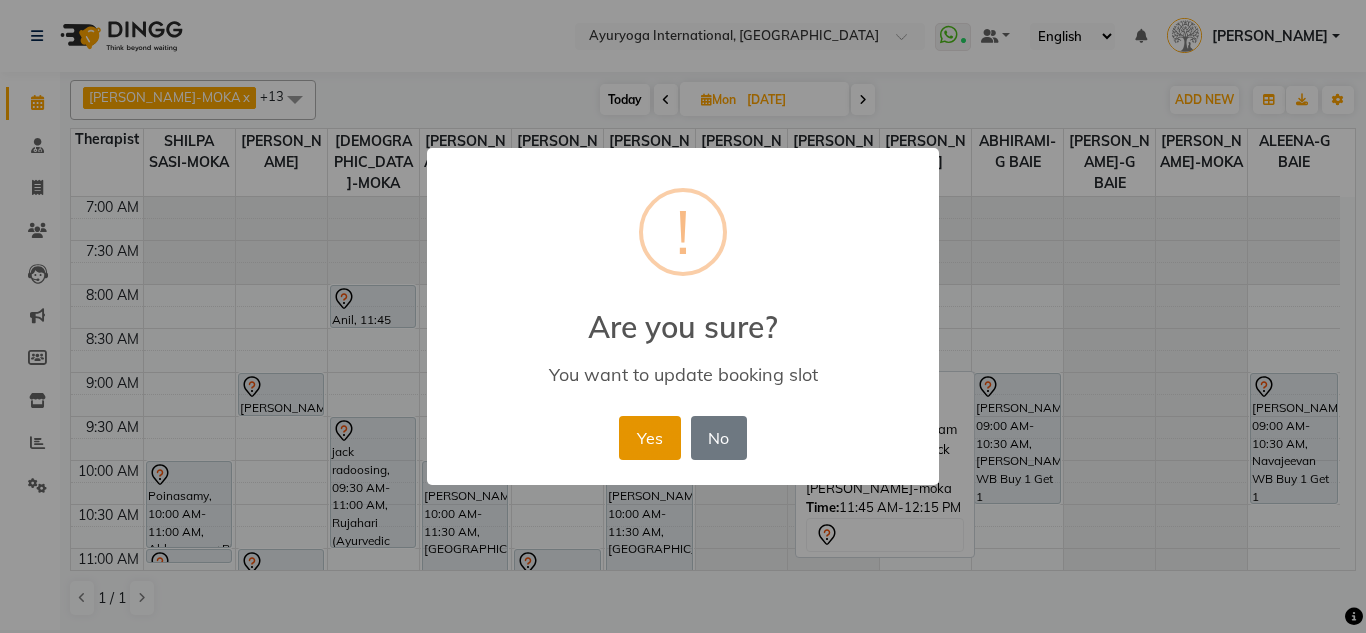 click on "Yes" at bounding box center (649, 438) 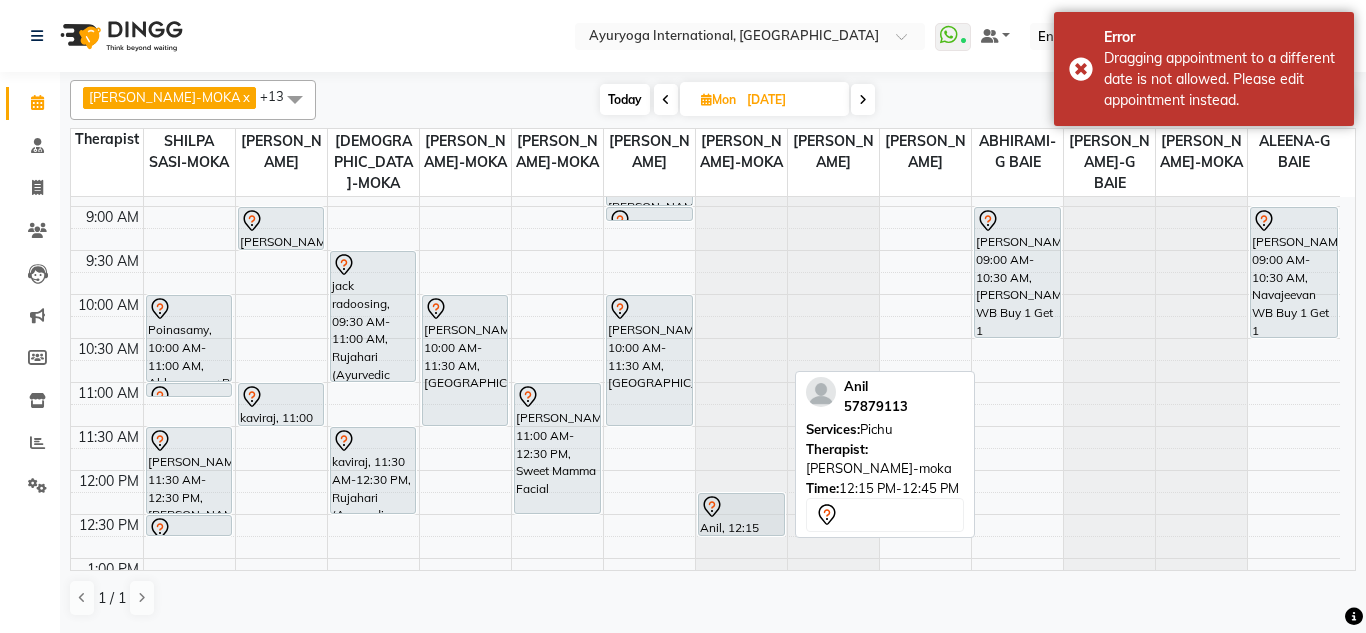 scroll, scrollTop: 300, scrollLeft: 0, axis: vertical 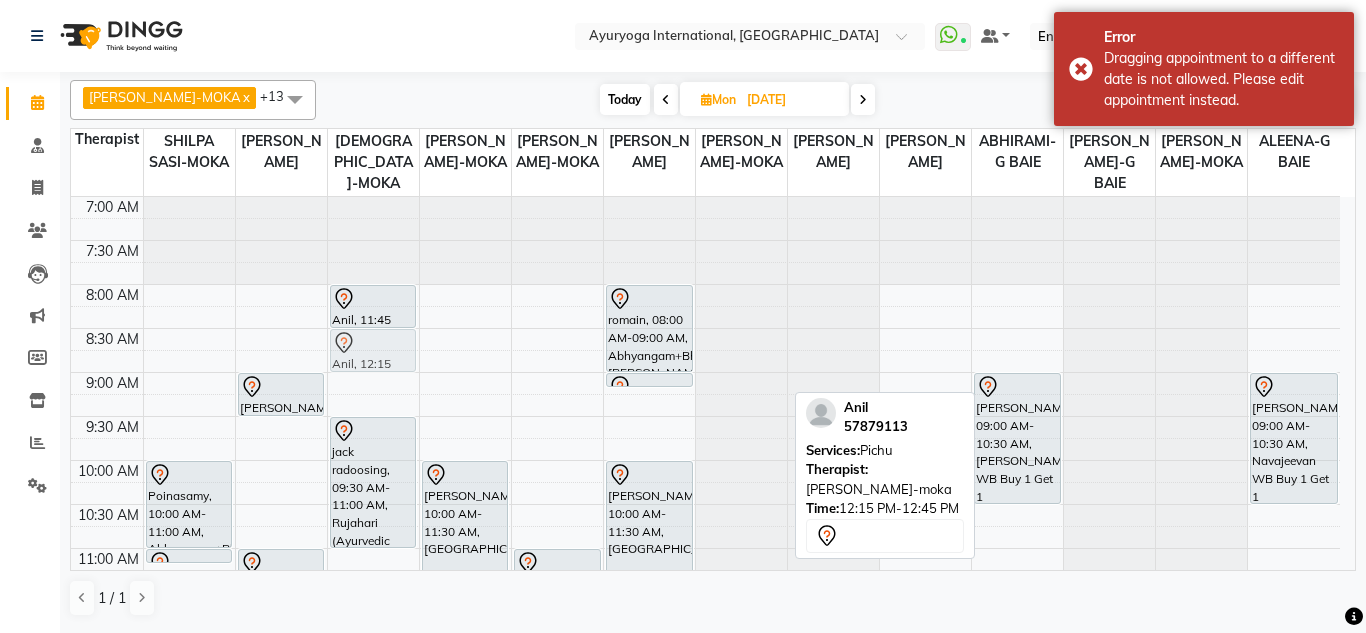 drag, startPoint x: 741, startPoint y: 391, endPoint x: 392, endPoint y: 361, distance: 350.28702 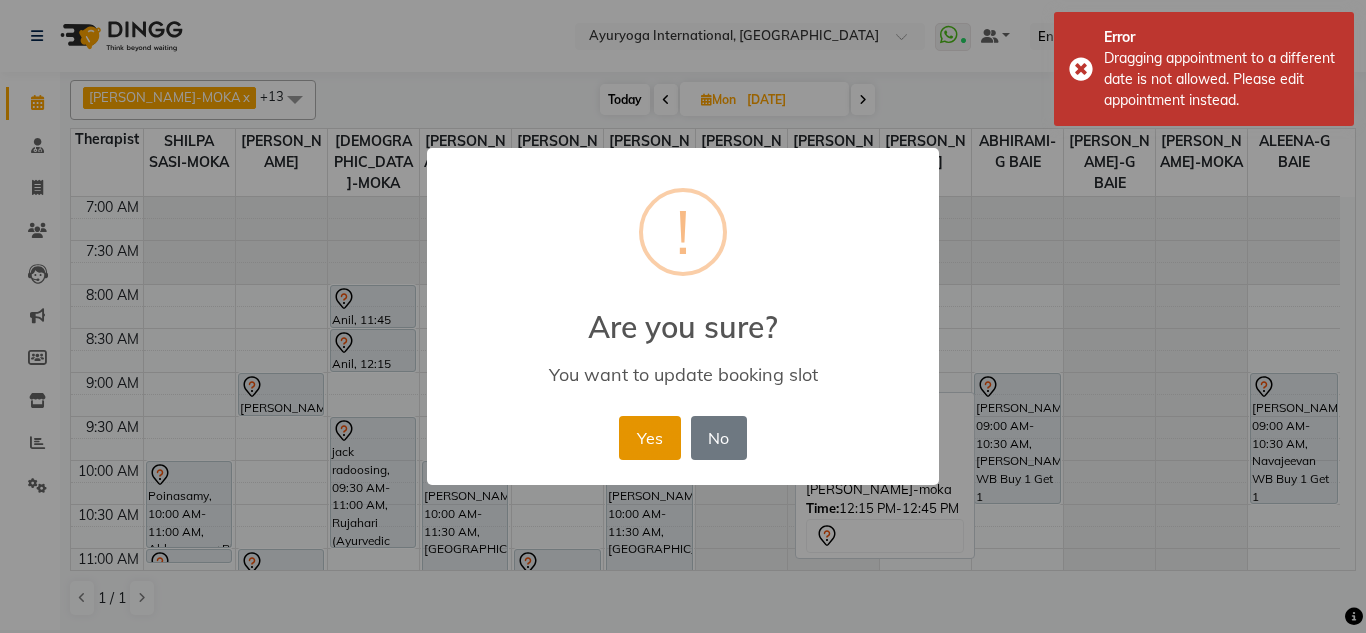 click on "Yes" at bounding box center [649, 438] 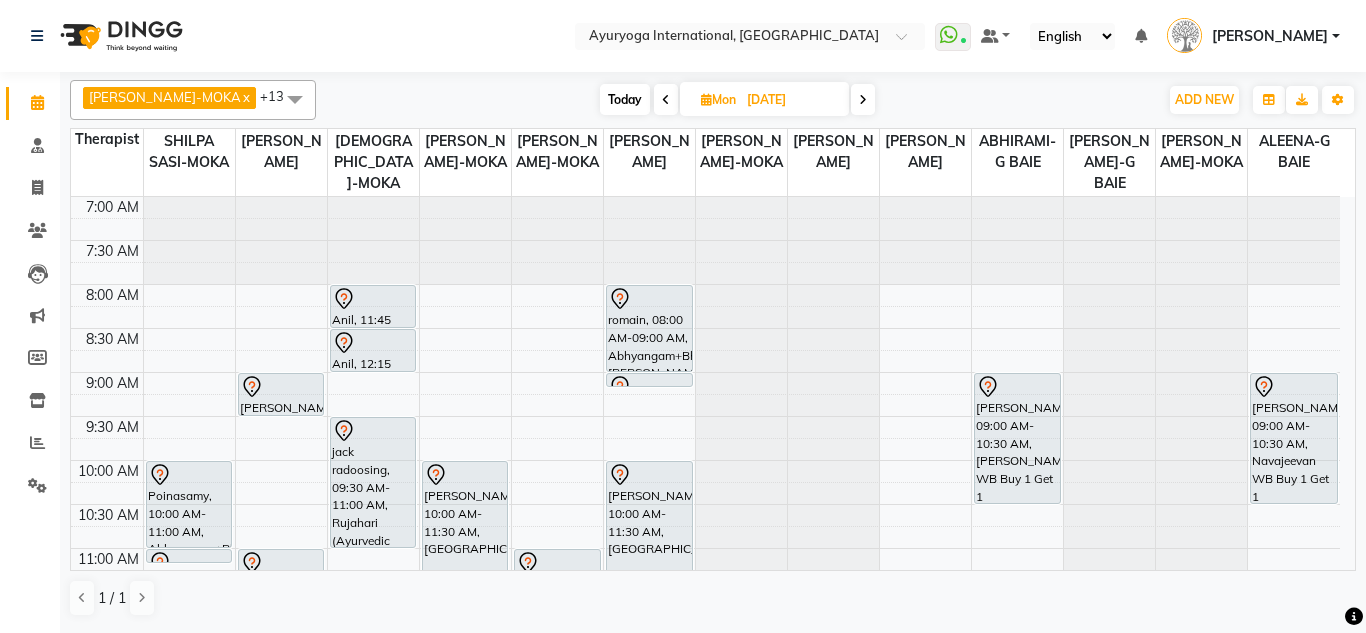click at bounding box center [666, 100] 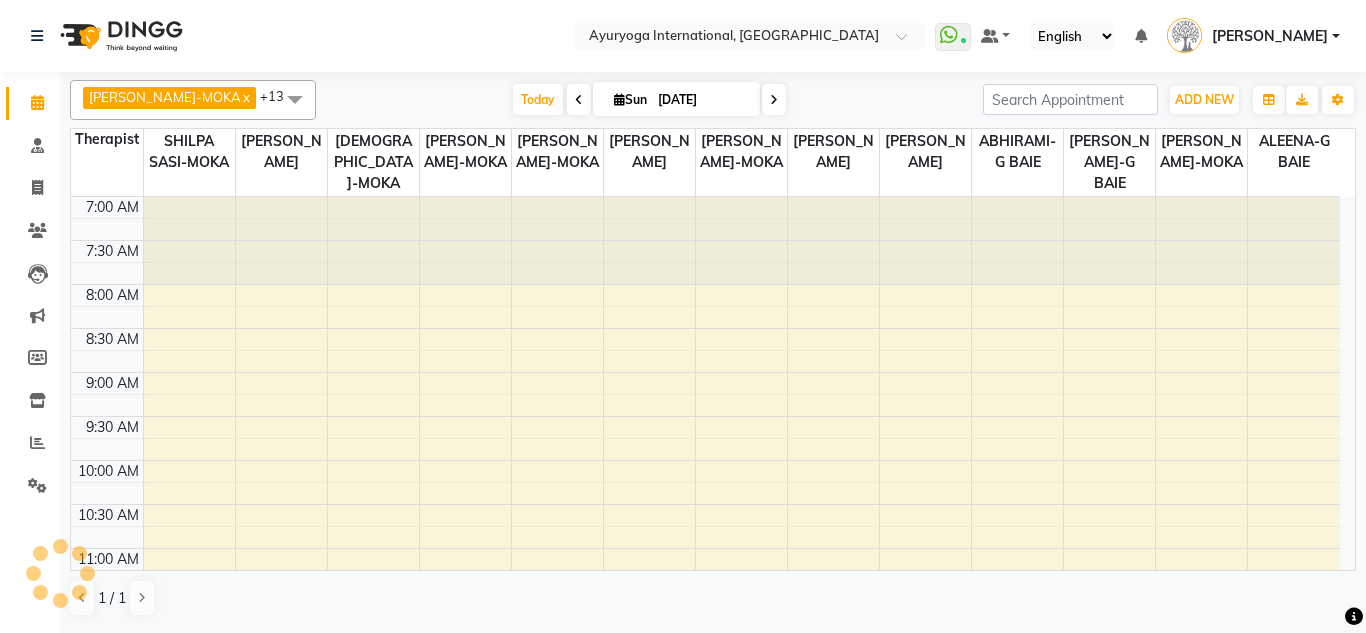 scroll, scrollTop: 858, scrollLeft: 0, axis: vertical 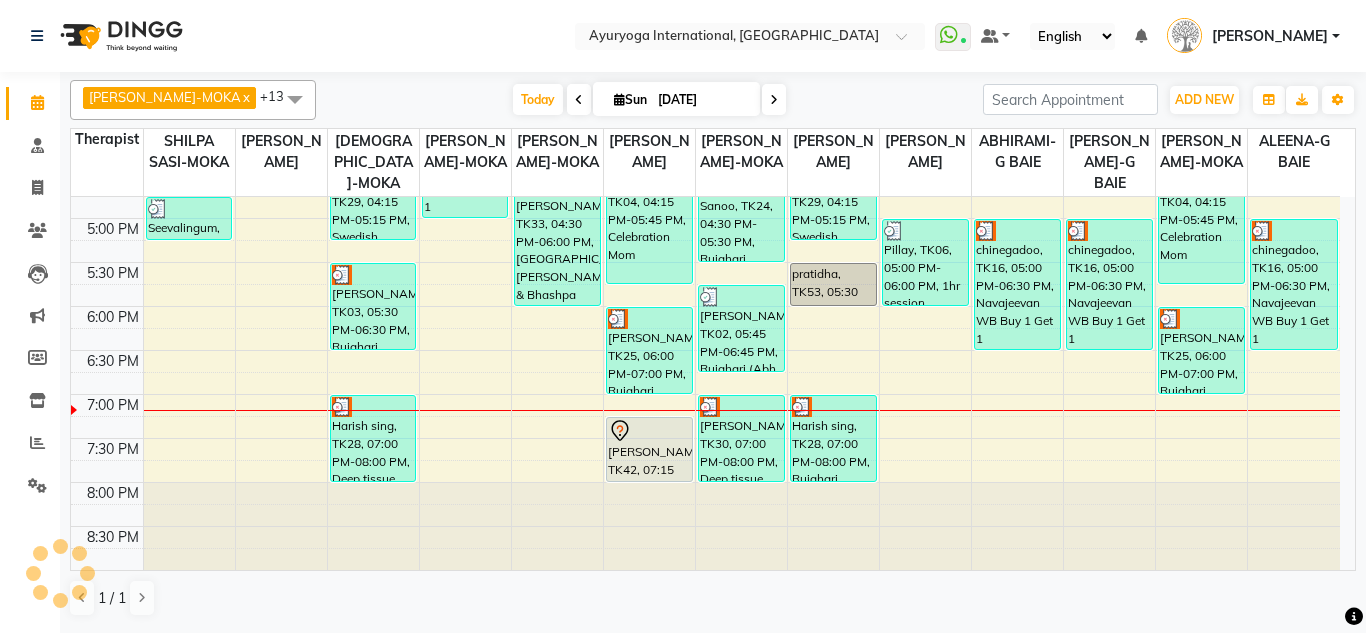 click on "Today  Sun 13-07-2025" at bounding box center (649, 100) 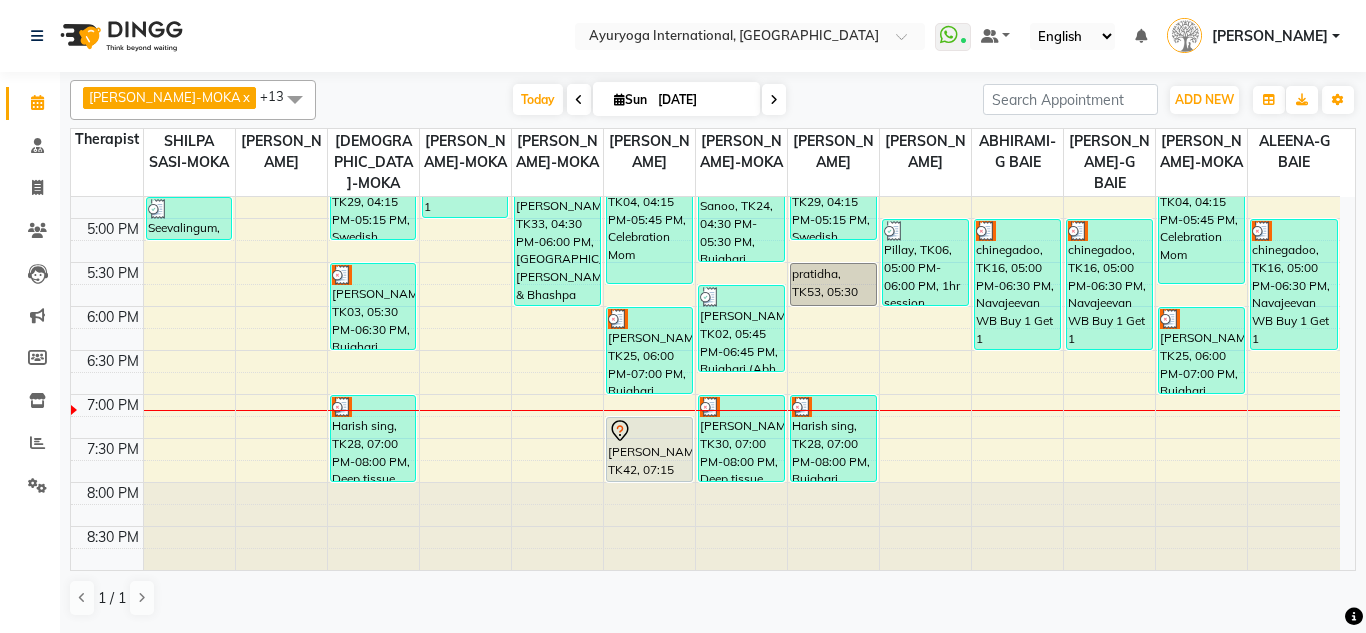 click at bounding box center (774, 99) 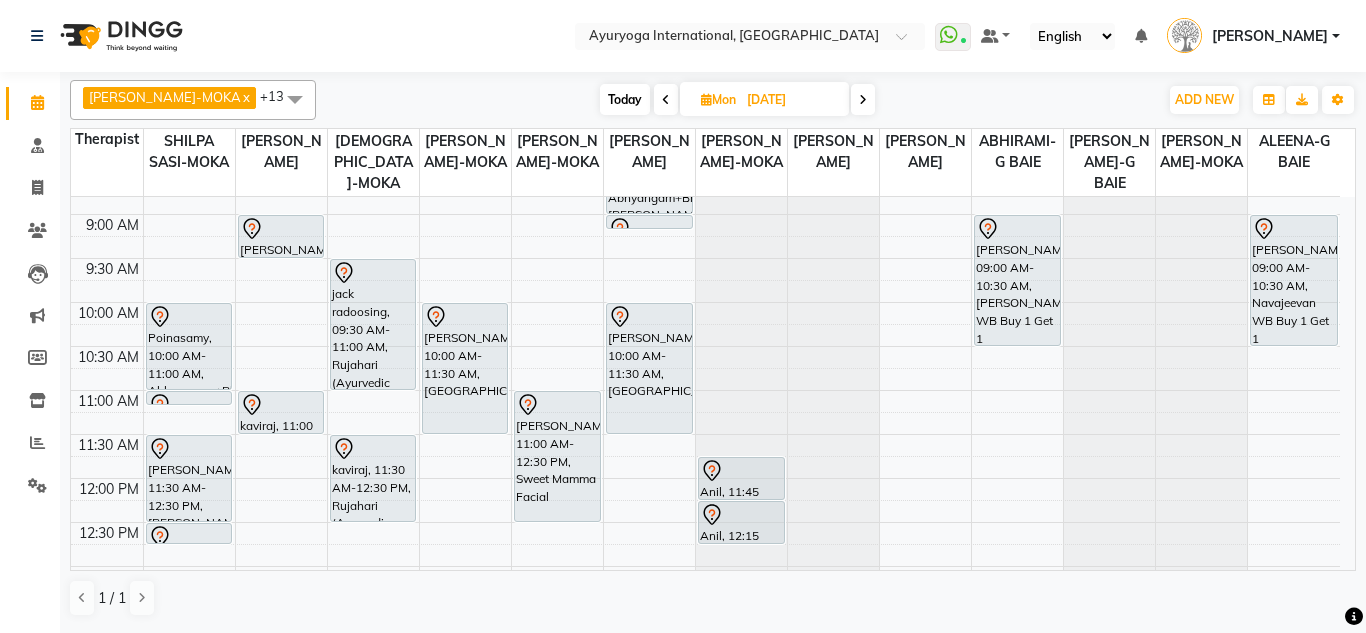 scroll, scrollTop: 258, scrollLeft: 0, axis: vertical 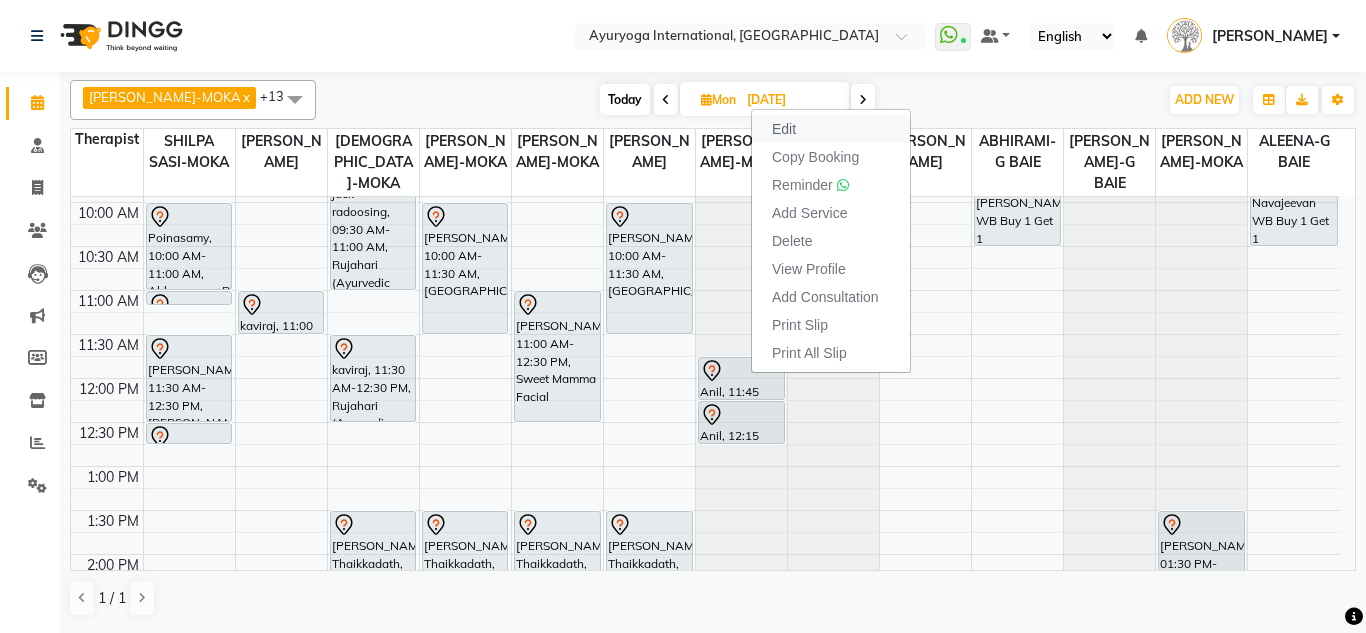 click on "Edit" at bounding box center (831, 129) 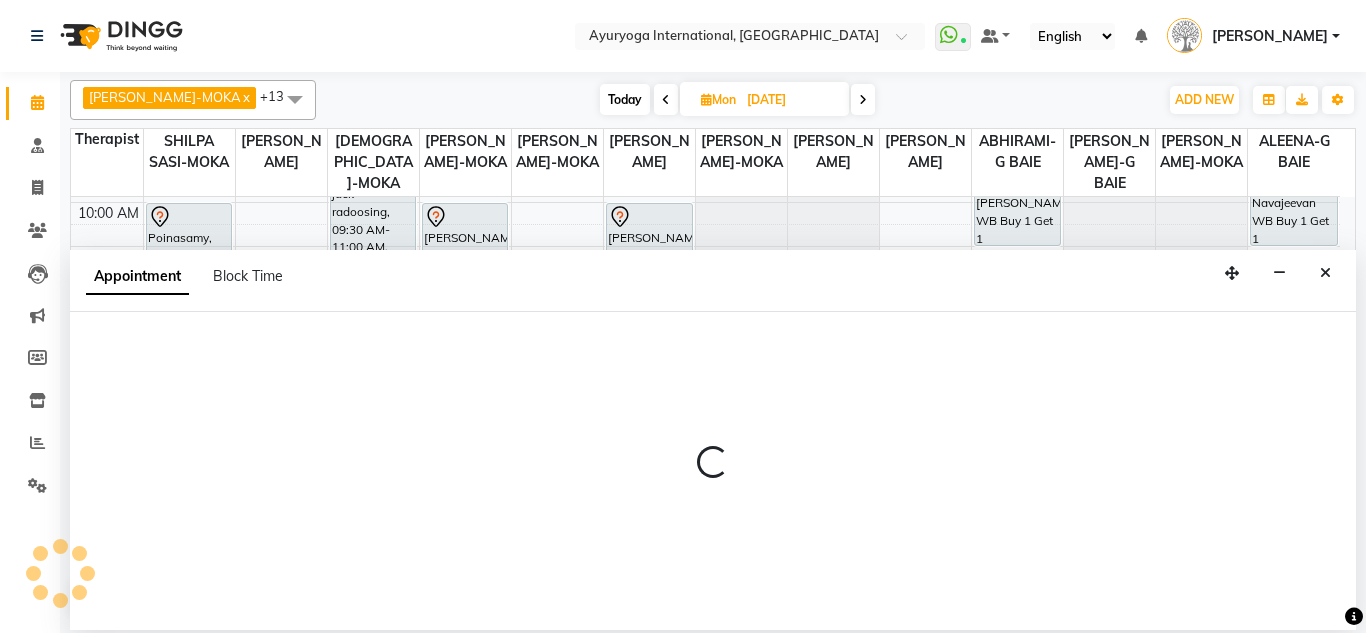 select on "tentative" 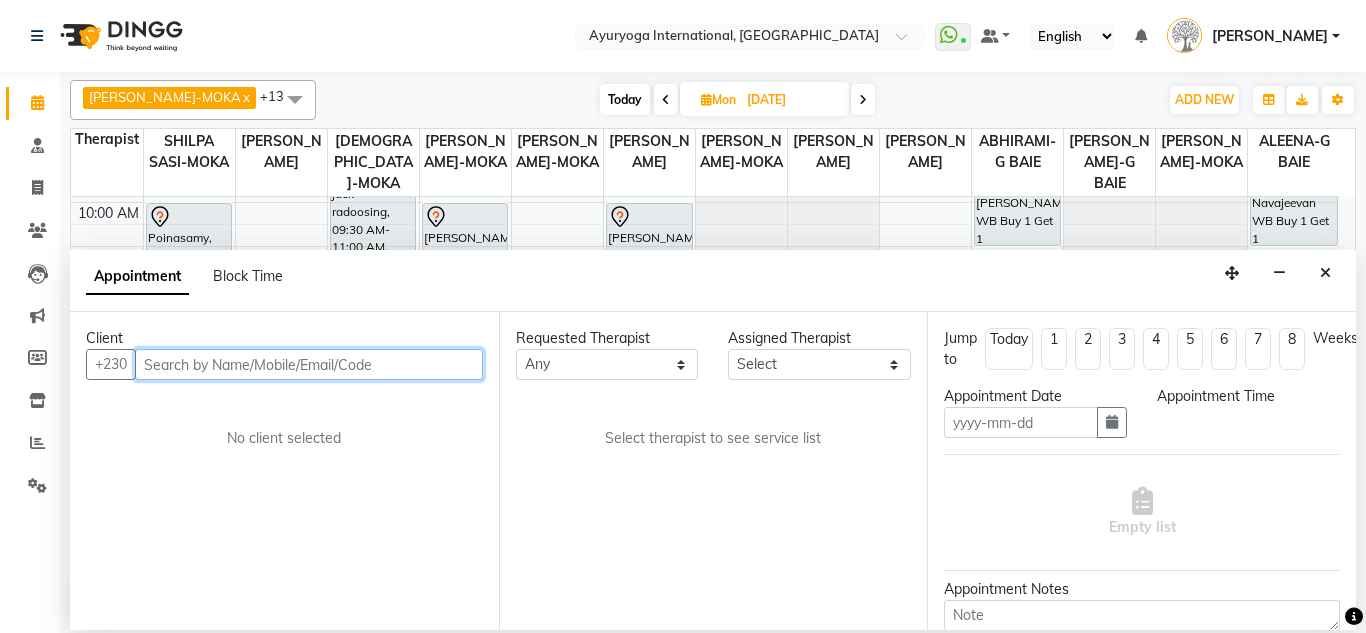 type on "14-07-2025" 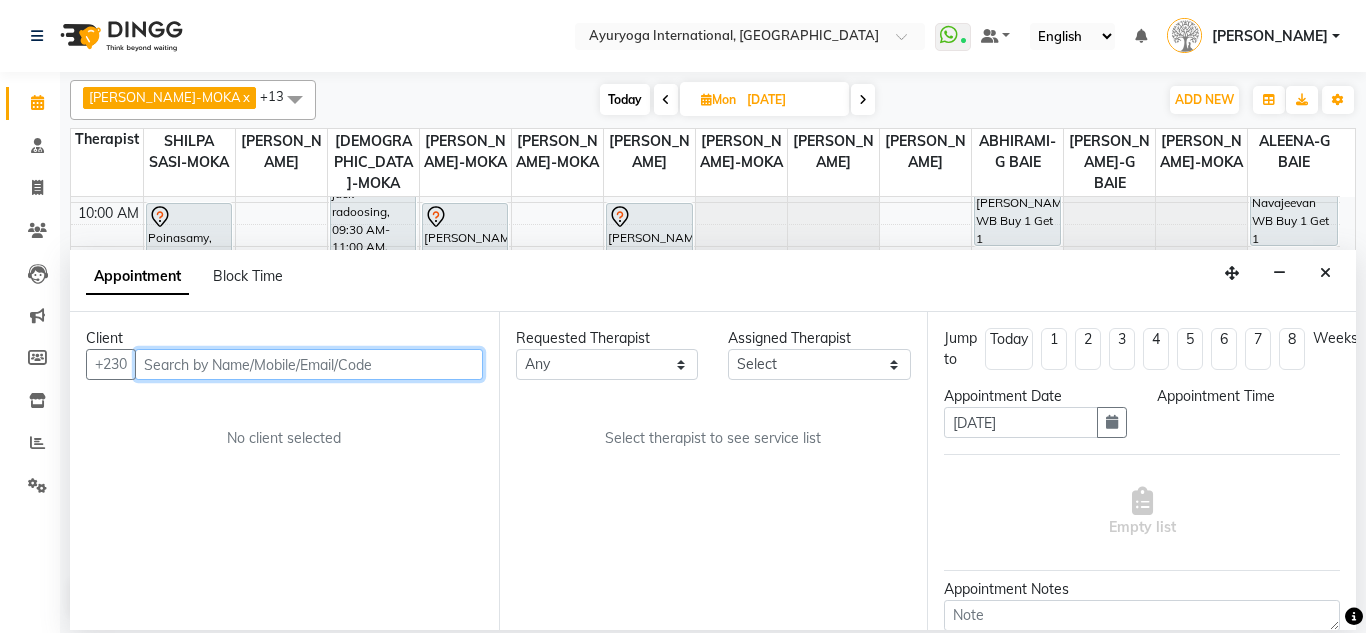 scroll, scrollTop: 0, scrollLeft: 0, axis: both 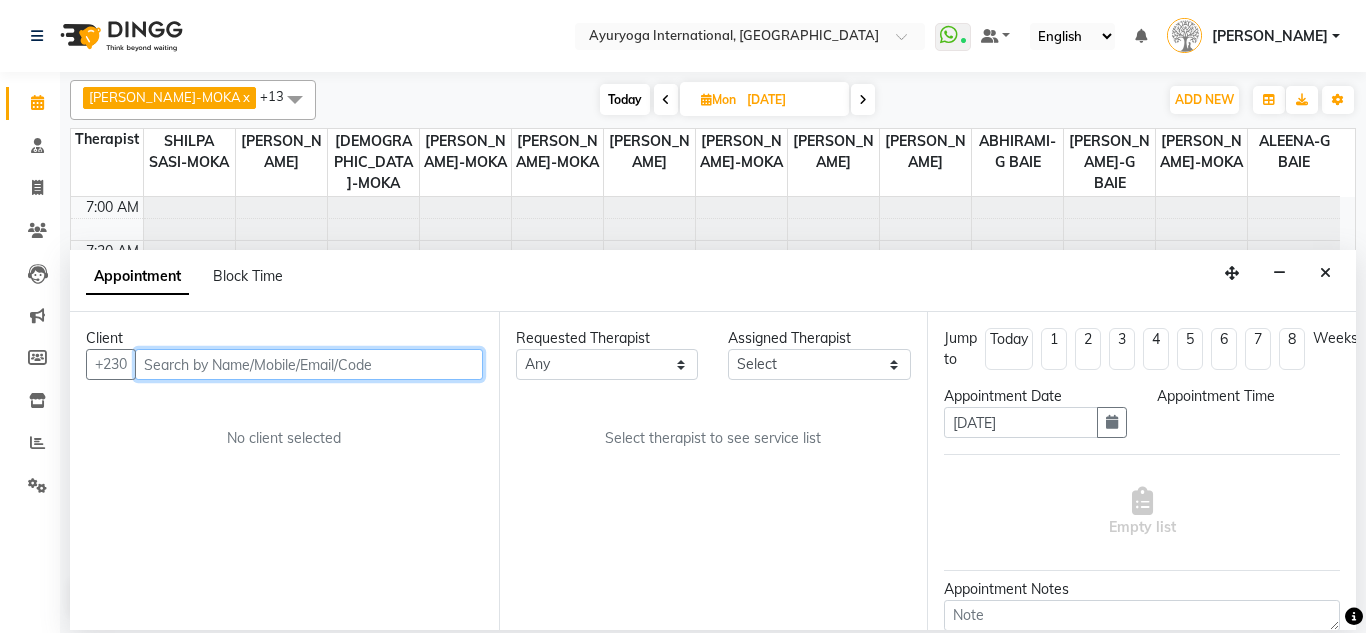 select on "705" 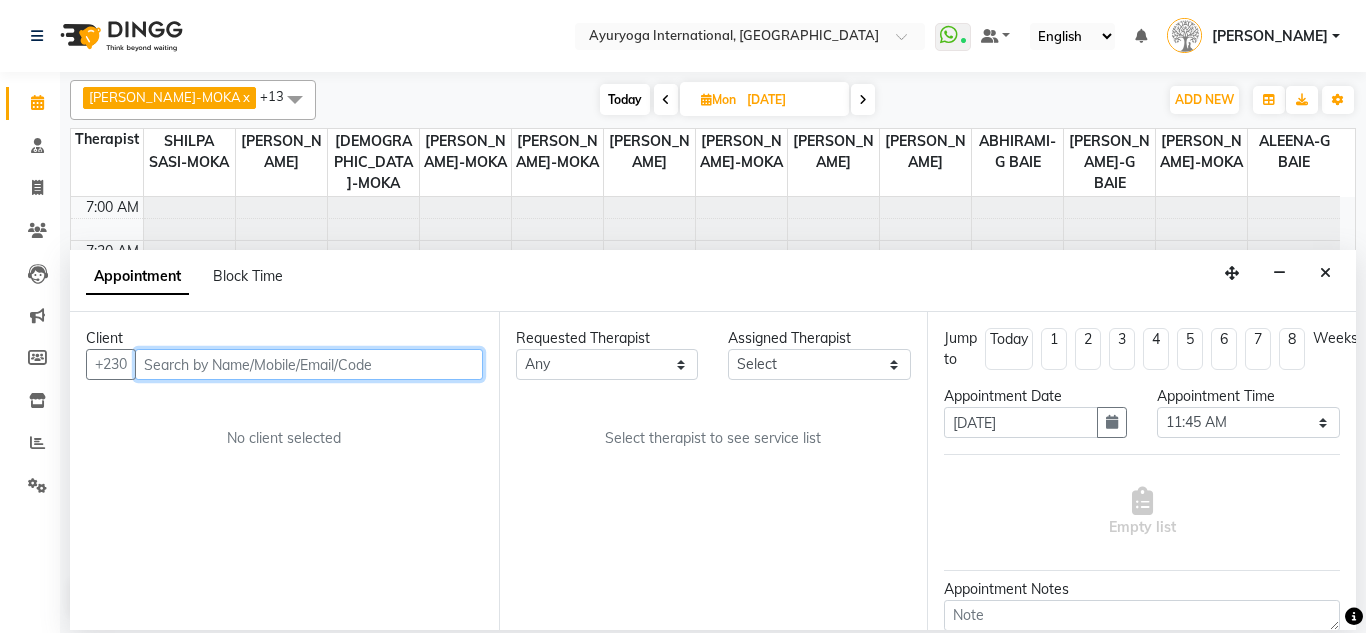select on "60458" 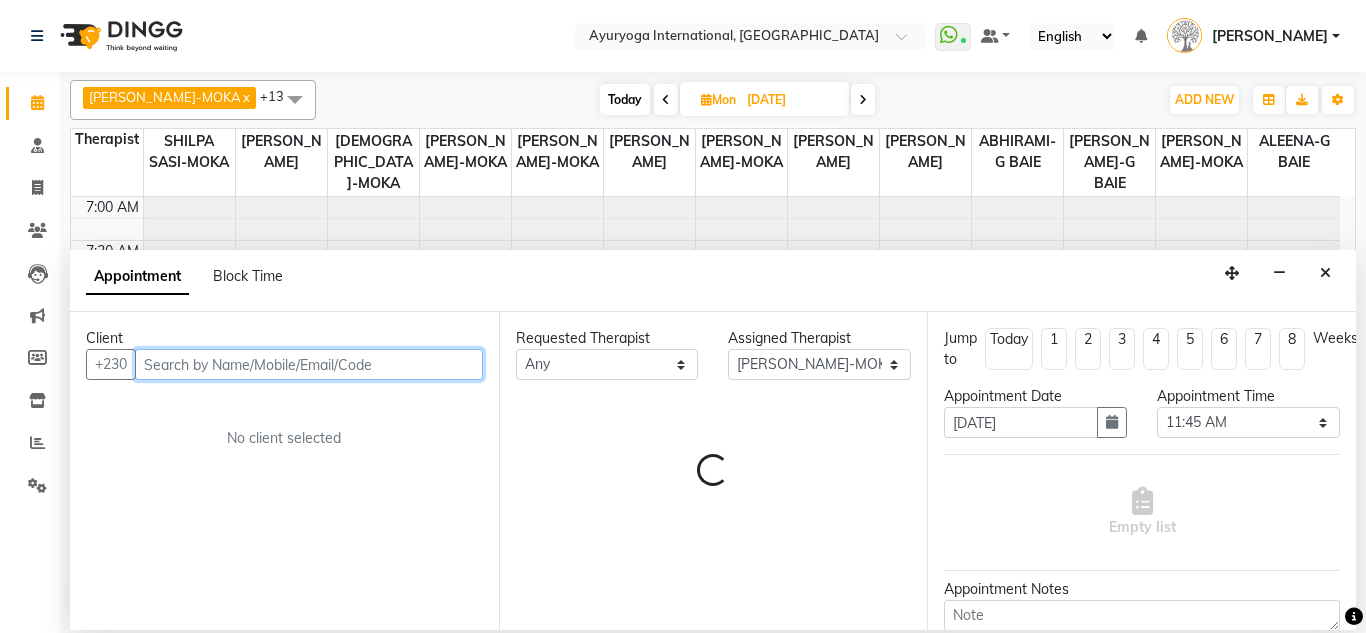 select on "1142" 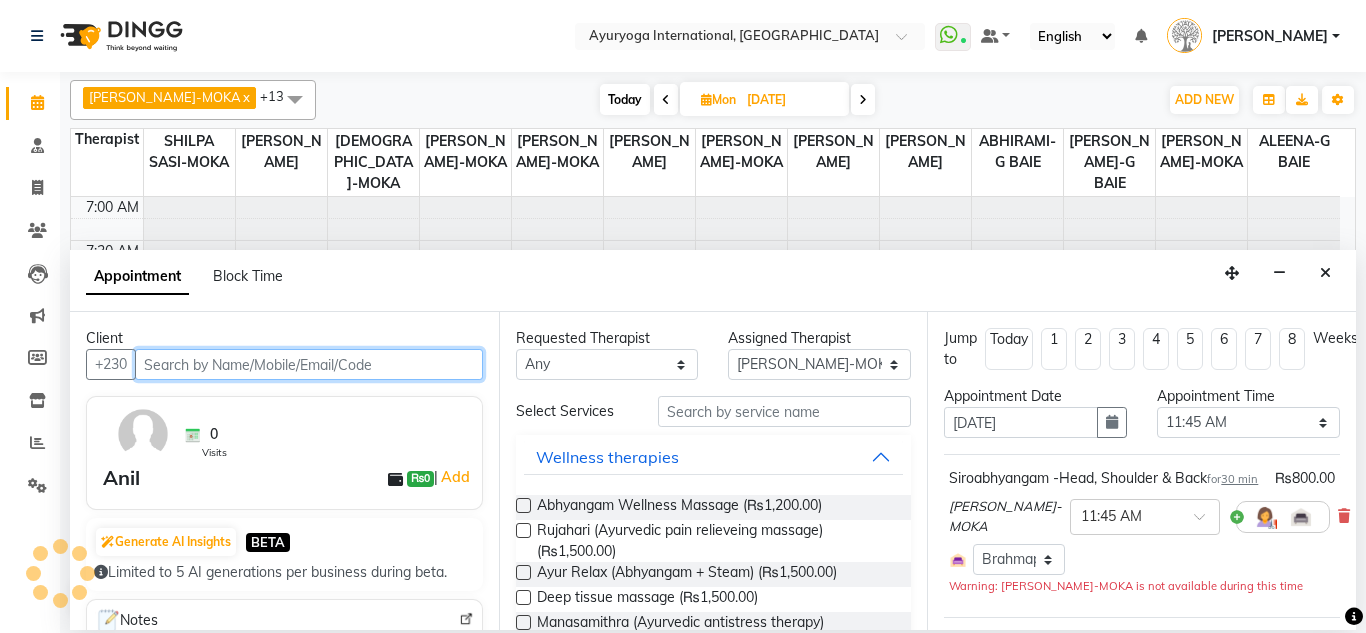 select on "594" 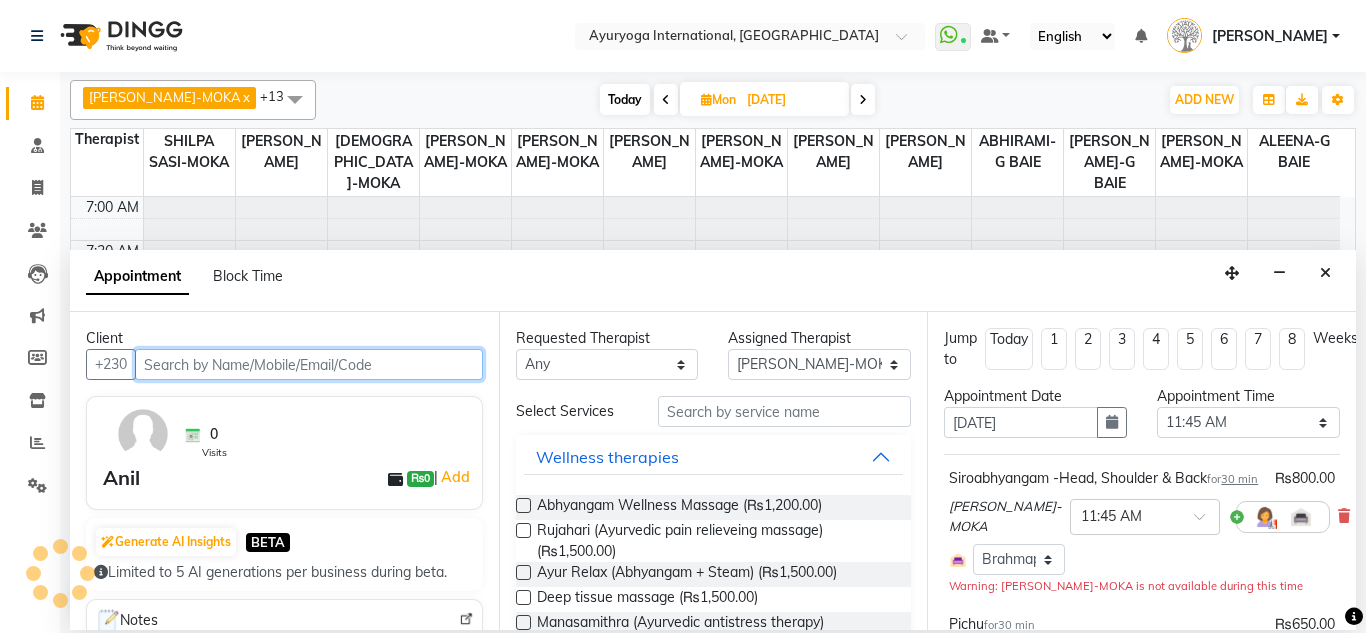 scroll, scrollTop: 100, scrollLeft: 0, axis: vertical 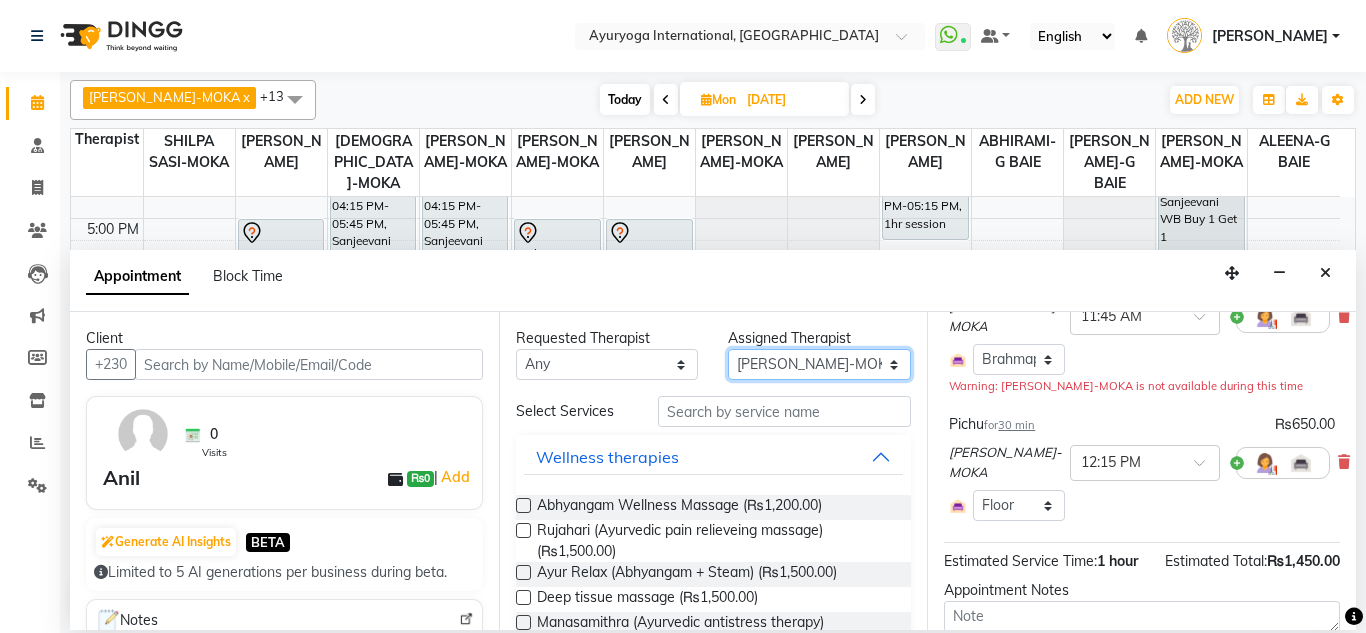click on "Select ABHIRAMI-G BAIE ABHIRAM-MOKA ADHITHYA-MOKA ALEENA-G BAIE ANAGHA-MOKA Dr ADARSH-MOKA JOJU MATHEW-MOKA KAVYA-MOKA MEGHA-MOKA PRASANTH SASIDHARAN-MOKA SHILPA SASI-MOKA SIDDARTH-G BAIE VISHNU-MOKA" at bounding box center [819, 364] 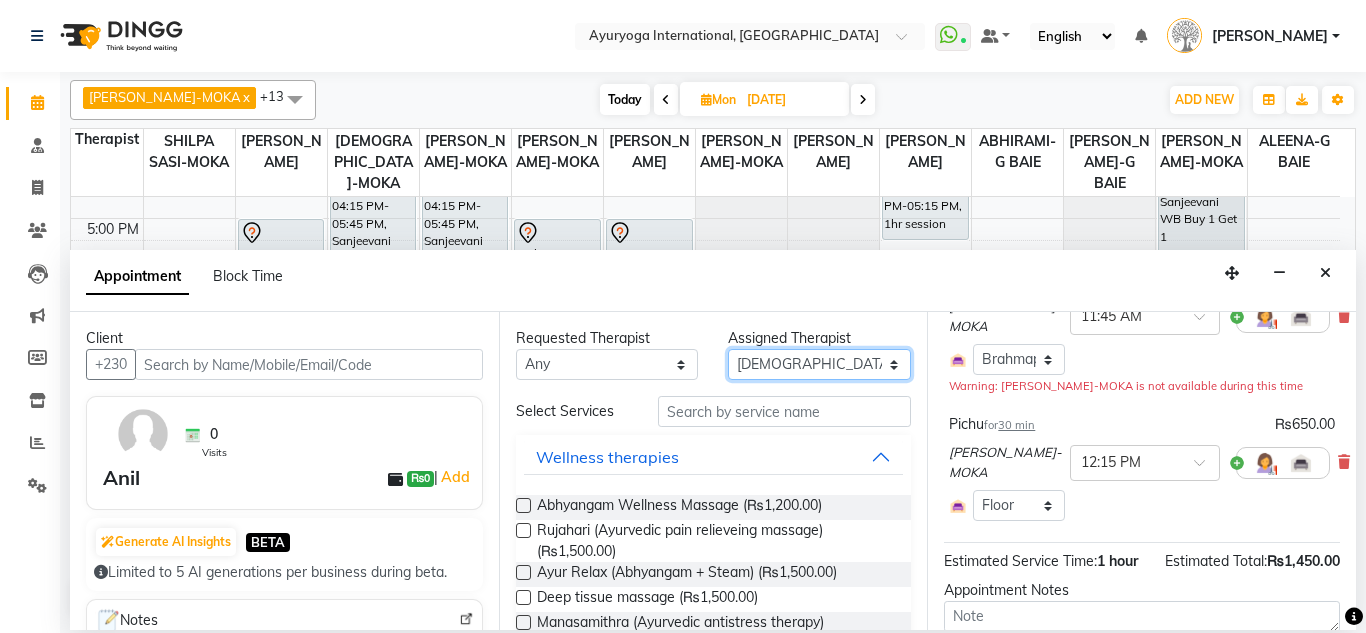 click on "Select ABHIRAMI-G BAIE ABHIRAM-MOKA ADHITHYA-MOKA ALEENA-G BAIE ANAGHA-MOKA Dr ADARSH-MOKA JOJU MATHEW-MOKA KAVYA-MOKA MEGHA-MOKA PRASANTH SASIDHARAN-MOKA SHILPA SASI-MOKA SIDDARTH-G BAIE VISHNU-MOKA" at bounding box center [819, 364] 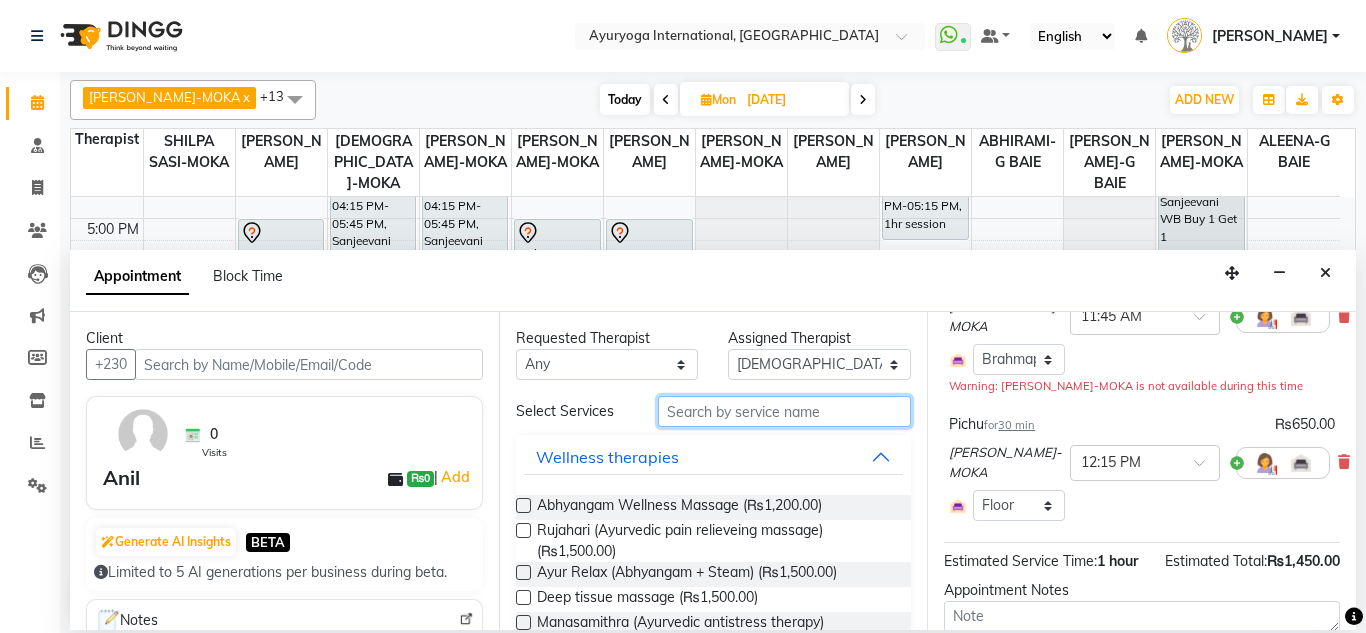 click at bounding box center (785, 411) 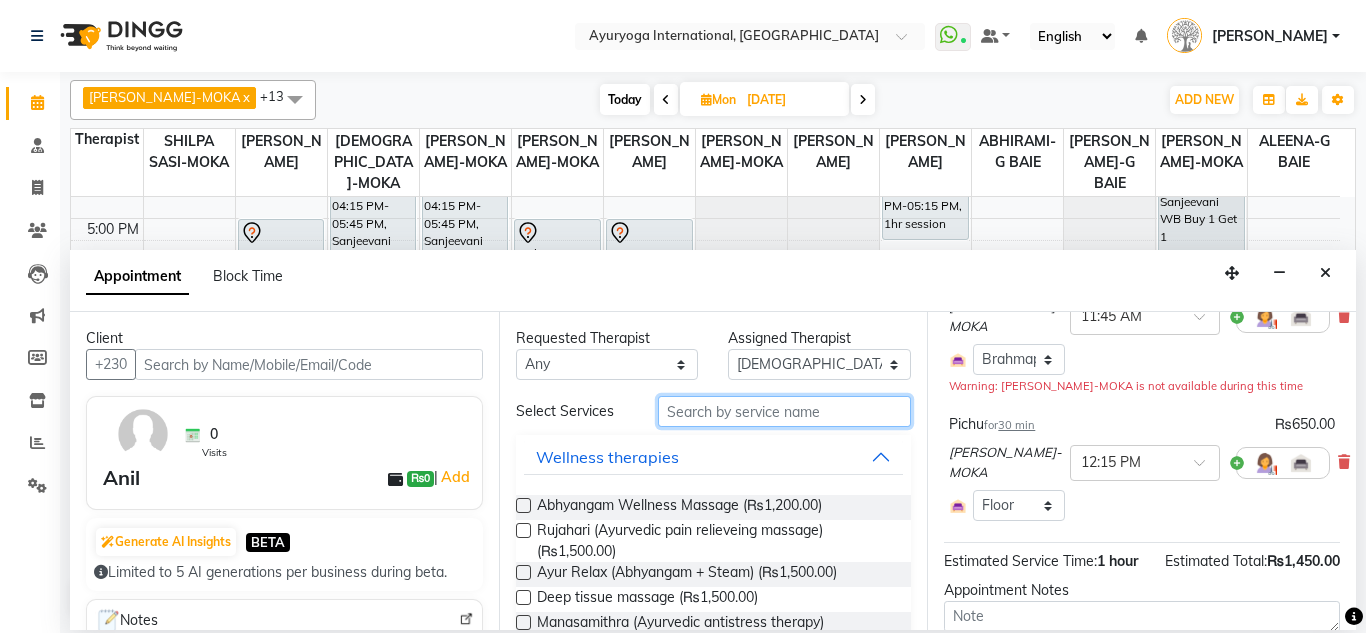 scroll, scrollTop: 100, scrollLeft: 0, axis: vertical 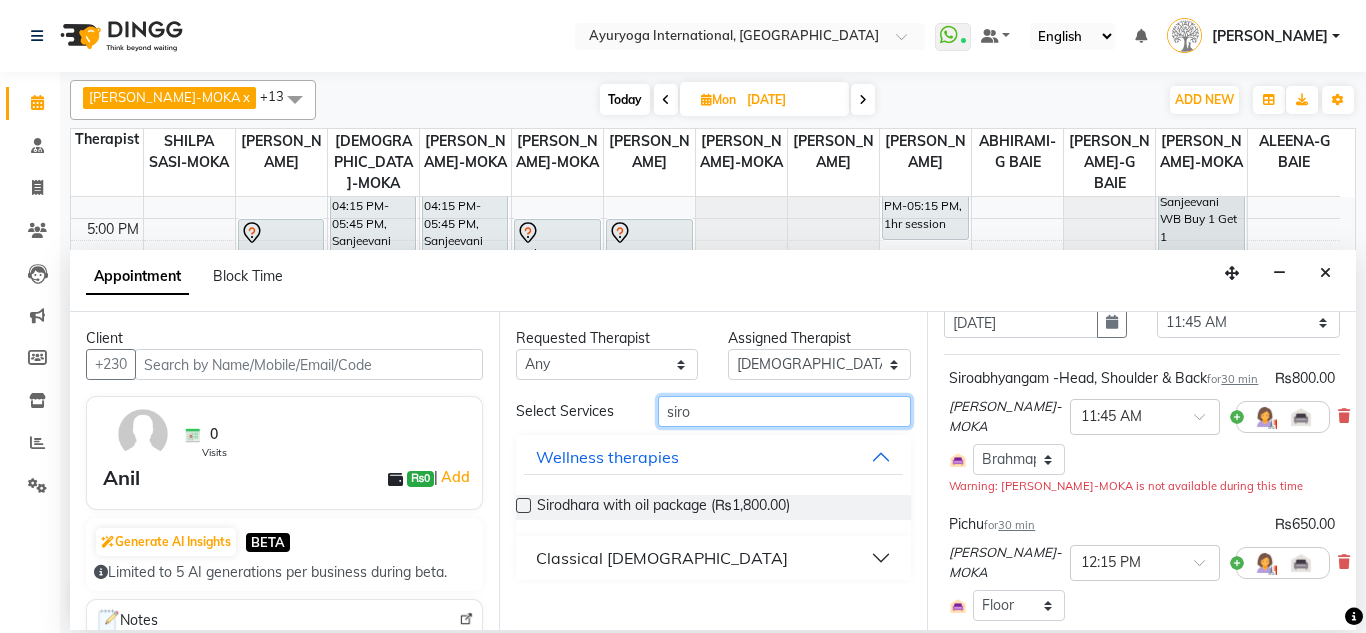 type on "siro" 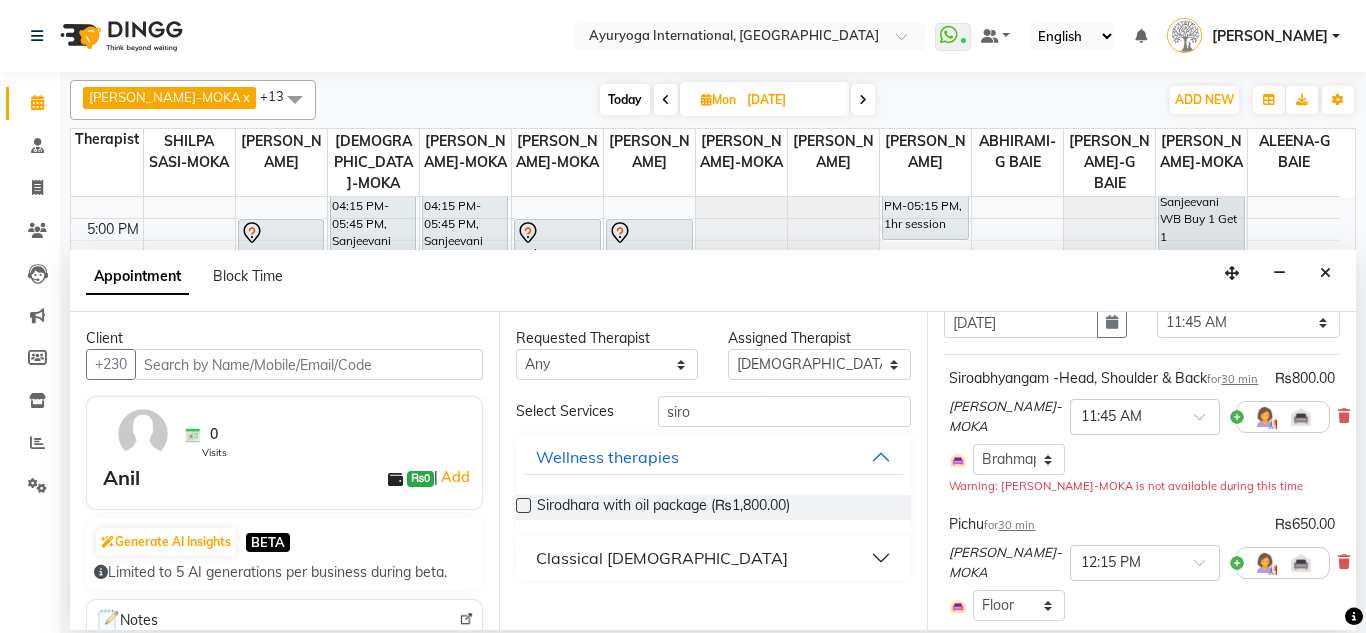 click on "Classical Ayurveda" at bounding box center (662, 558) 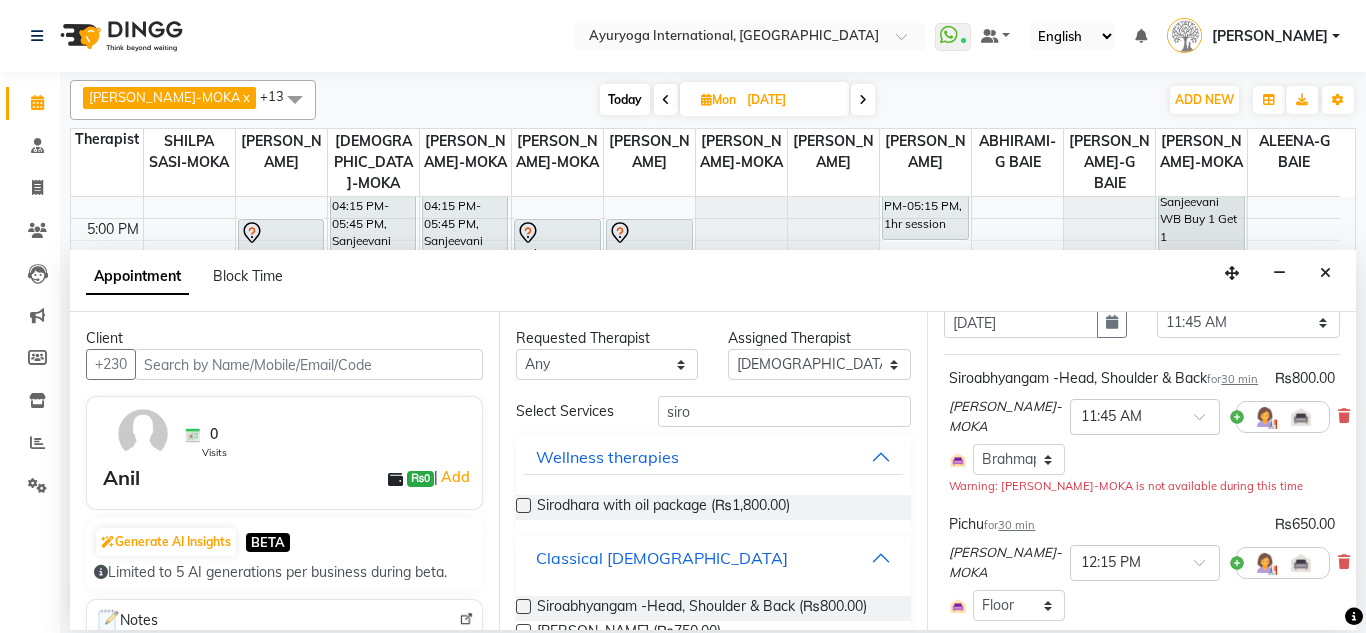 scroll, scrollTop: 16, scrollLeft: 0, axis: vertical 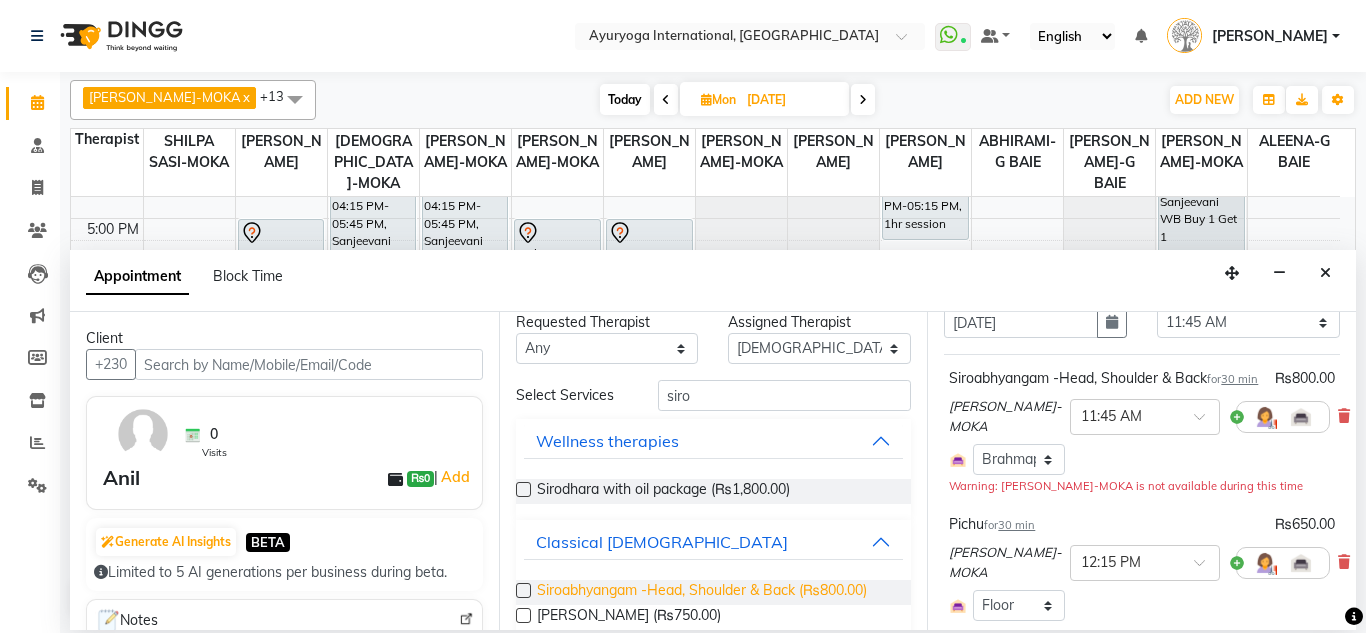 click on "Siroabhyangam -Head, Shoulder & Back (₨800.00)" at bounding box center [702, 592] 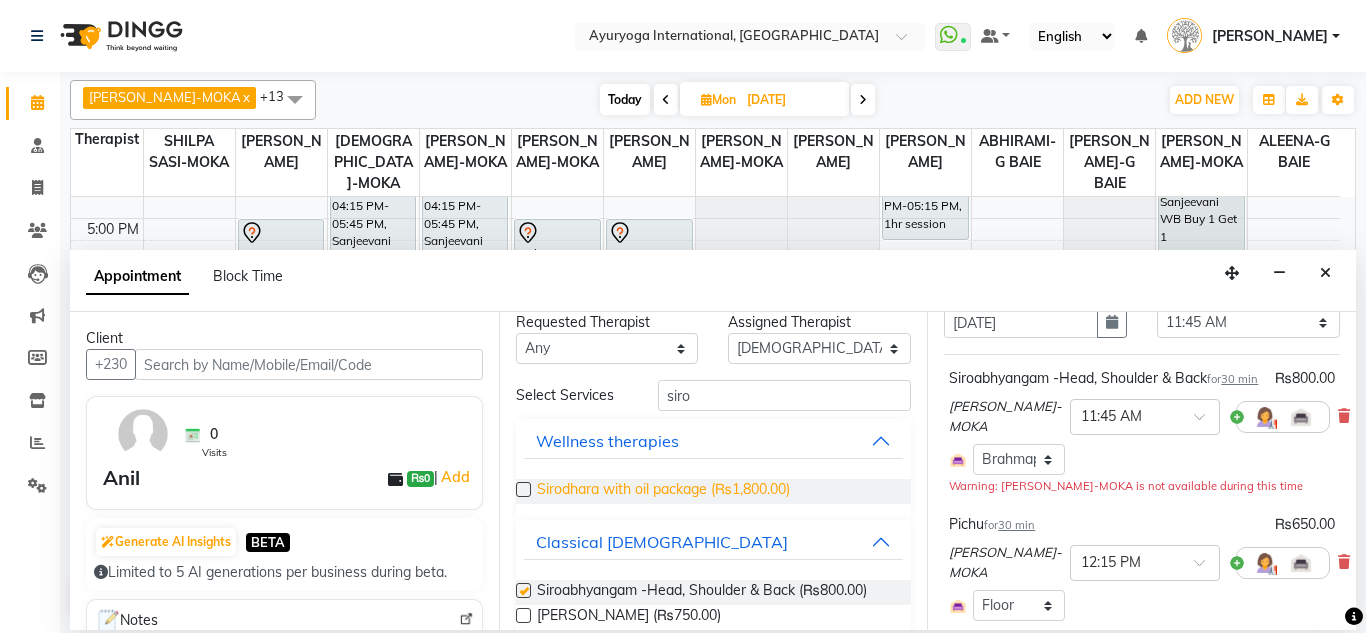 checkbox on "false" 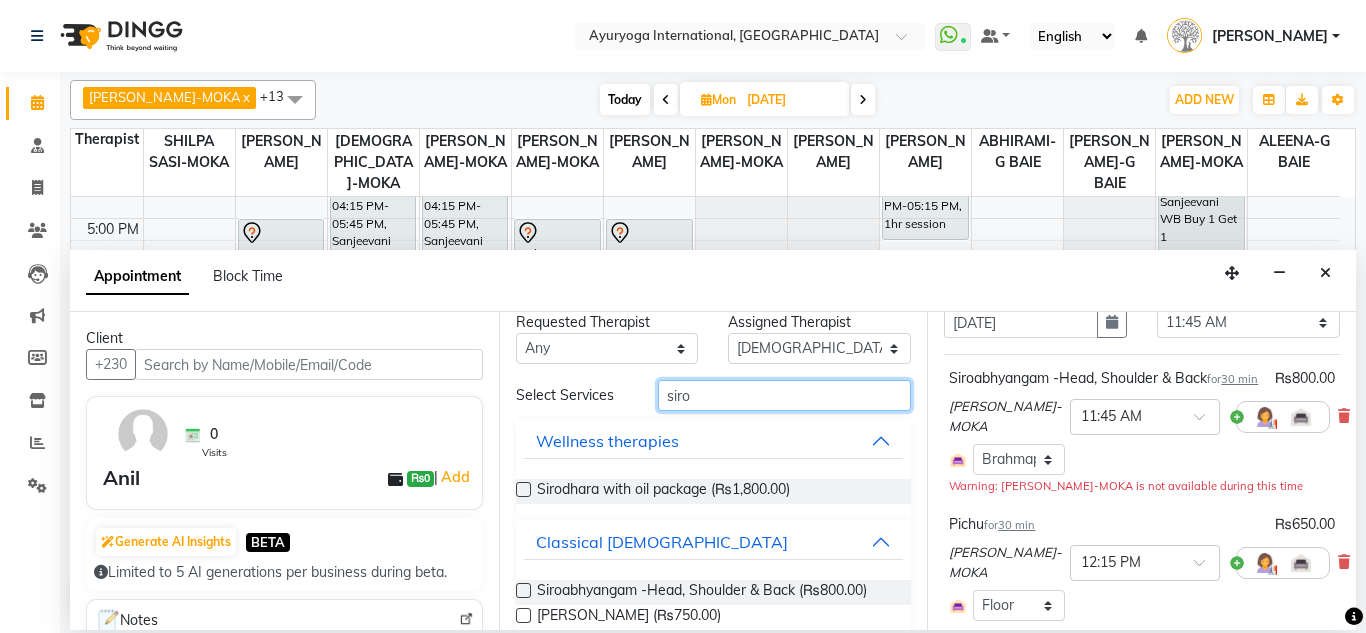 click on "siro" at bounding box center (785, 395) 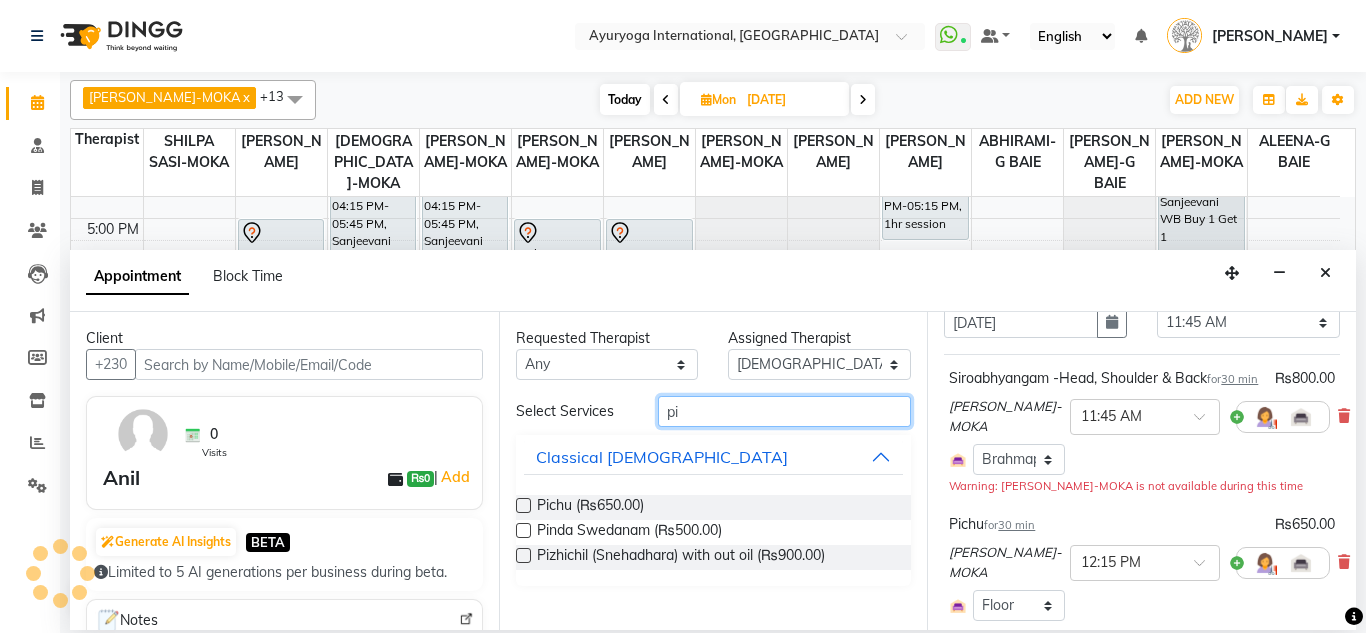 scroll, scrollTop: 0, scrollLeft: 0, axis: both 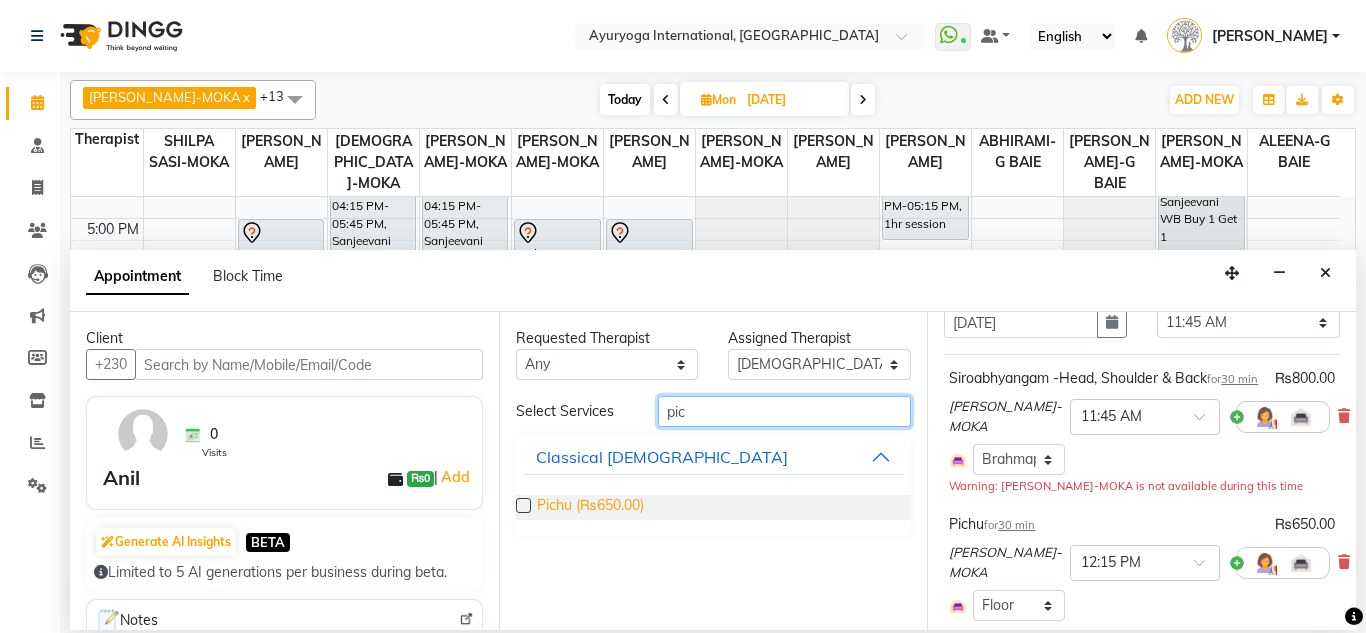 type on "pic" 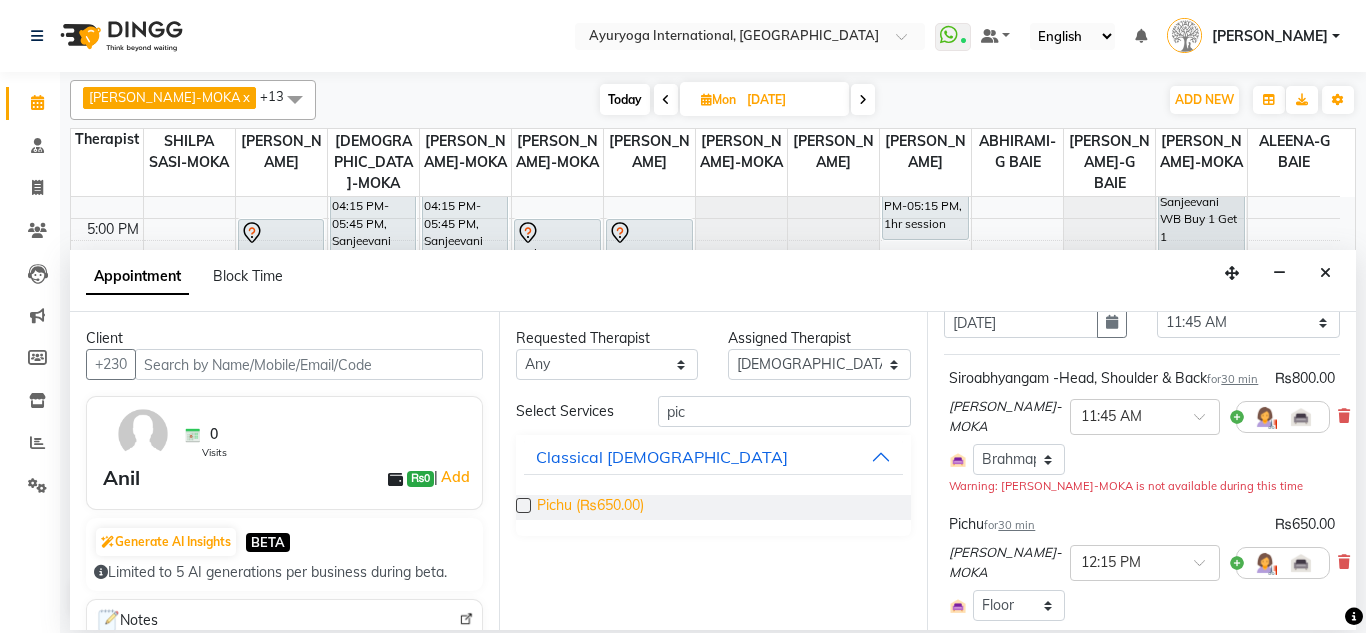 click on "Pichu (₨650.00)" at bounding box center (590, 507) 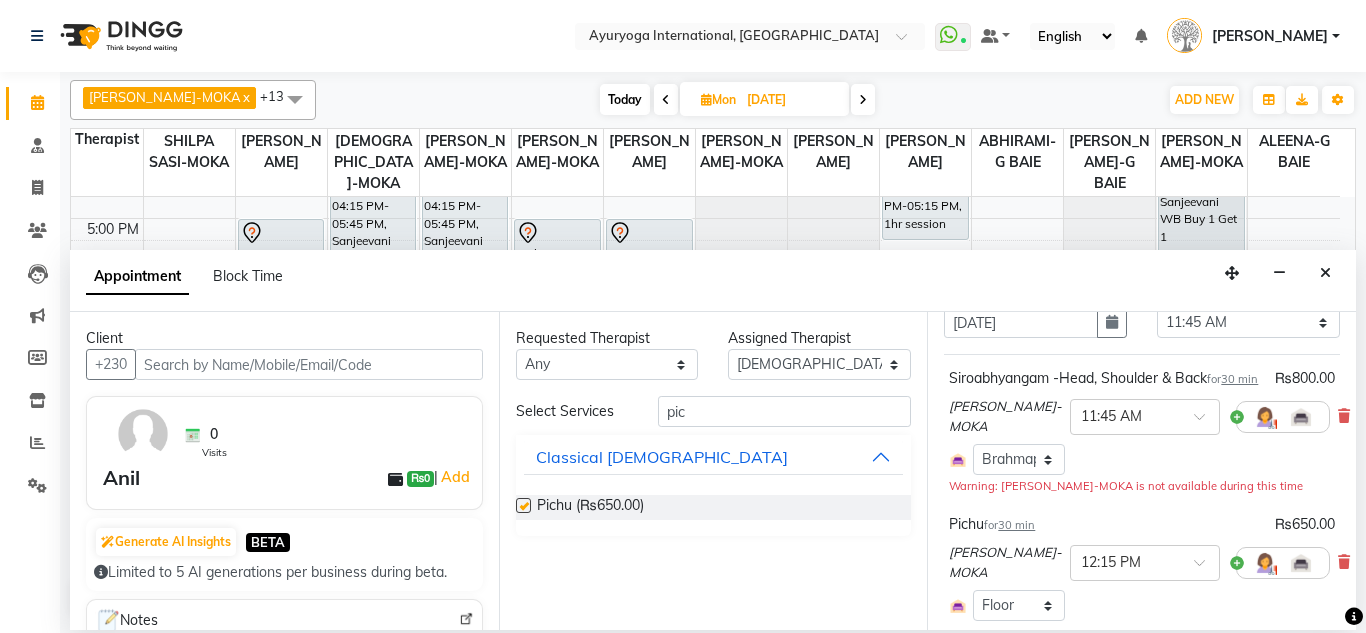 checkbox on "false" 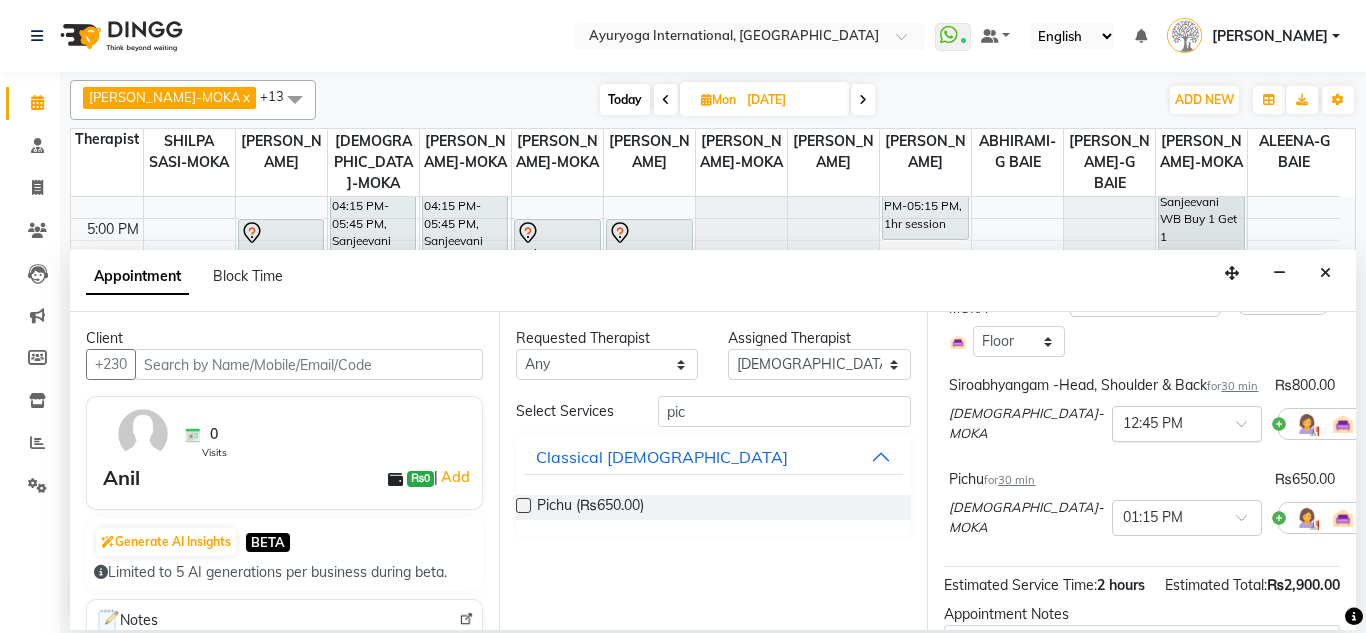 scroll, scrollTop: 400, scrollLeft: 0, axis: vertical 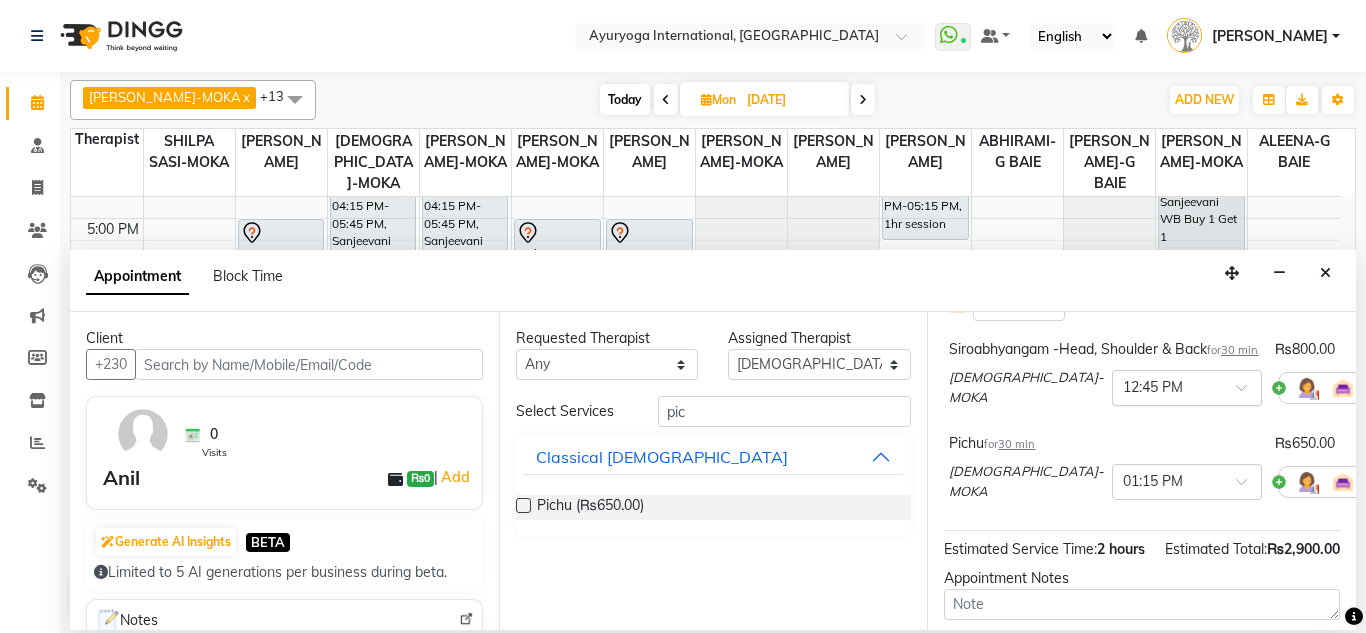 click at bounding box center [1167, 386] 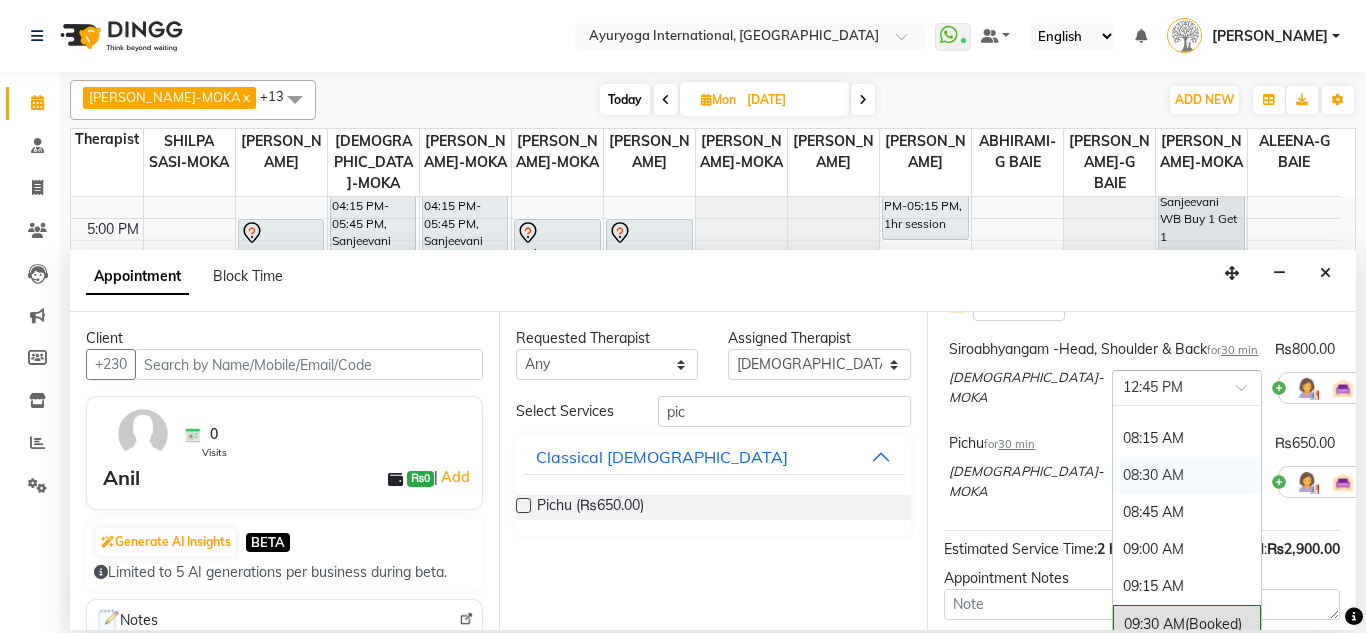scroll, scrollTop: 0, scrollLeft: 0, axis: both 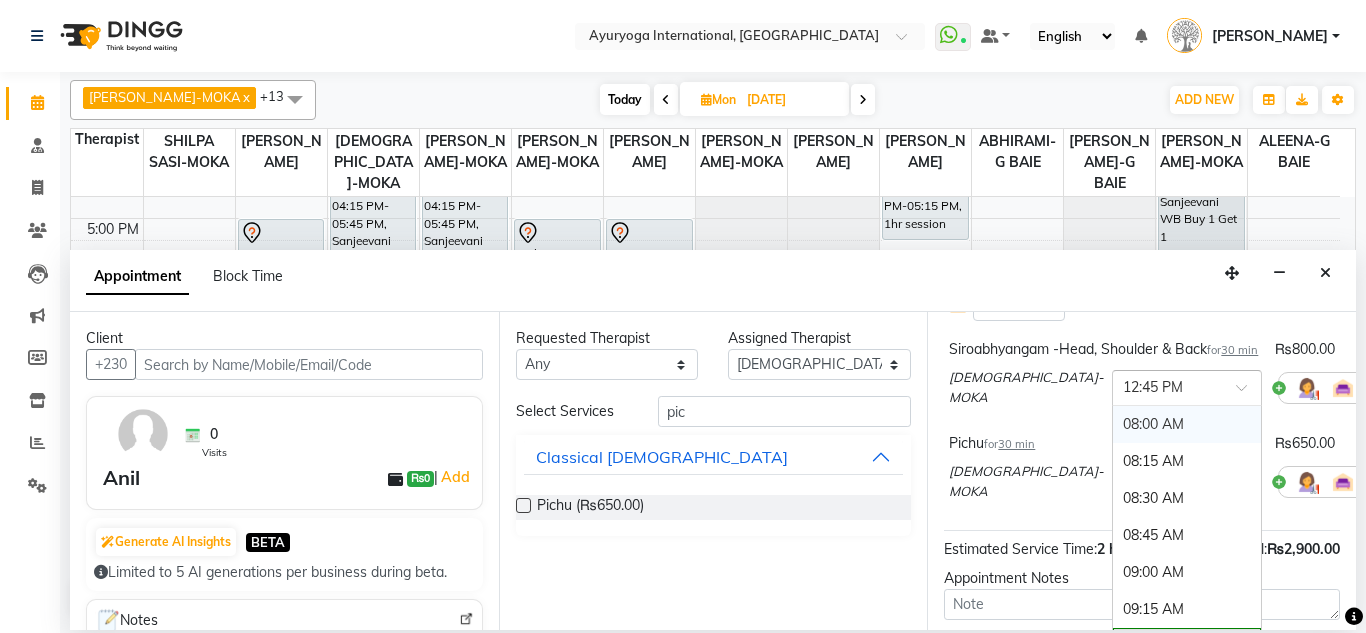 click on "08:00 AM" at bounding box center (1187, 424) 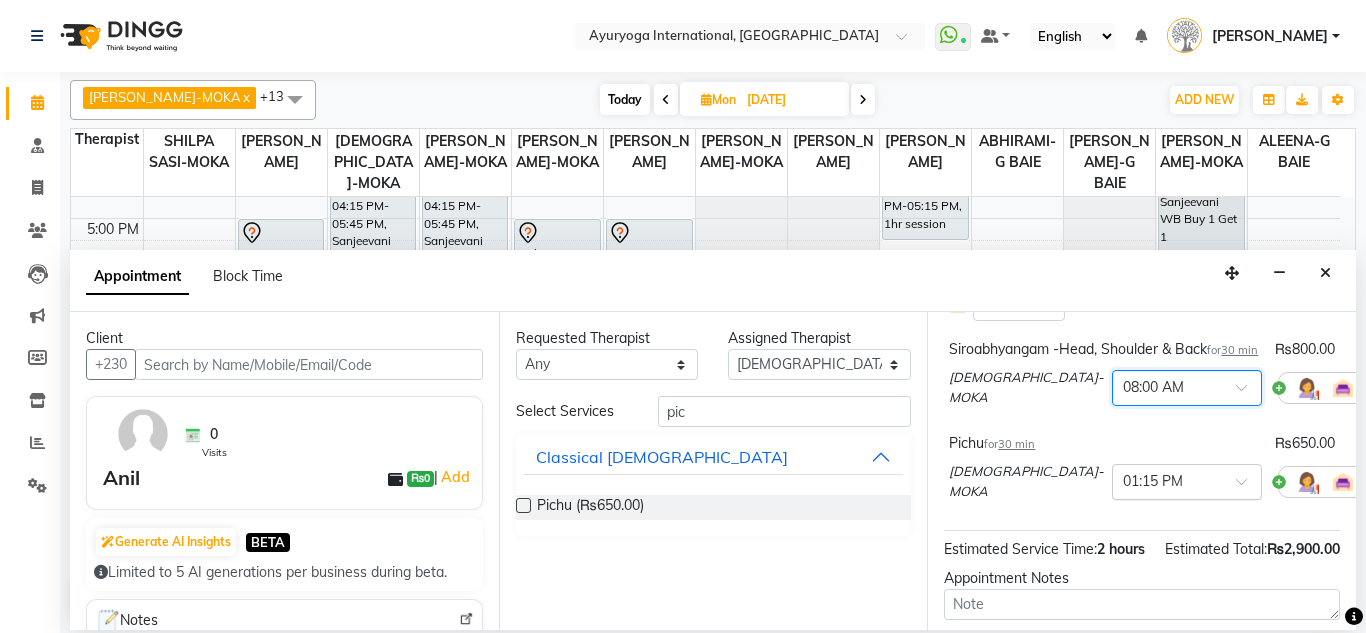 click at bounding box center [1167, 480] 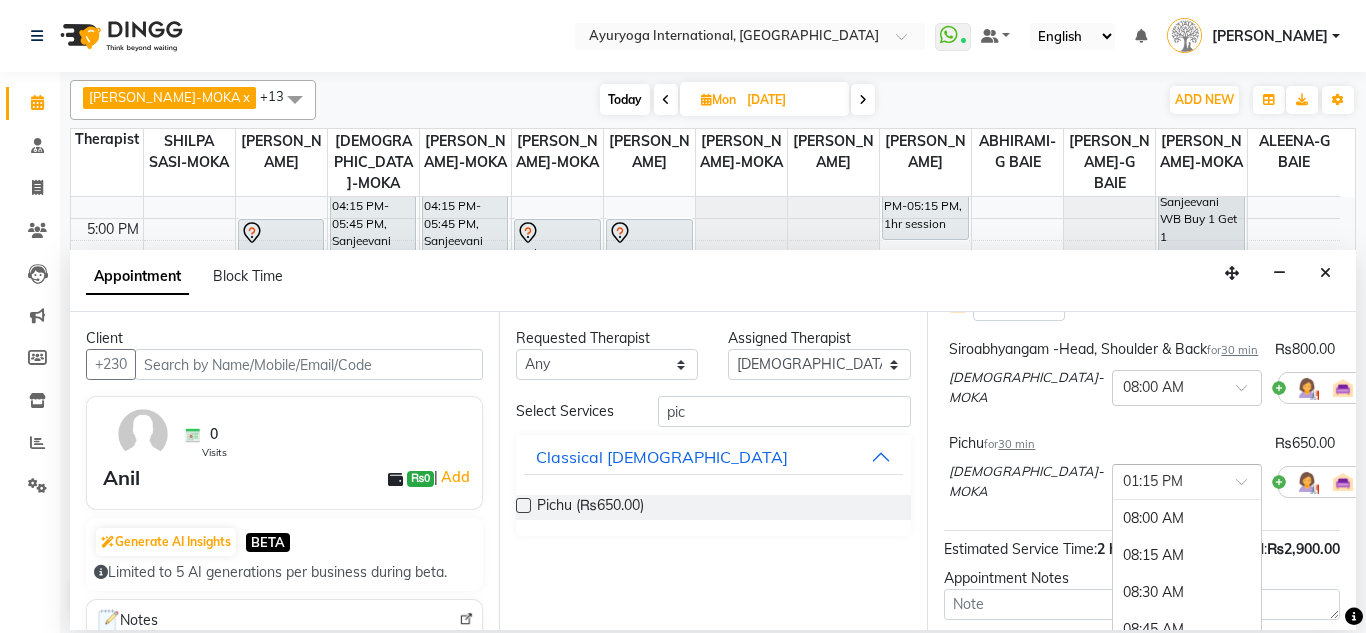scroll, scrollTop: 797, scrollLeft: 0, axis: vertical 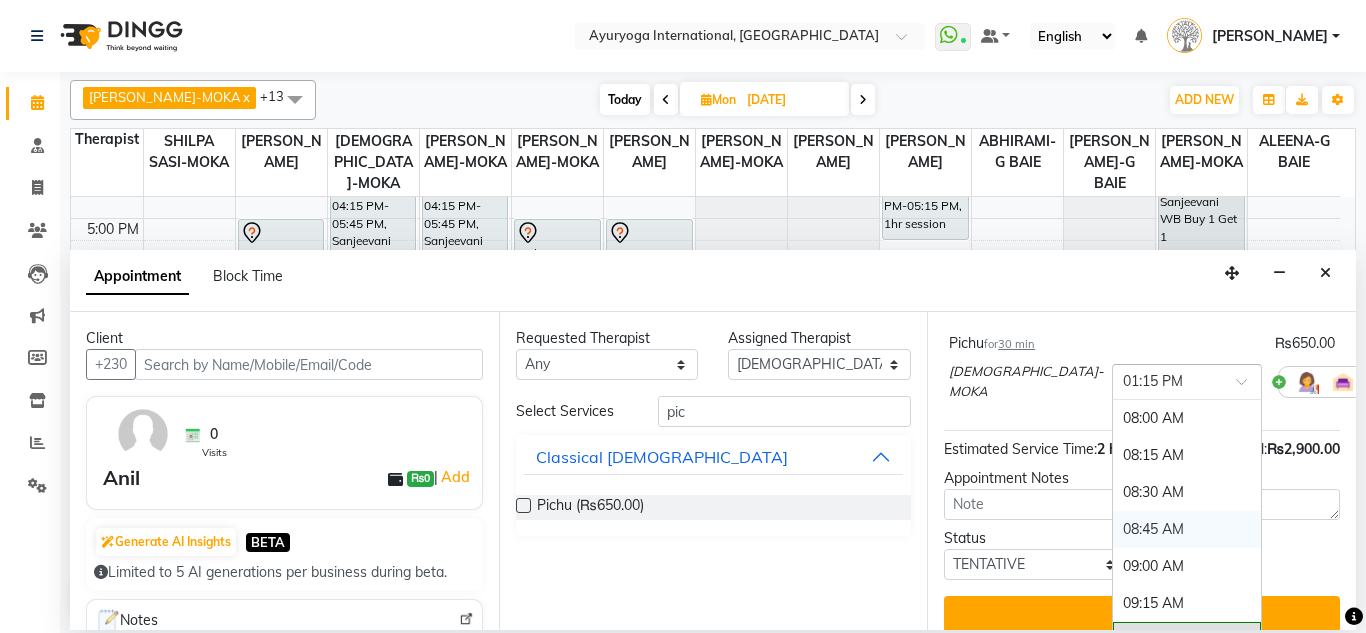click on "08:45 AM" at bounding box center [1187, 529] 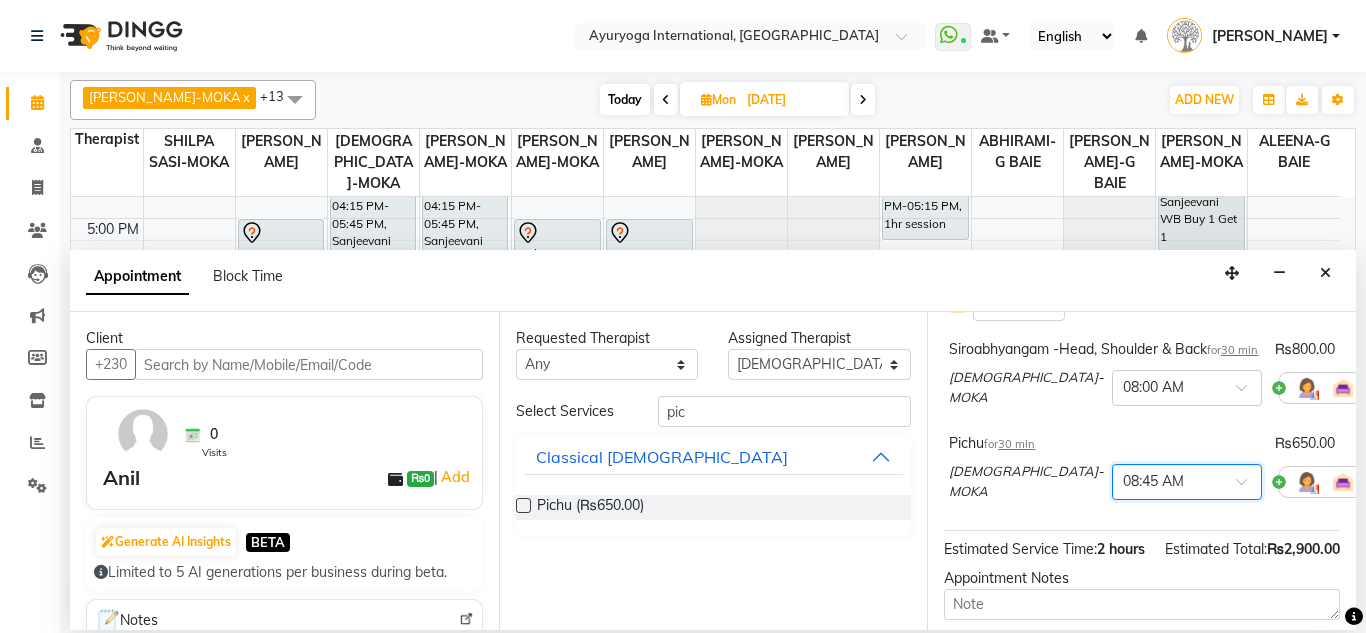 scroll, scrollTop: 300, scrollLeft: 0, axis: vertical 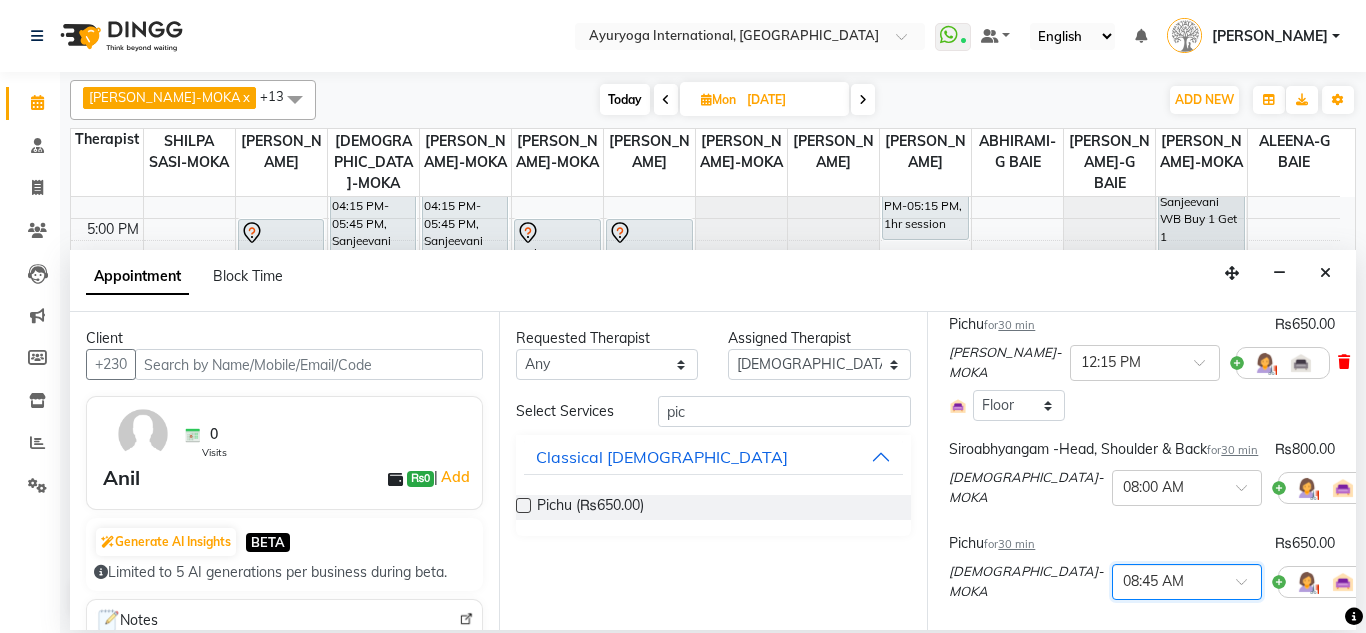 click at bounding box center [1344, 362] 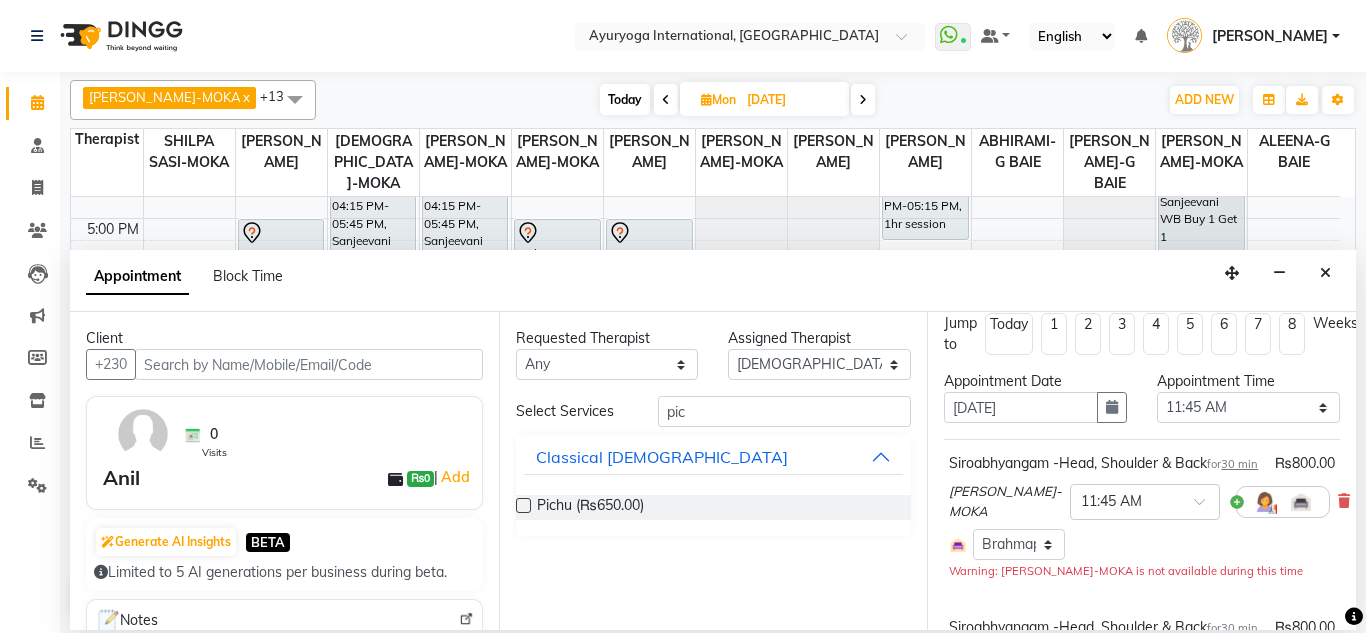 scroll, scrollTop: 0, scrollLeft: 0, axis: both 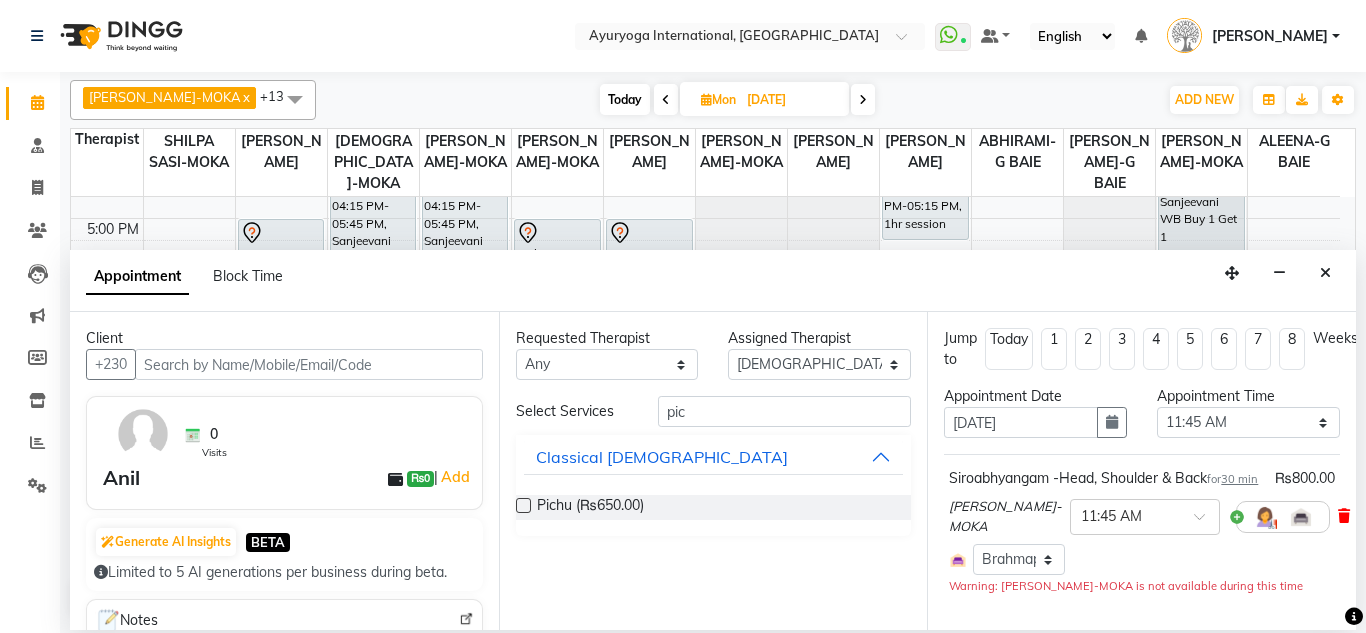 click at bounding box center (1344, 516) 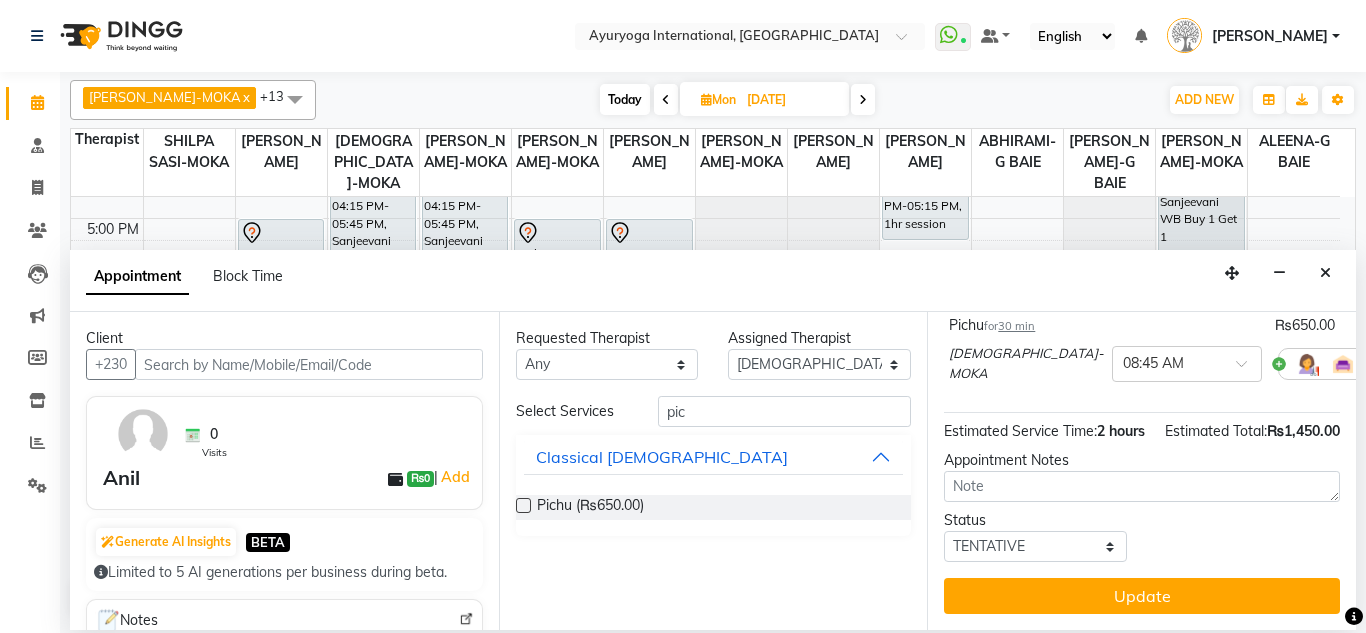 scroll, scrollTop: 340, scrollLeft: 0, axis: vertical 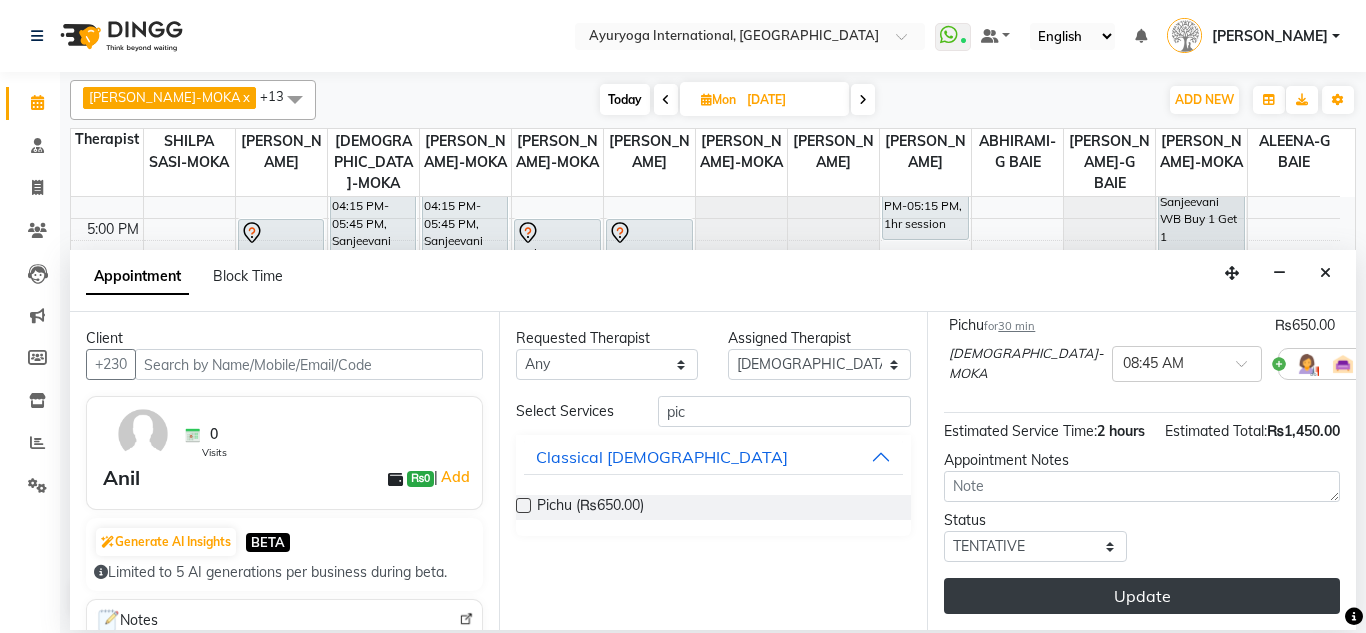 click on "Update" at bounding box center (1142, 596) 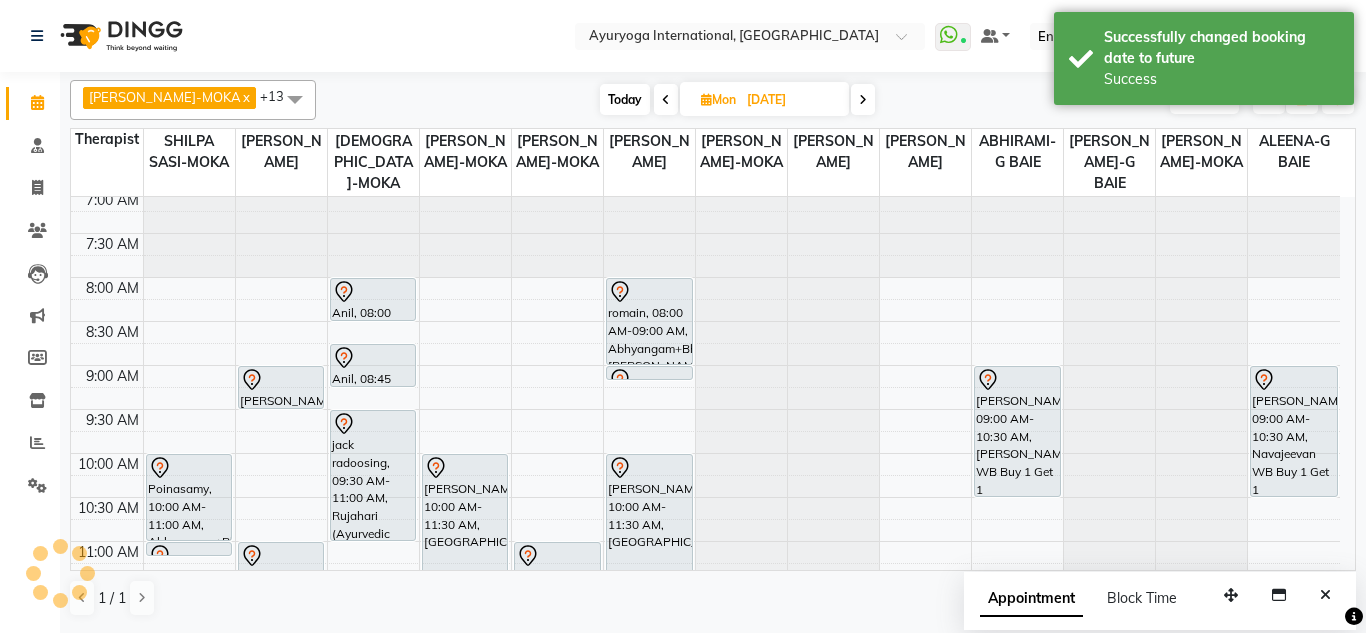 scroll, scrollTop: 0, scrollLeft: 0, axis: both 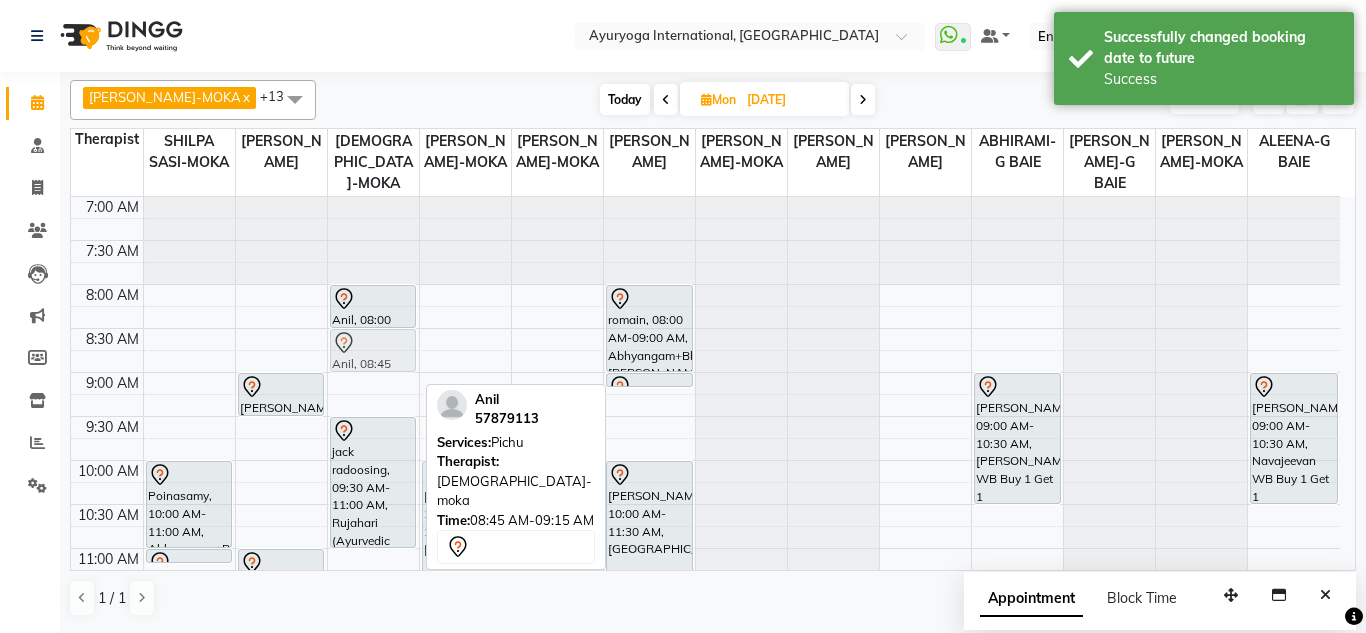 click on "Anil, 08:00 AM-08:30 AM, Siroabhyangam -Head, Shoulder & Back             Anil, 08:45 AM-09:15 AM, Pichu             jack radoosing, 09:30 AM-11:00 AM, Rujahari (Ayurvedic pain relieveing massage)             kaviraj, 11:30 AM-12:30 PM, Rujahari (Ayurvedic pain relieveing massage)             Adarsh Thaikkadath, 01:30 PM-02:30 PM, Ayur Relax (Abhyangam + Steam)             vaishnav, 03:00 PM-04:00 PM, Rujahari (Ayurvedic pain relieveing massage)             shanoo, 04:15 PM-05:45 PM, Sanjeevani WB Buy 1 Get 1              Anil, 08:45 AM-09:15 AM, Pichu" at bounding box center [373, 812] 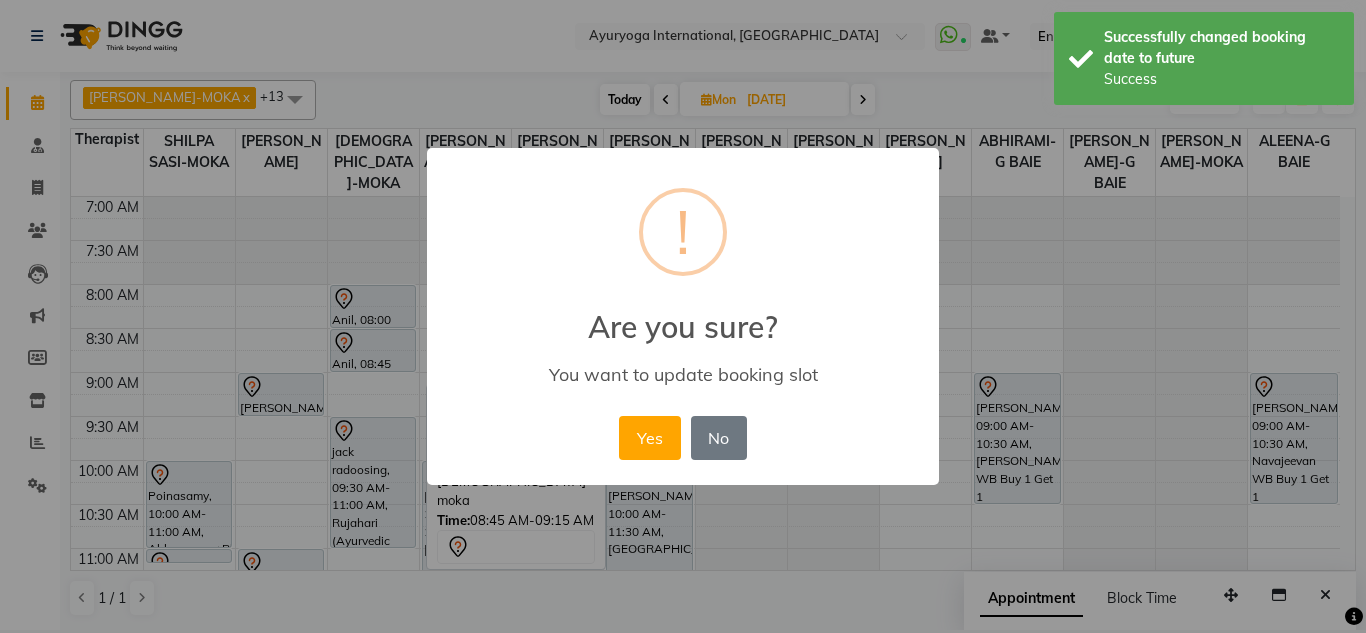 type 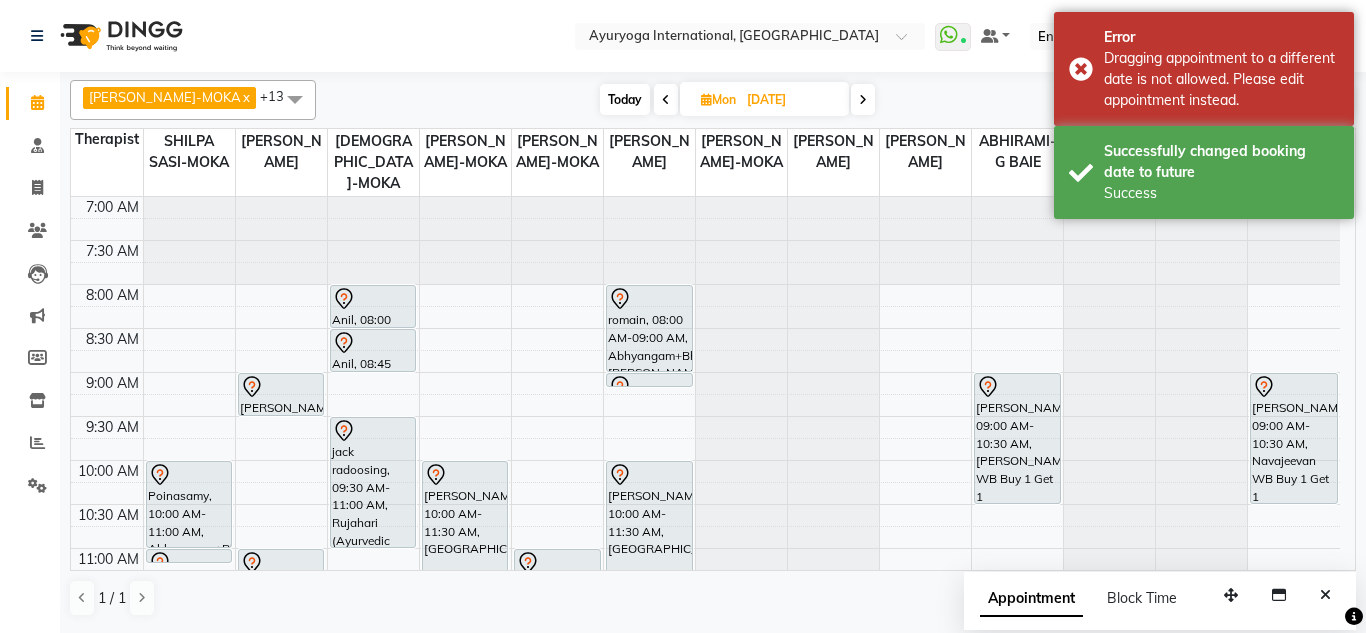click at bounding box center (666, 99) 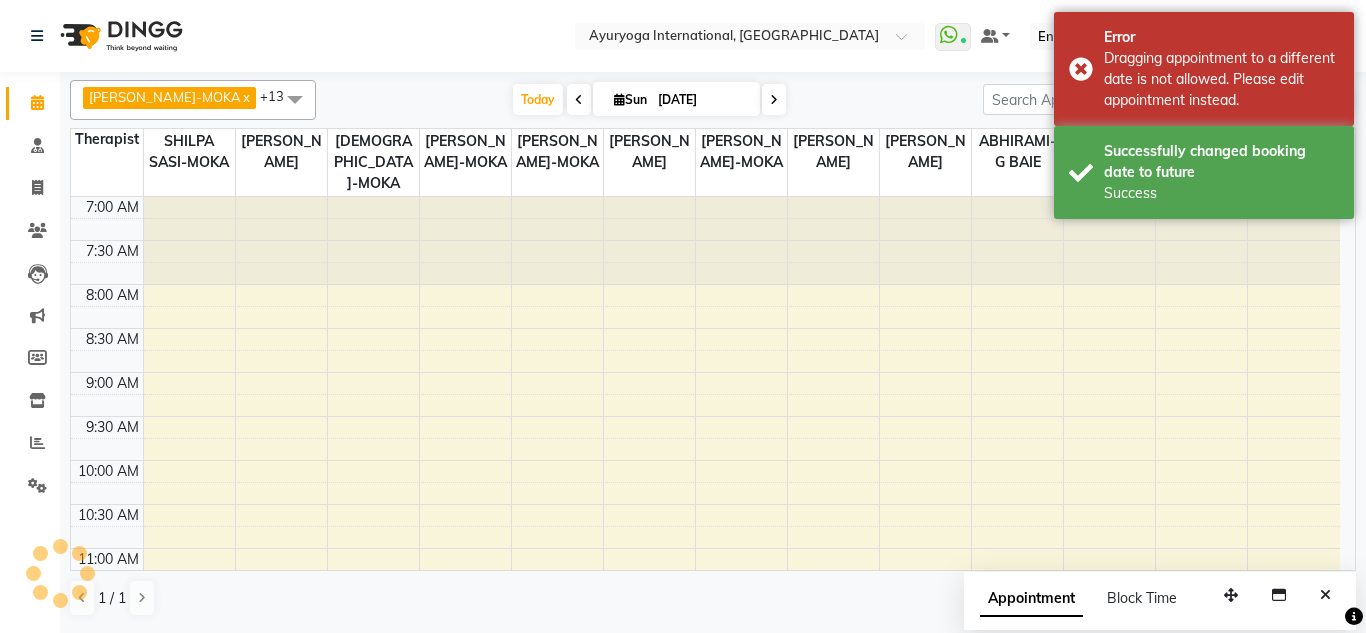 scroll, scrollTop: 858, scrollLeft: 0, axis: vertical 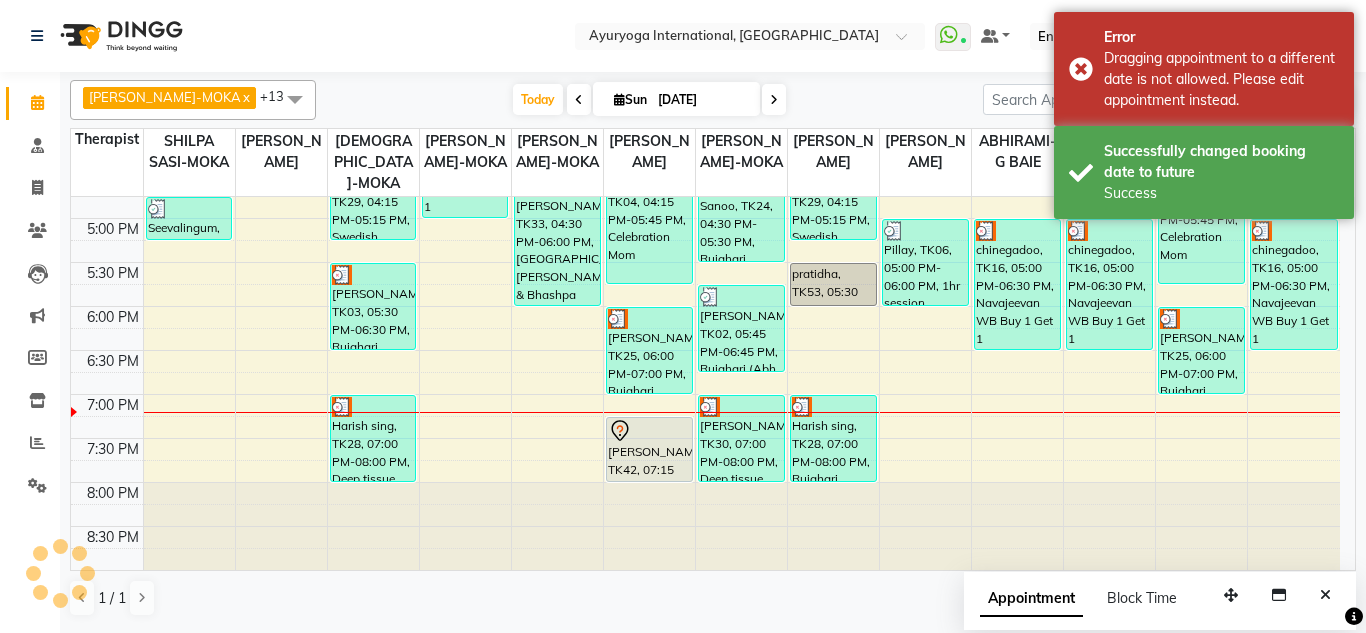 click at bounding box center (774, 100) 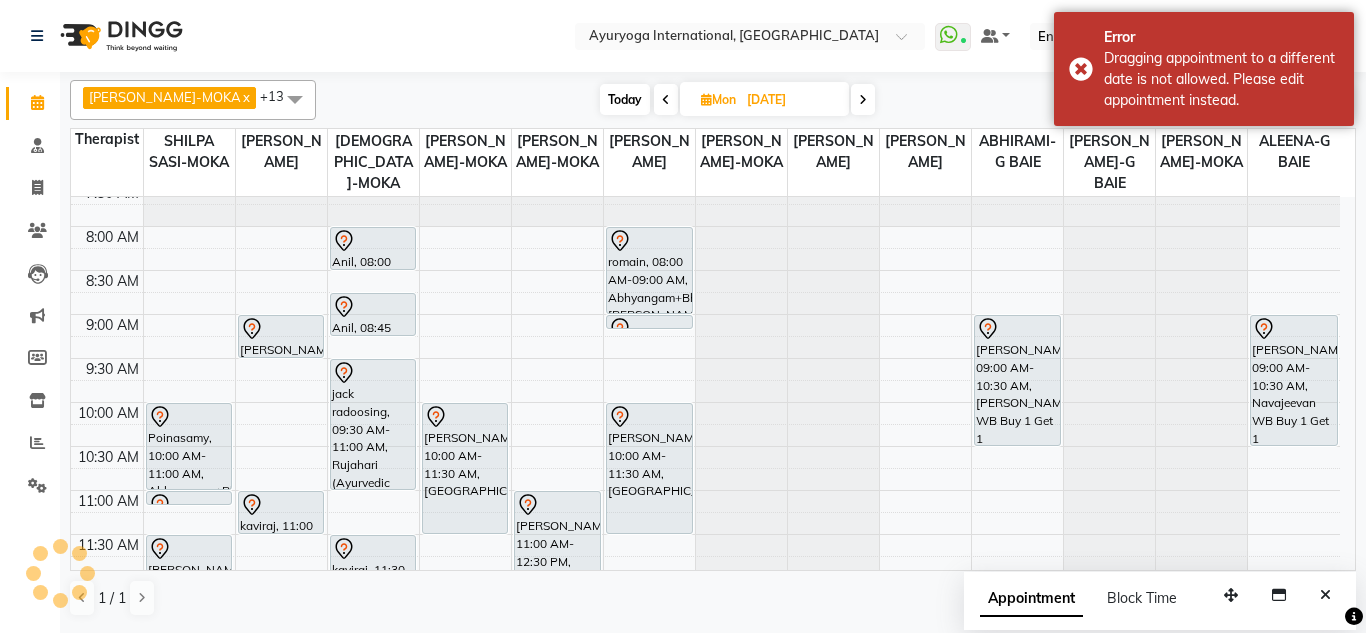scroll, scrollTop: 0, scrollLeft: 0, axis: both 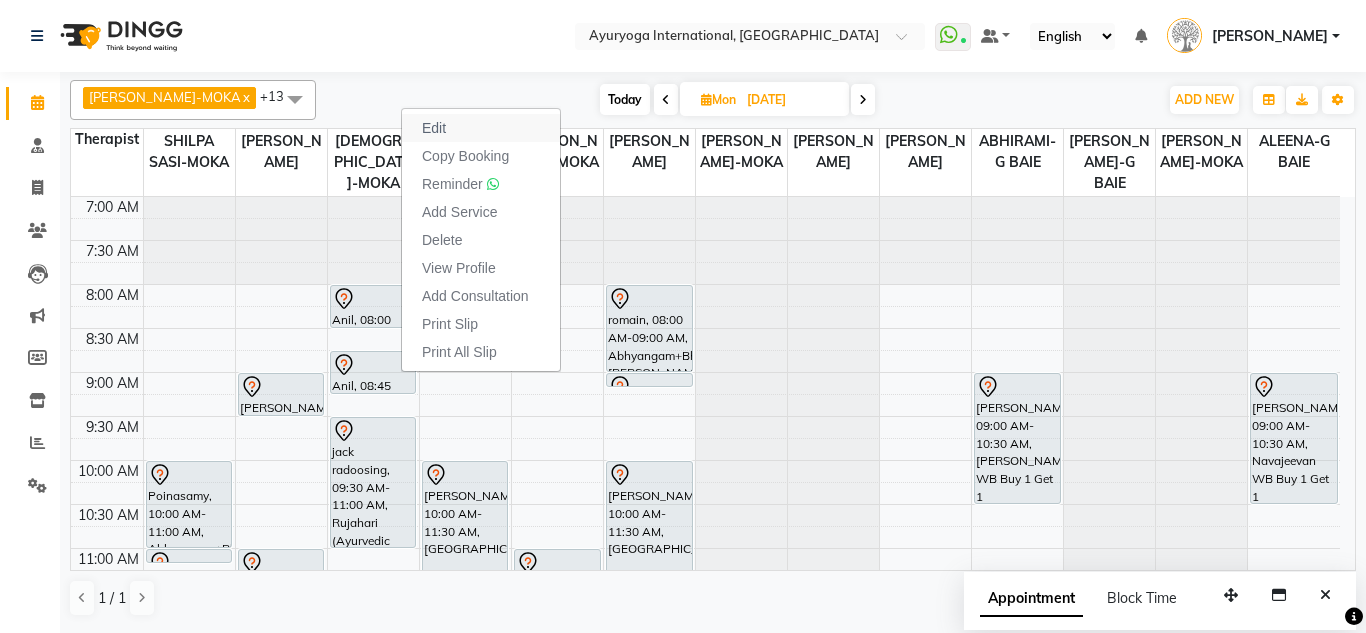 click on "Edit" at bounding box center [481, 128] 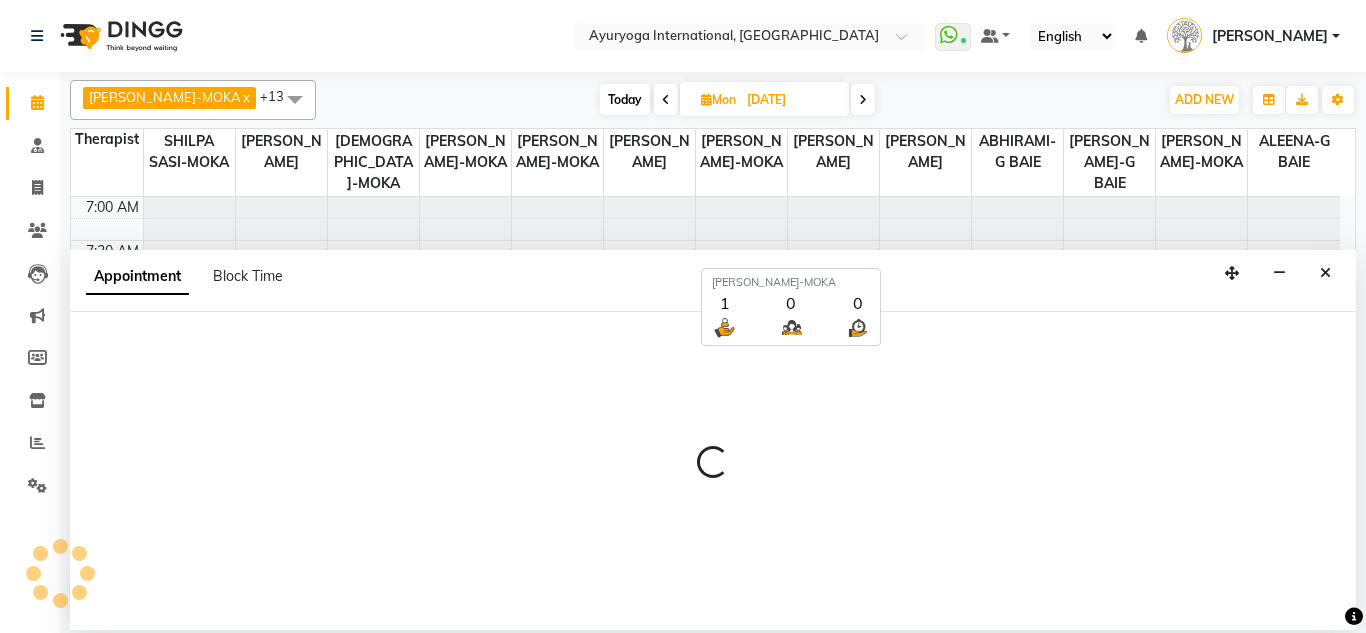select on "tentative" 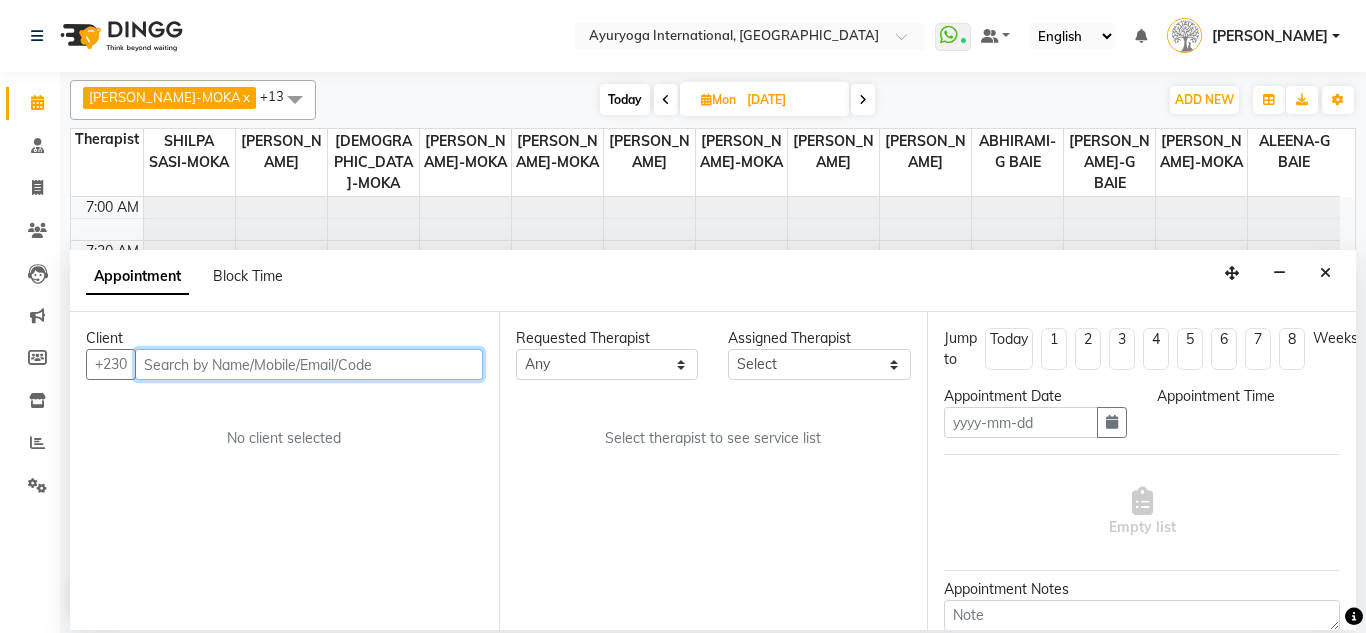 type on "14-07-2025" 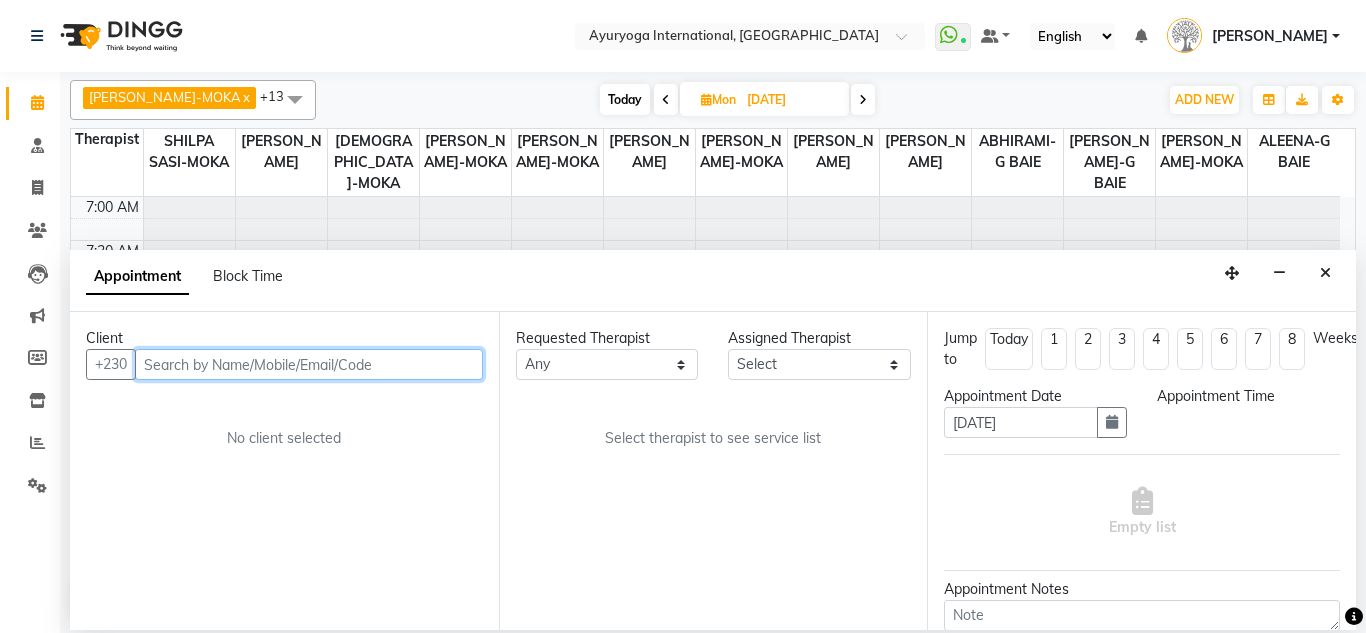 select on "480" 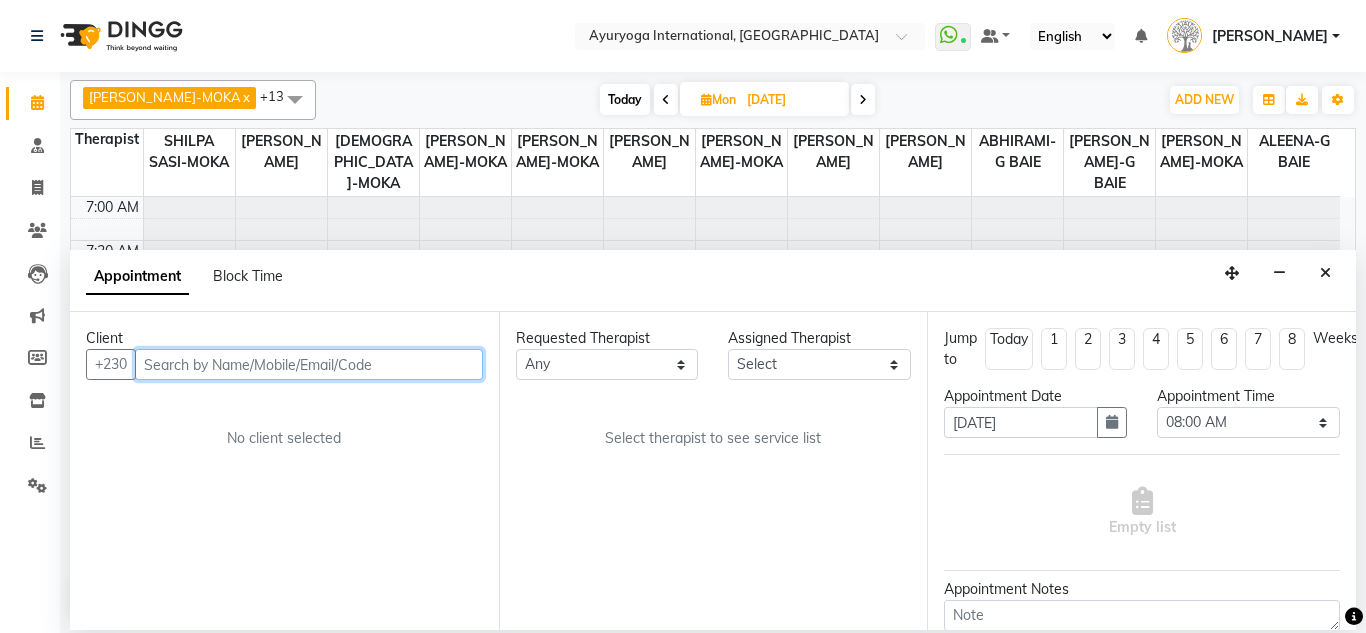 select on "36053" 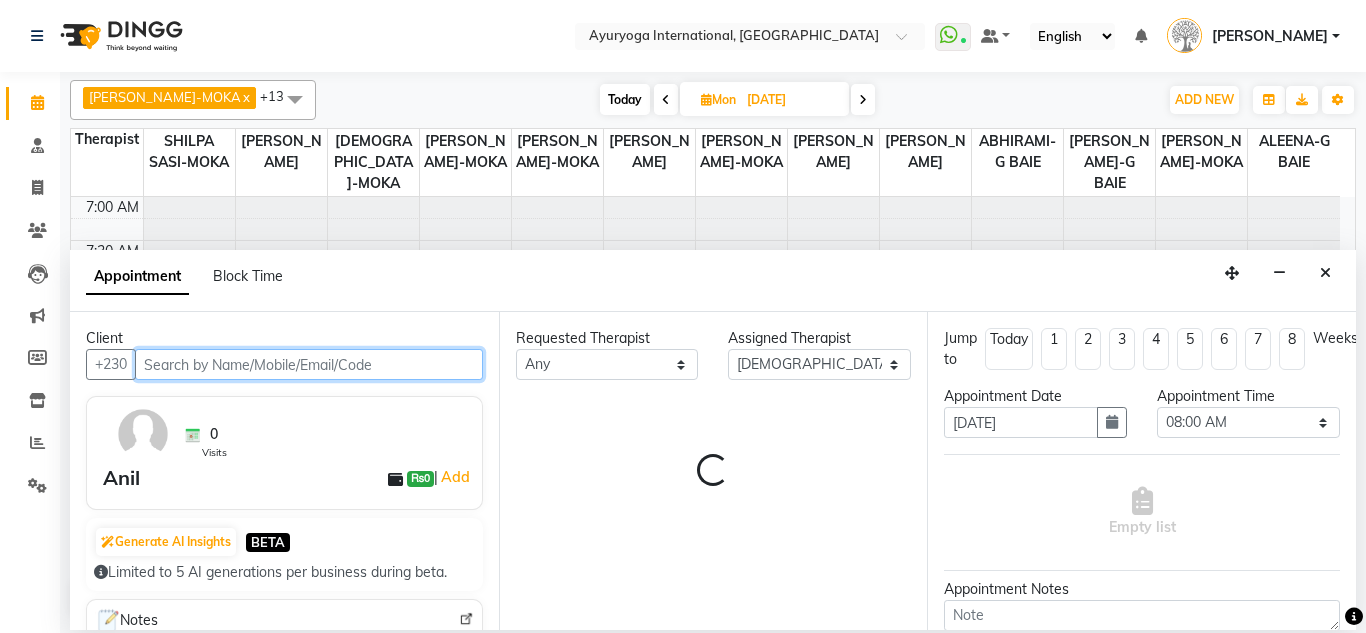 scroll, scrollTop: 858, scrollLeft: 0, axis: vertical 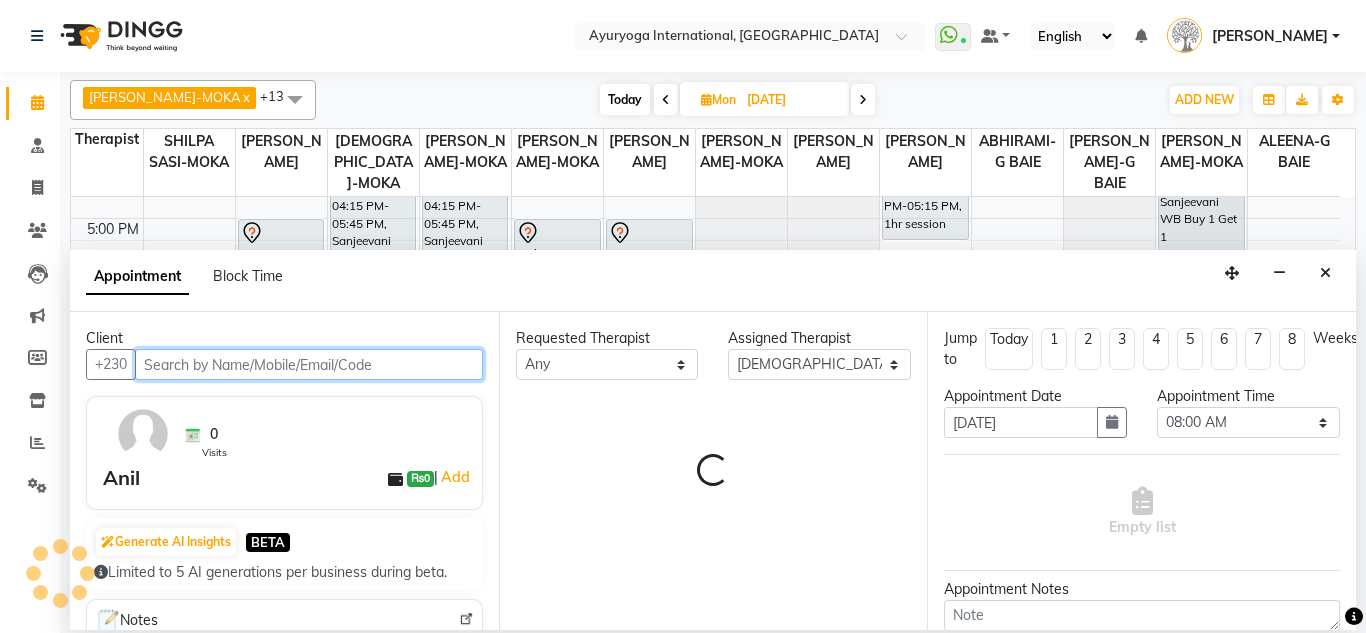 select on "1141" 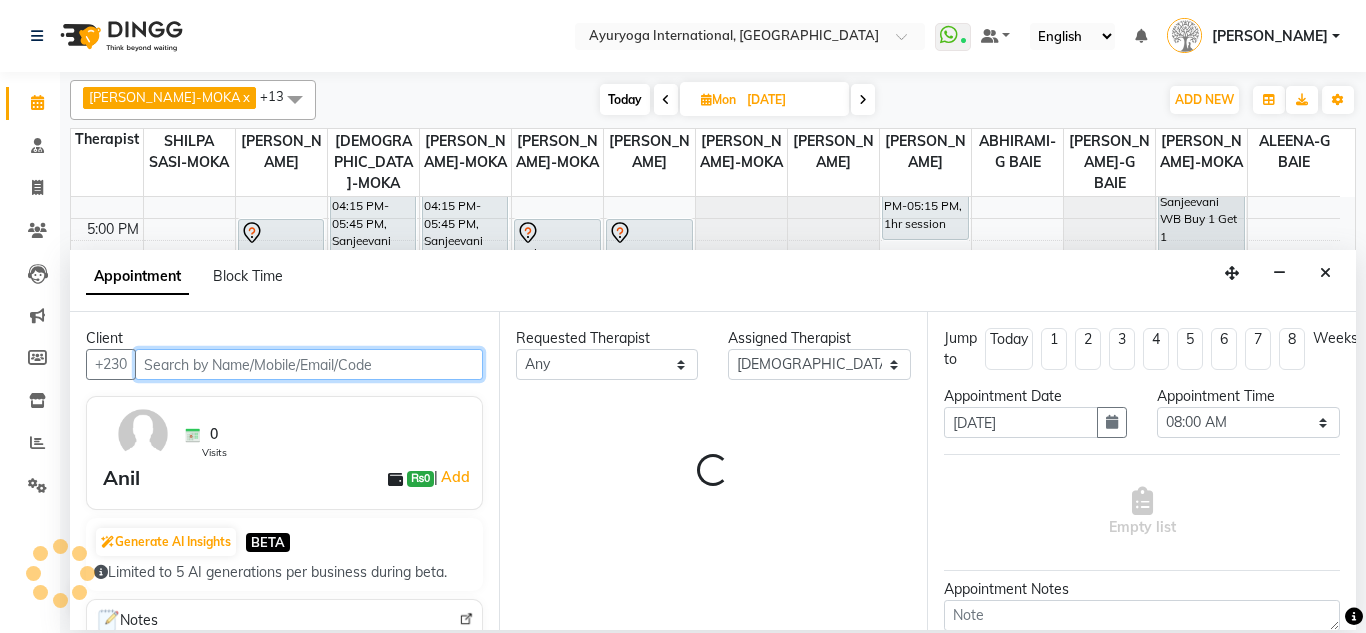 select on "1140" 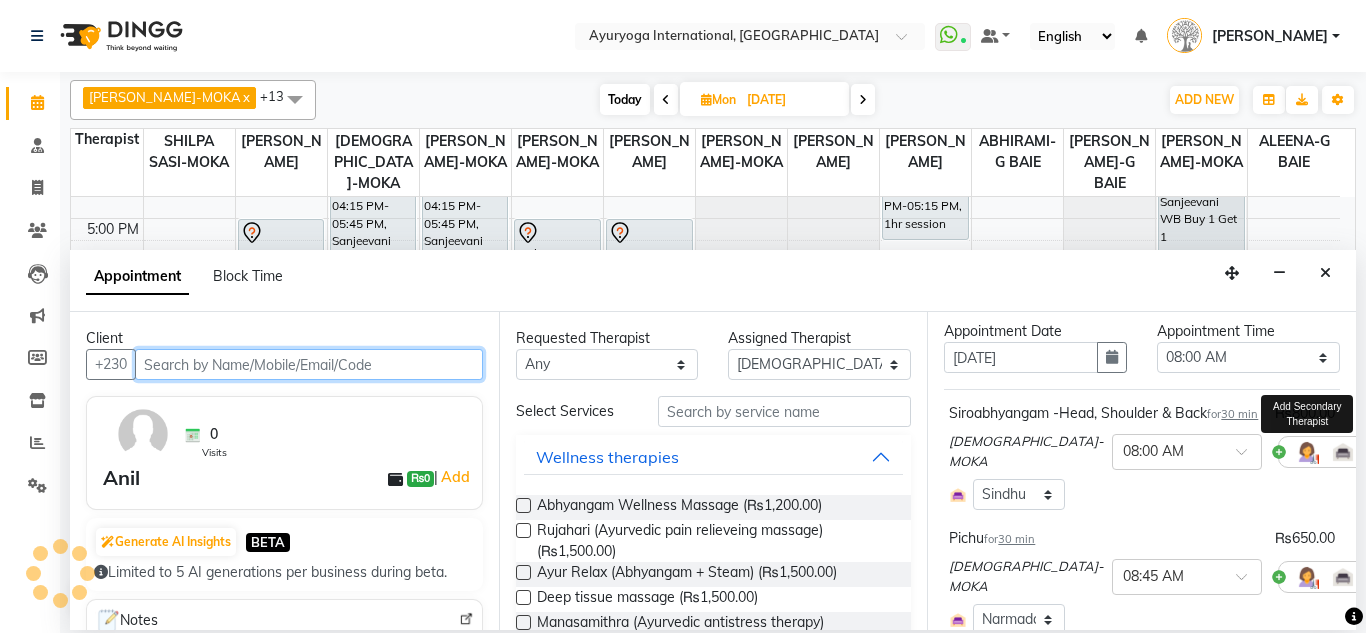 scroll, scrollTop: 100, scrollLeft: 0, axis: vertical 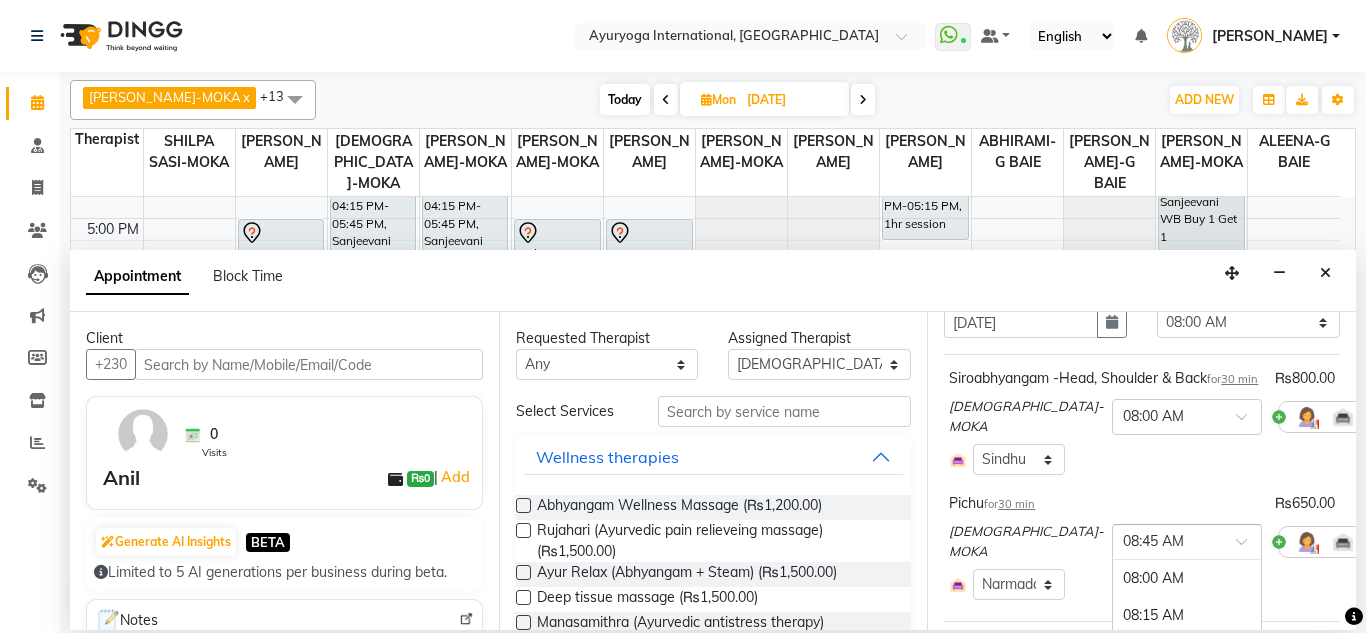 click at bounding box center [1187, 540] 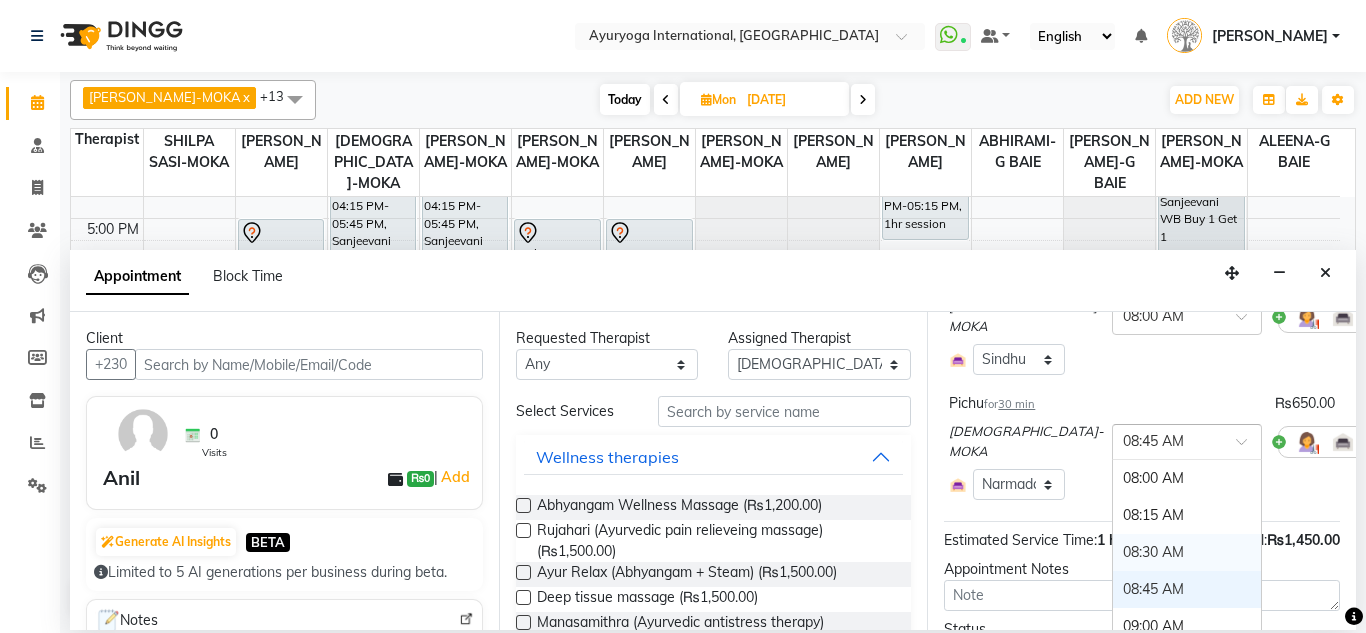 click on "08:30 AM" at bounding box center (1187, 552) 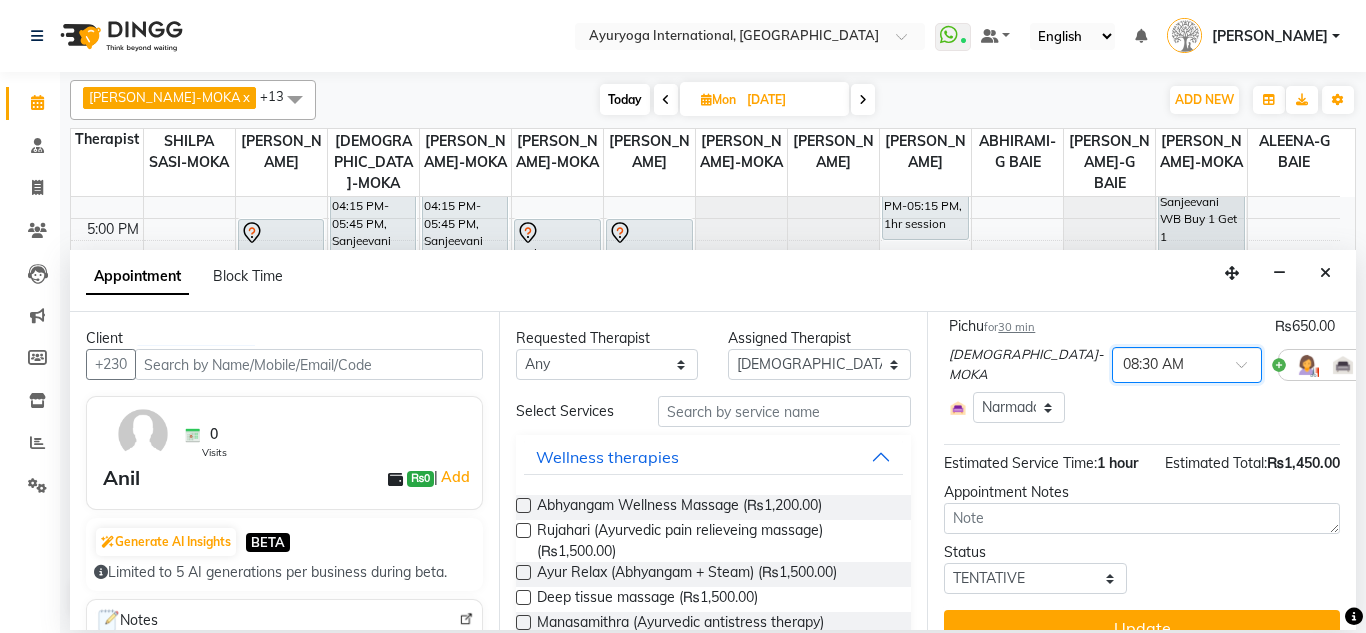 scroll, scrollTop: 366, scrollLeft: 0, axis: vertical 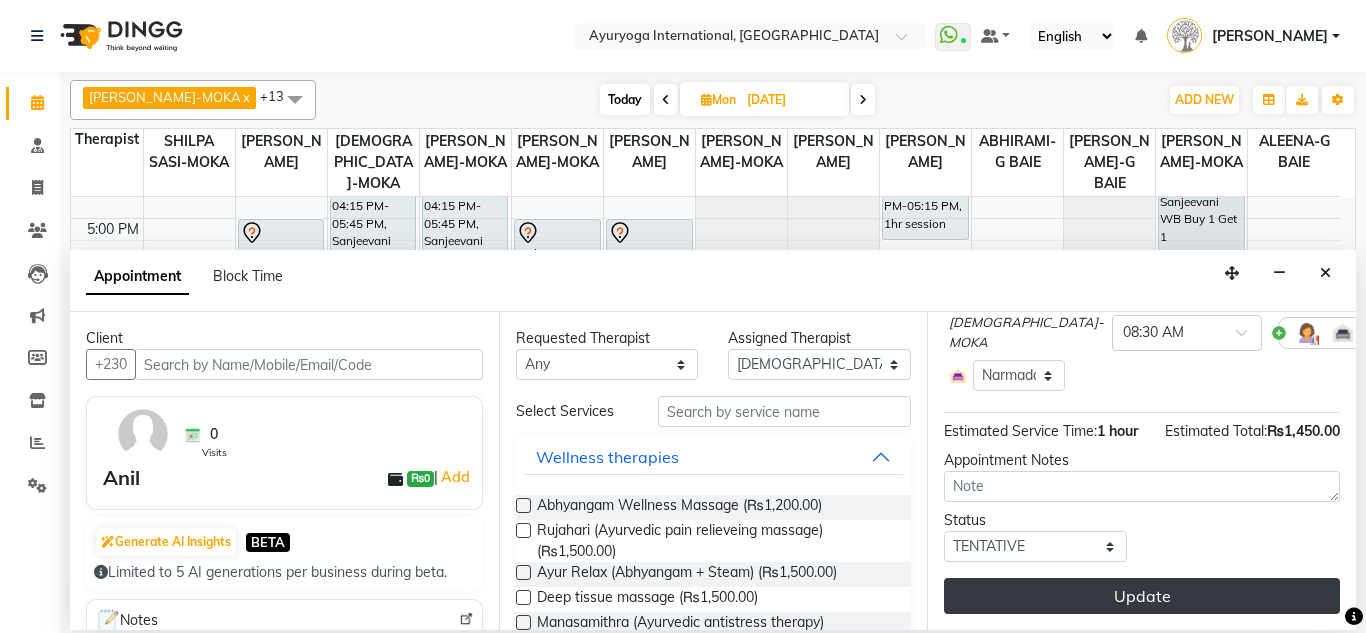 click on "Update" at bounding box center (1142, 596) 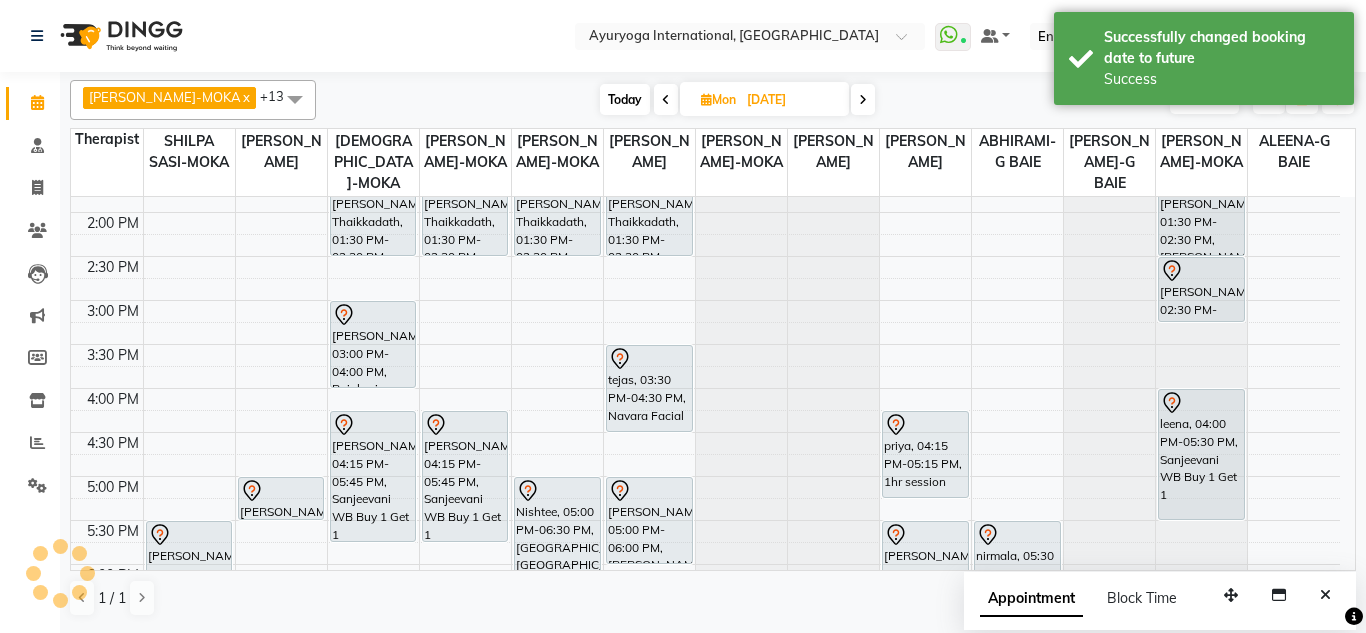 scroll, scrollTop: 700, scrollLeft: 0, axis: vertical 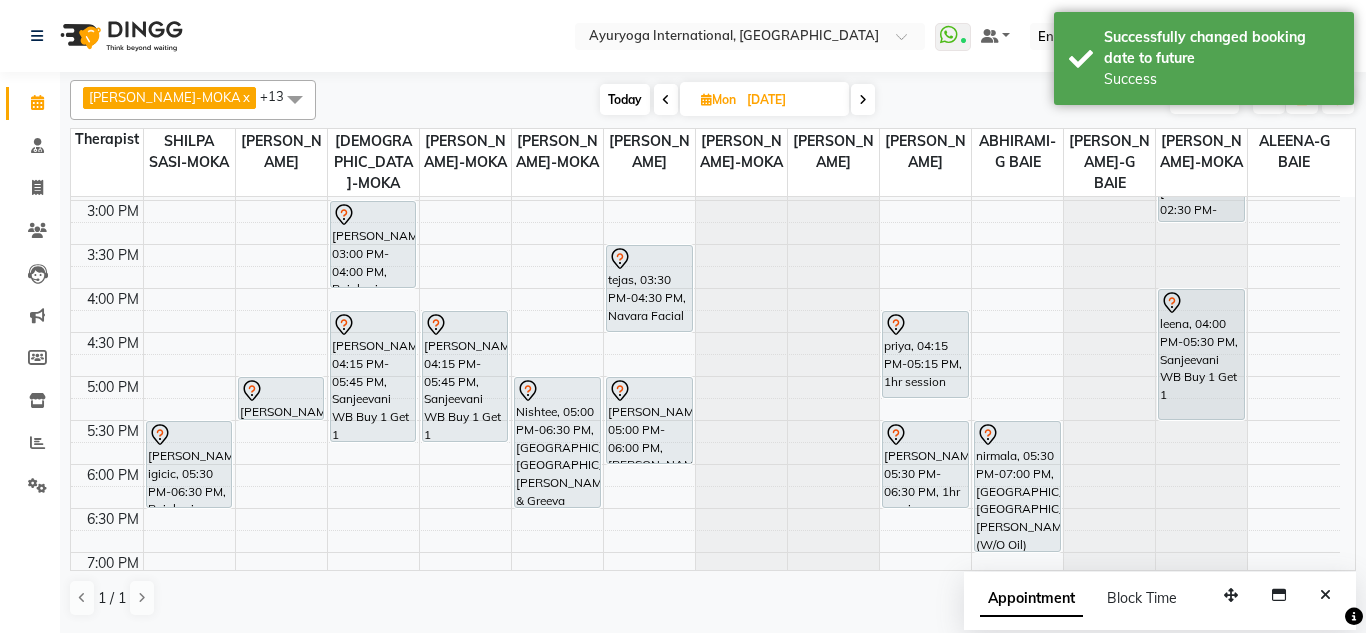 click on "Today" at bounding box center [625, 99] 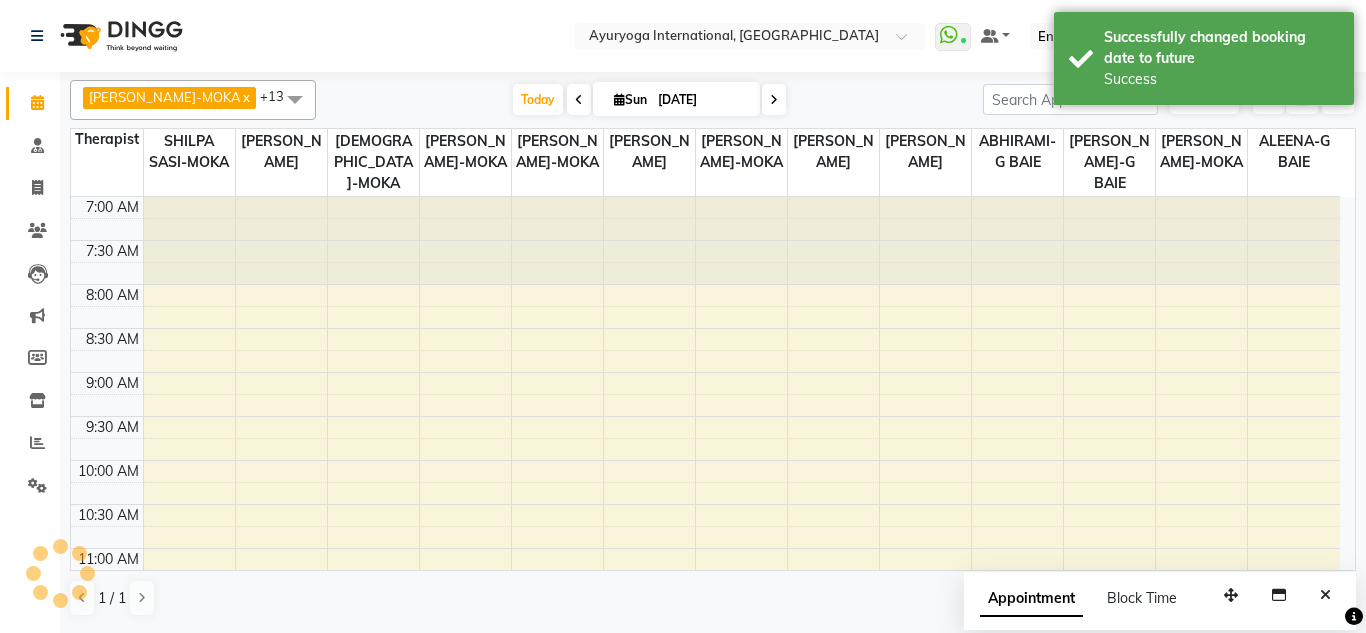 scroll, scrollTop: 858, scrollLeft: 0, axis: vertical 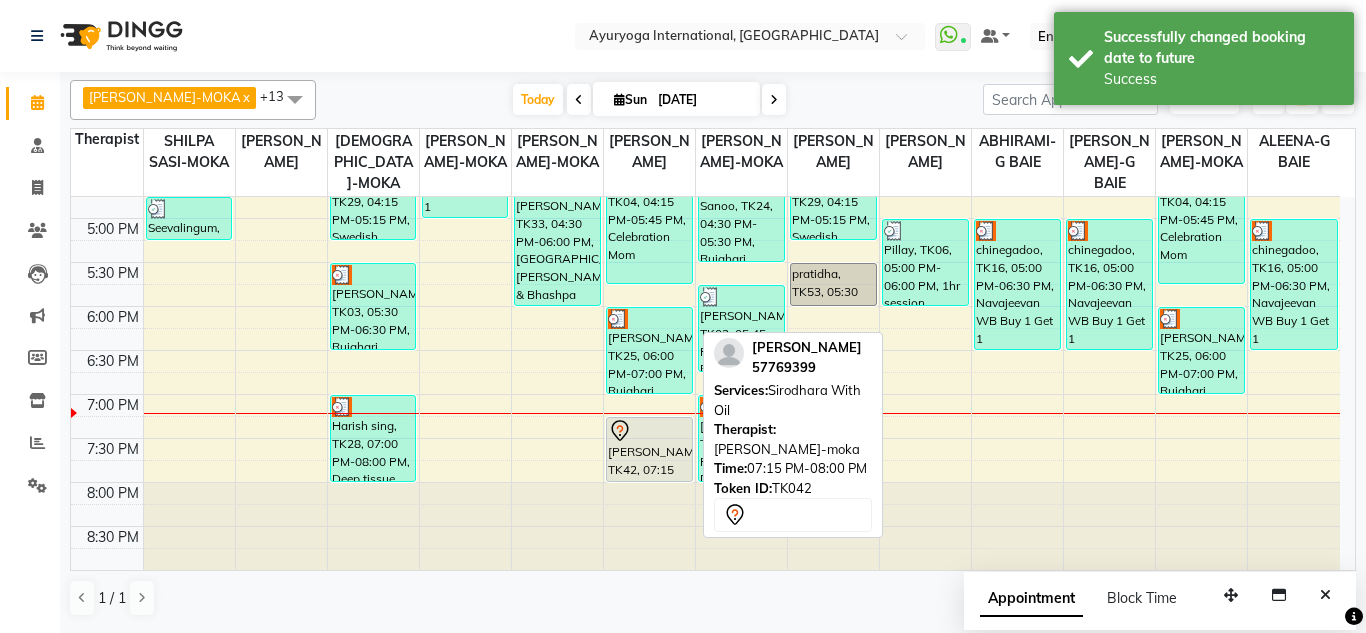 click on "Harish Lutchmun, TK42, 07:15 PM-08:00 PM, Sirodhara With Oil" at bounding box center (649, 449) 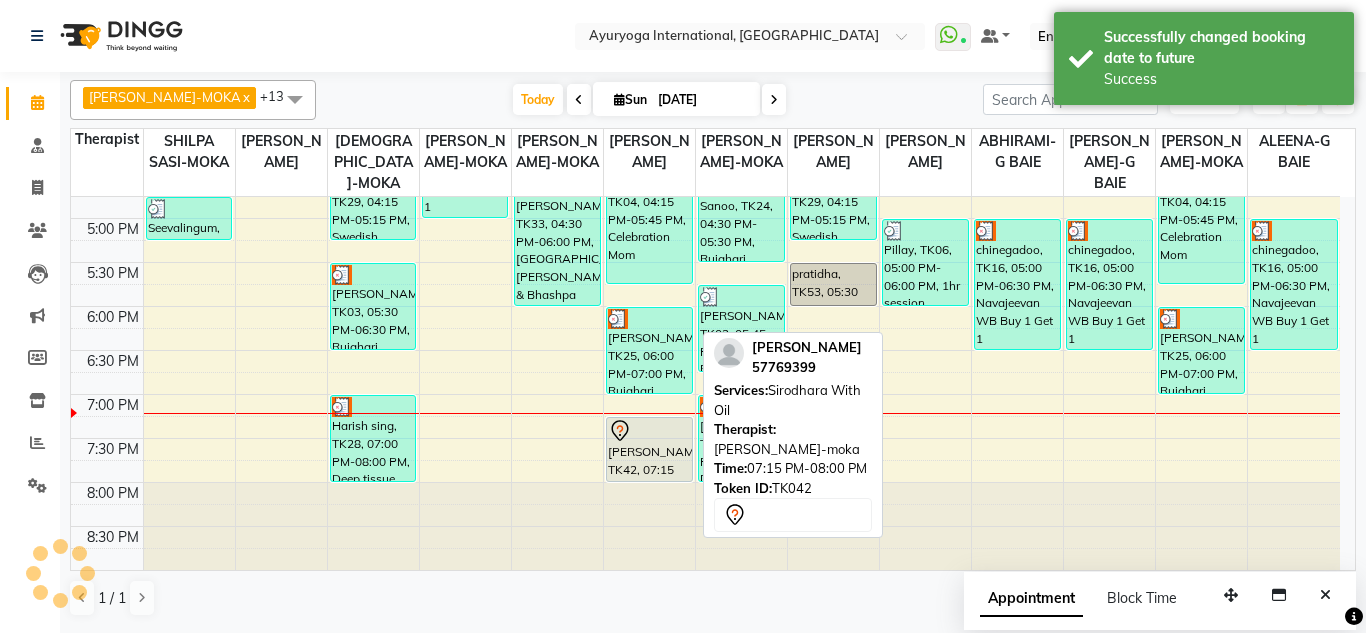 click on "Harish Lutchmun, TK42, 07:15 PM-08:00 PM, Sirodhara With Oil" at bounding box center [649, 449] 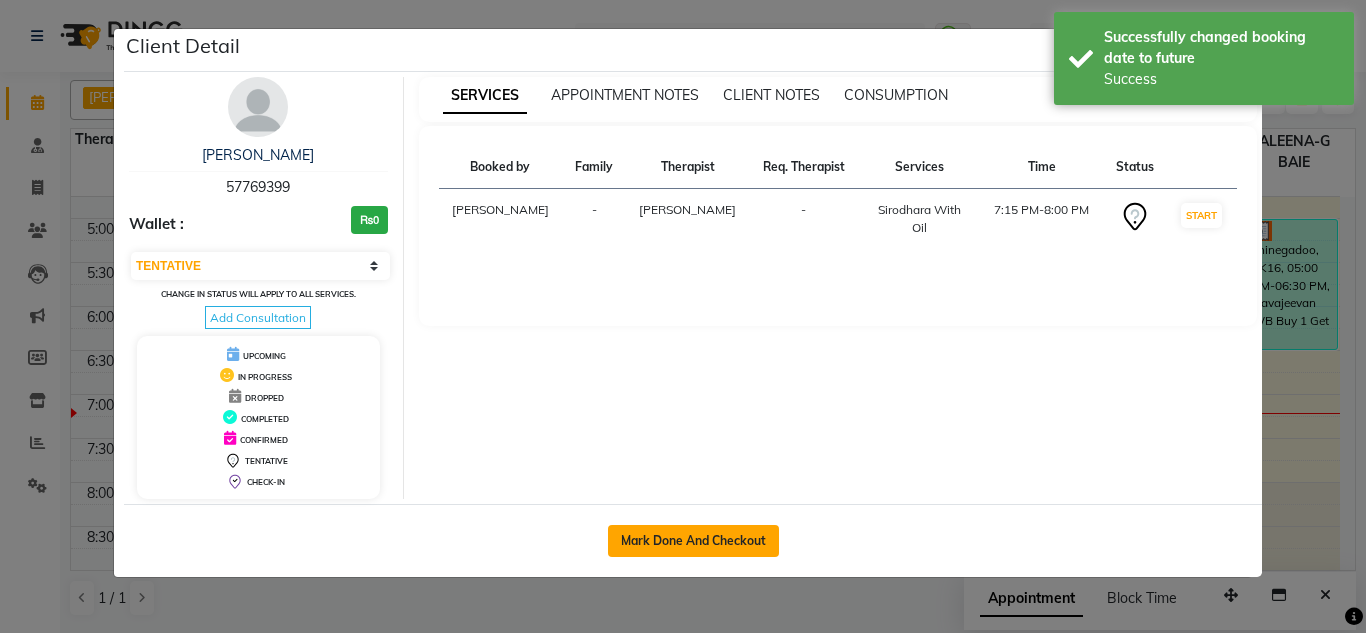 click on "Mark Done And Checkout" 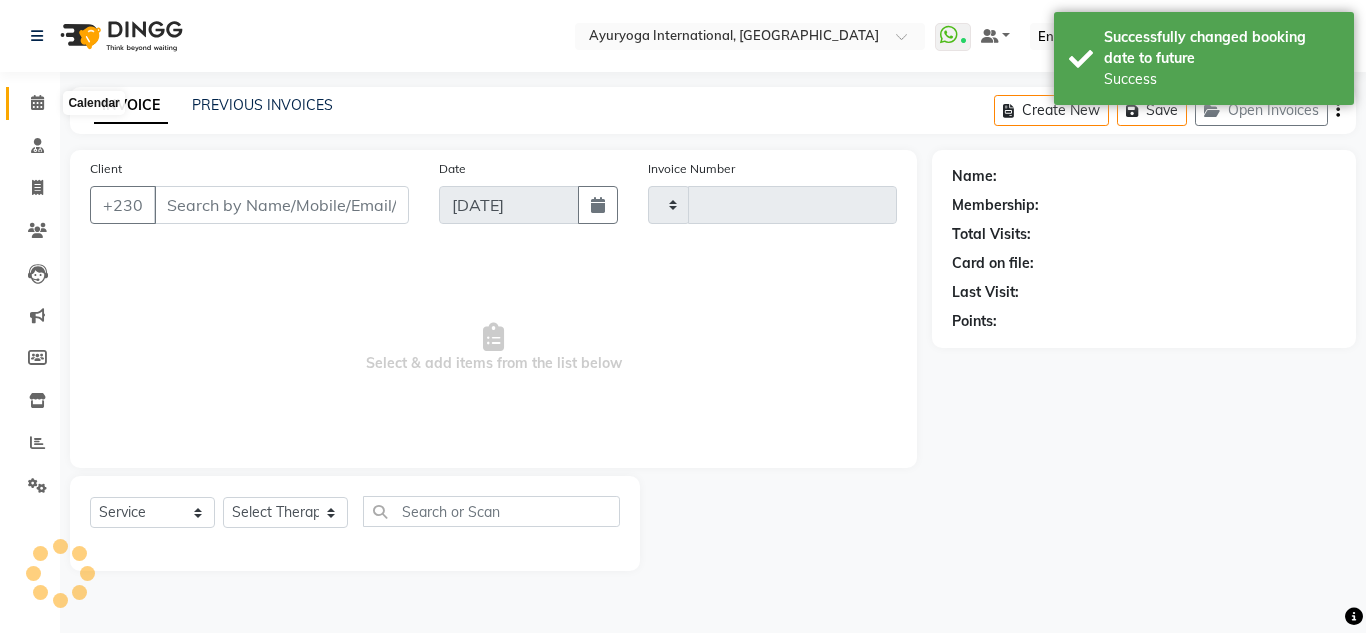 click 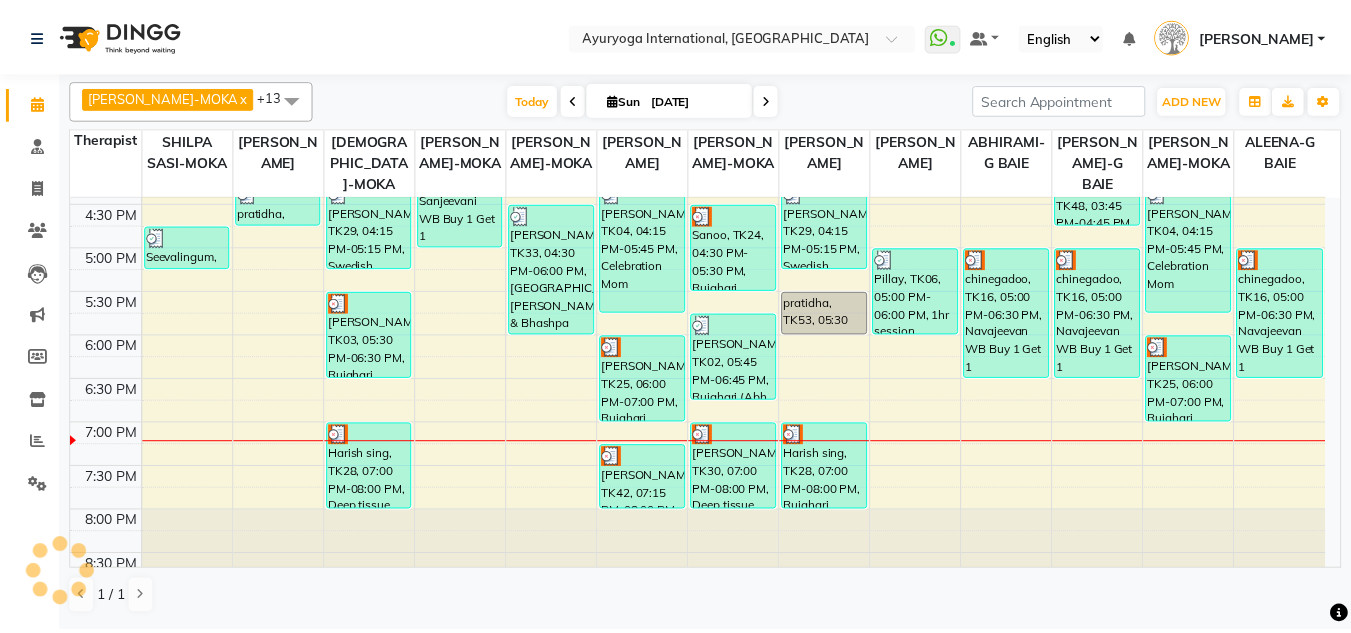 scroll, scrollTop: 858, scrollLeft: 0, axis: vertical 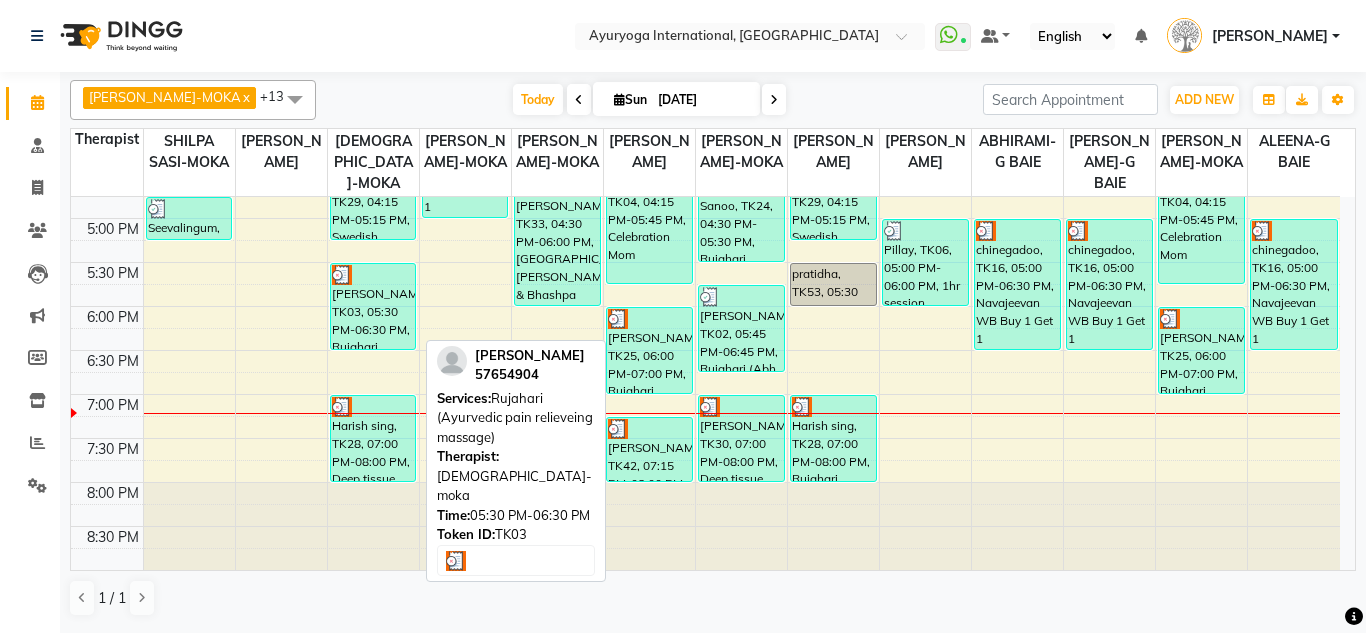 click on "Chathurvedi, TK03, 05:30 PM-06:30 PM, Rujahari (Ayurvedic pain relieveing massage)" at bounding box center [373, 306] 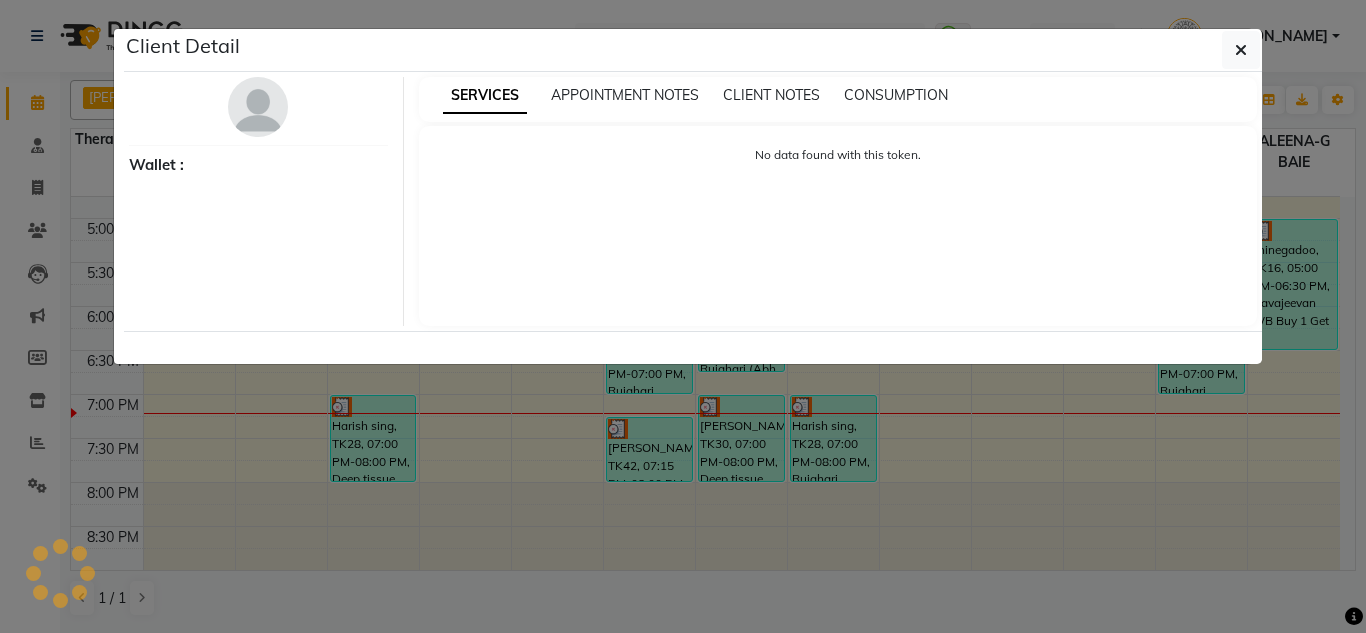 select on "3" 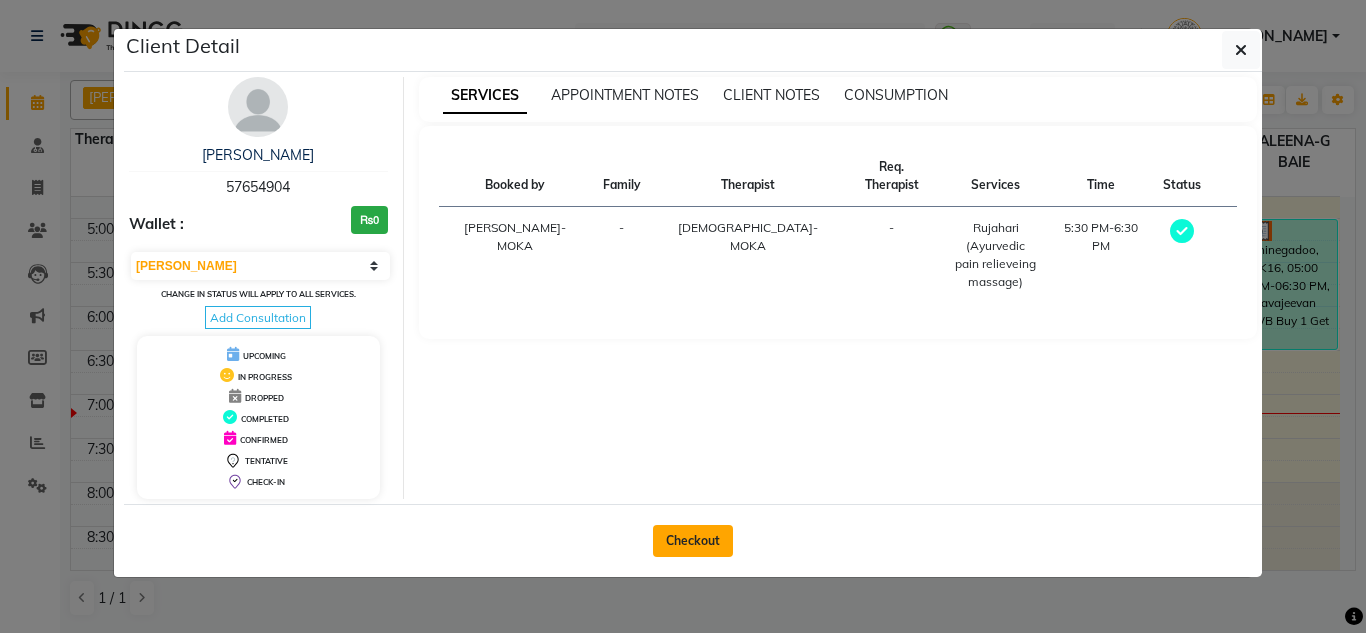 click on "Checkout" 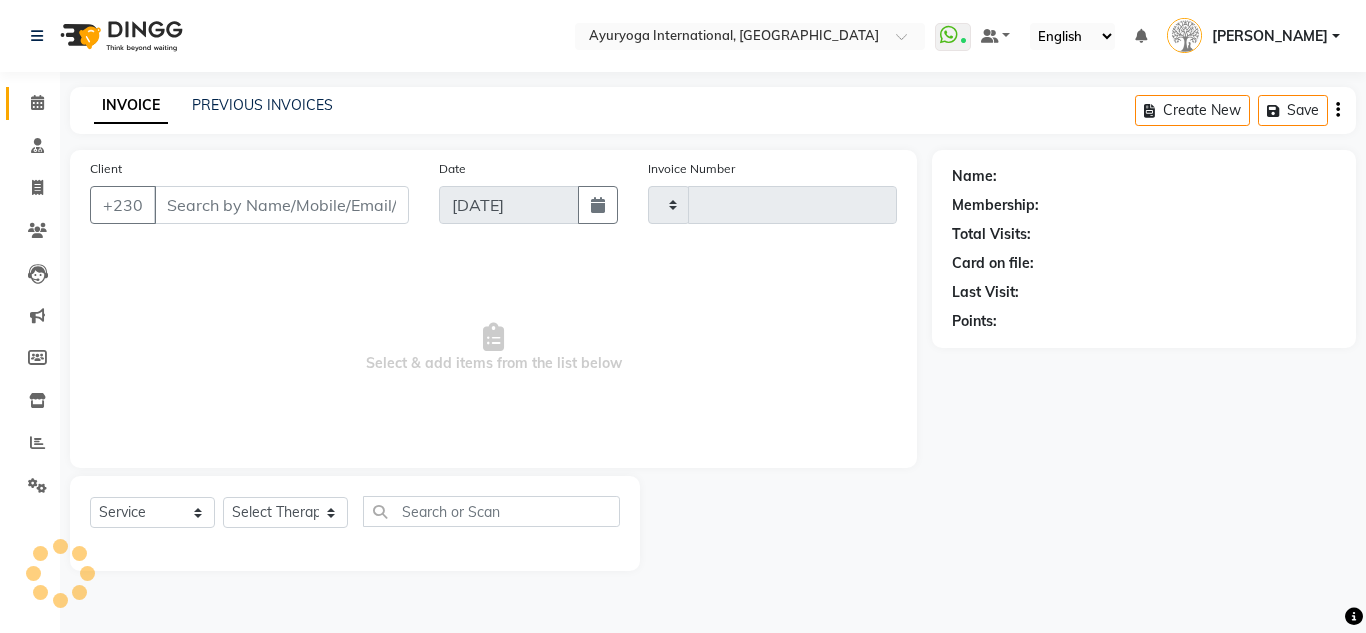 type on "3480" 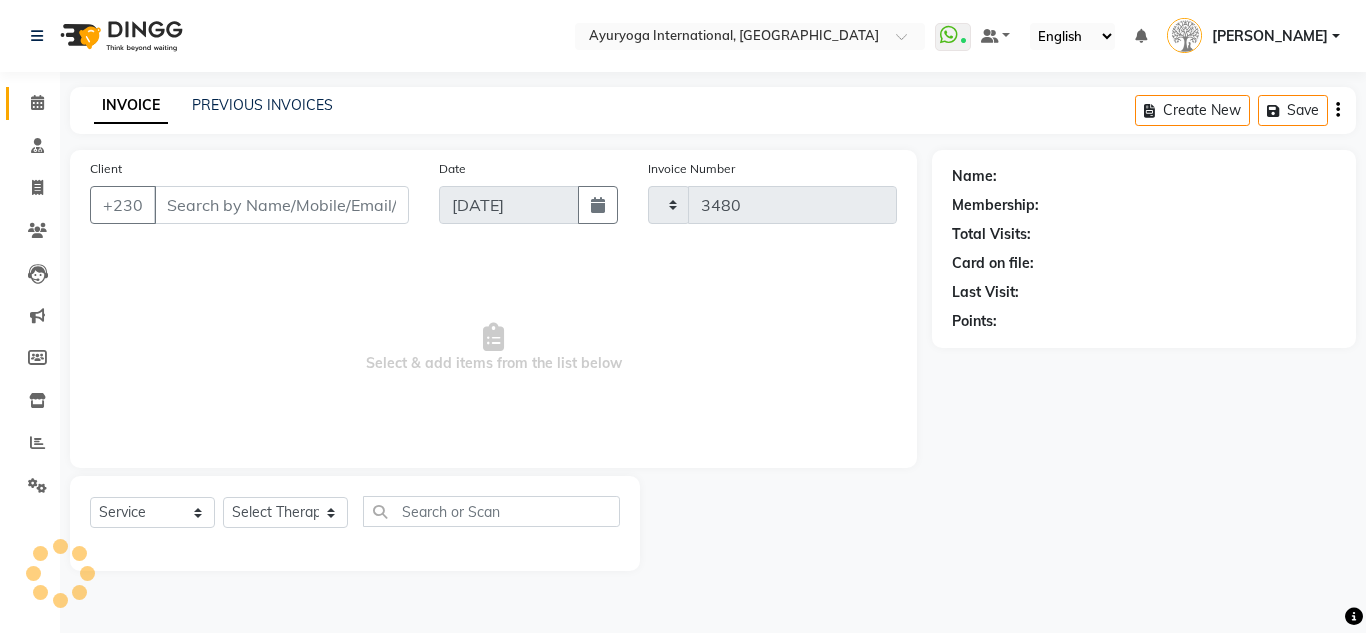 select on "730" 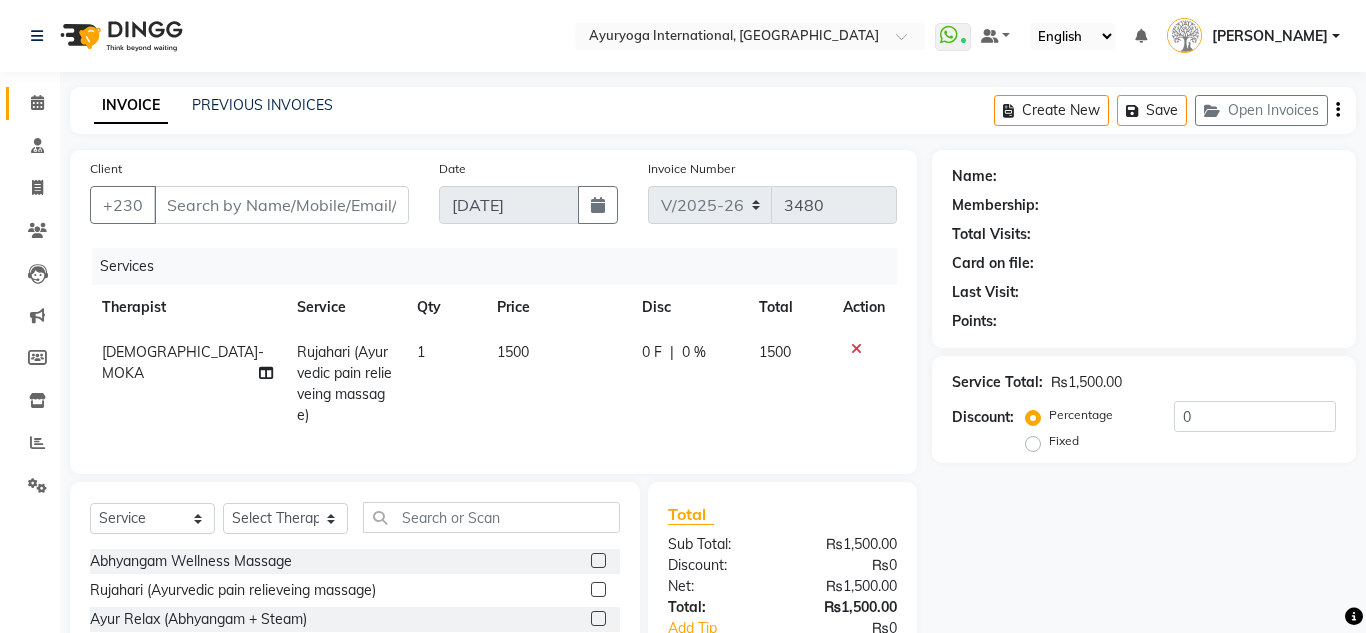type on "57654904" 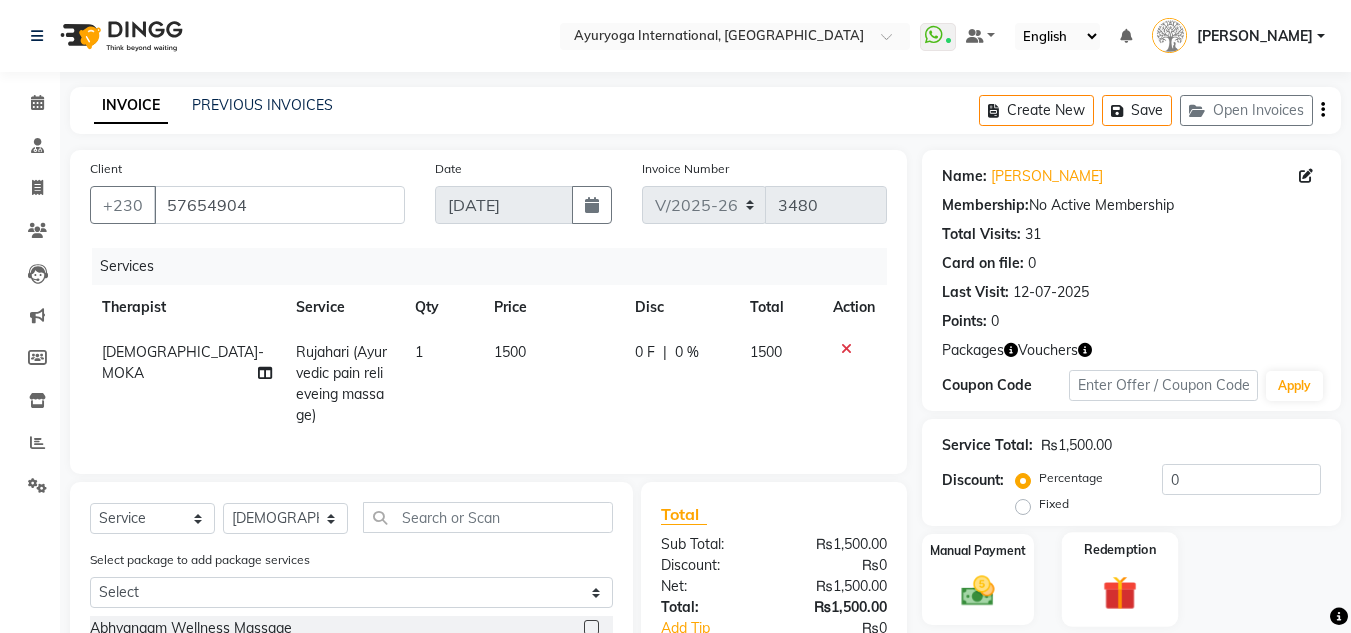 click 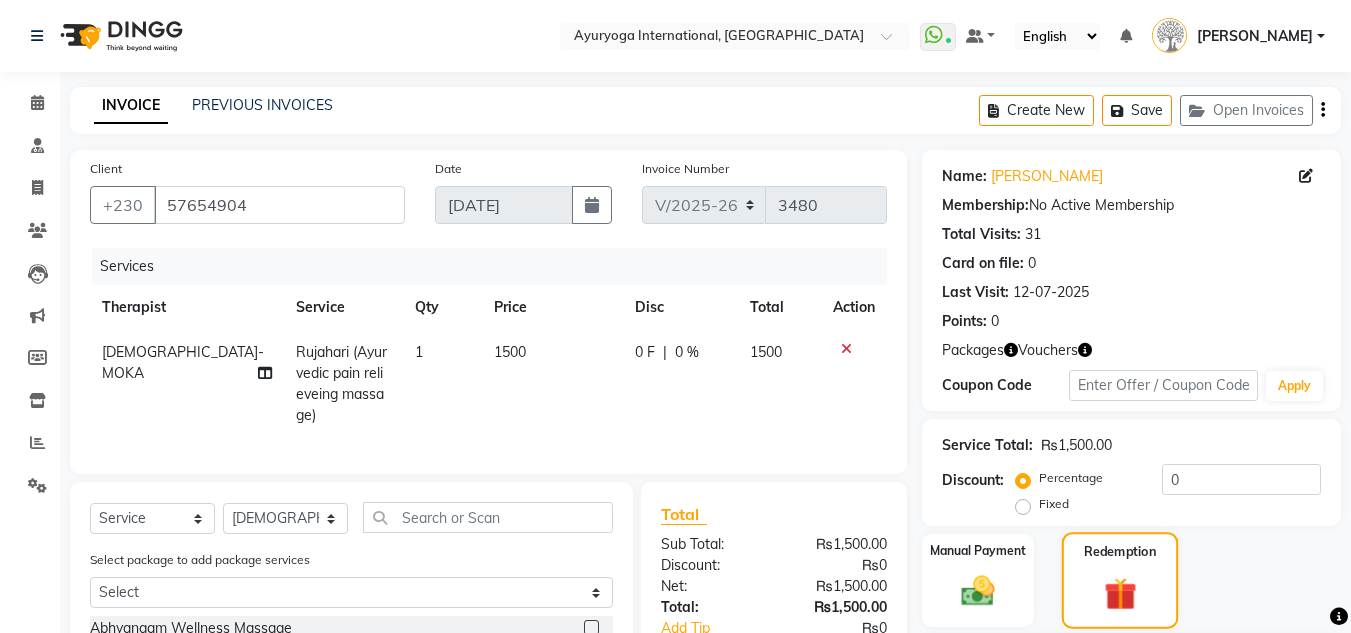 click on "Package  1" 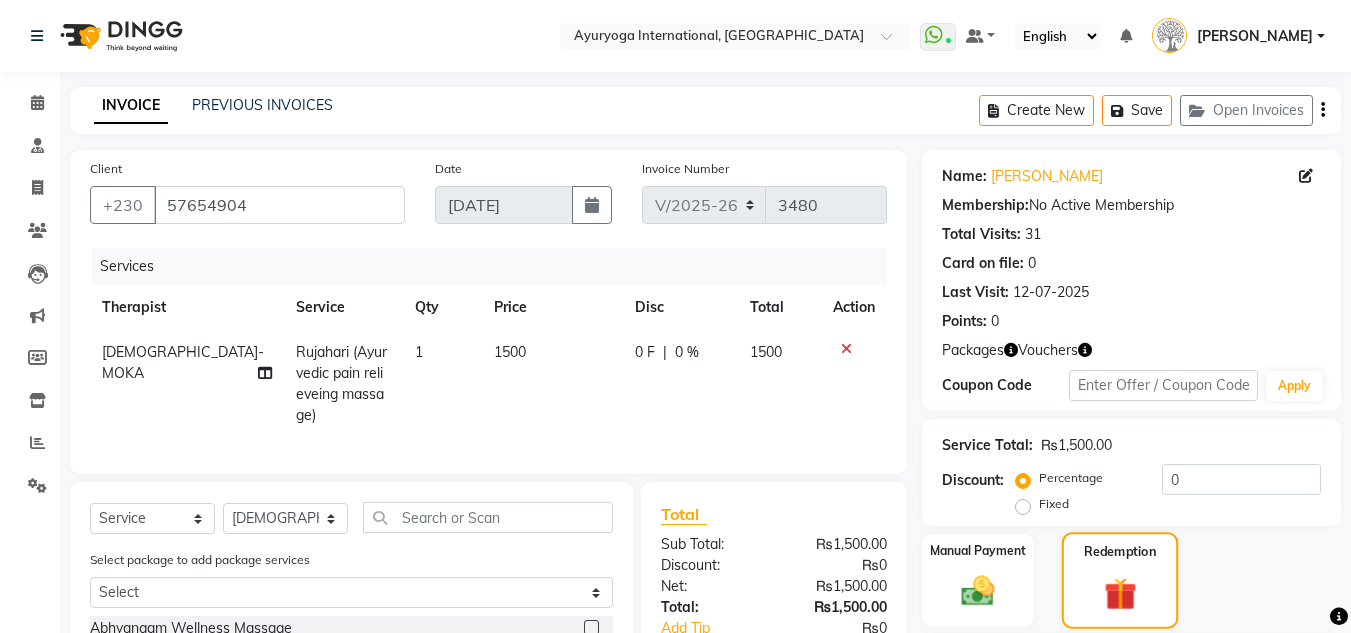 scroll, scrollTop: 256, scrollLeft: 0, axis: vertical 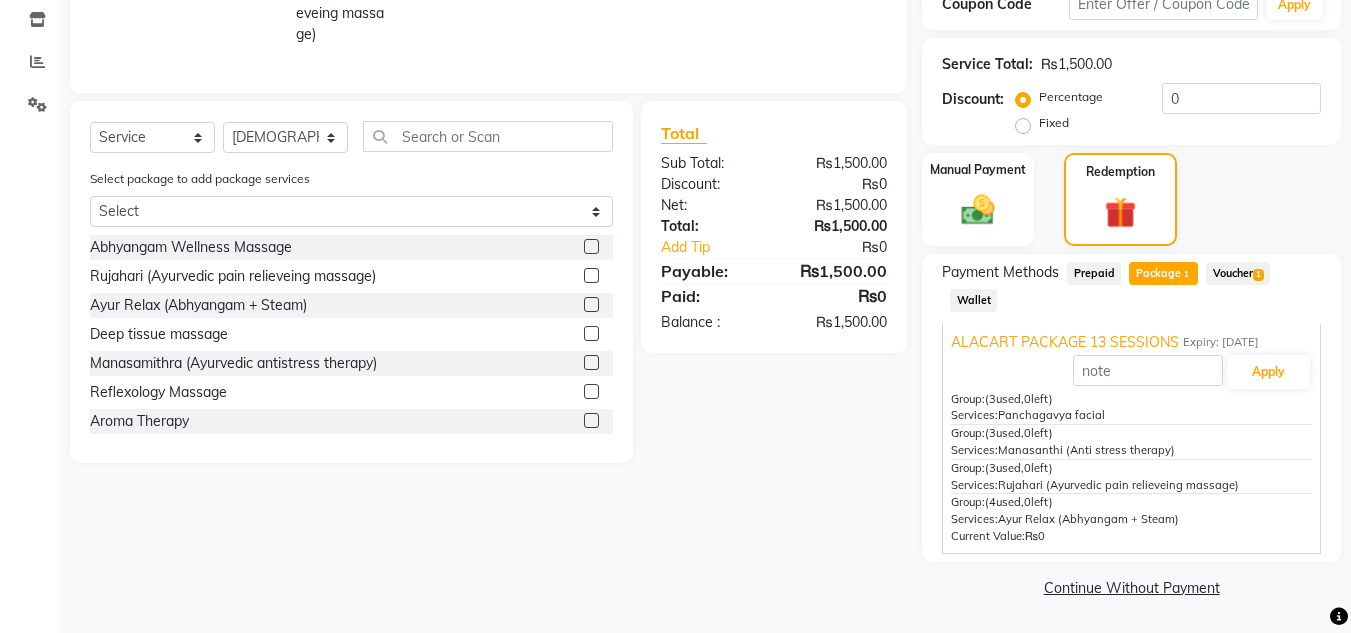click on "ALACART PACKAGE 13 SESSIONS" at bounding box center (1065, 342) 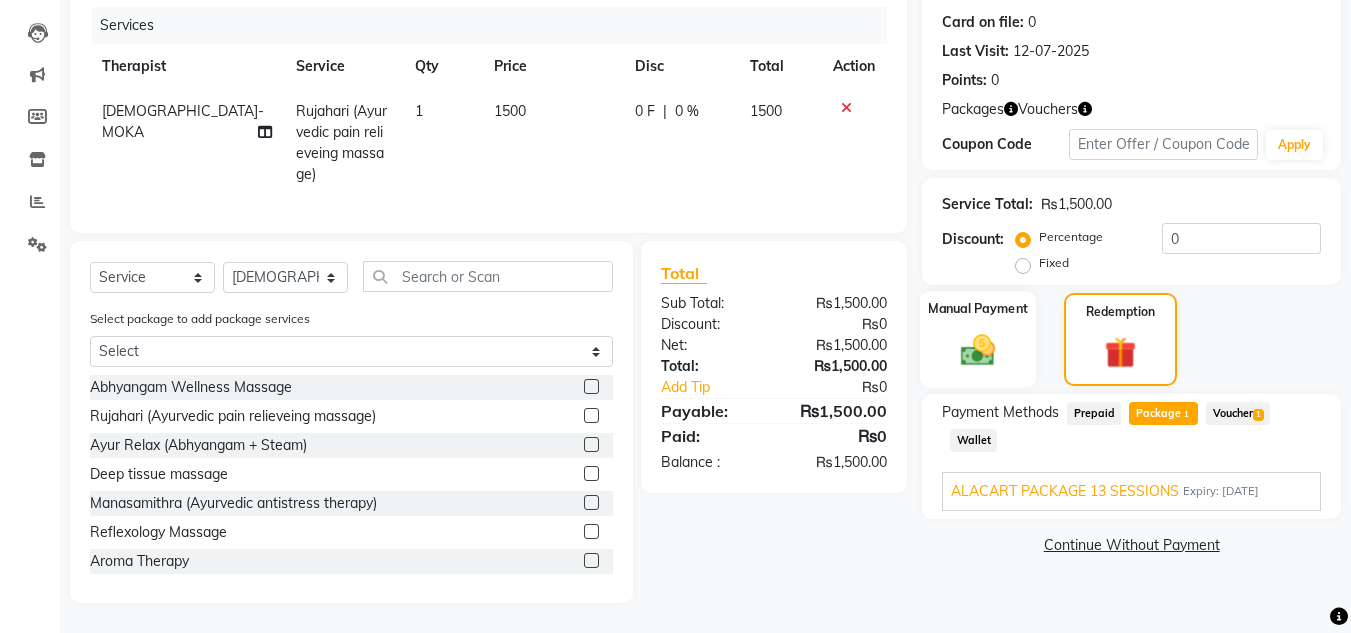 click on "Manual Payment" 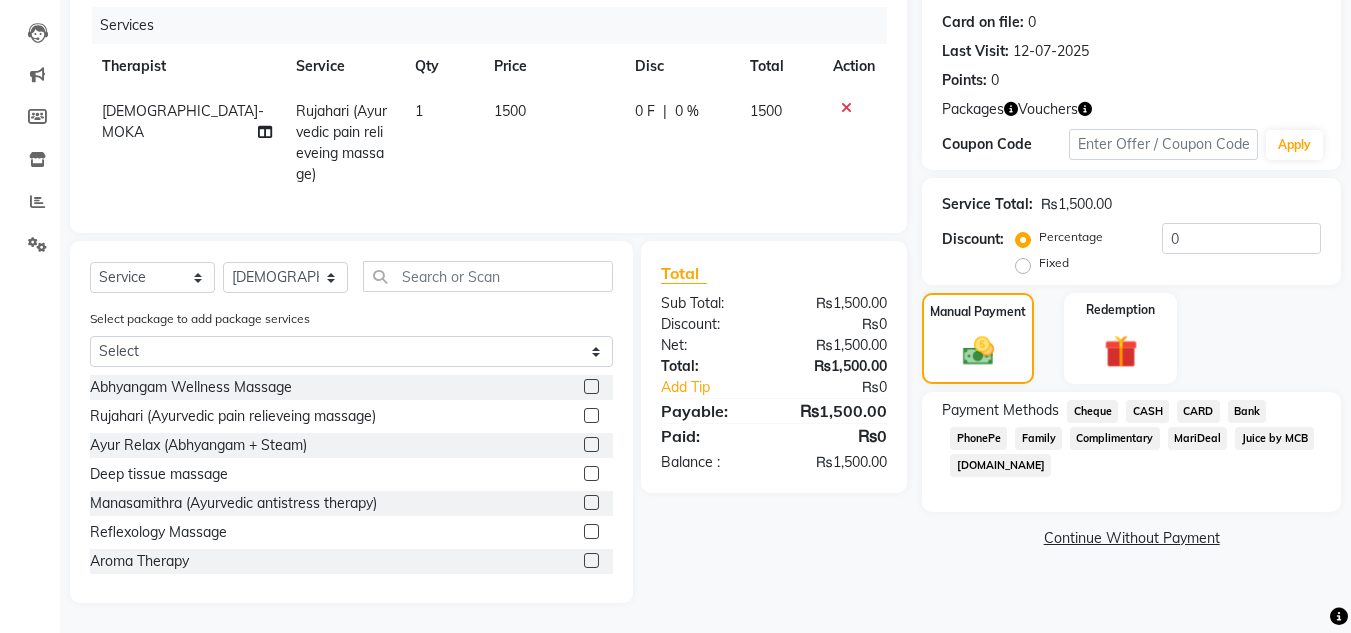 scroll, scrollTop: 256, scrollLeft: 0, axis: vertical 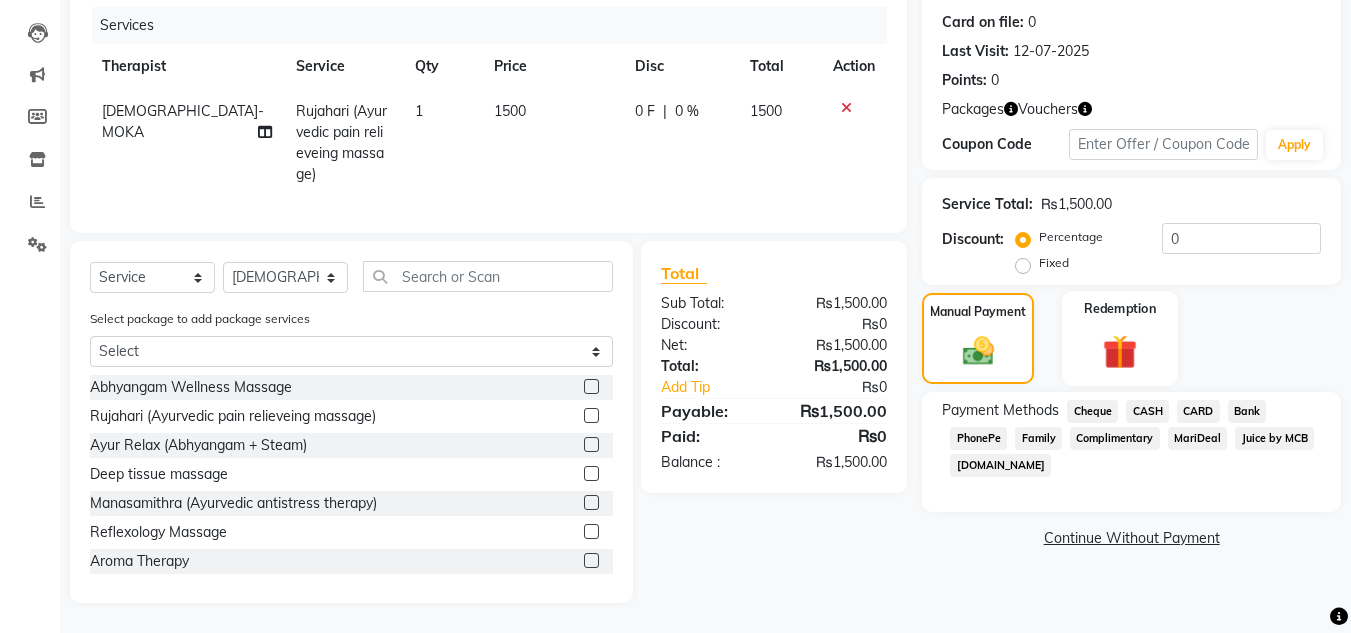 click on "Redemption" 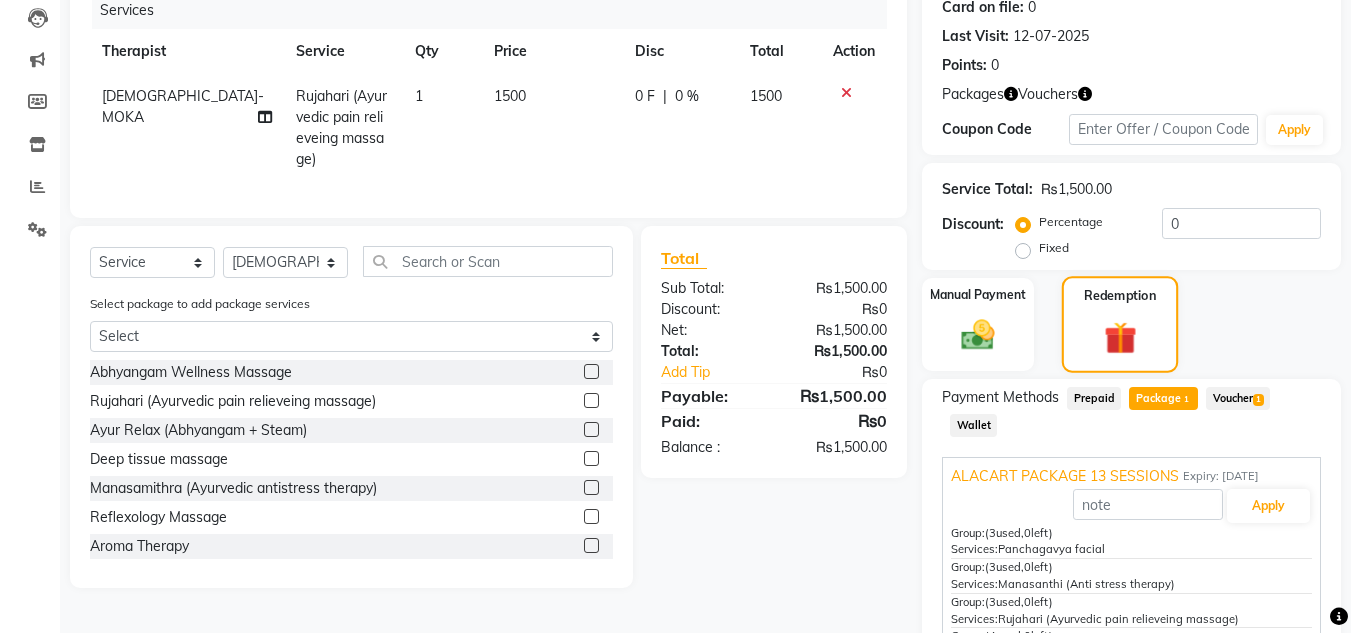 scroll, scrollTop: 381, scrollLeft: 0, axis: vertical 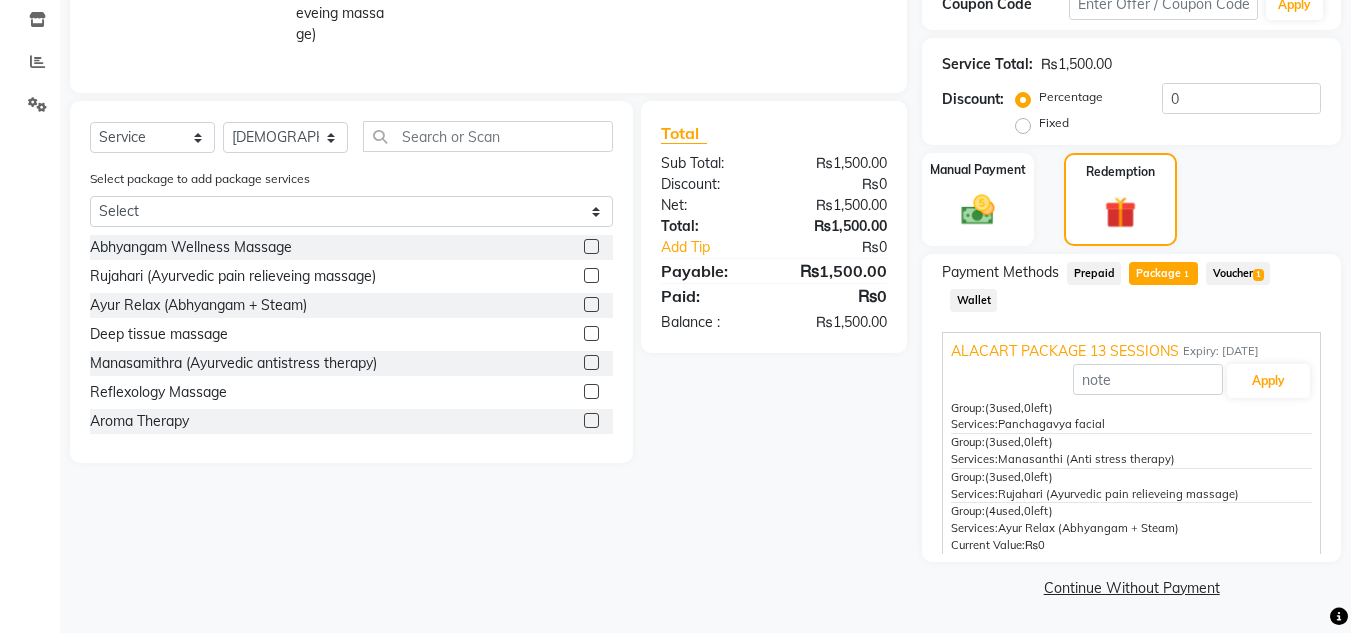 click on "ALACART PACKAGE 13 SESSIONS" at bounding box center (1065, 351) 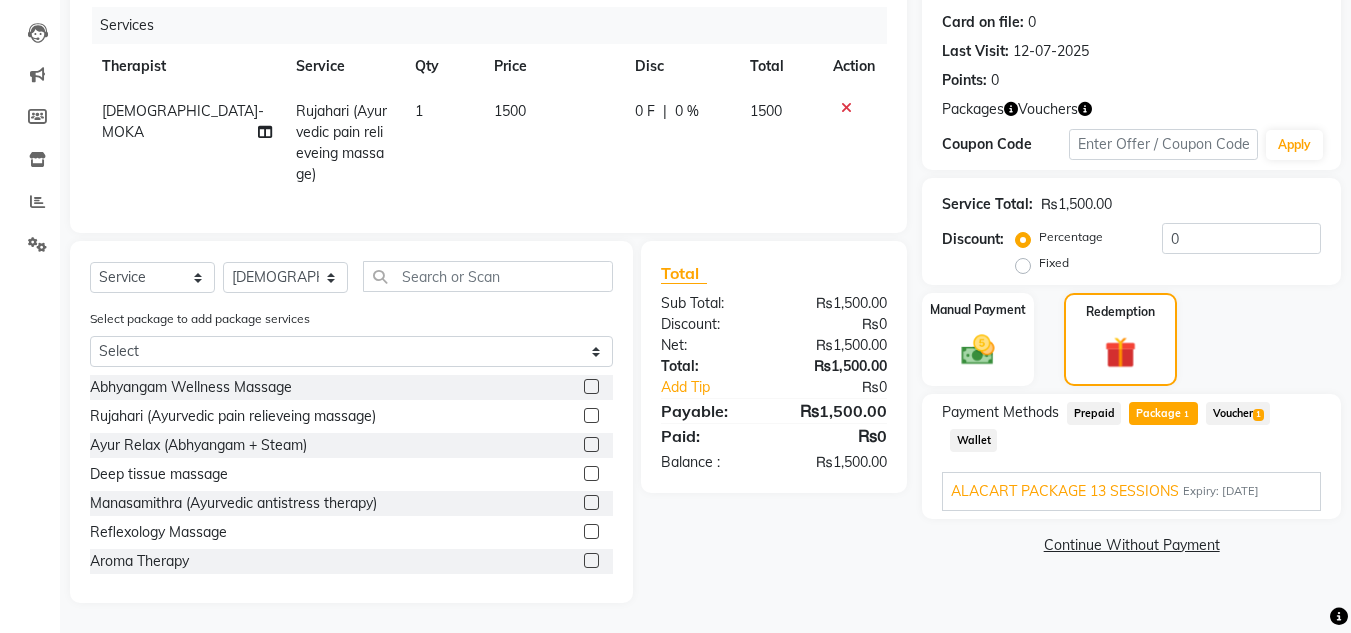 scroll, scrollTop: 256, scrollLeft: 0, axis: vertical 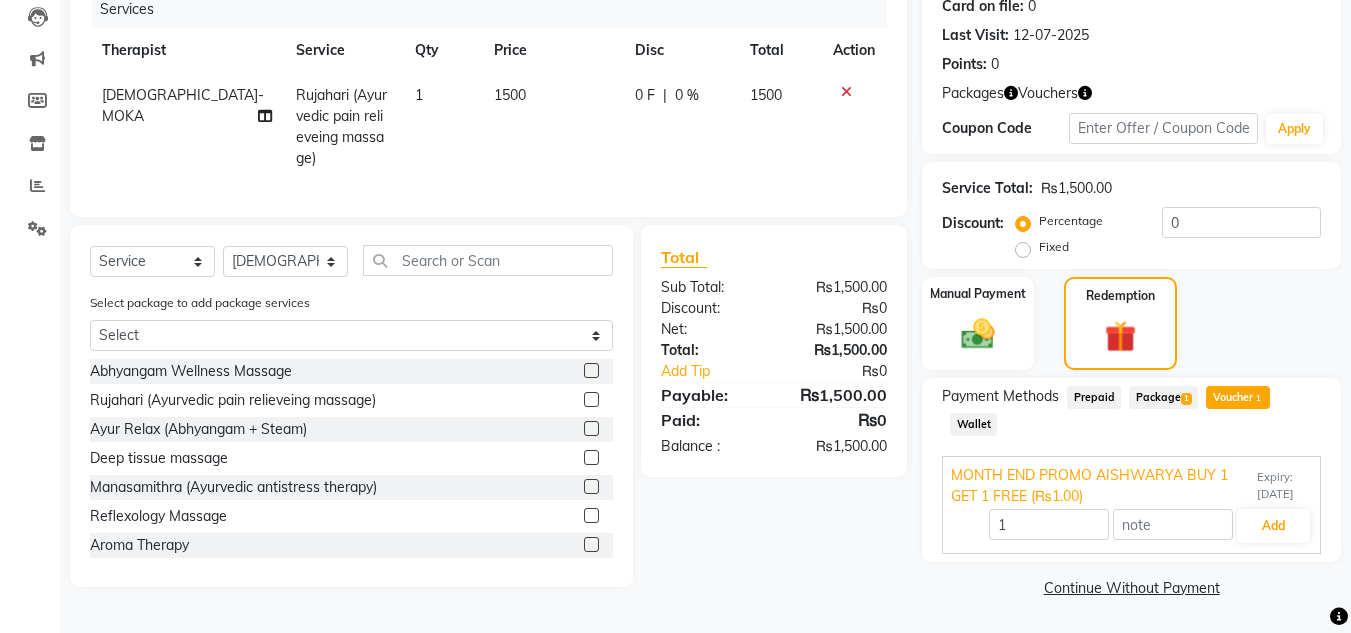 click on "Package  1" 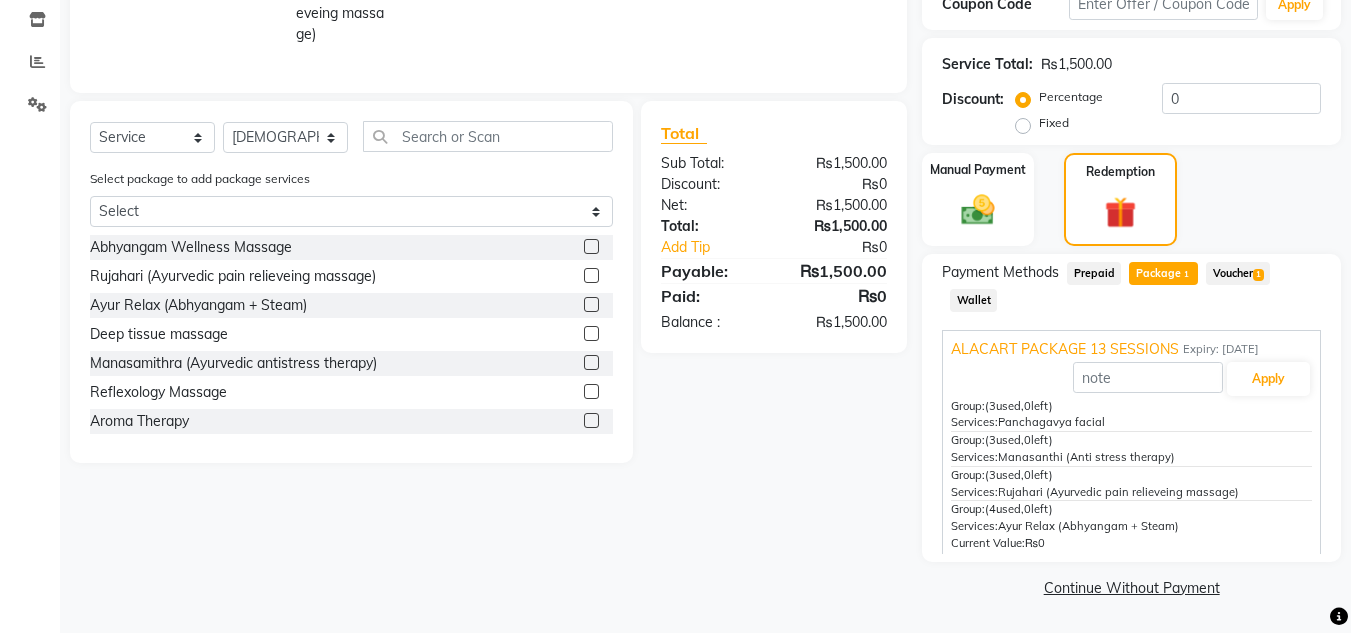 scroll, scrollTop: 0, scrollLeft: 0, axis: both 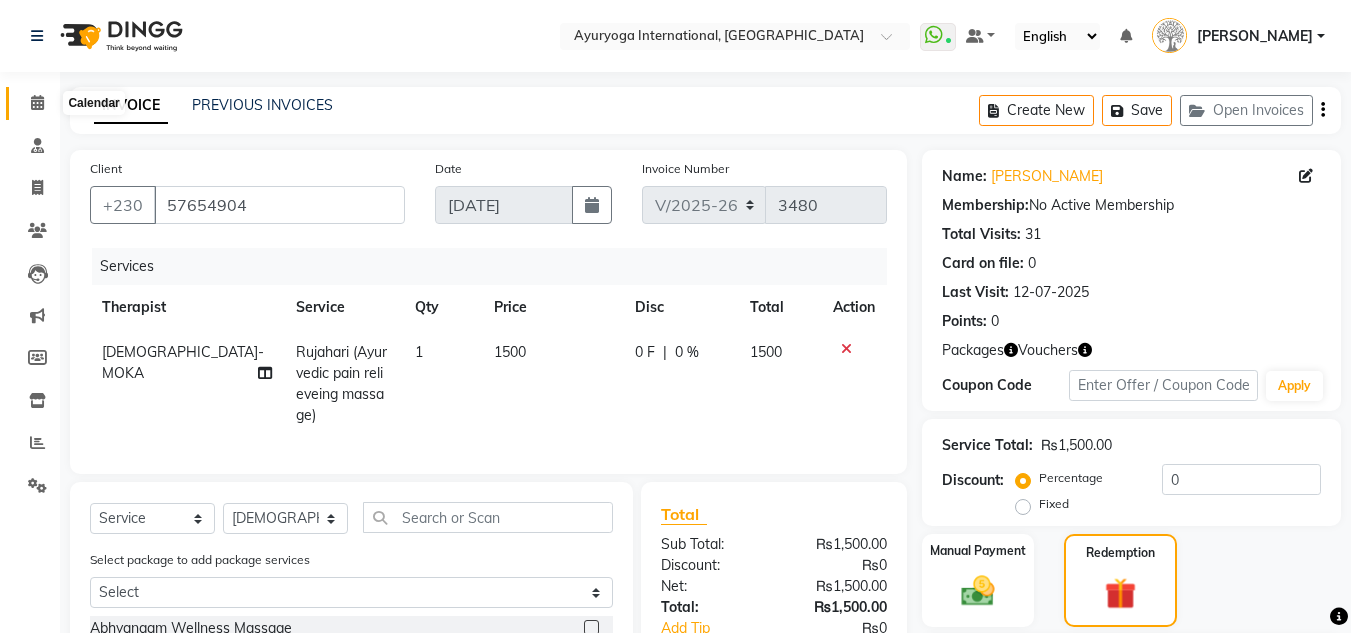 click 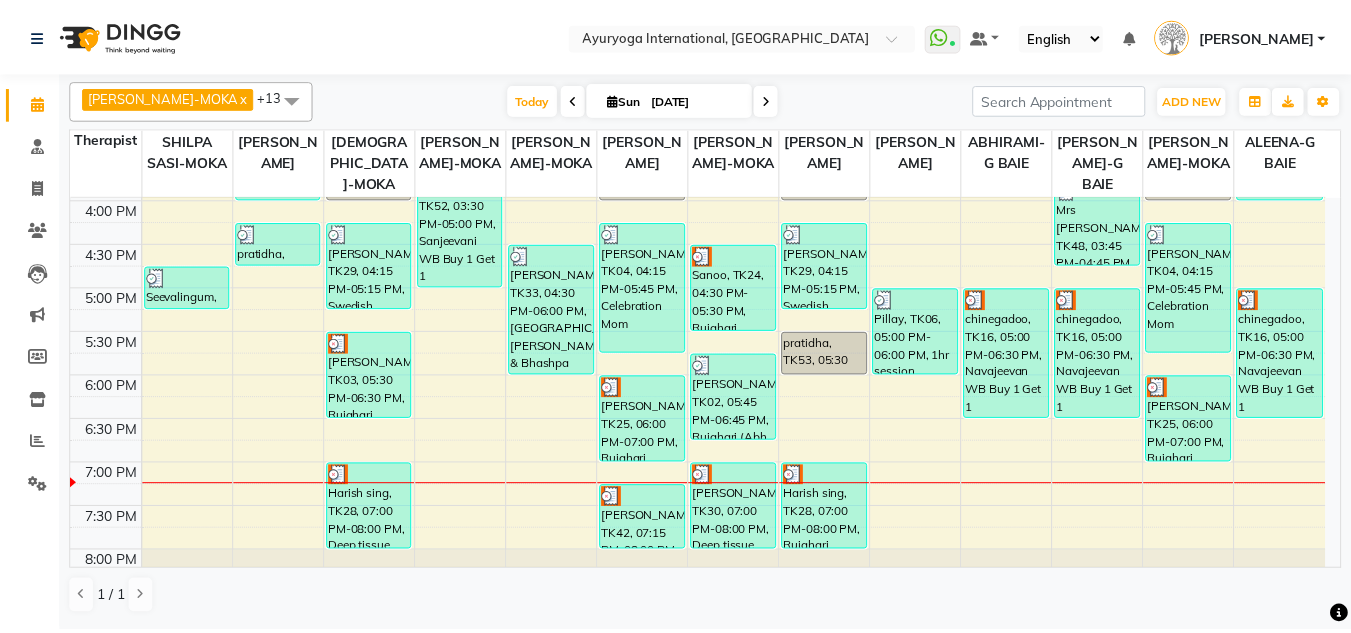 scroll, scrollTop: 858, scrollLeft: 0, axis: vertical 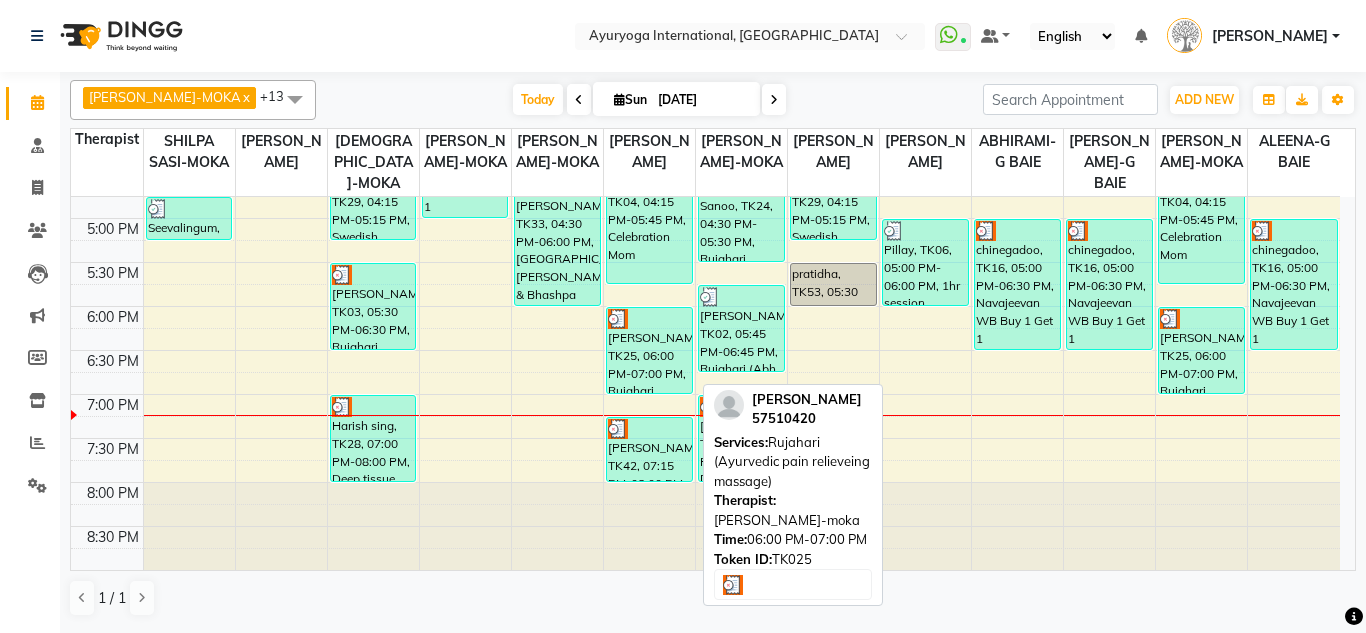 click on "Beeharry, TK25, 06:00 PM-07:00 PM, Rujahari (Ayurvedic pain relieveing massage)" at bounding box center [649, 350] 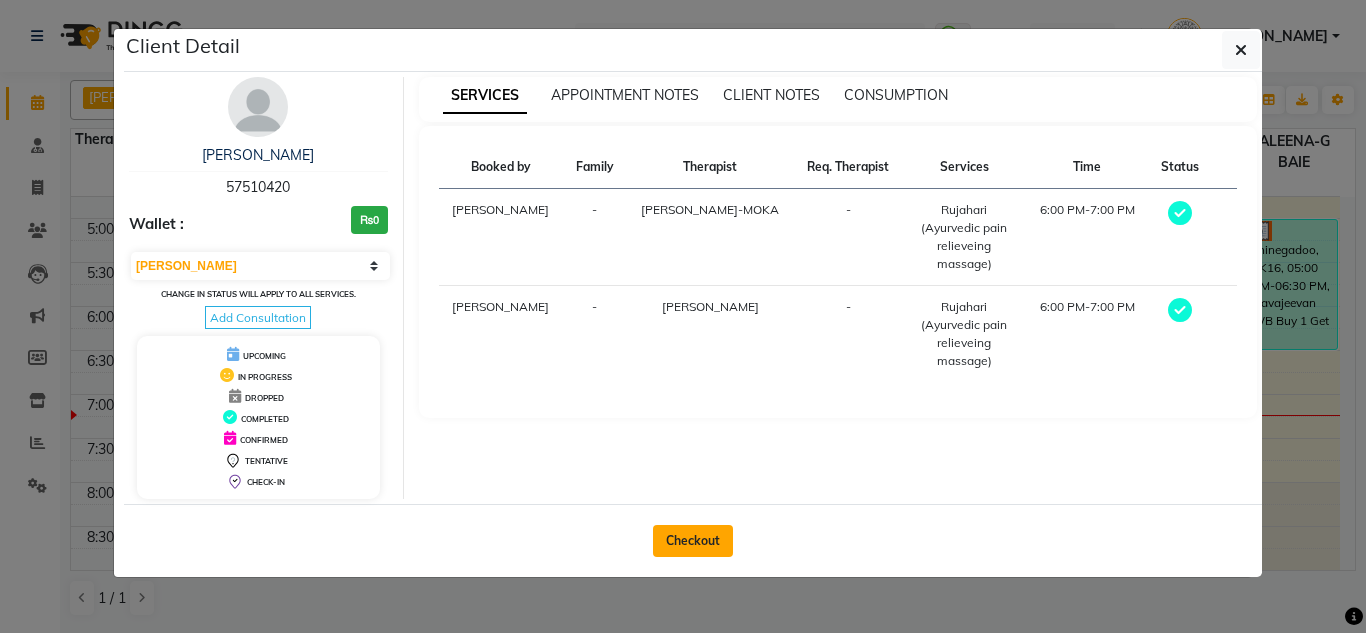 click on "Checkout" 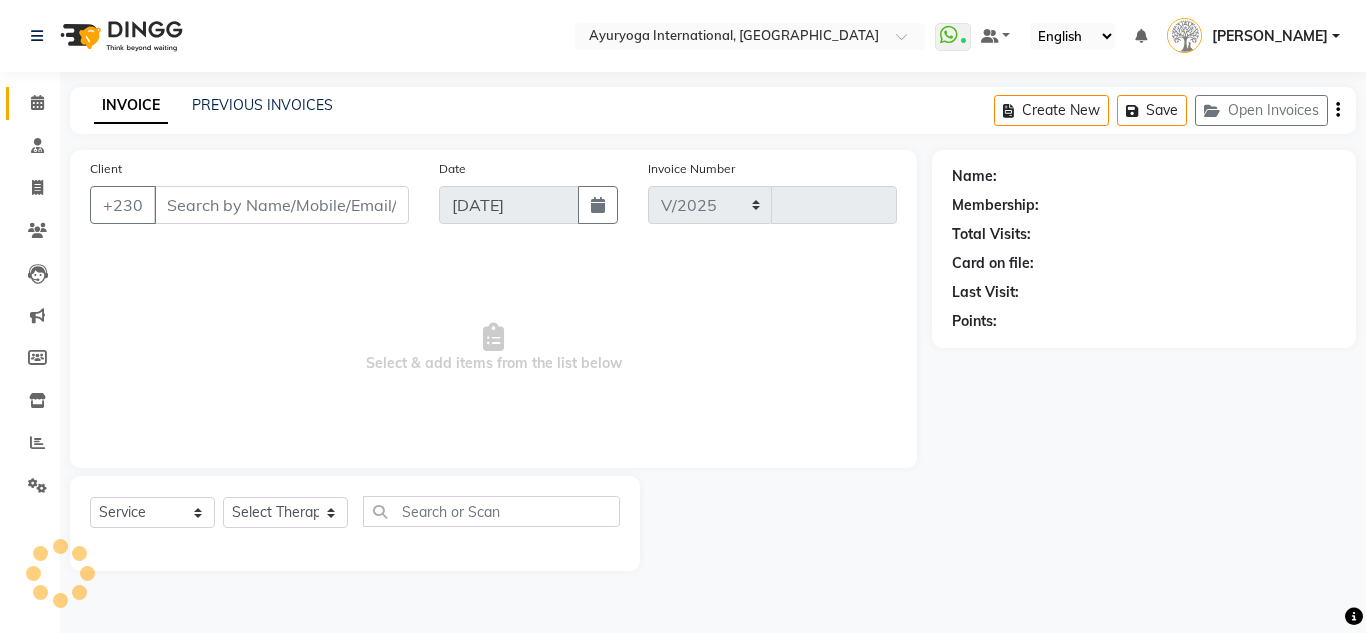 select on "730" 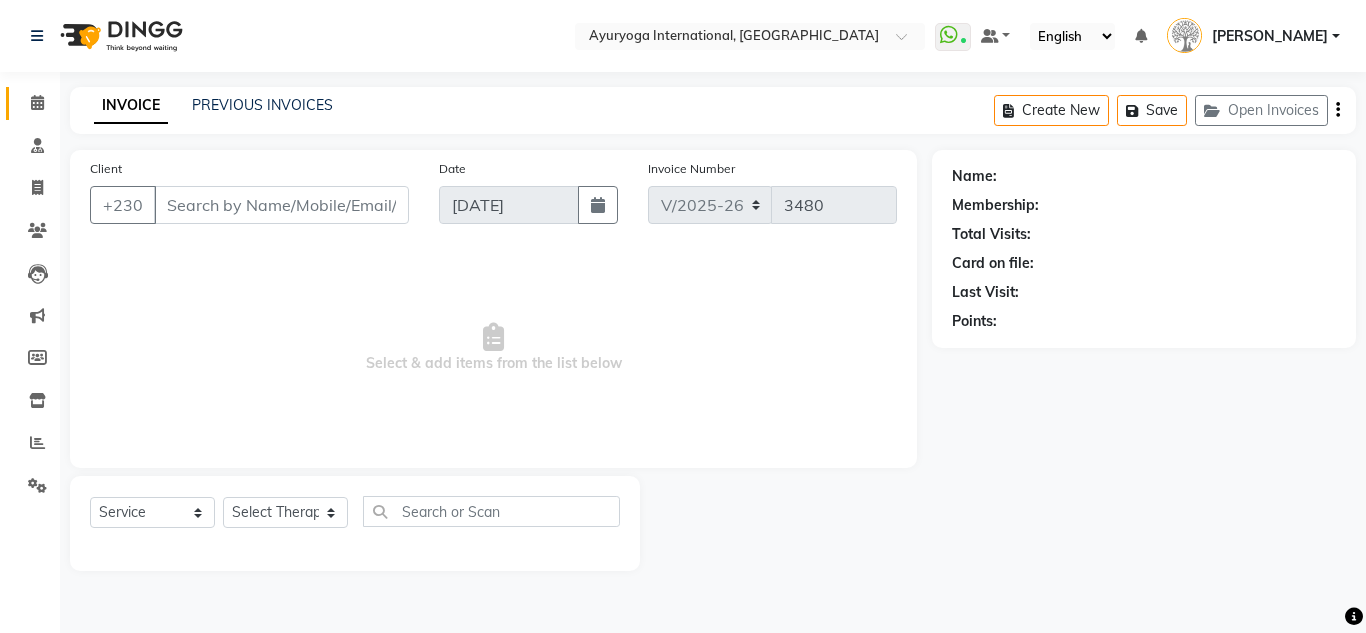 type on "57510420" 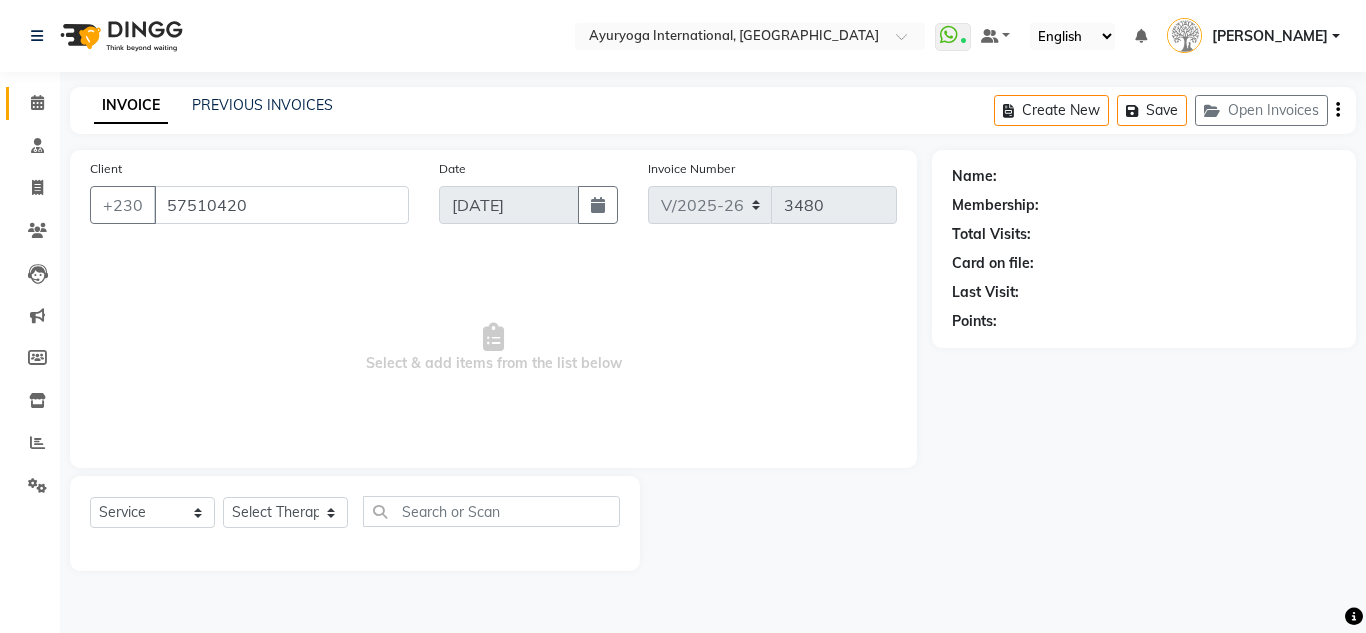 select on "77771" 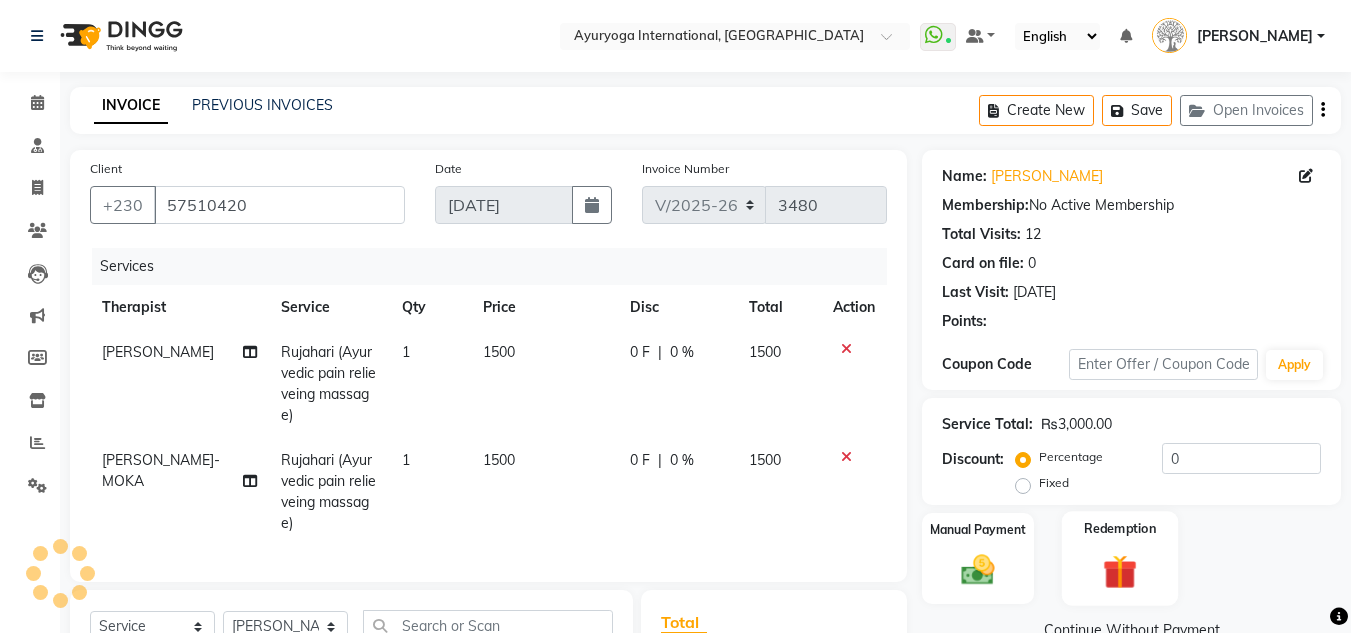 click 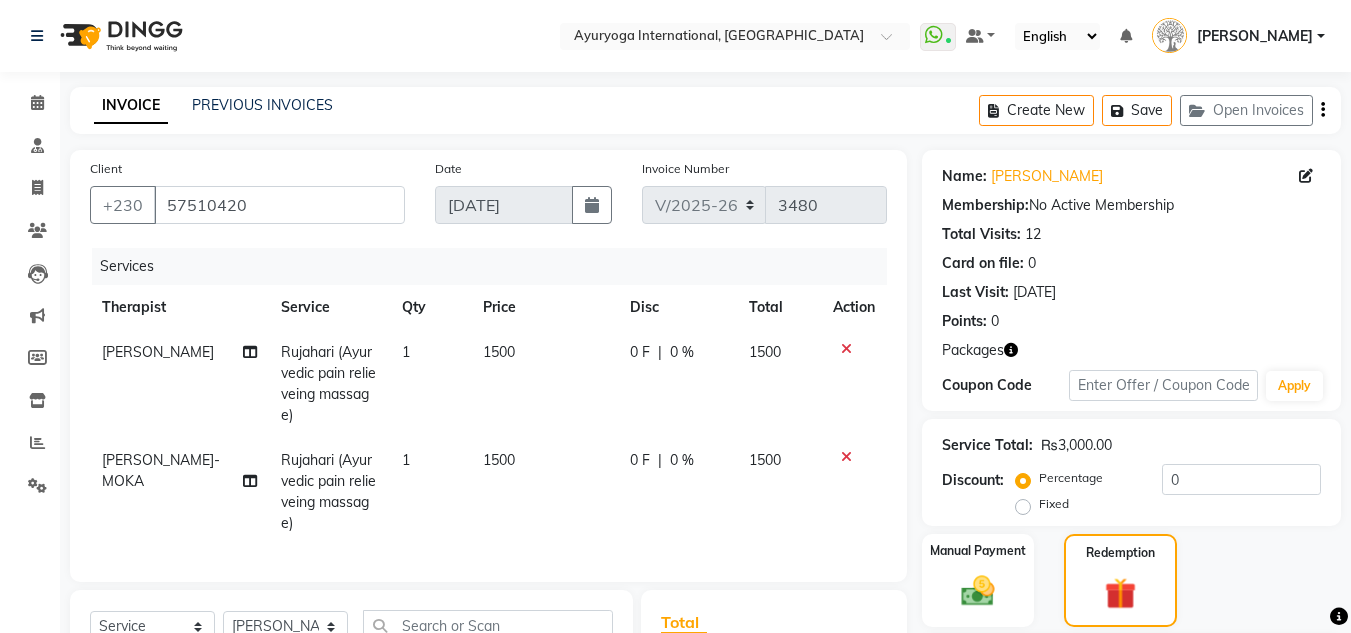 scroll, scrollTop: 200, scrollLeft: 0, axis: vertical 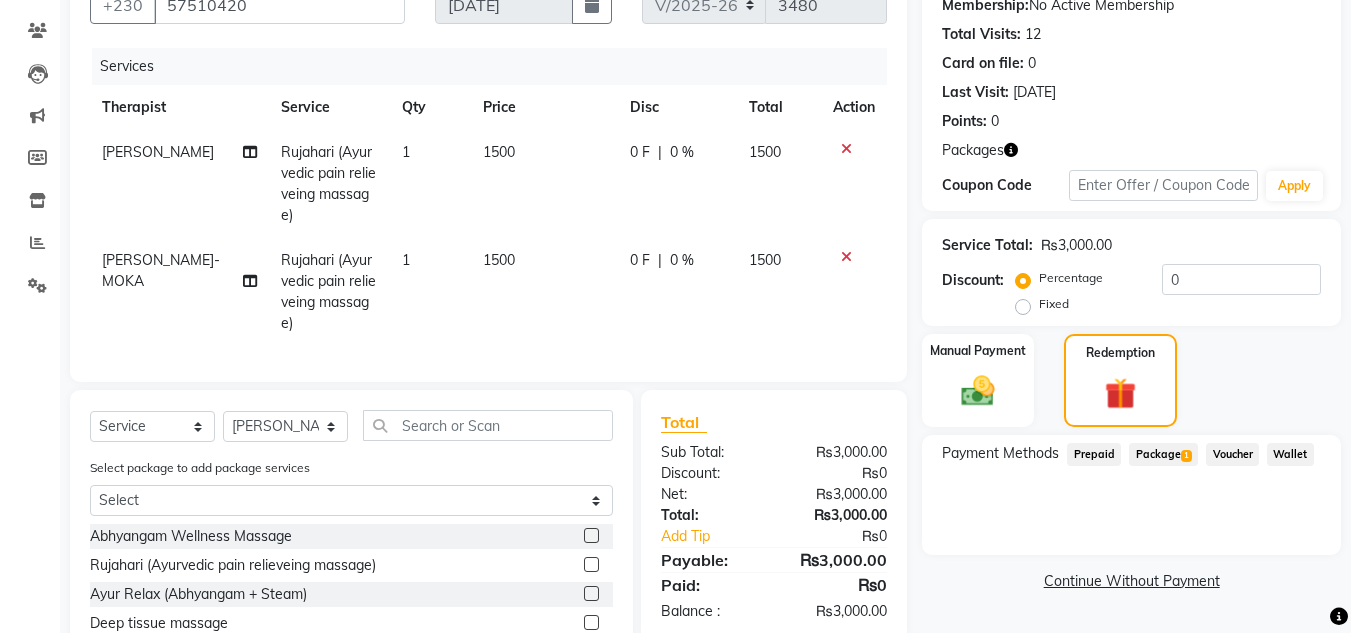 click on "Package  1" 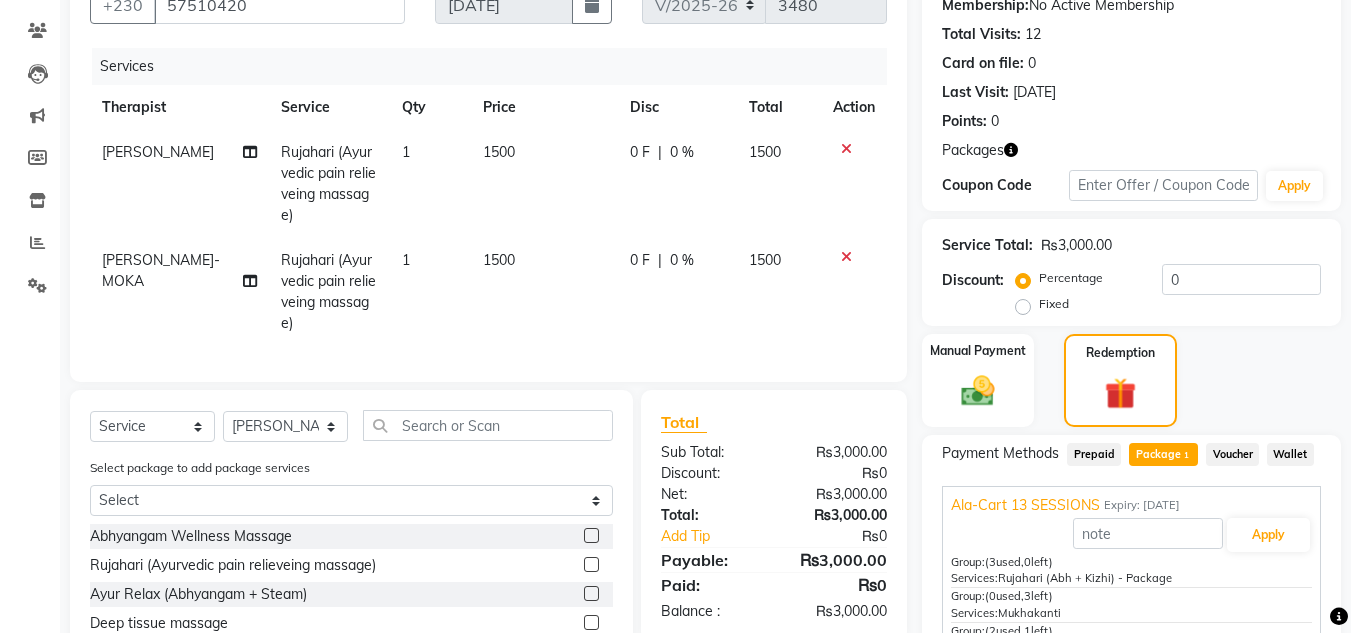 scroll, scrollTop: 364, scrollLeft: 0, axis: vertical 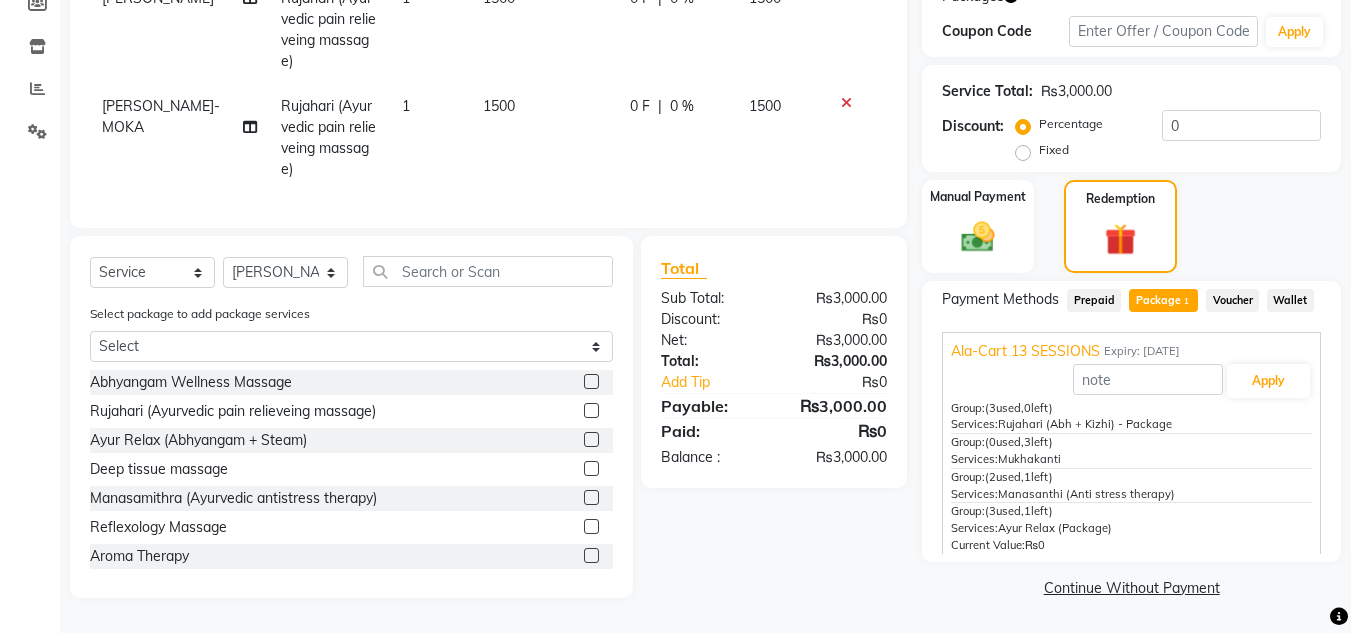 drag, startPoint x: 1175, startPoint y: 478, endPoint x: 1003, endPoint y: 482, distance: 172.04651 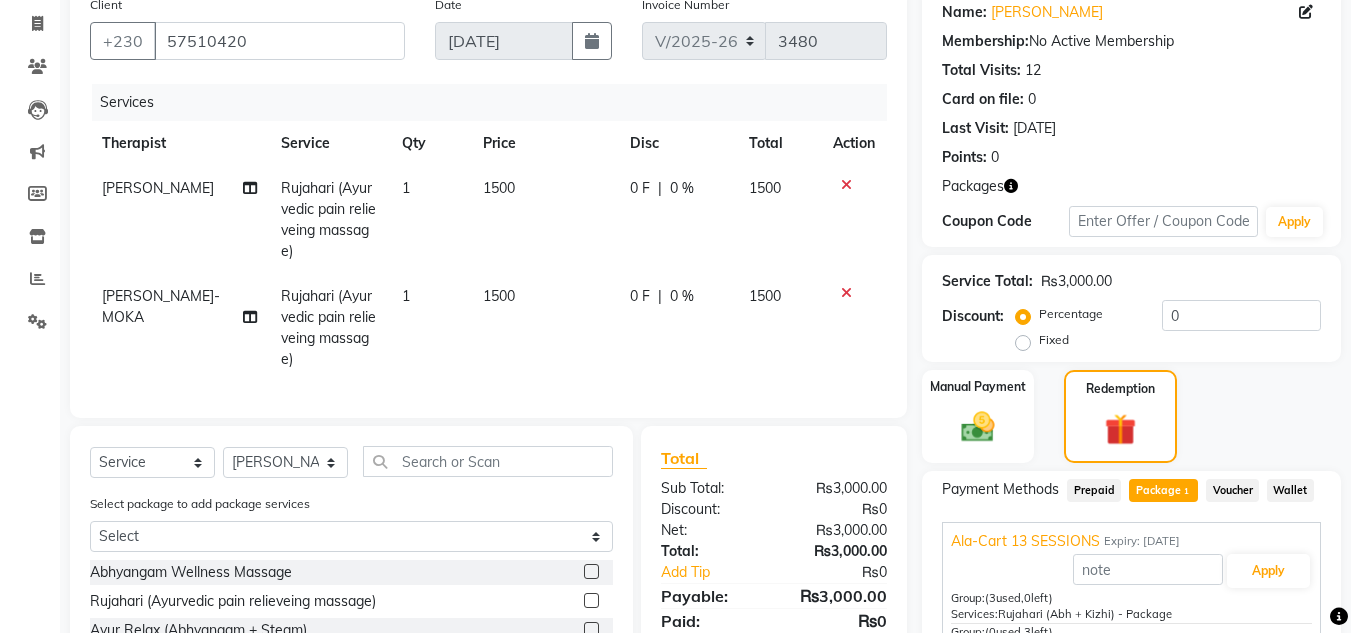 click on "Rujahari (Ayurvedic pain relieveing massage)" 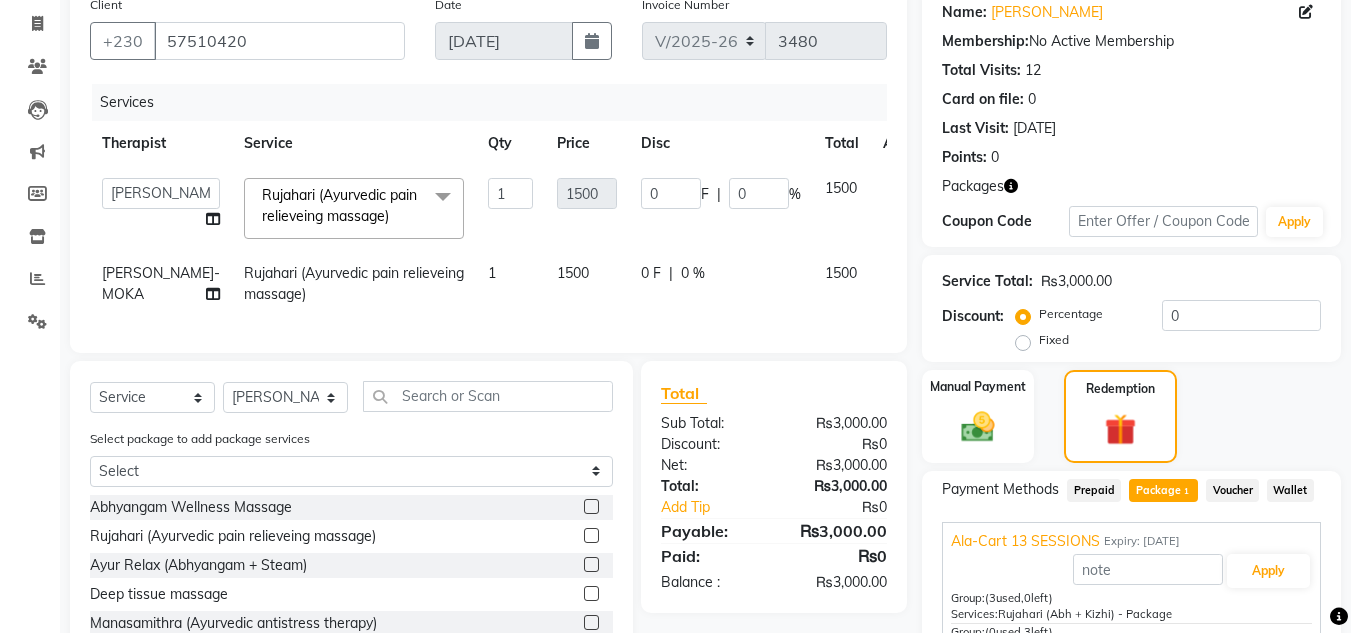 click on "Rujahari (Ayurvedic pain relieveing massage)" 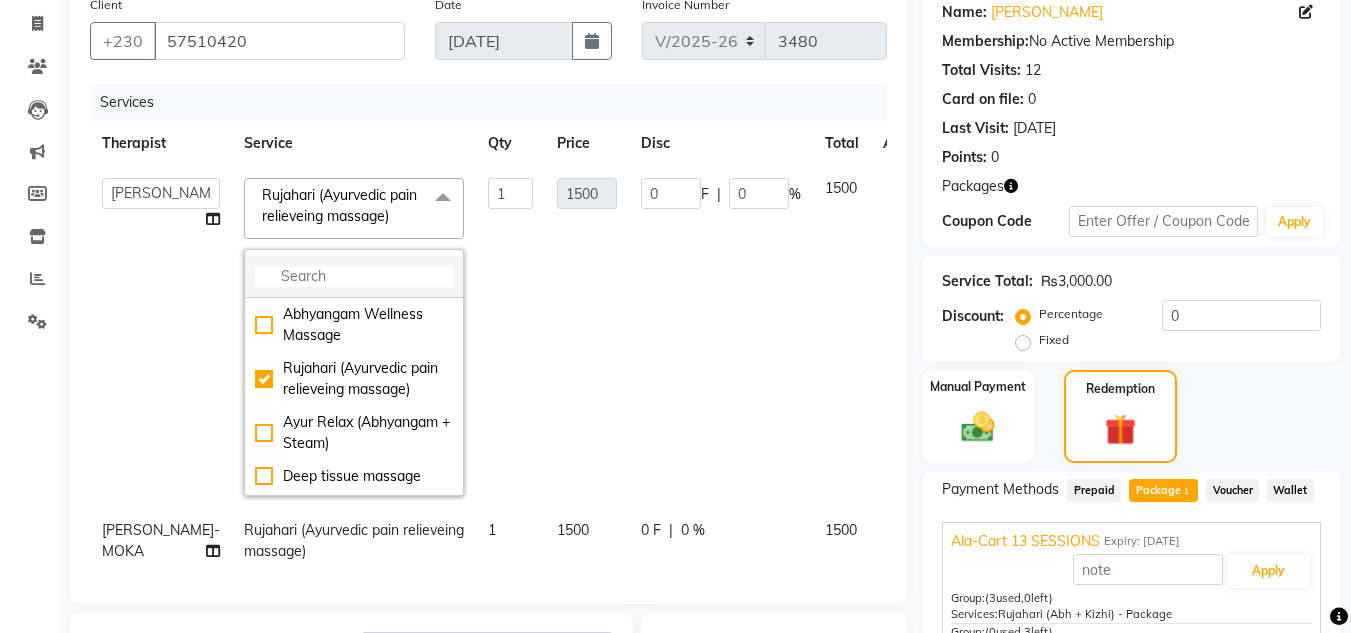 click 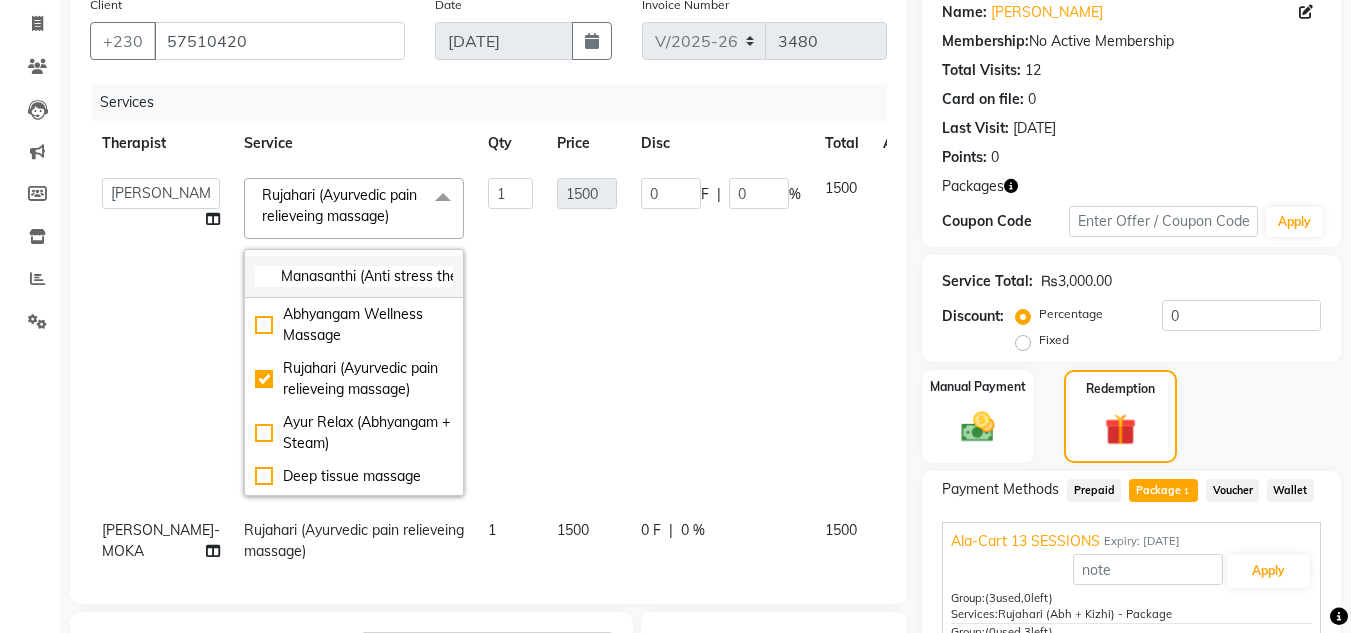 scroll, scrollTop: 0, scrollLeft: 39, axis: horizontal 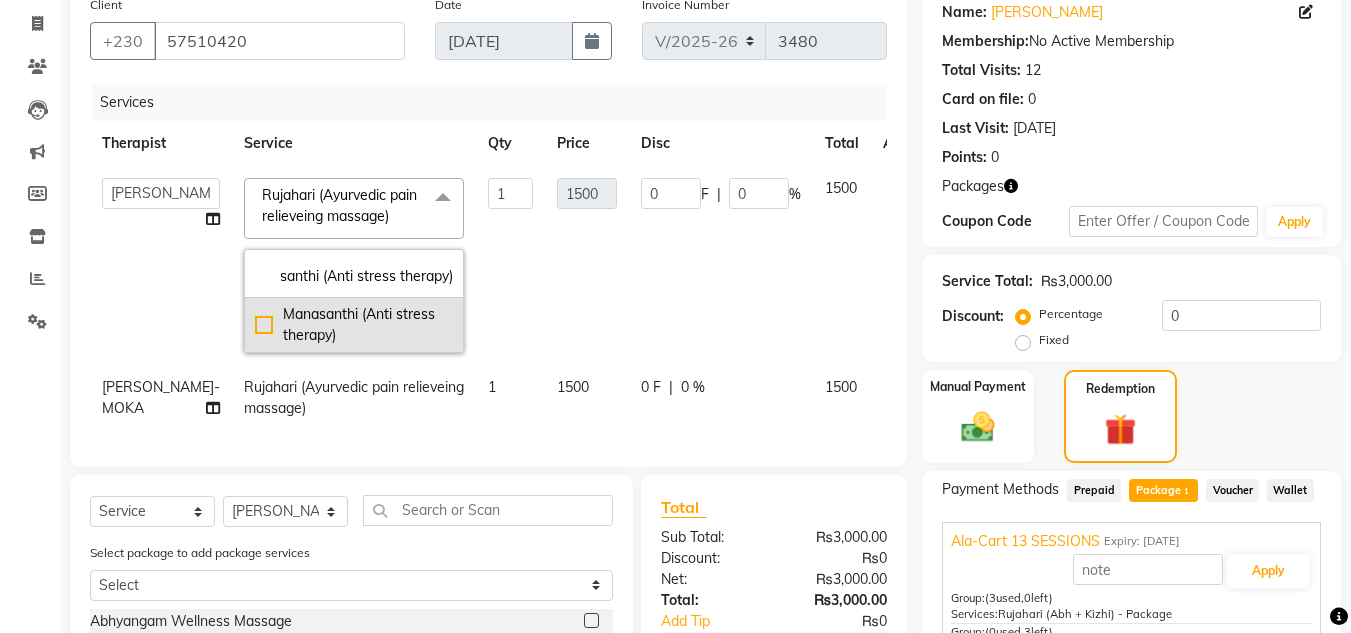 type on "Manasanthi (Anti stress therapy)" 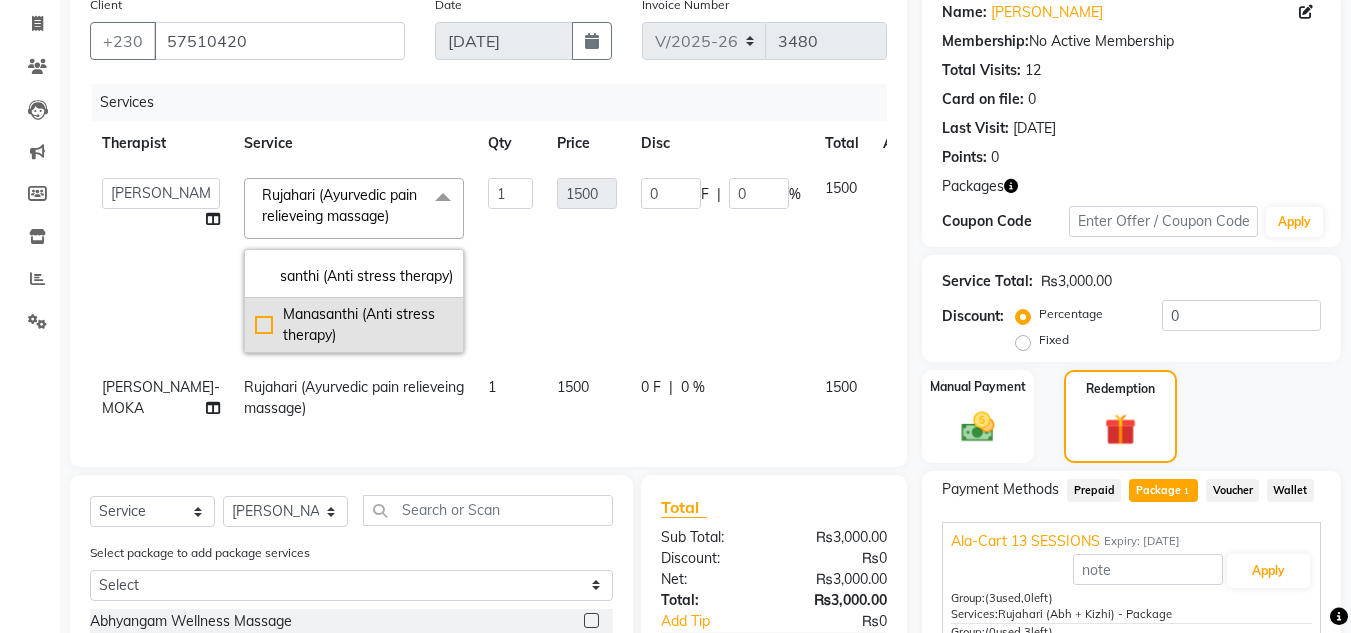 scroll, scrollTop: 0, scrollLeft: 0, axis: both 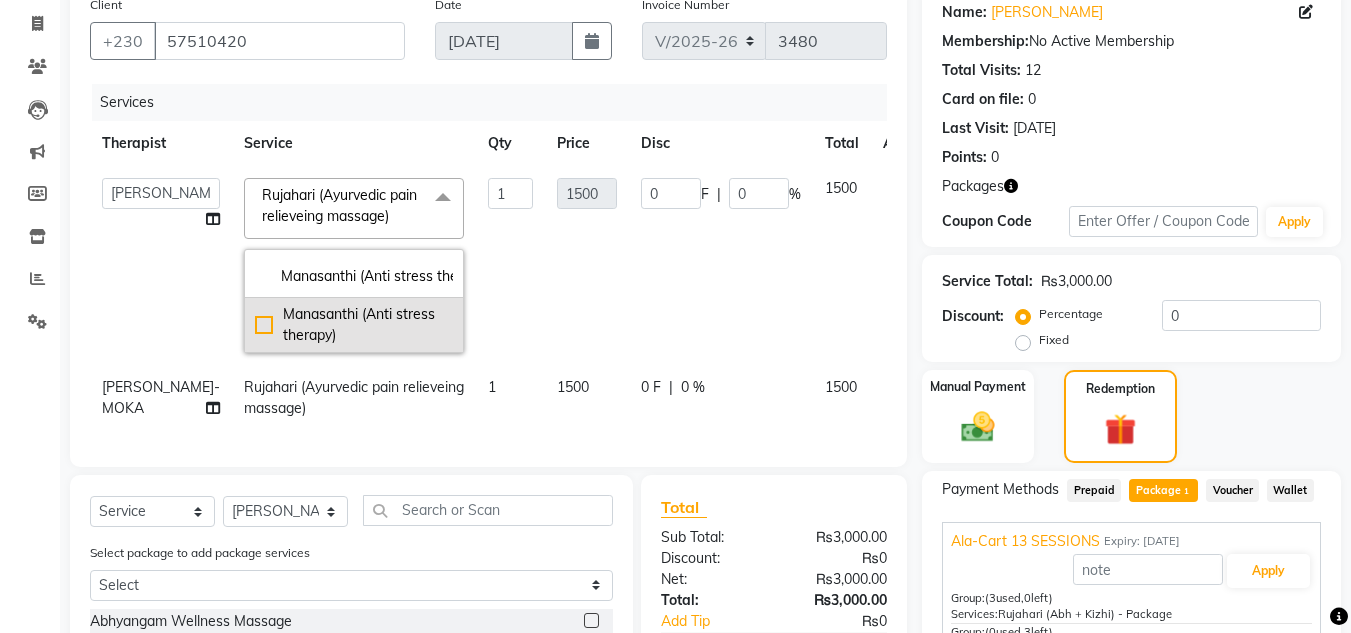 click on "Manasanthi (Anti stress therapy)" 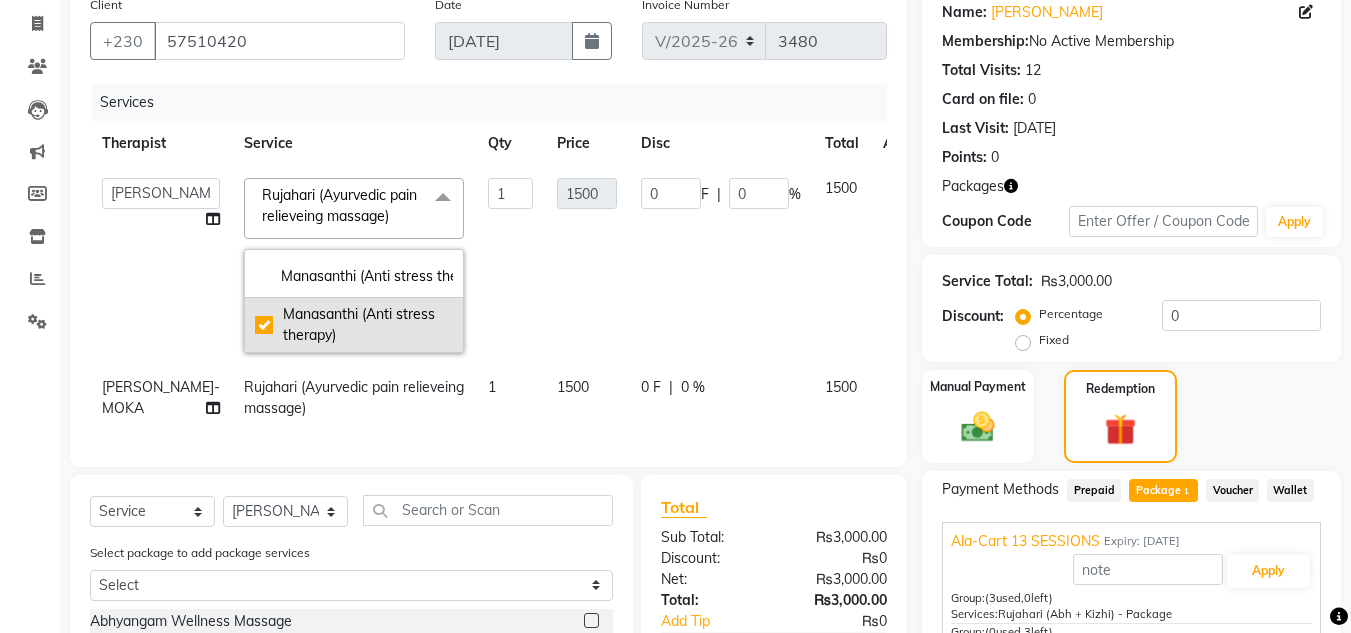 checkbox on "true" 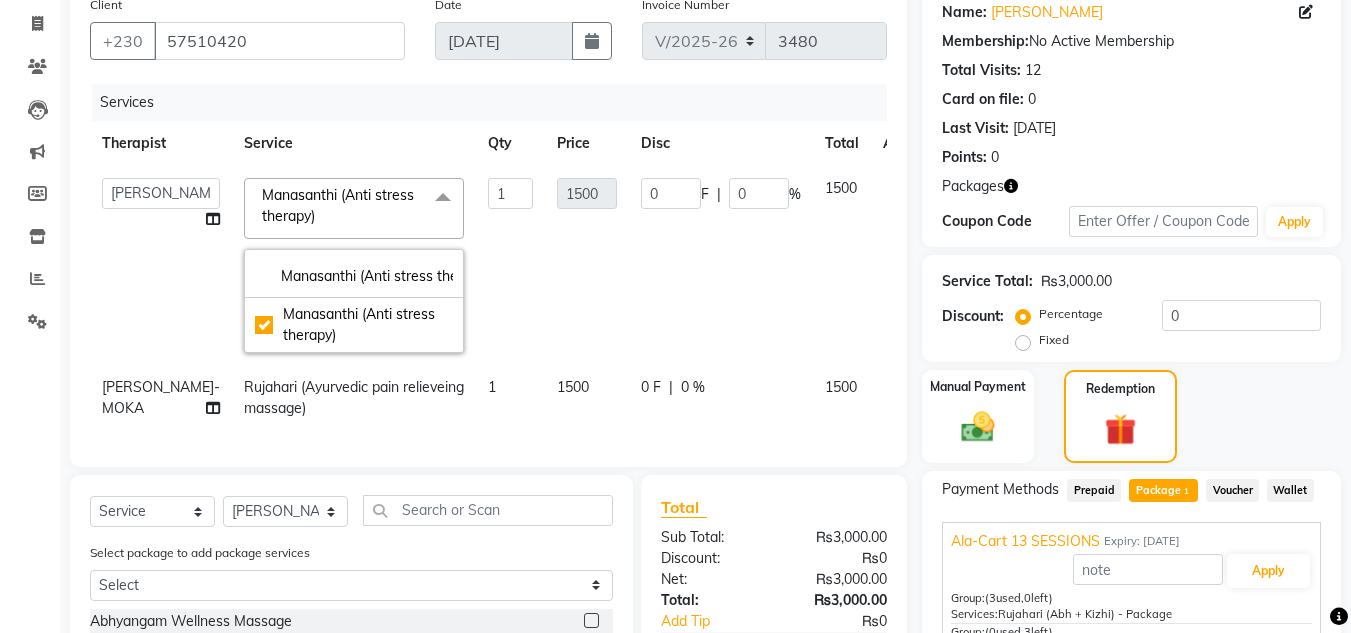 scroll, scrollTop: 413, scrollLeft: 0, axis: vertical 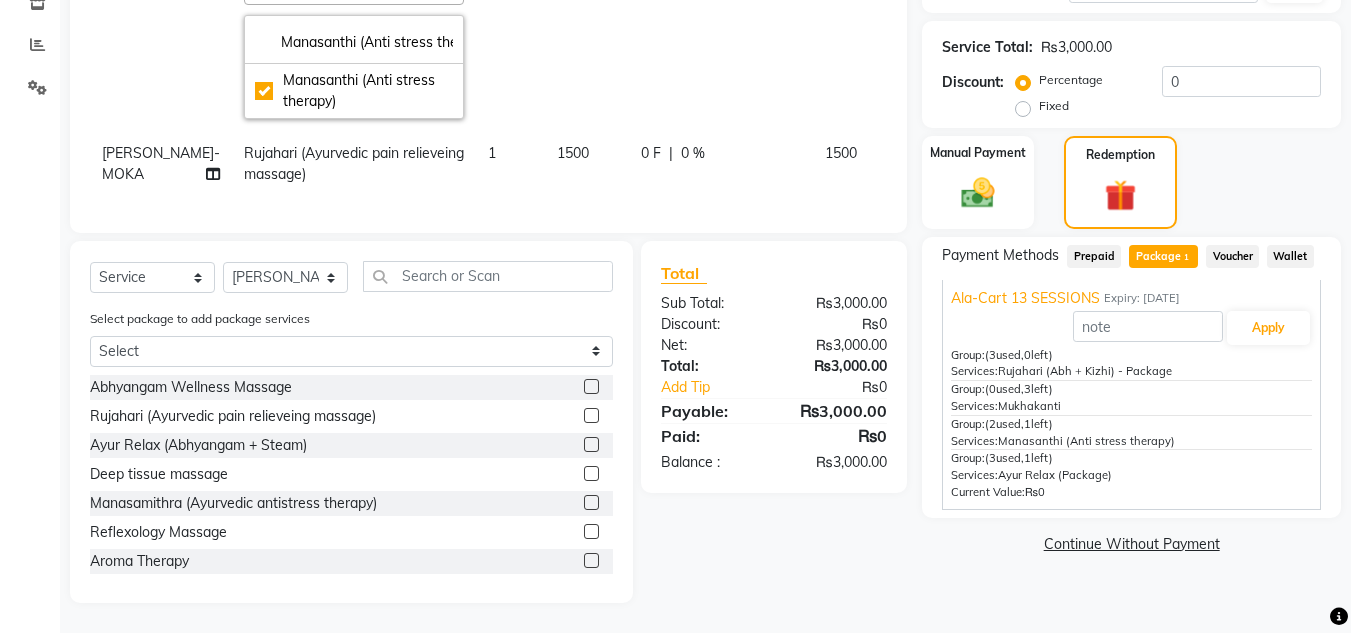 drag, startPoint x: 1120, startPoint y: 459, endPoint x: 1004, endPoint y: 461, distance: 116.01724 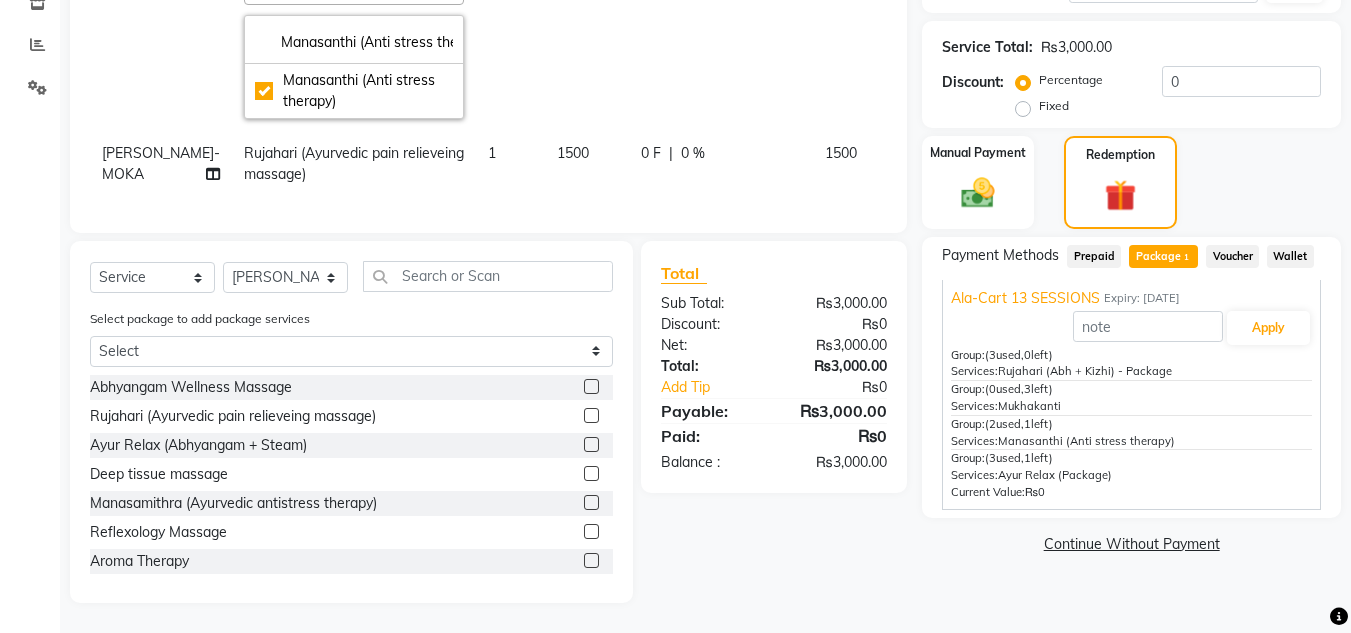click on "Group:   (3  used,  1  left)  Services:   Ayur Relax (Package)" at bounding box center [1131, 467] 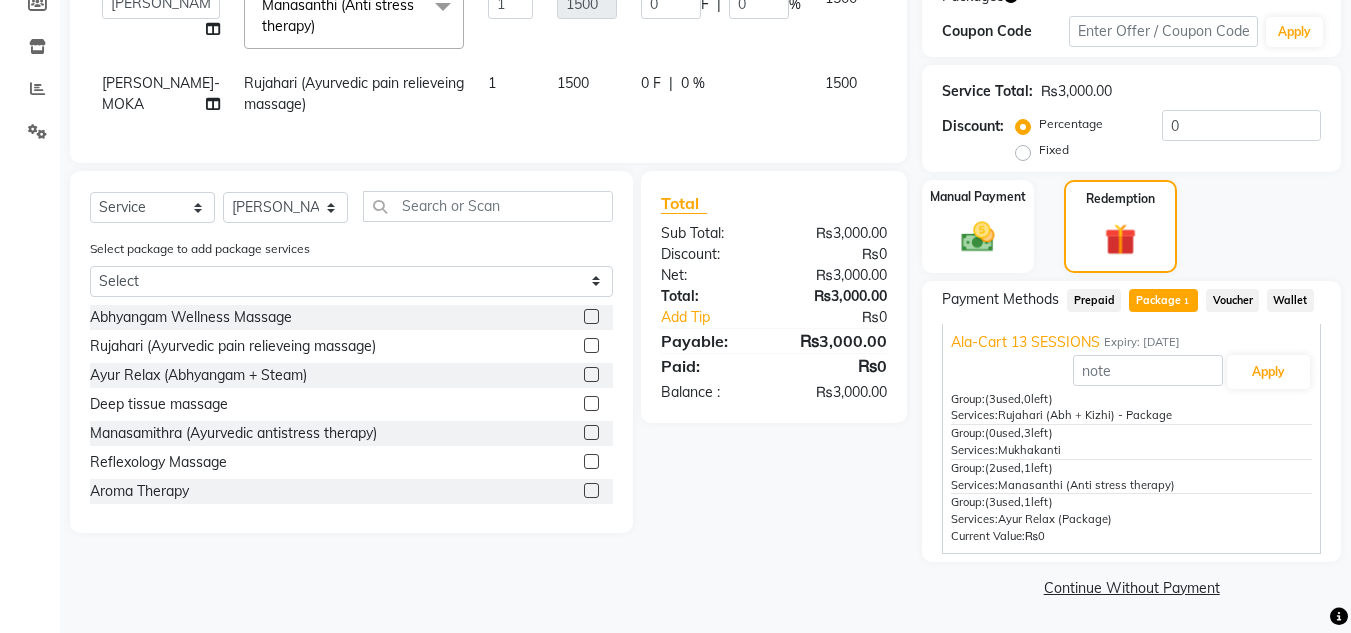 scroll, scrollTop: 354, scrollLeft: 0, axis: vertical 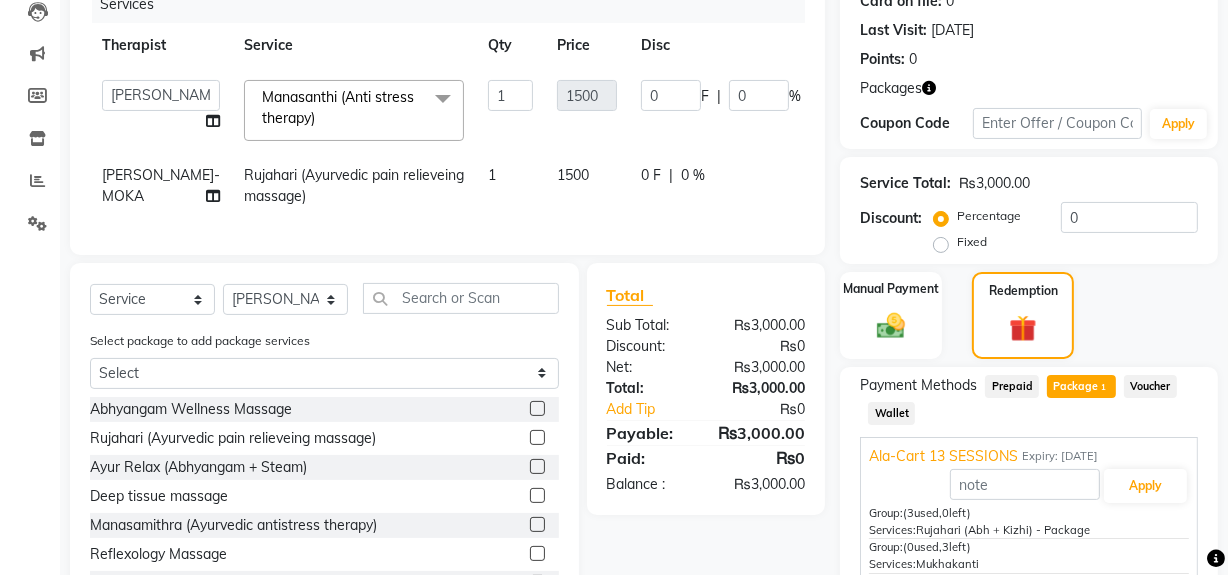 select on "77771" 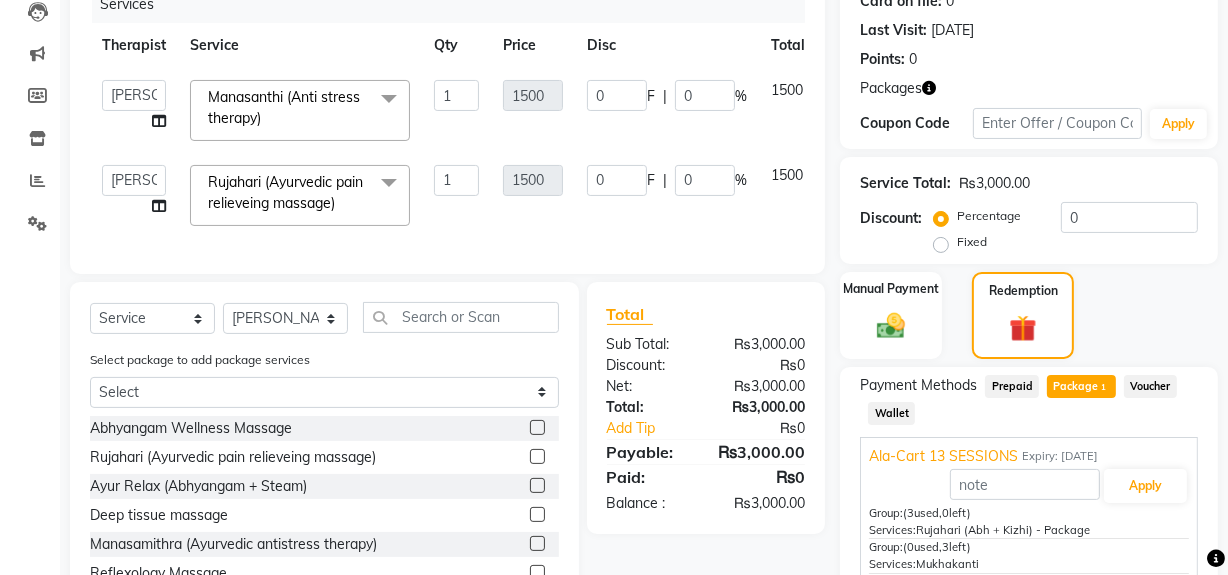click on "Rujahari (Ayurvedic pain relieveing massage)  x" 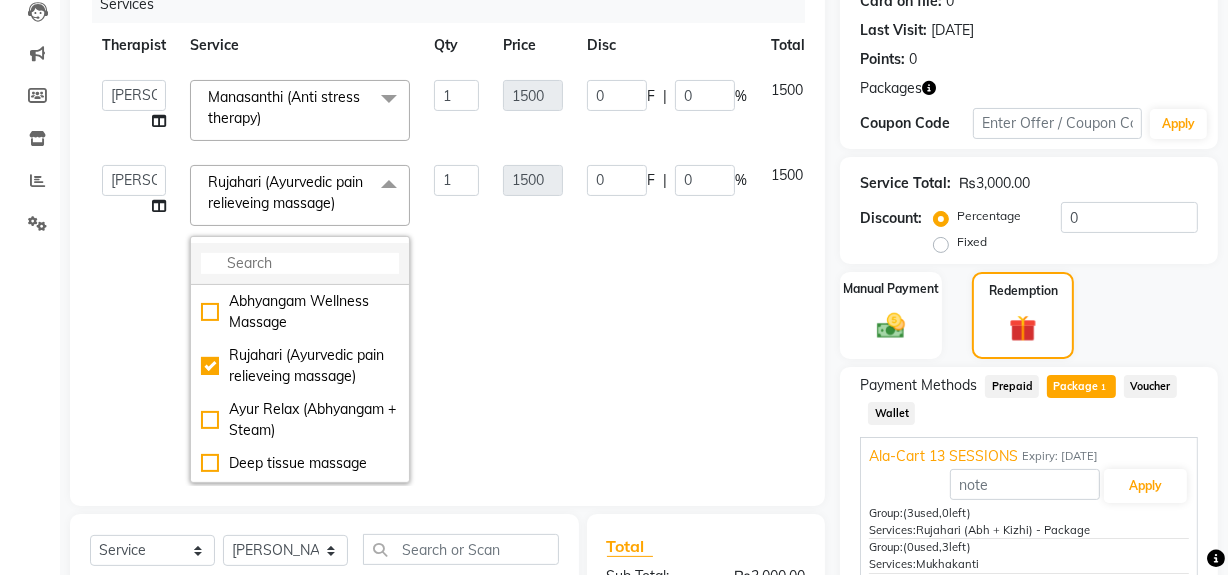 click 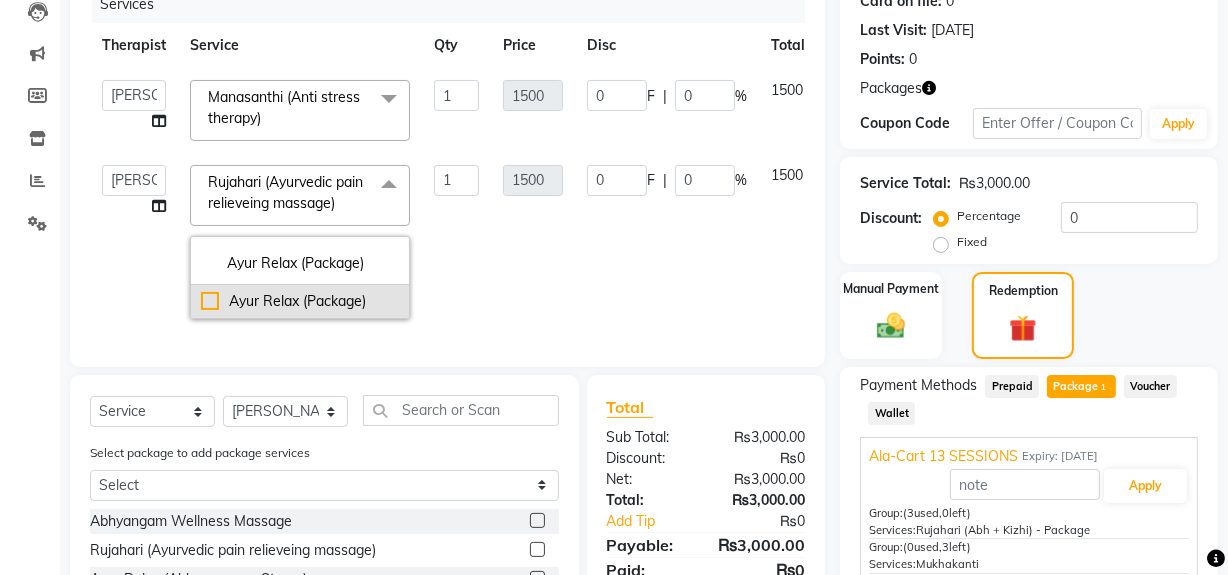 type on "Ayur Relax (Package)" 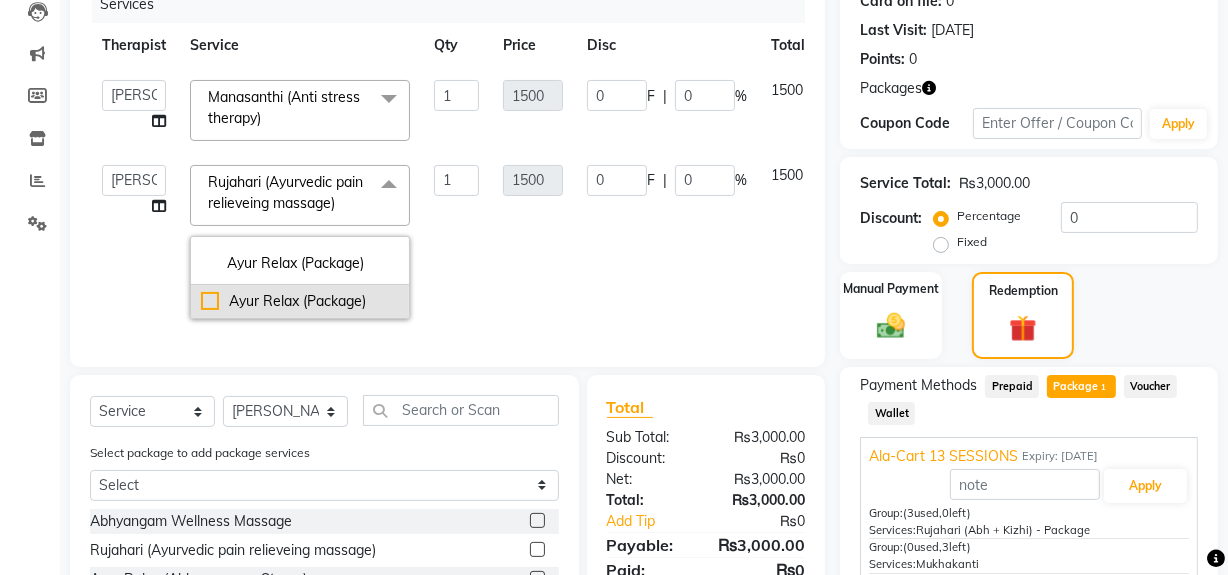 click on "Ayur Relax (Package)" 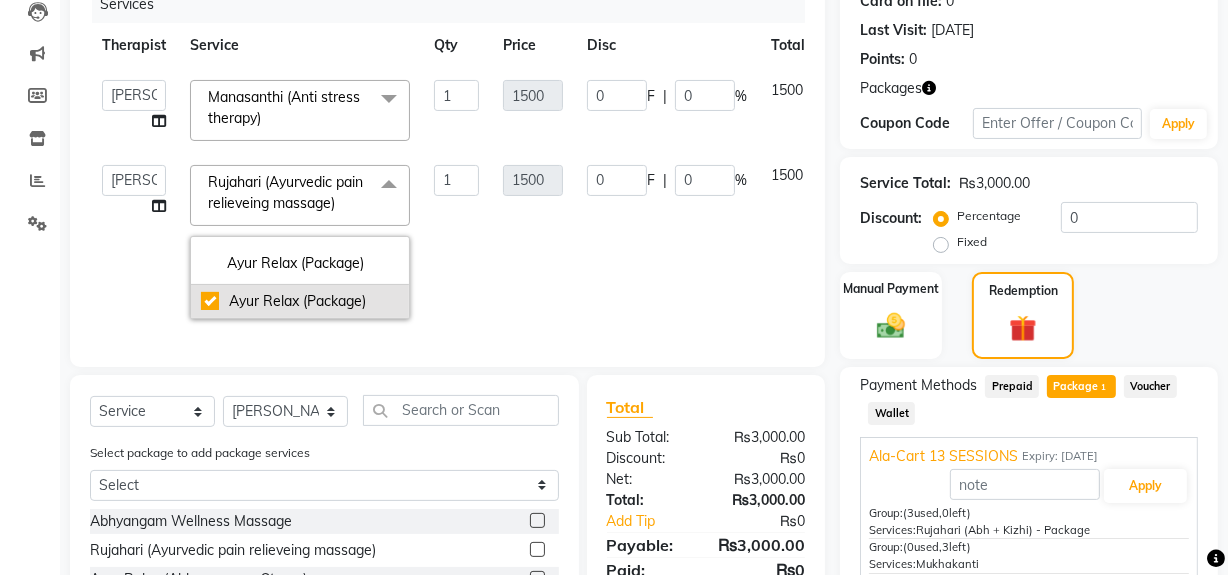 checkbox on "true" 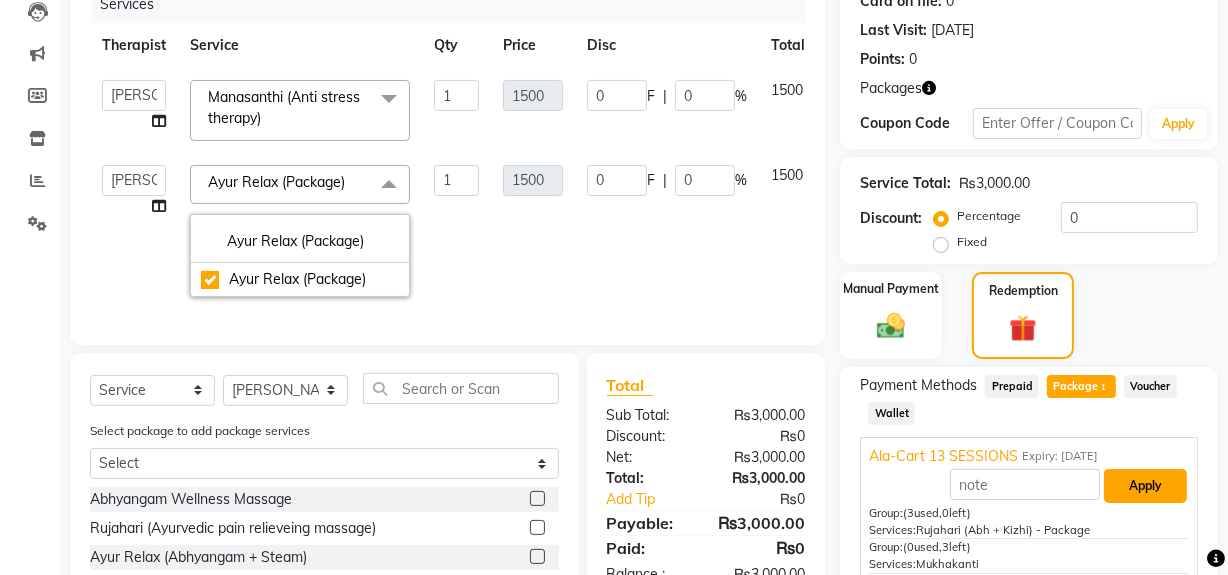 click on "Apply" at bounding box center (1145, 486) 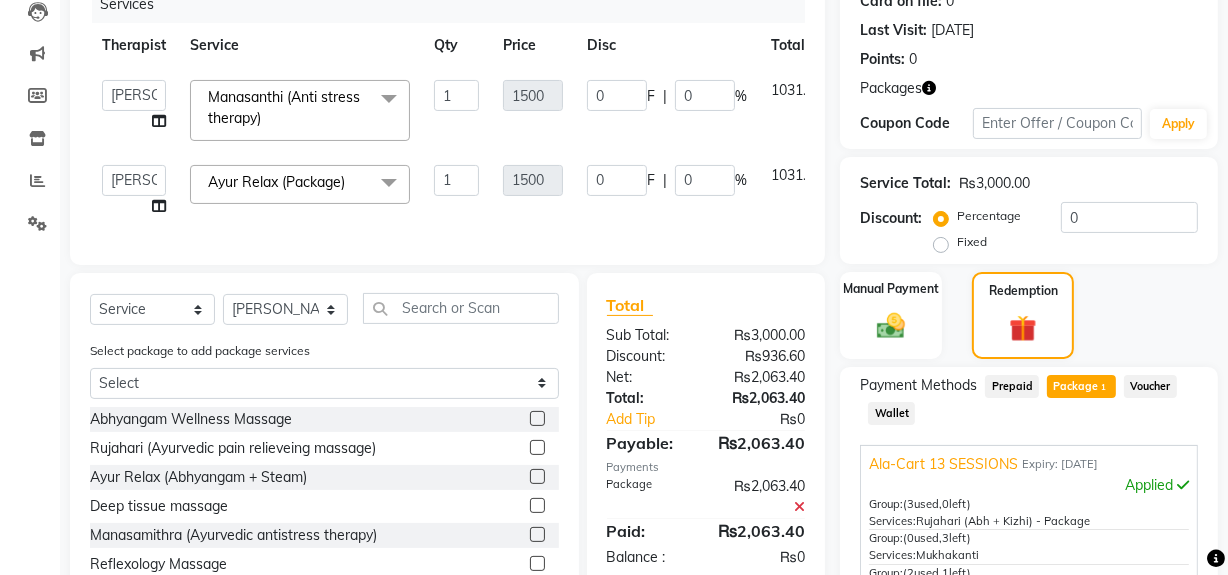 type on "468.3" 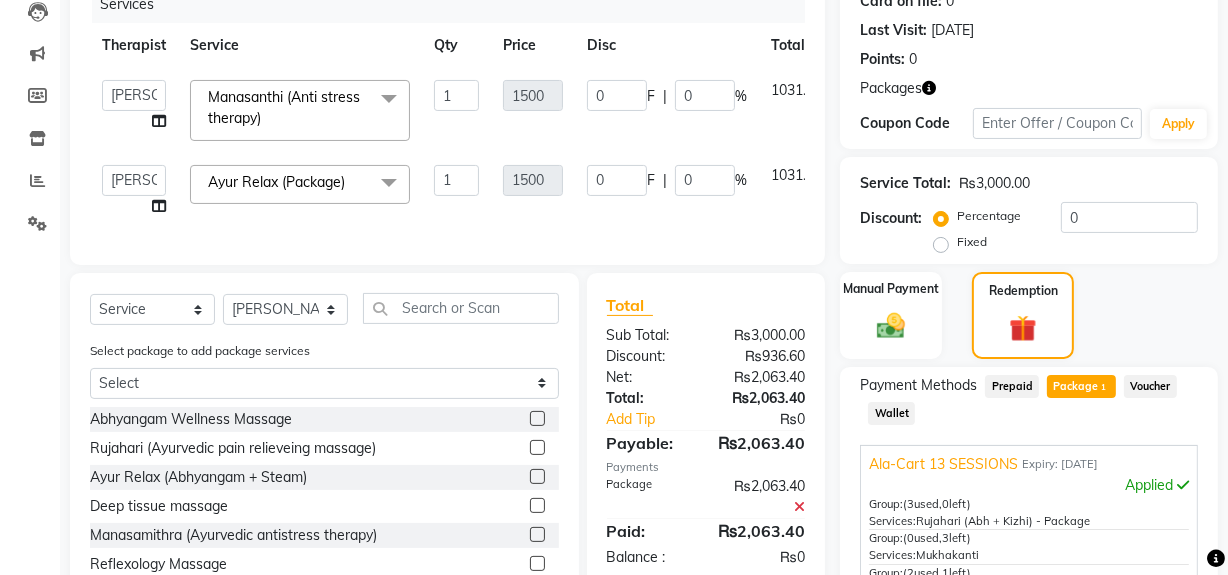 type on "31.22" 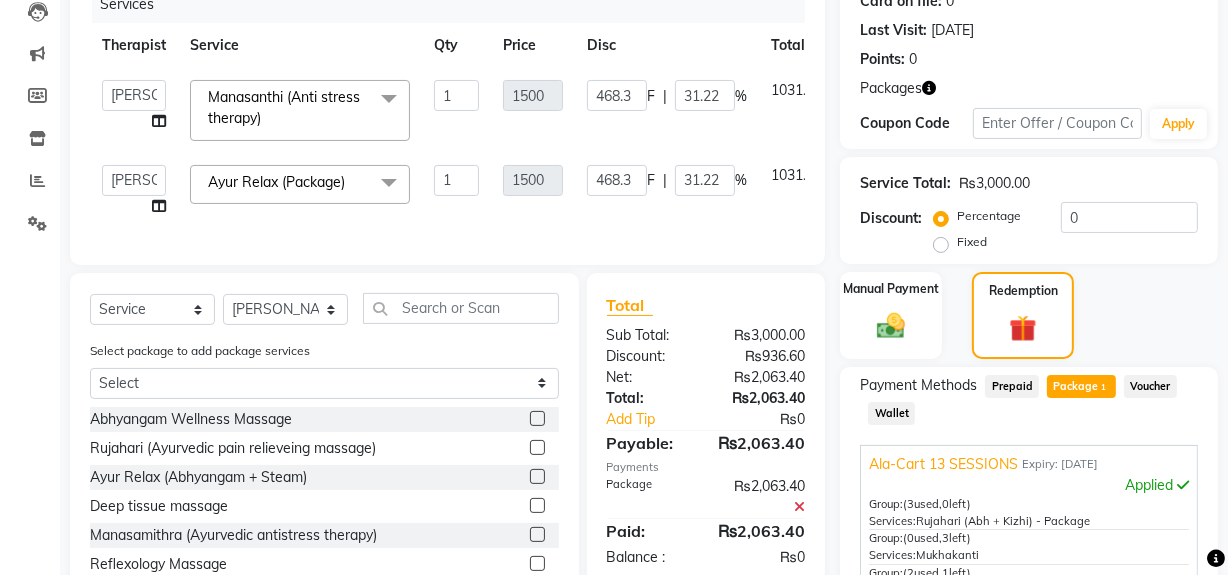 click on "Checkout" 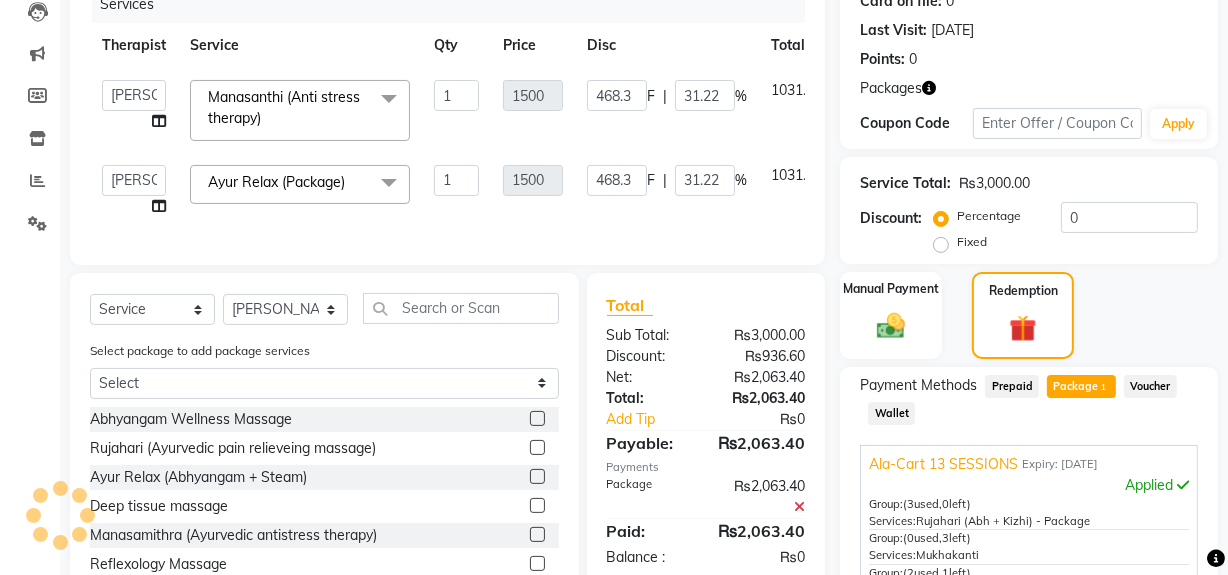 scroll, scrollTop: 0, scrollLeft: 0, axis: both 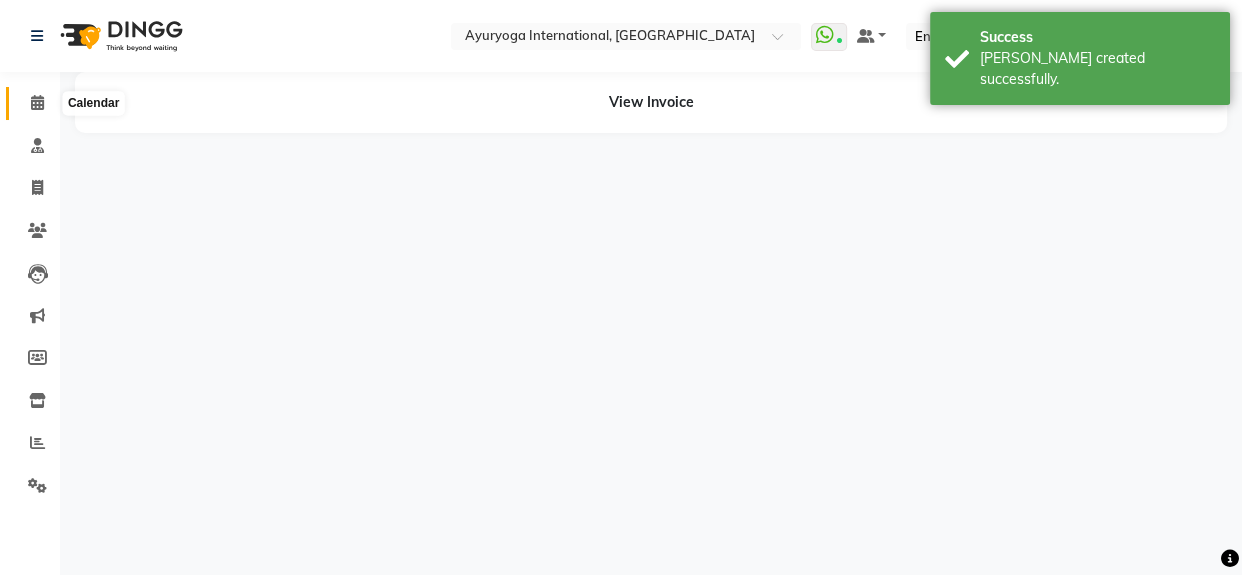 click 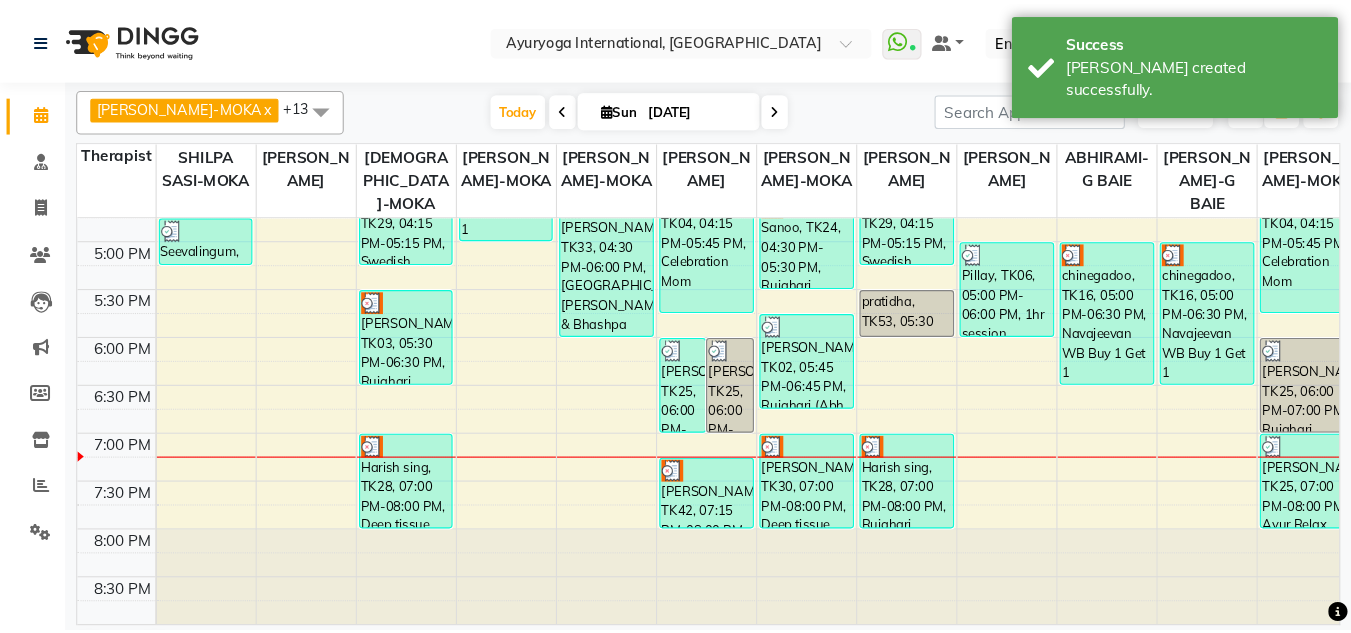 scroll, scrollTop: 794, scrollLeft: 0, axis: vertical 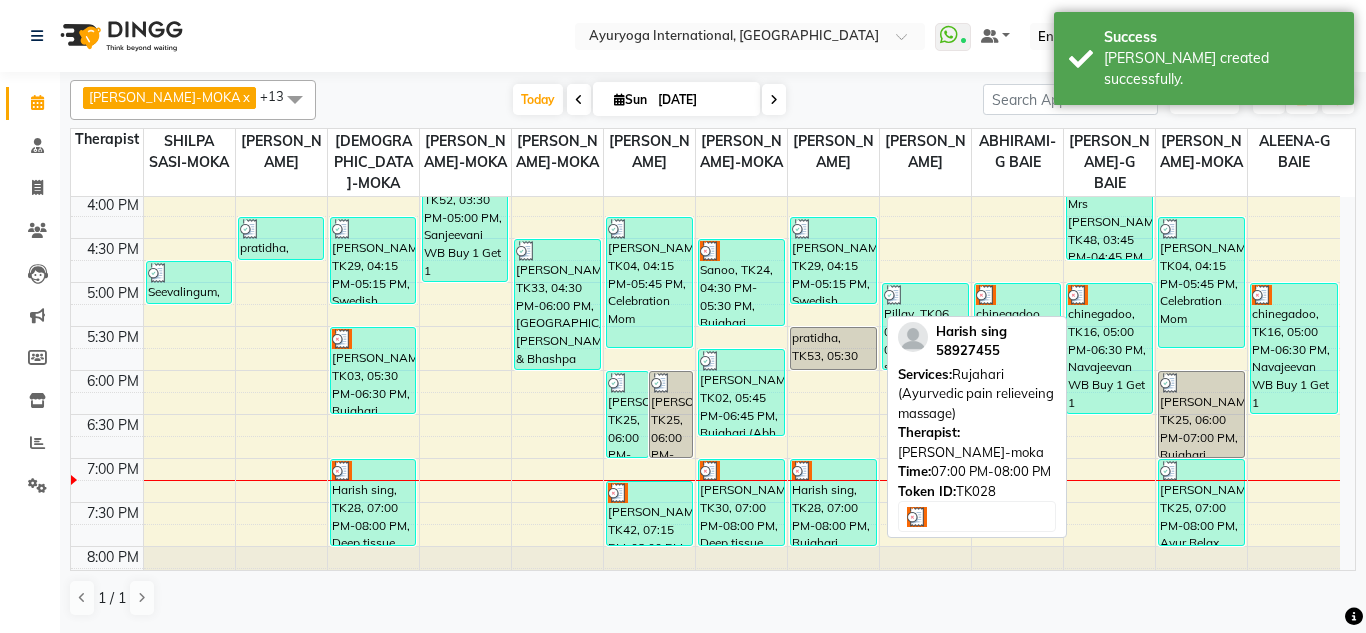 click on "Harish sing, TK28, 07:00 PM-08:00 PM, Rujahari (Ayurvedic pain relieveing massage)" at bounding box center (833, 502) 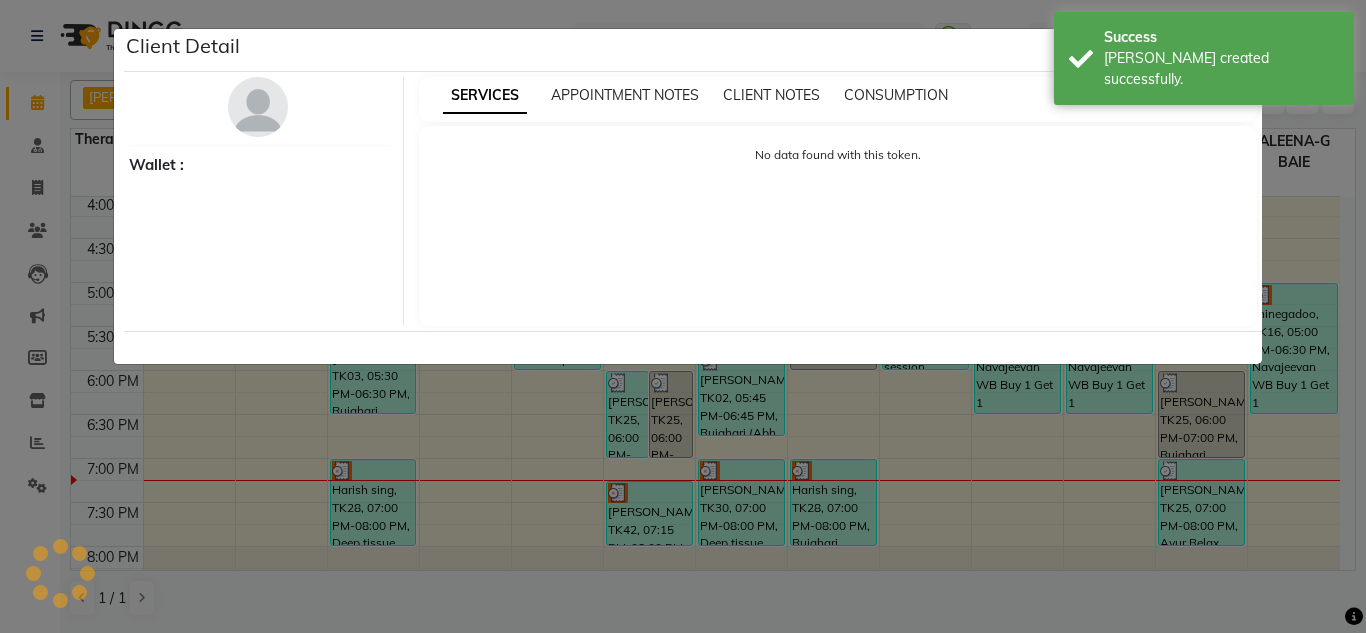 select on "3" 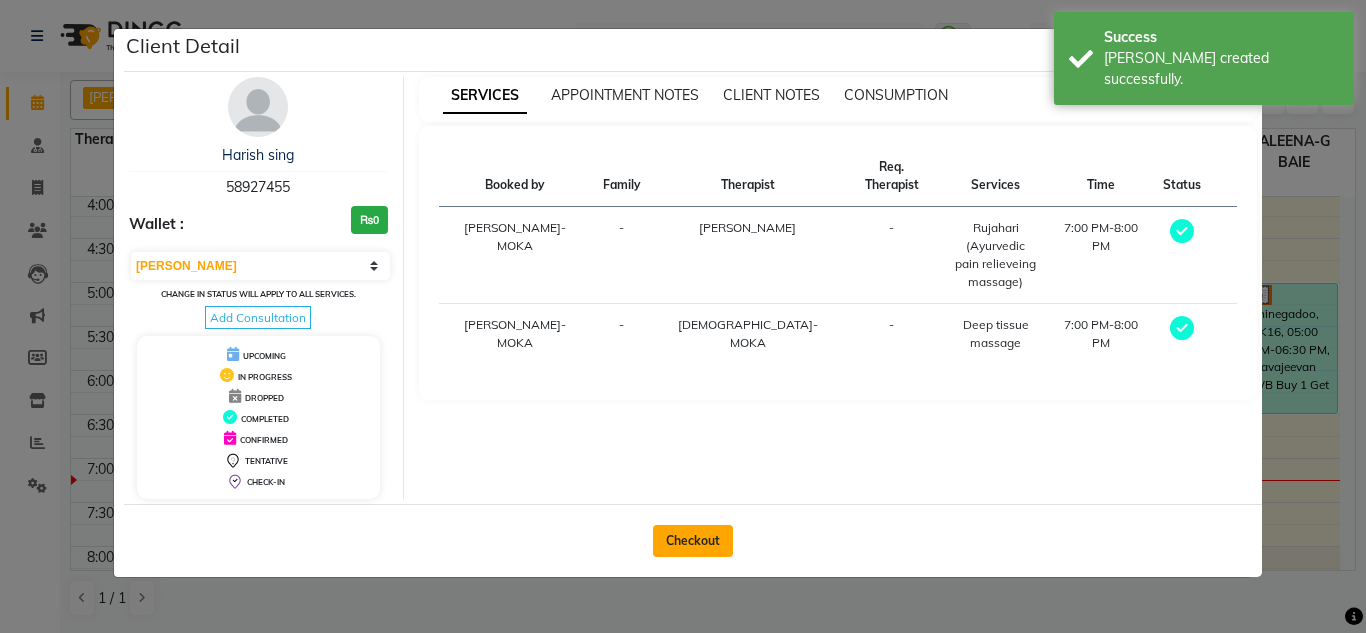 click on "Checkout" 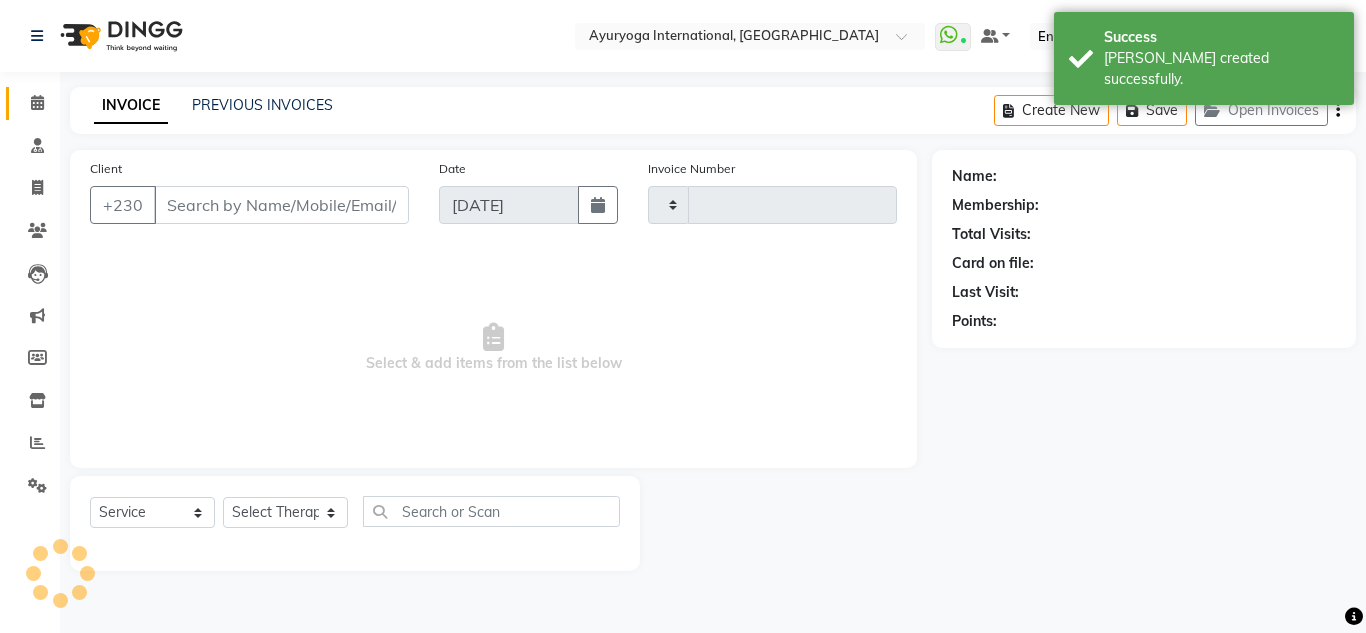 type on "3481" 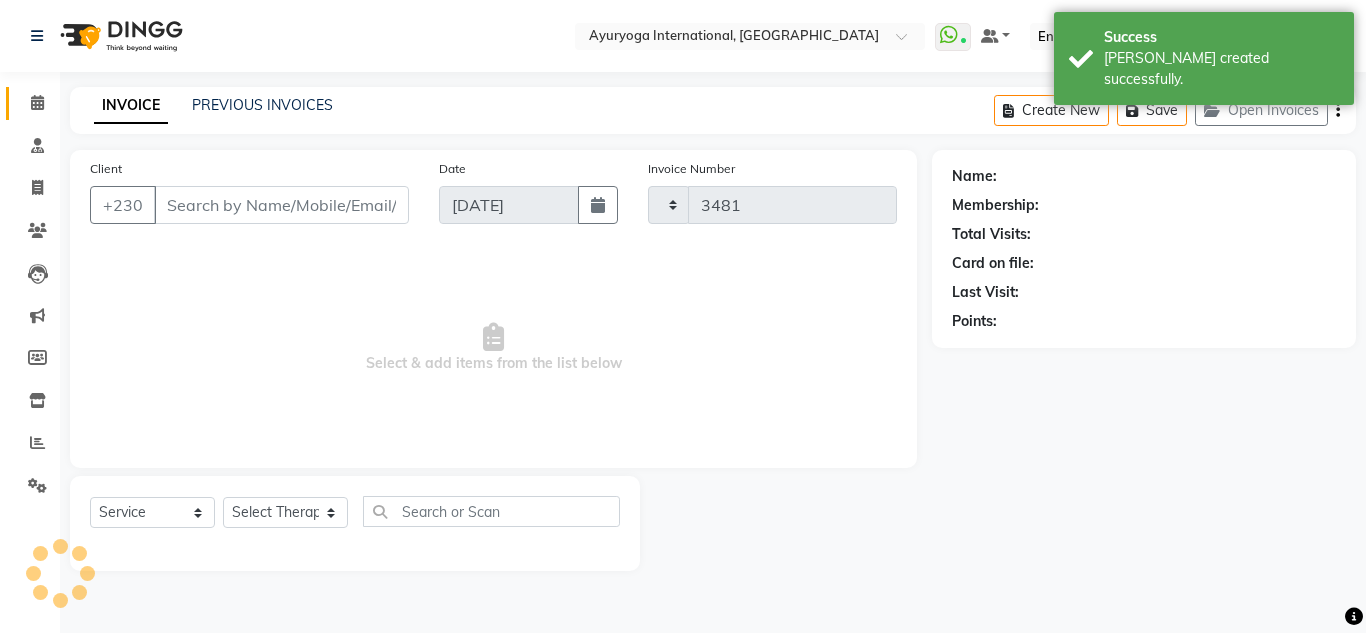 select on "730" 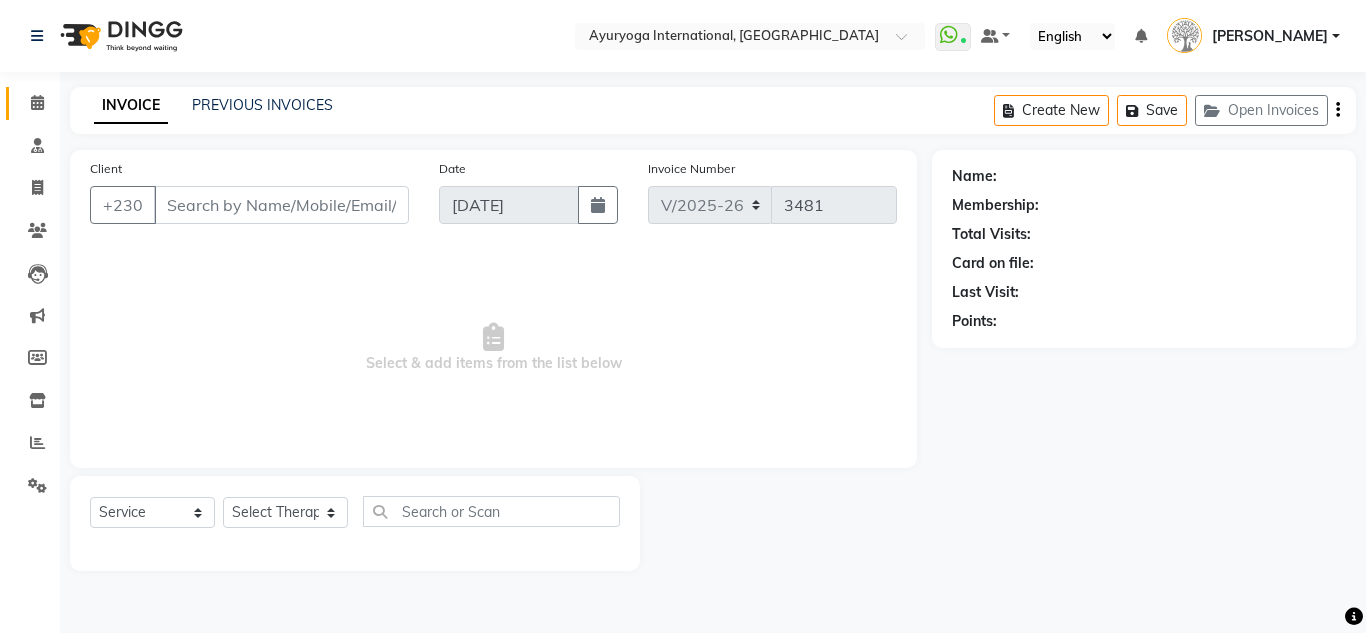 type on "58927455" 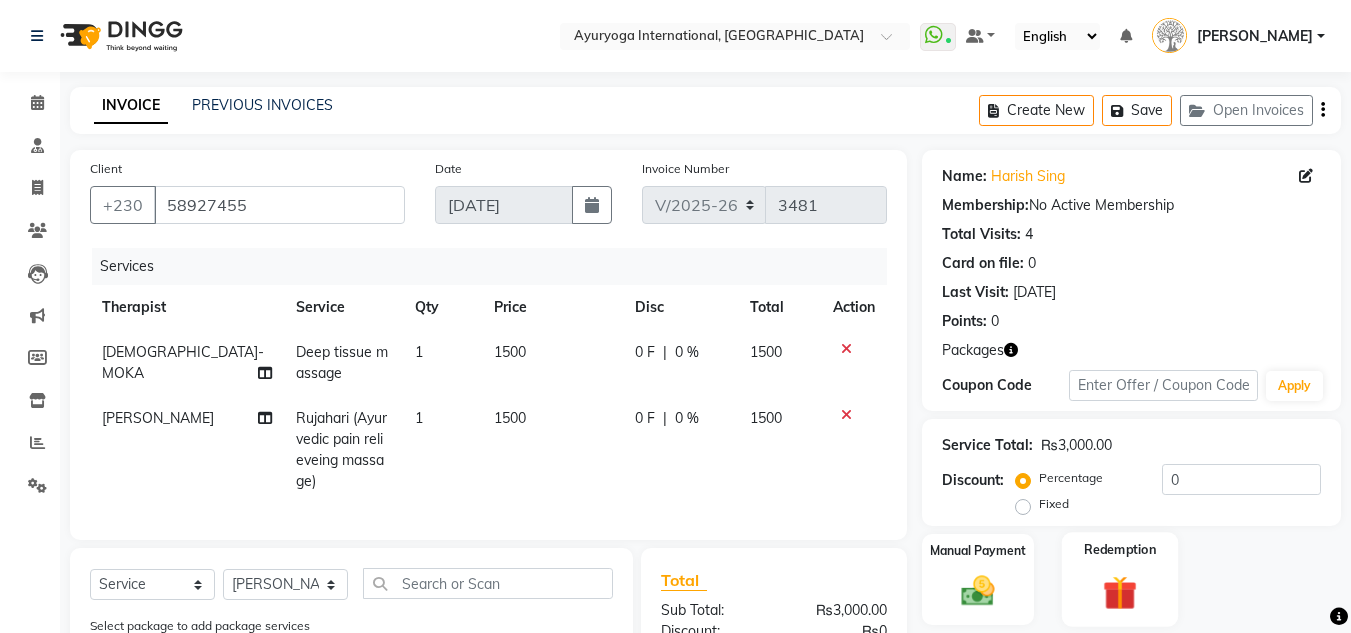 click on "Redemption" 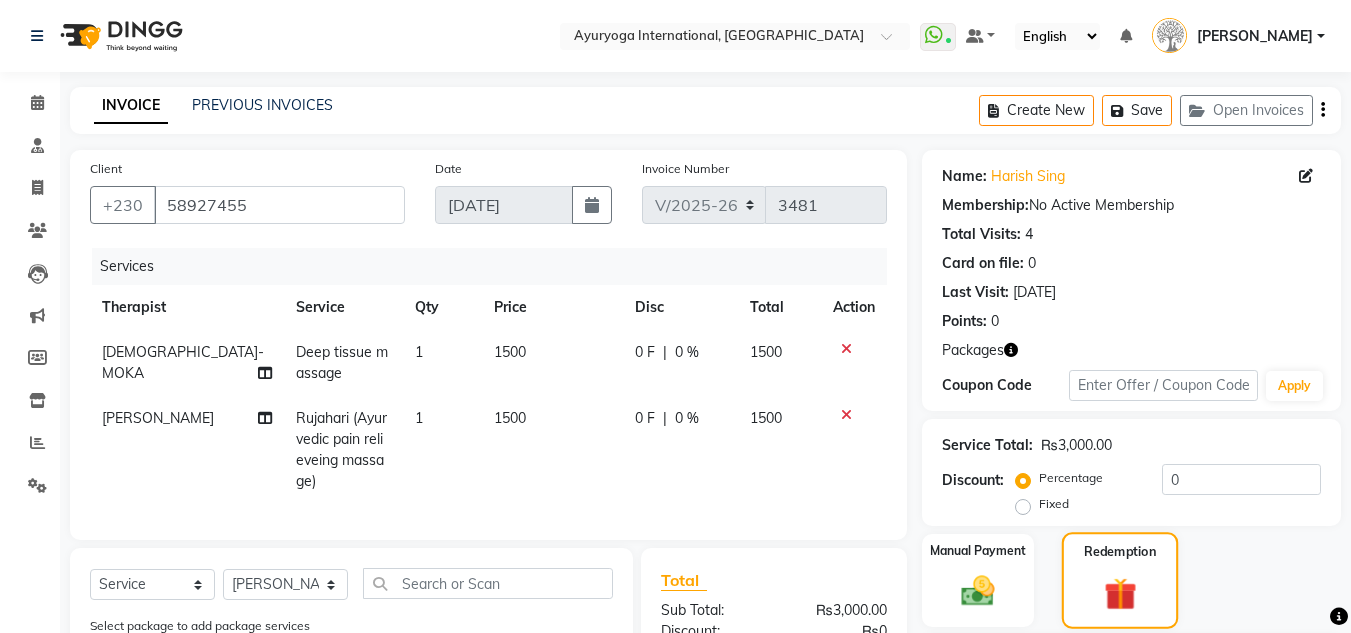scroll, scrollTop: 300, scrollLeft: 0, axis: vertical 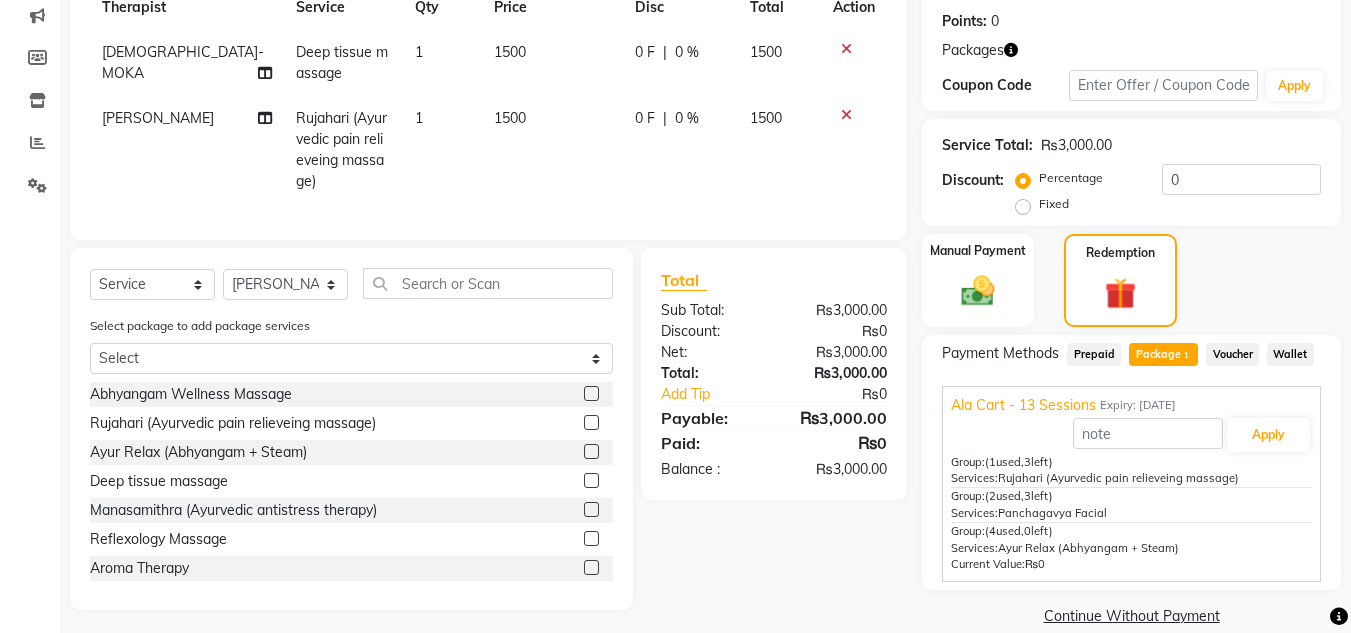 drag, startPoint x: 1267, startPoint y: 475, endPoint x: 1001, endPoint y: 470, distance: 266.047 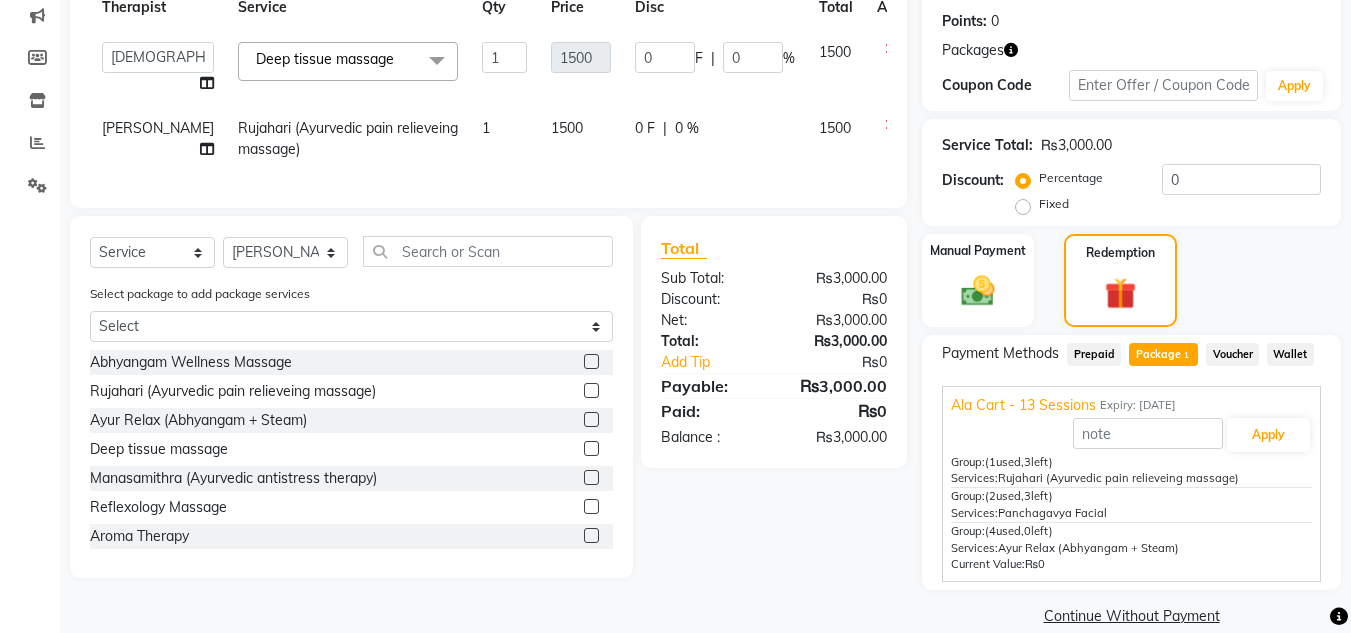click on "Deep tissue massage  x" 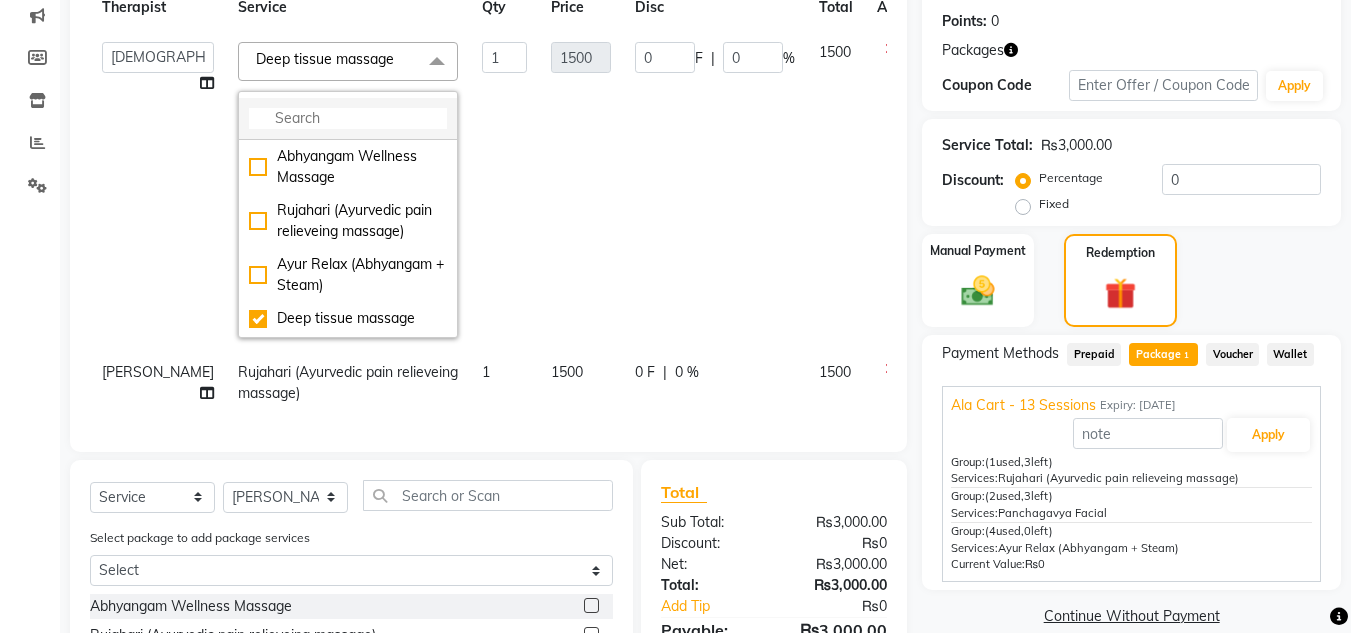 click 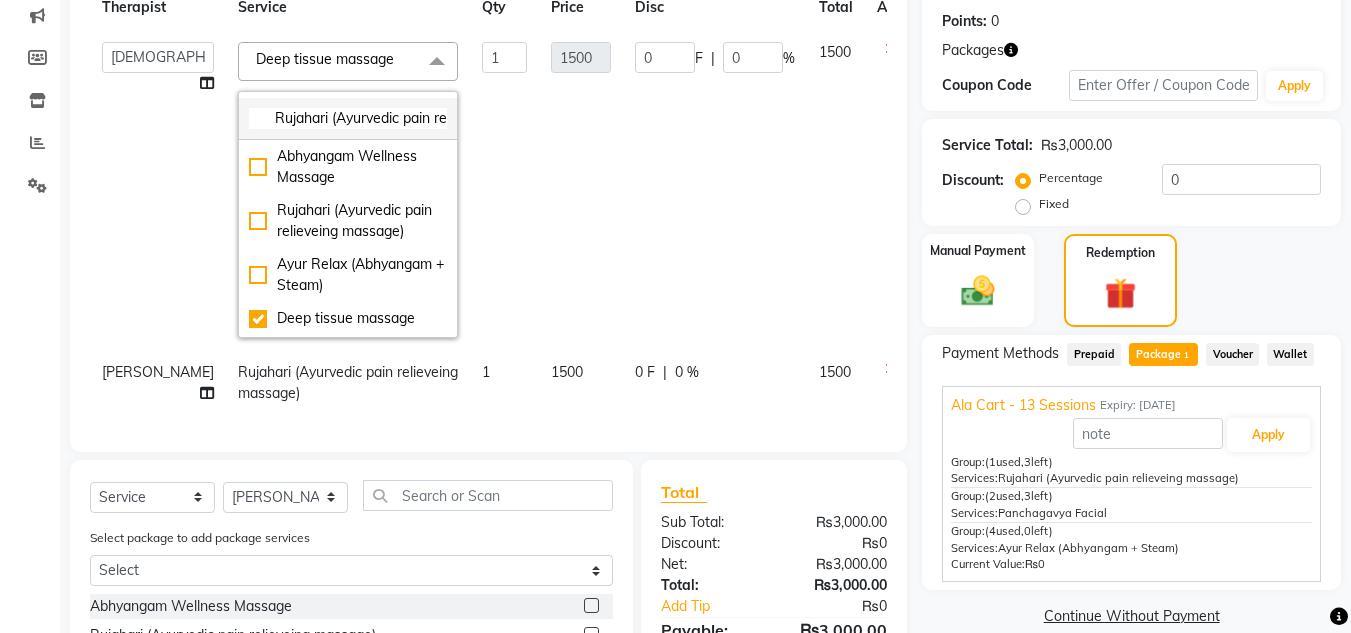 scroll, scrollTop: 0, scrollLeft: 119, axis: horizontal 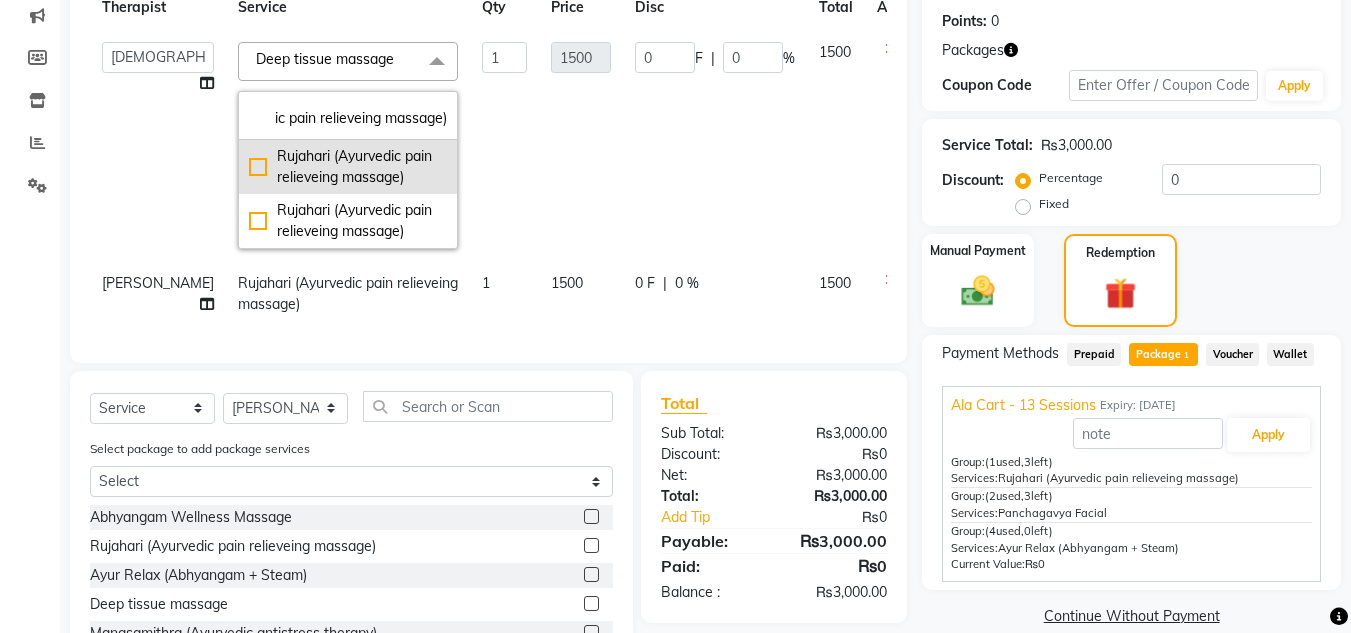 type on "Rujahari (Ayurvedic pain relieveing massage)" 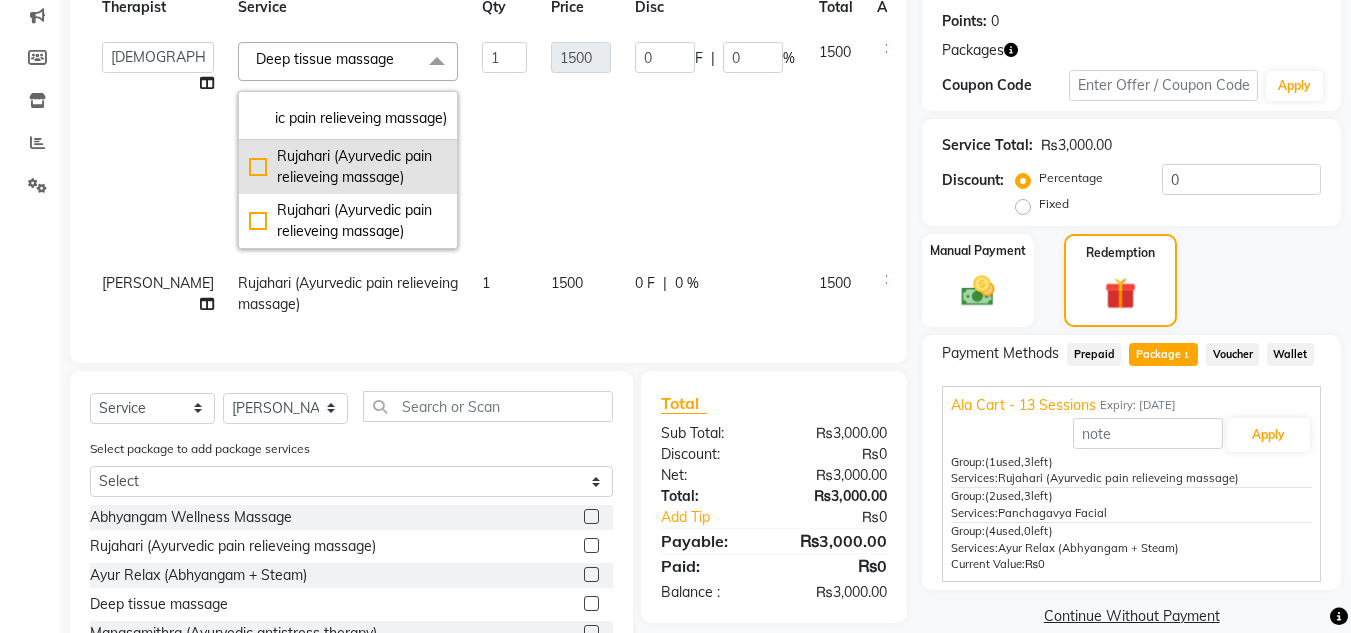 scroll, scrollTop: 0, scrollLeft: 0, axis: both 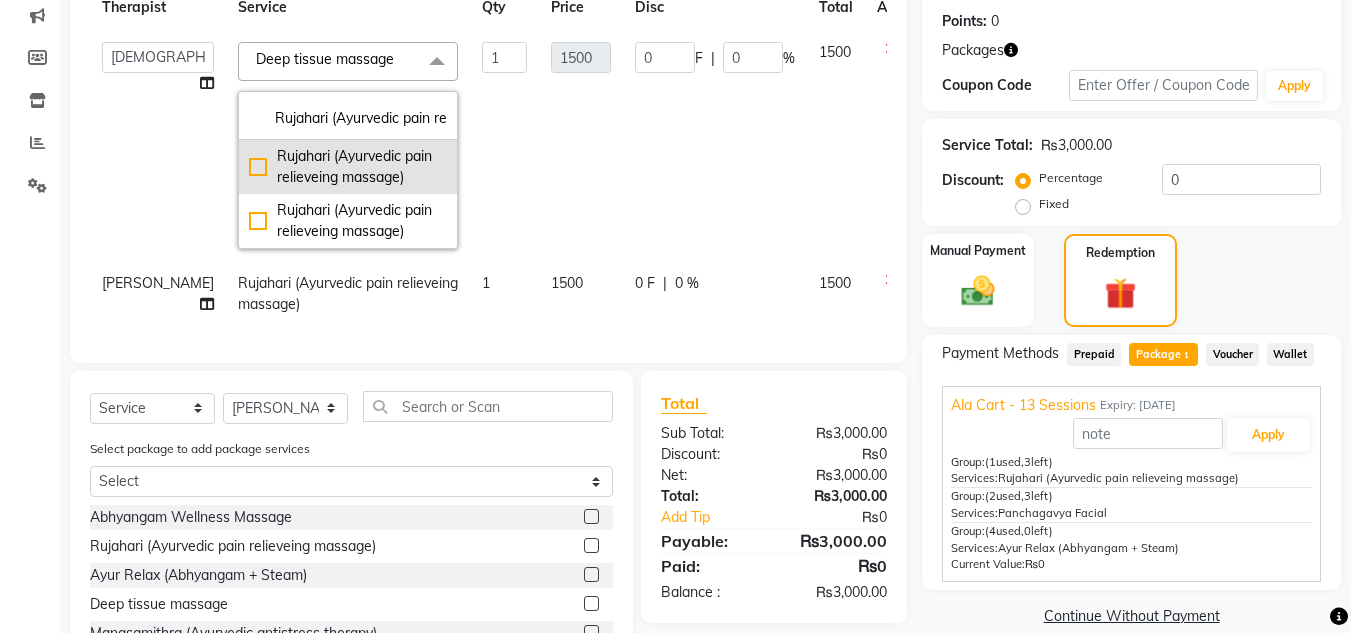 click on "Rujahari (Ayurvedic pain relieveing massage)" 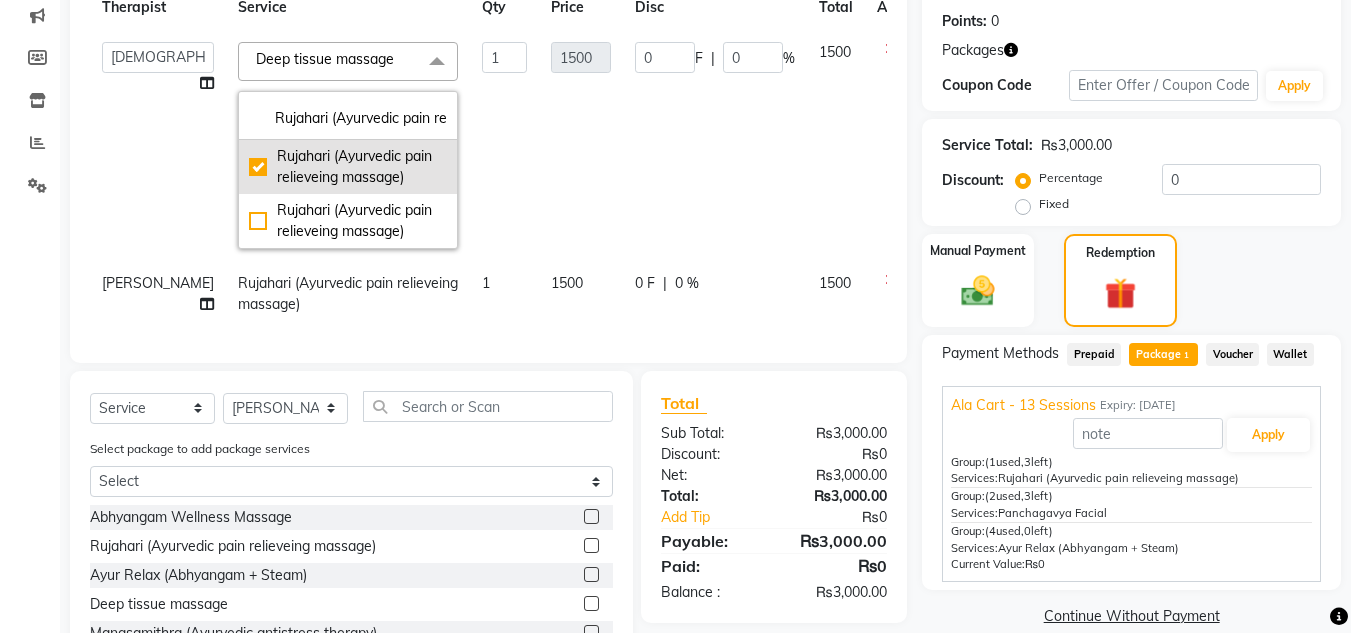 checkbox on "true" 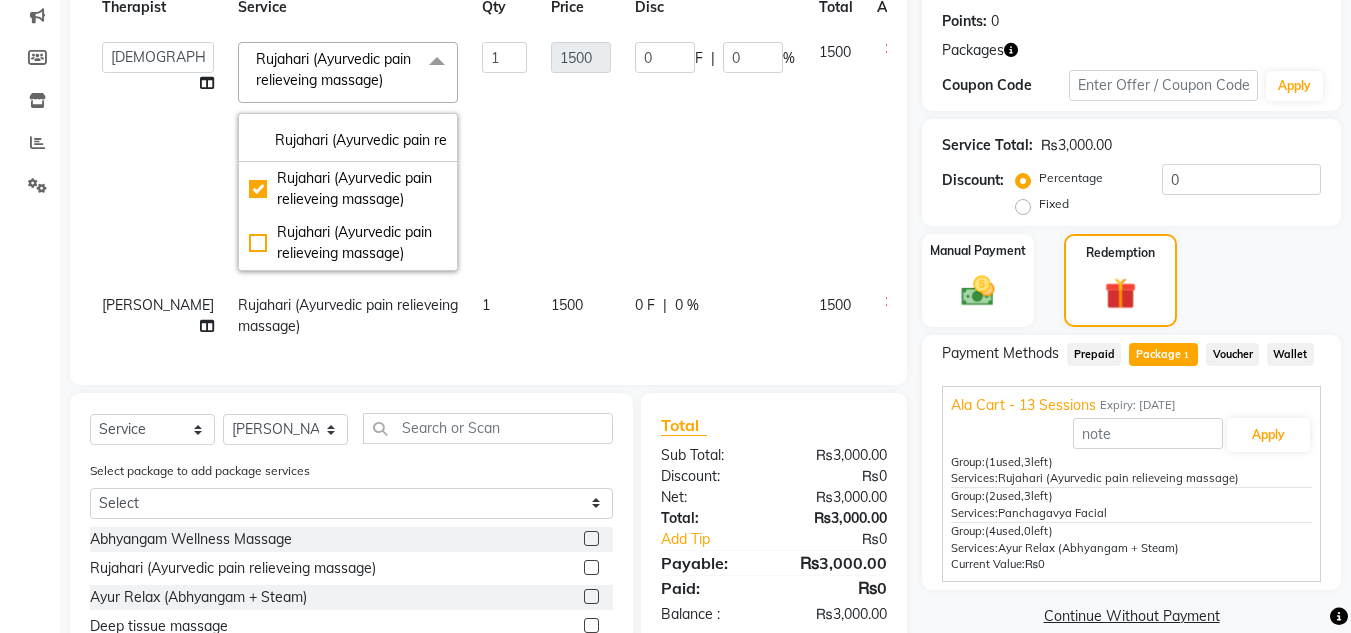 click on "Rujahari (Ayurvedic pain relieveing massage)" 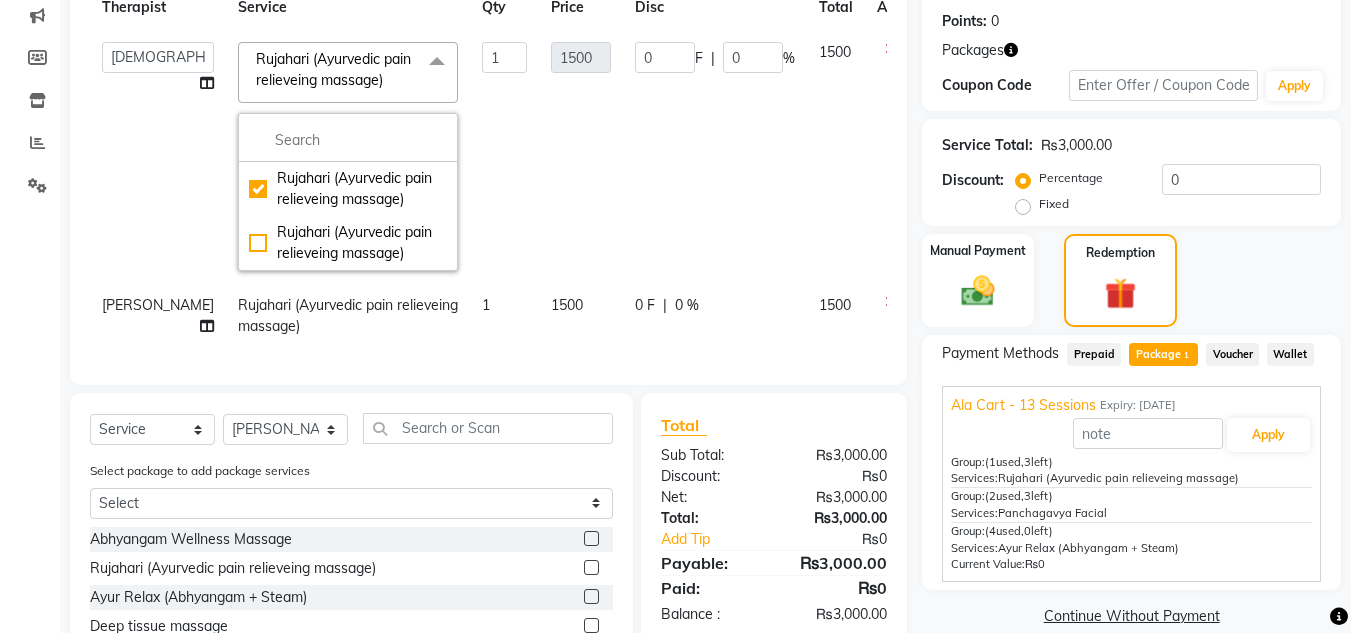 select on "60459" 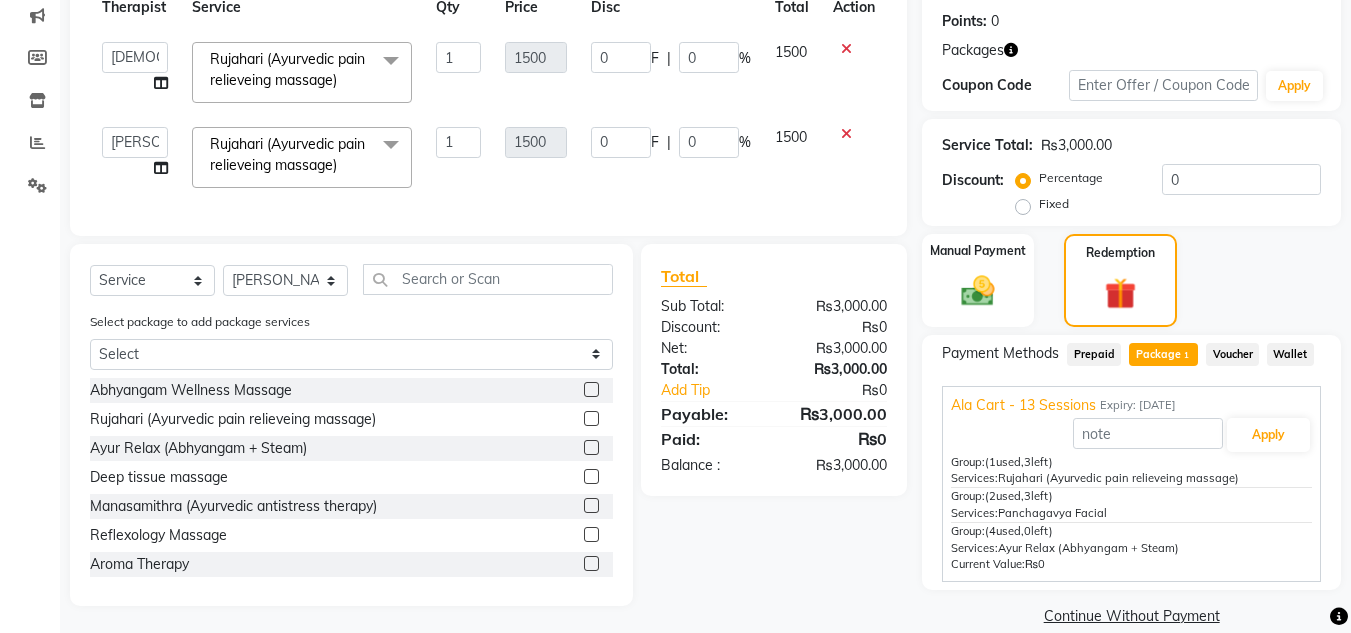 click on "Rujahari (Ayurvedic pain relieveing massage)" 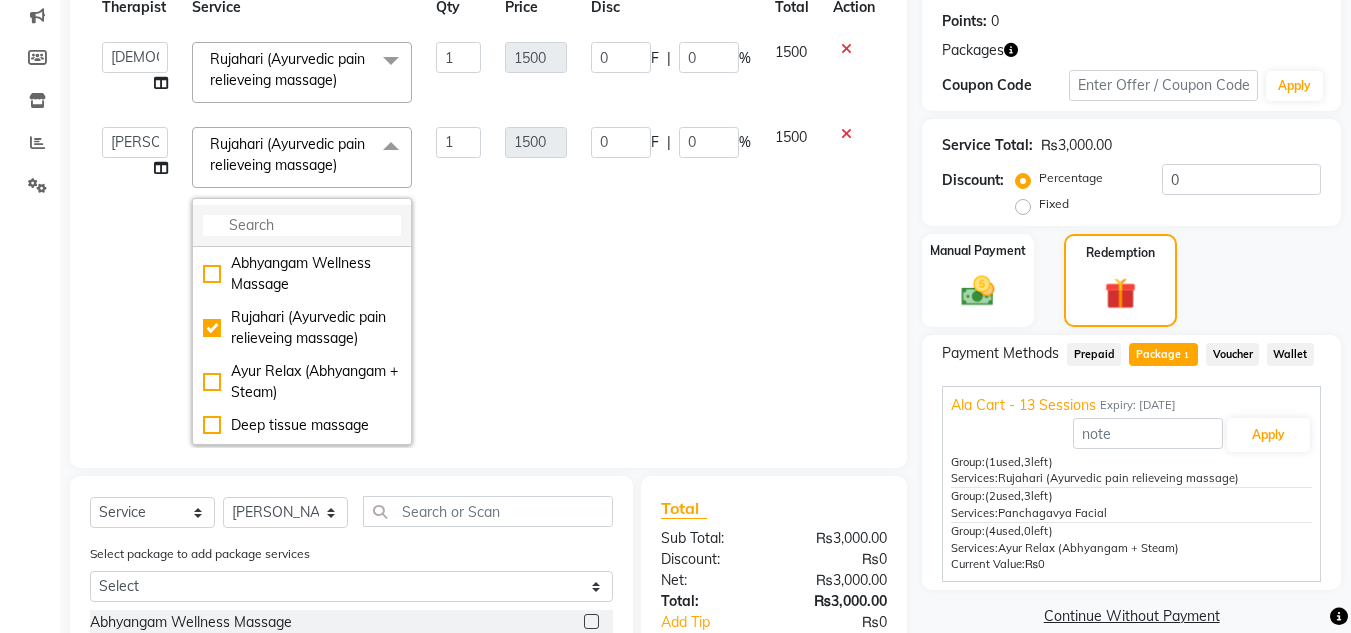 click 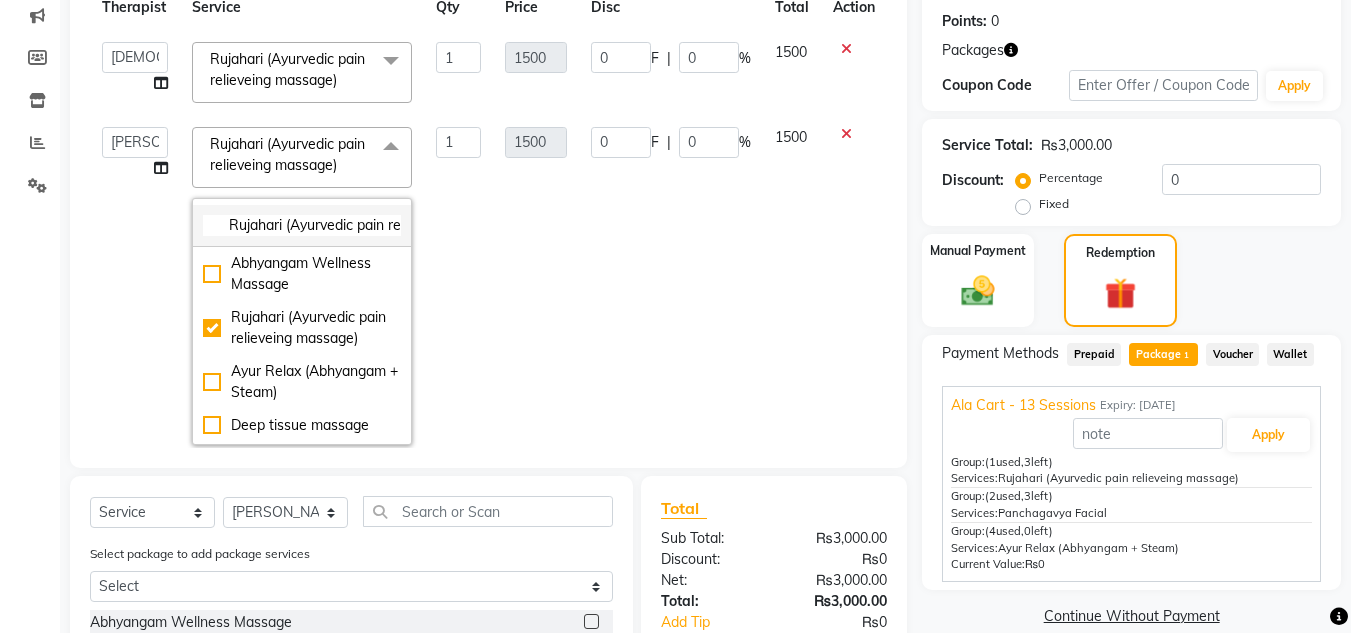 scroll, scrollTop: 0, scrollLeft: 120, axis: horizontal 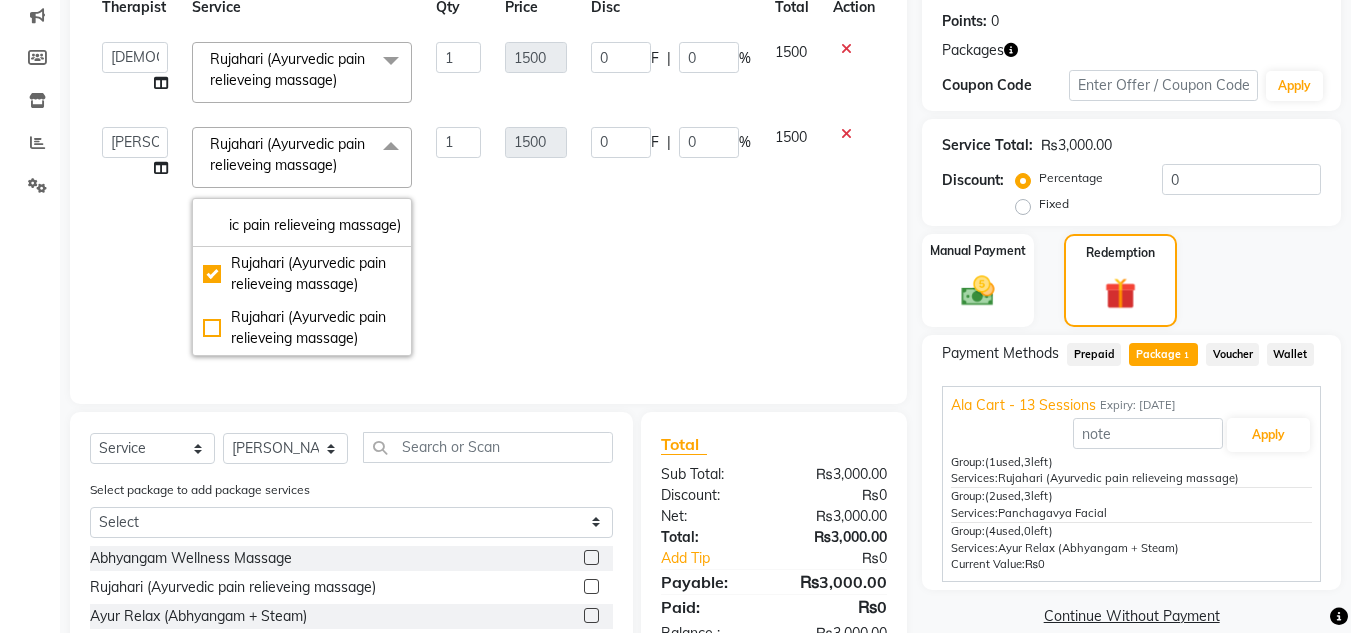 type on "Rujahari (Ayurvedic pain relieveing massage)" 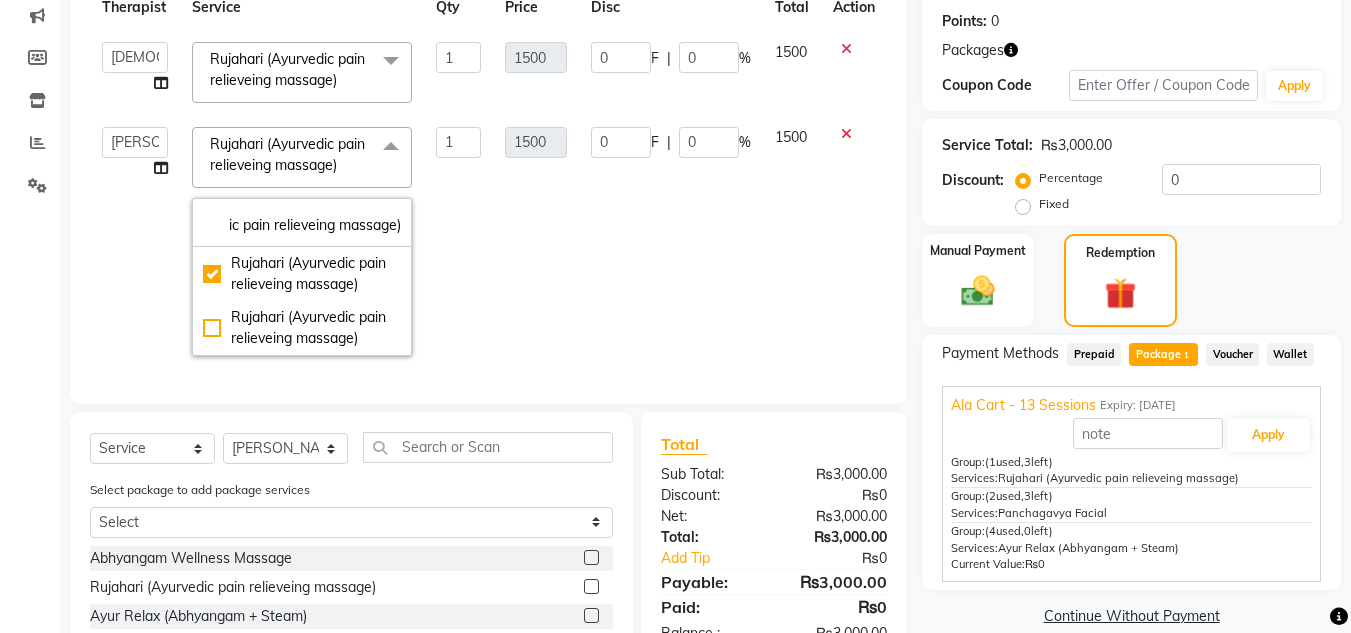 click on "1" 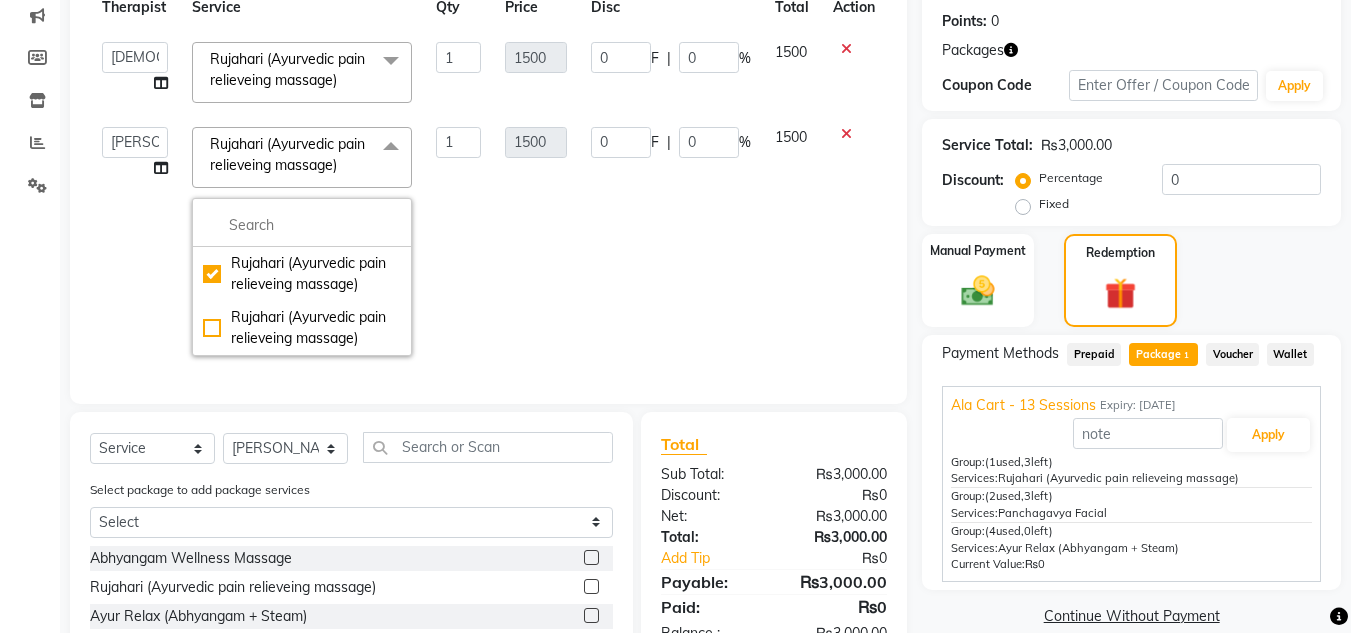 scroll, scrollTop: 0, scrollLeft: 0, axis: both 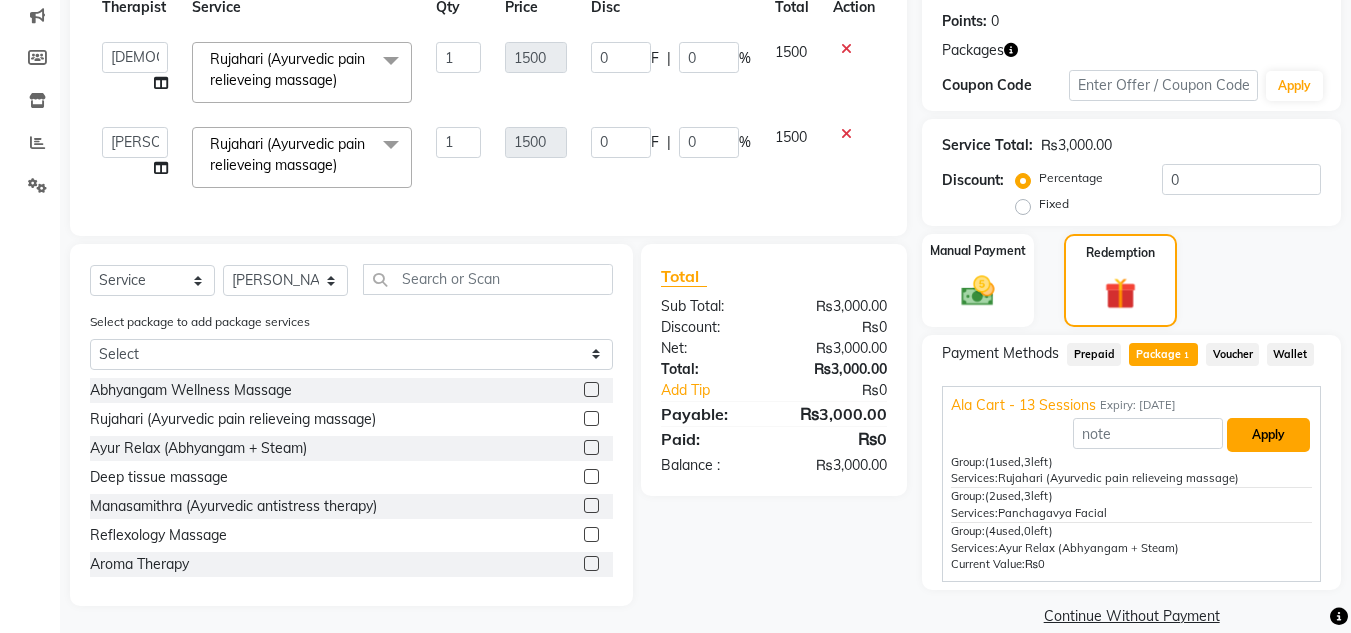 click on "Apply" at bounding box center [1268, 435] 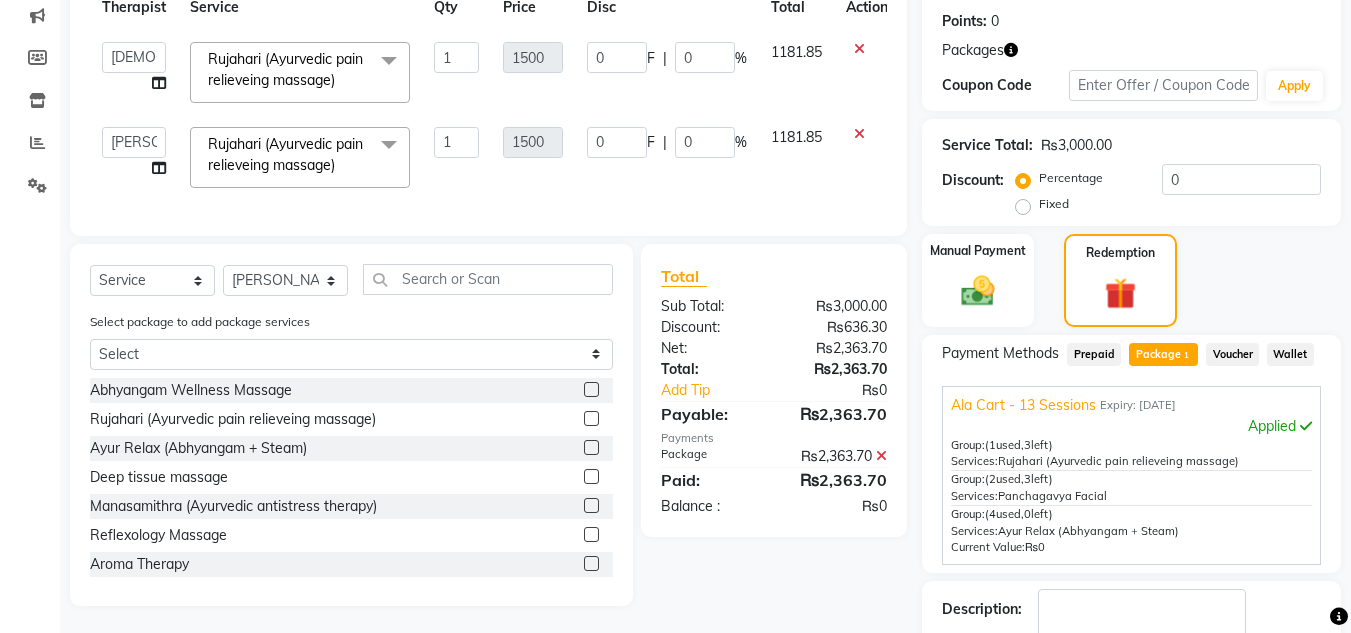 type on "318.15" 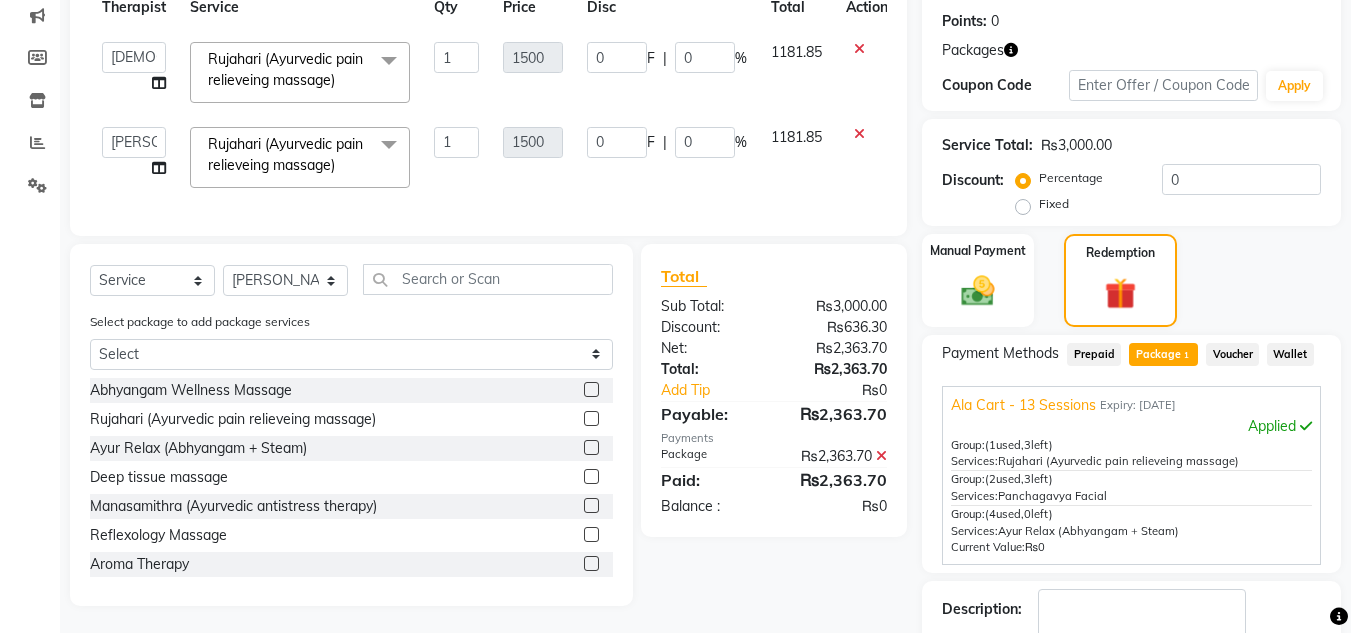 type on "21.21" 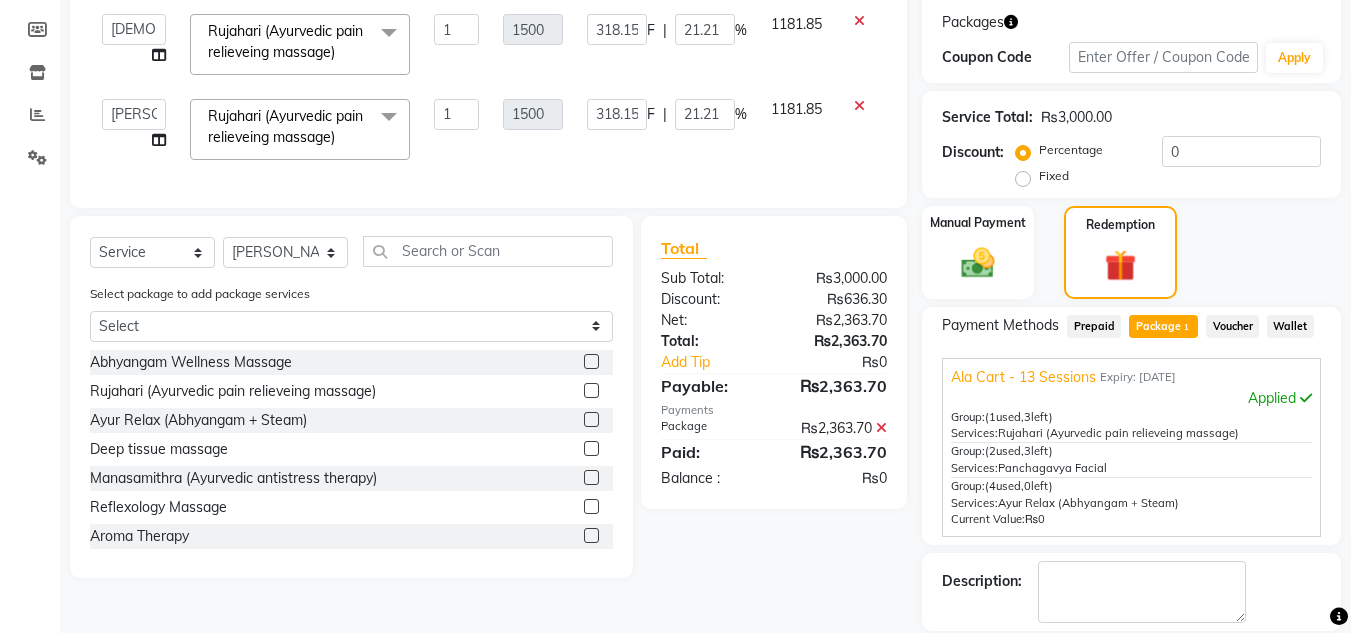 scroll, scrollTop: 424, scrollLeft: 0, axis: vertical 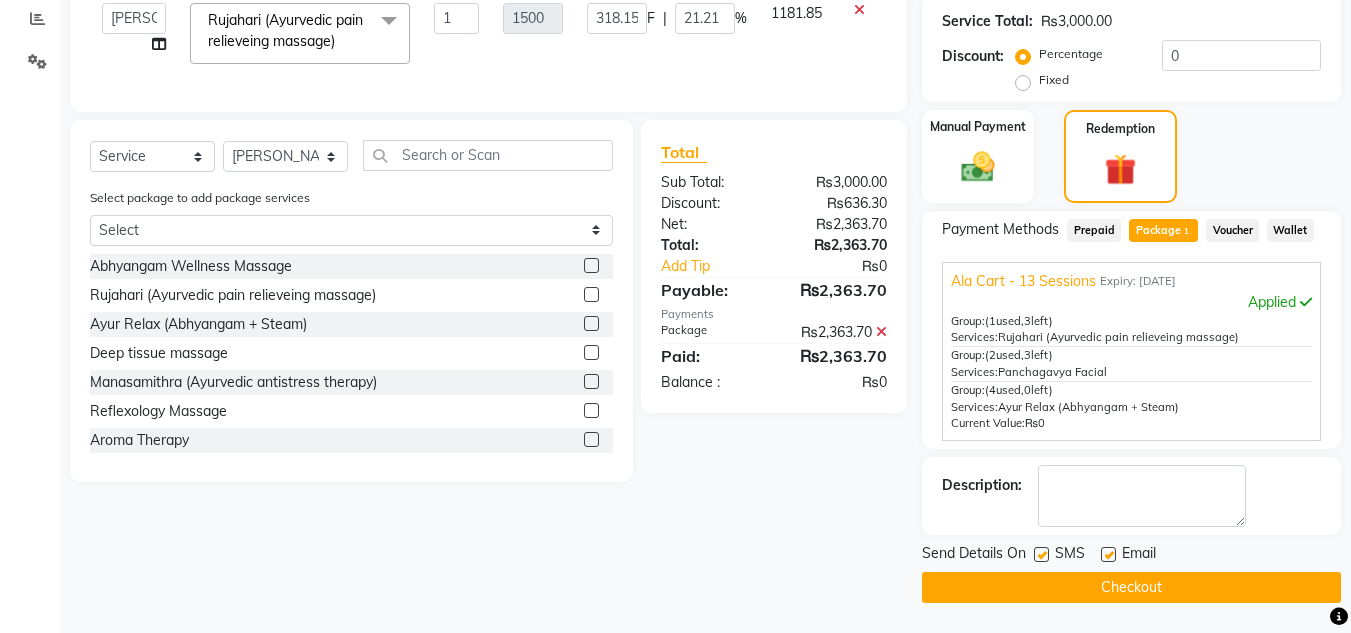 click on "Checkout" 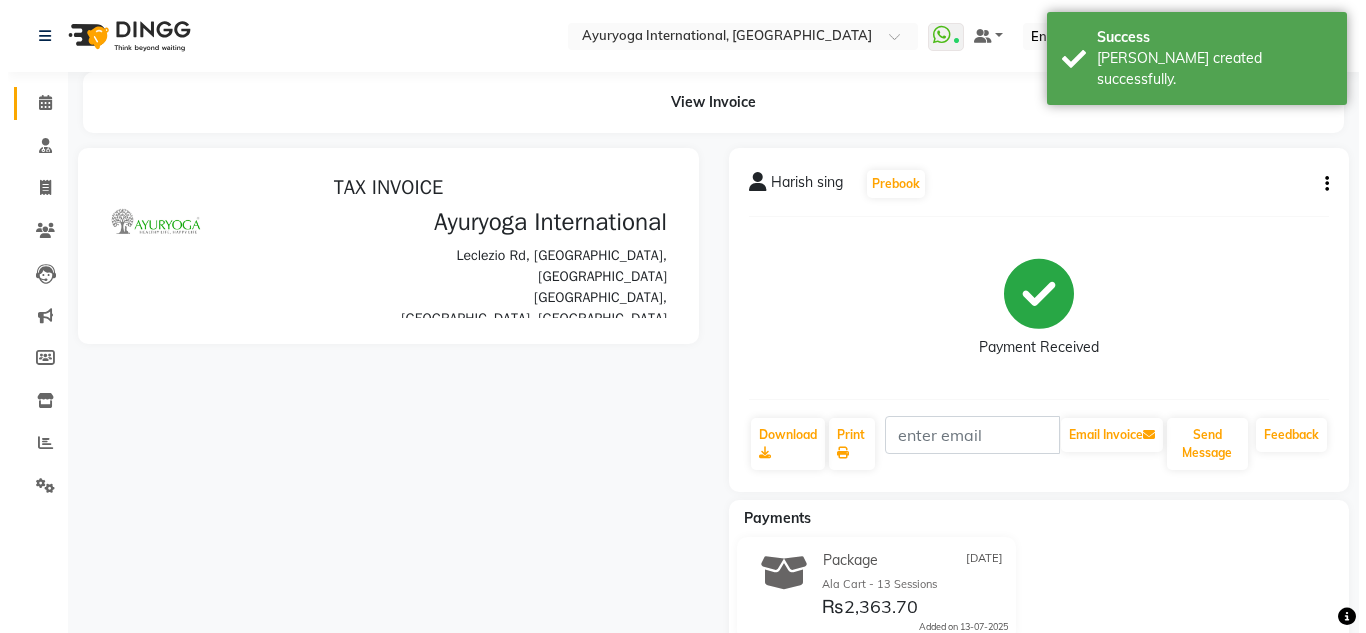 scroll, scrollTop: 0, scrollLeft: 0, axis: both 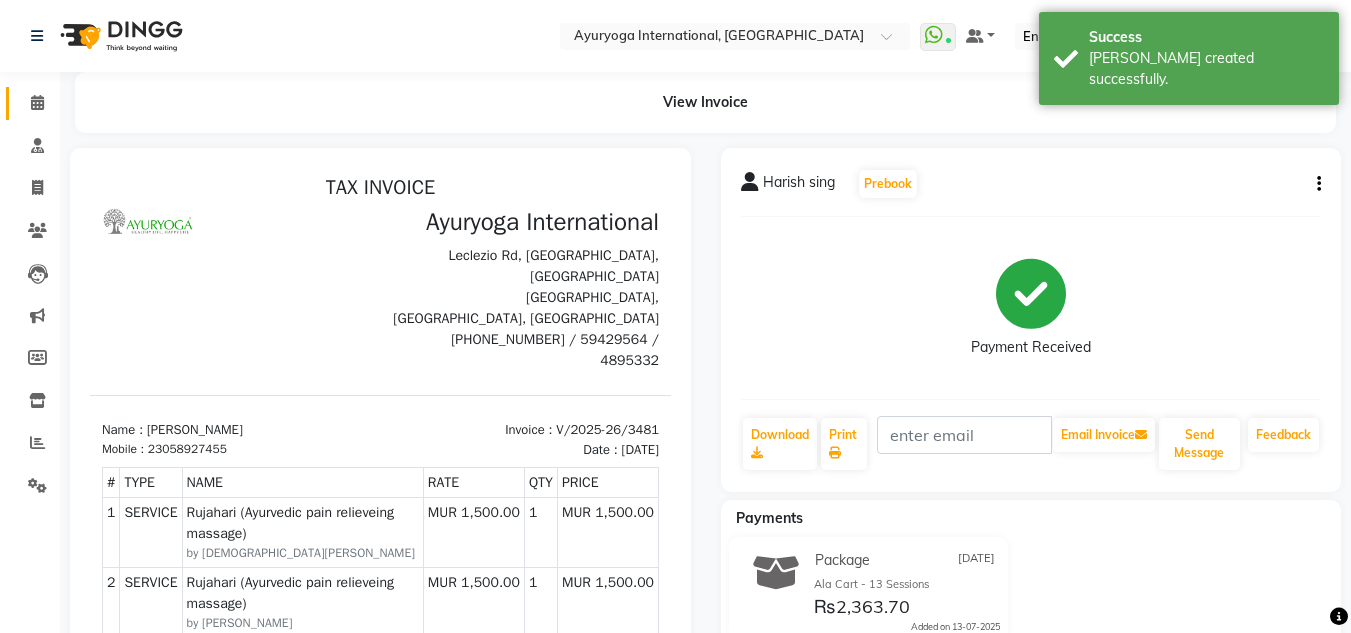 click on "Calendar" 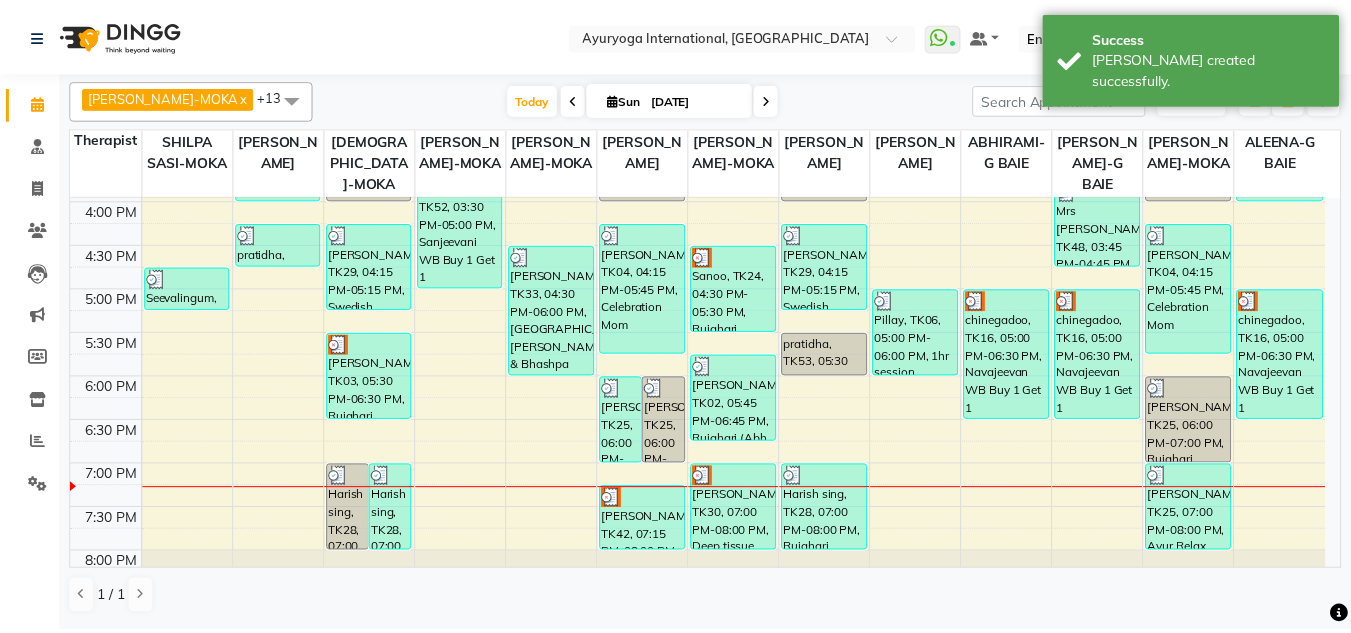 scroll, scrollTop: 858, scrollLeft: 0, axis: vertical 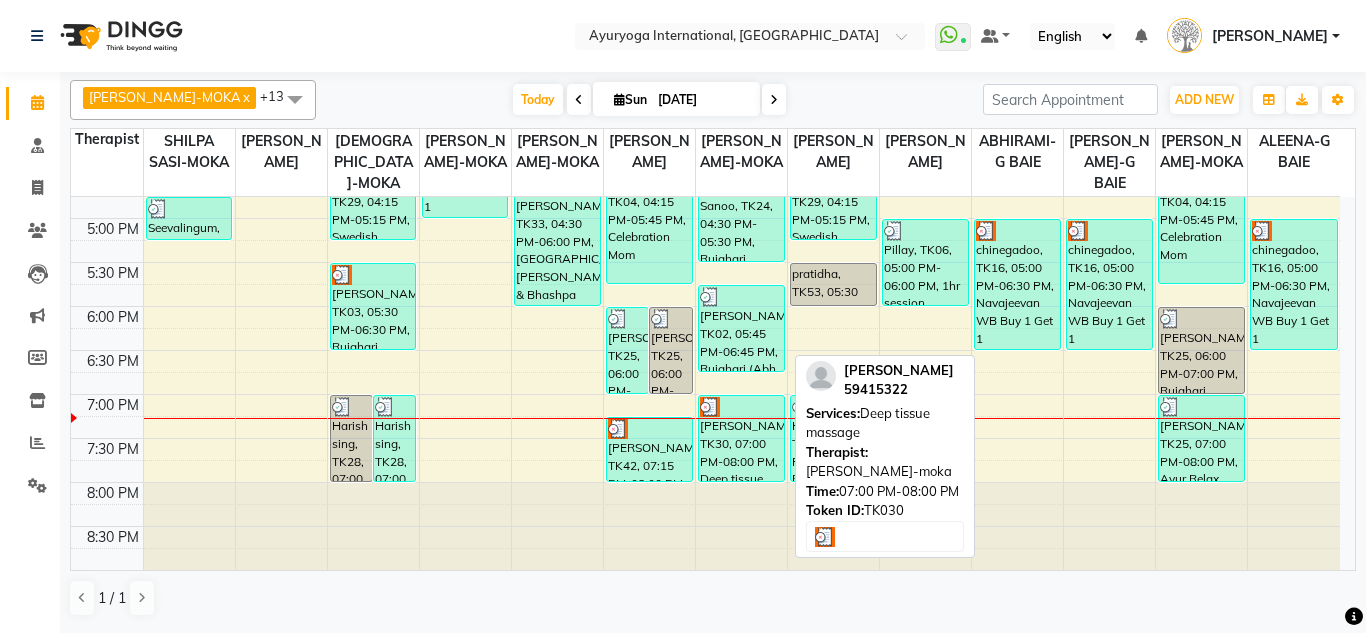 click on "Miguel Tonta, TK30, 07:00 PM-08:00 PM, Deep tissue massage" at bounding box center (741, 438) 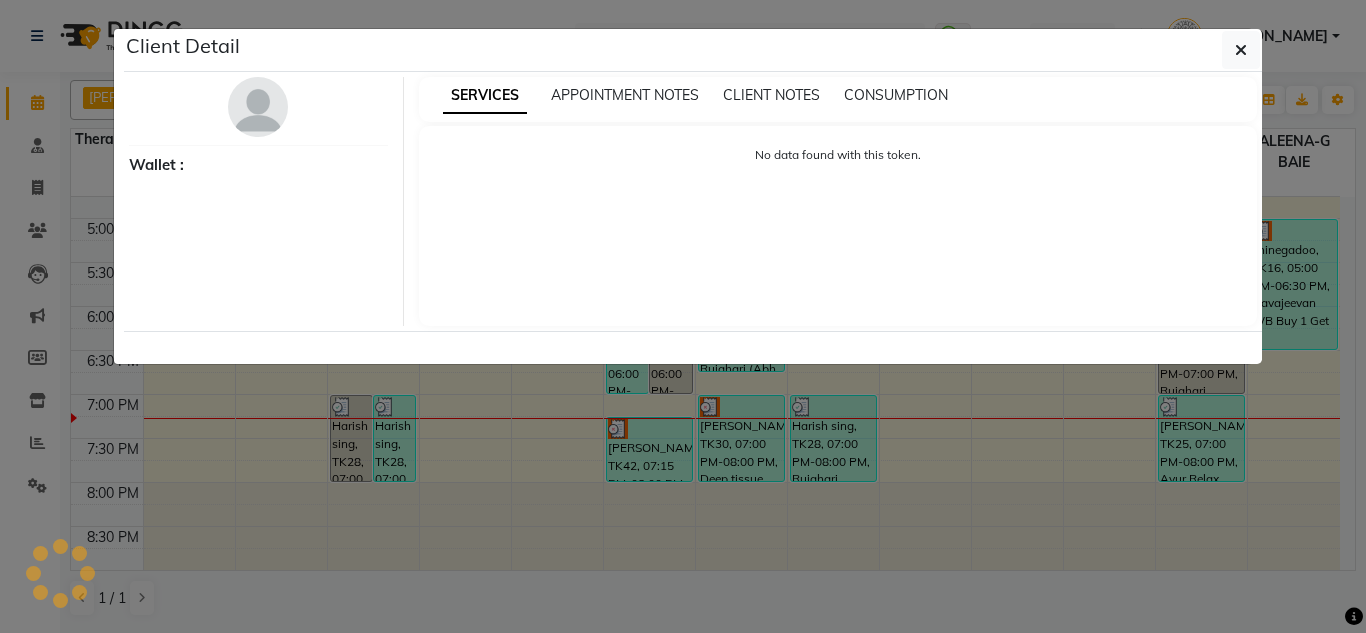 select on "3" 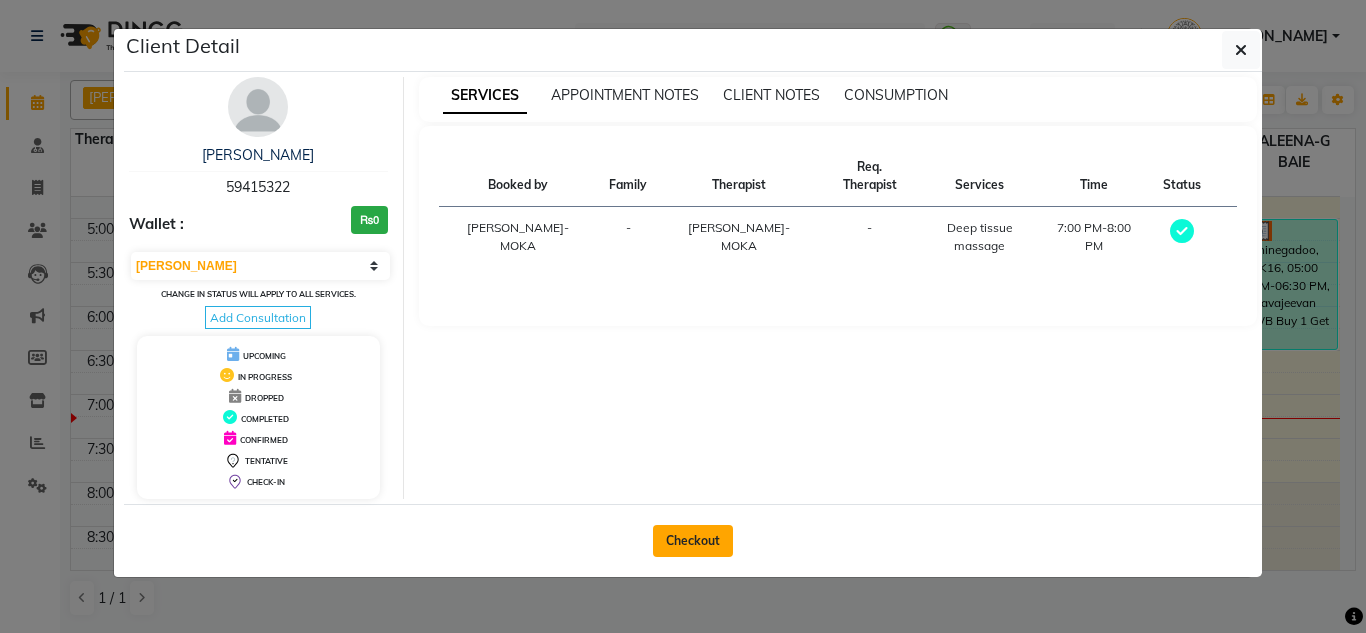 click on "Checkout" 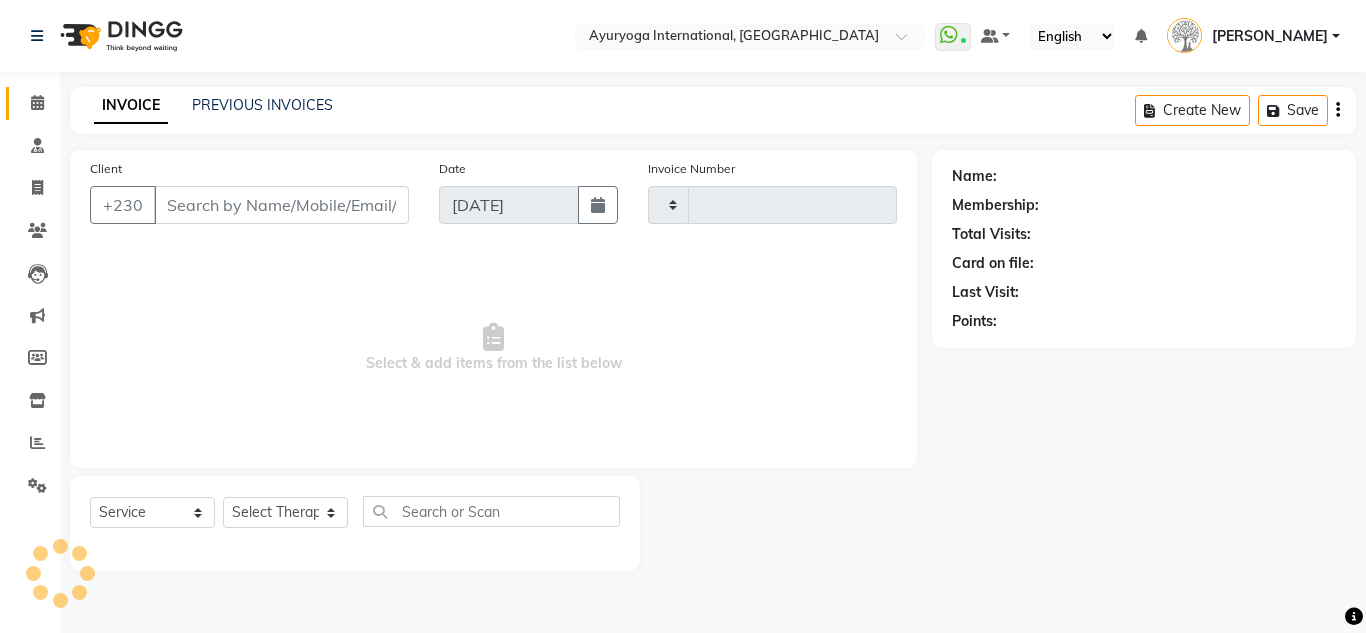 type on "3482" 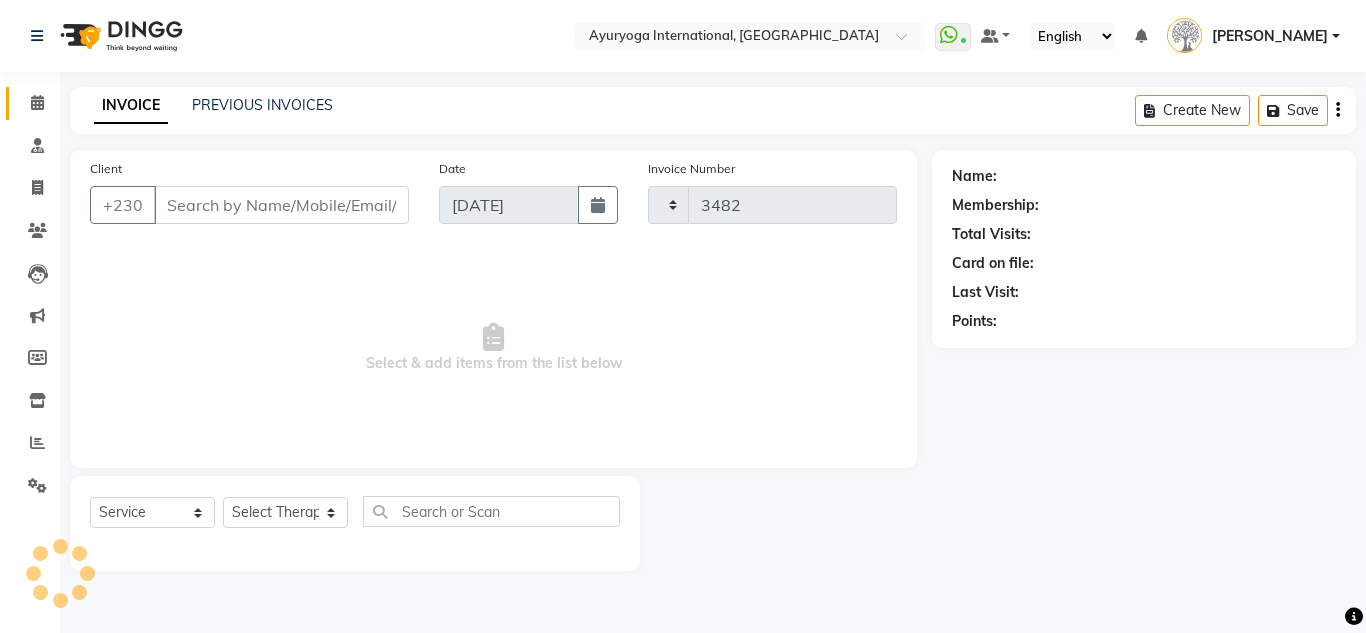 select on "730" 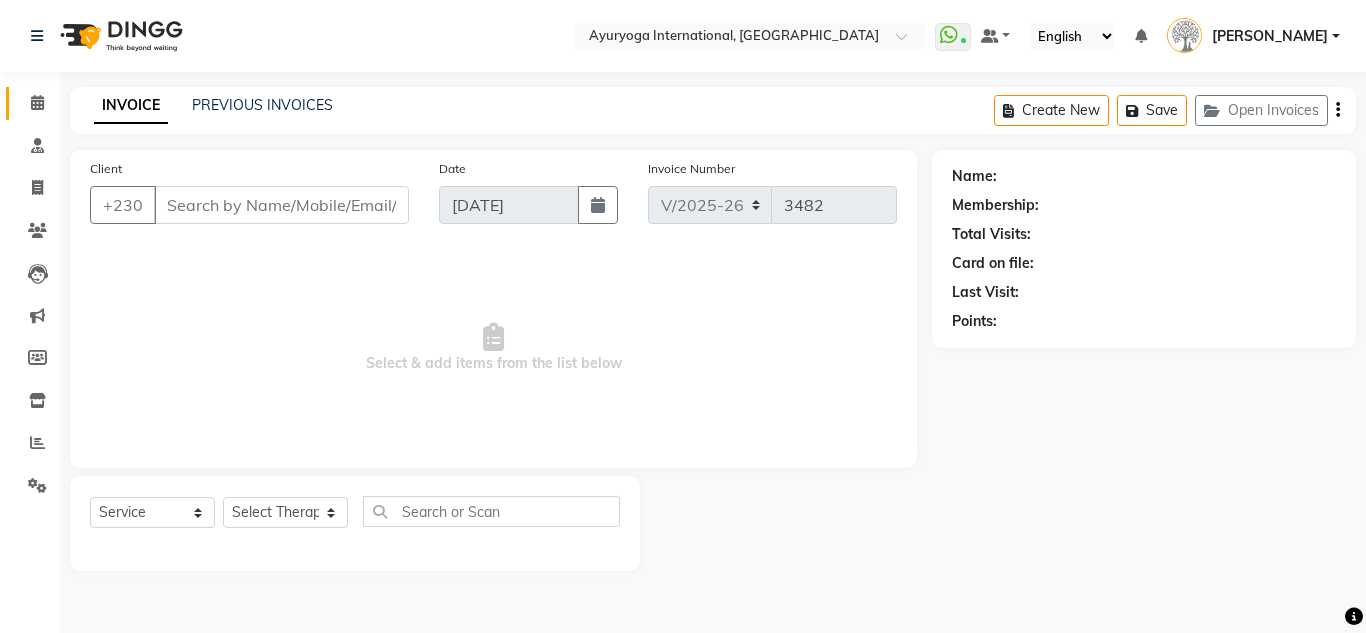type on "59415322" 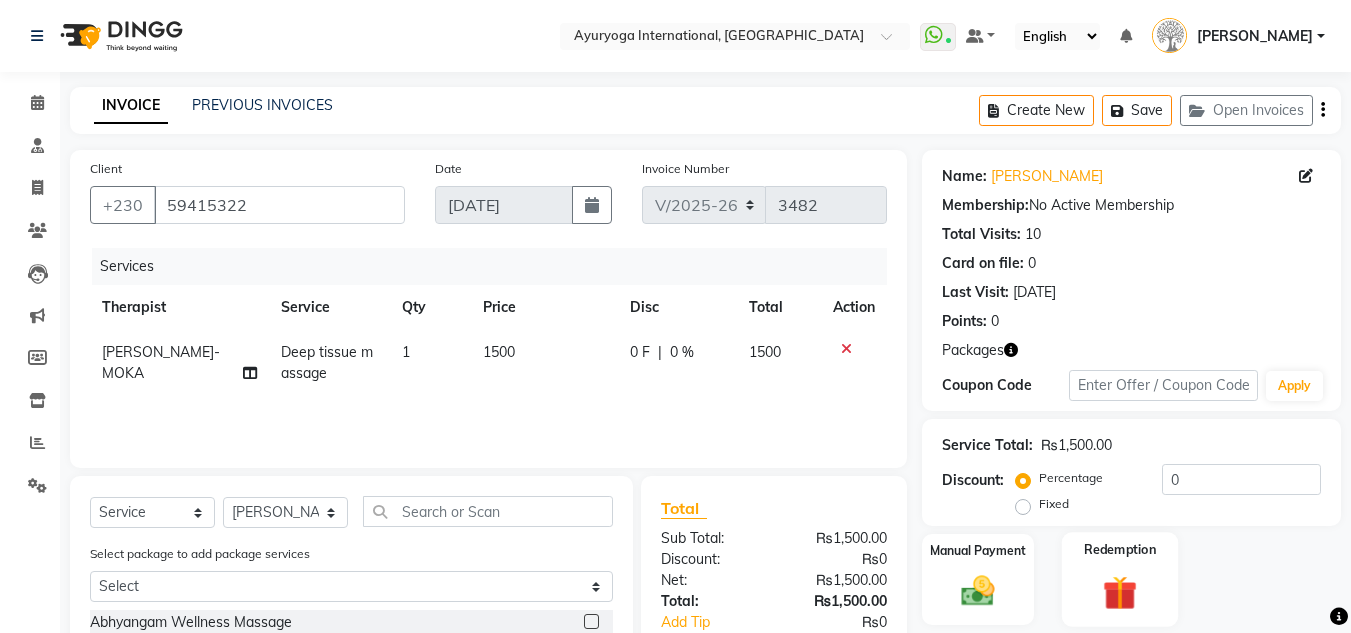 click on "Redemption" 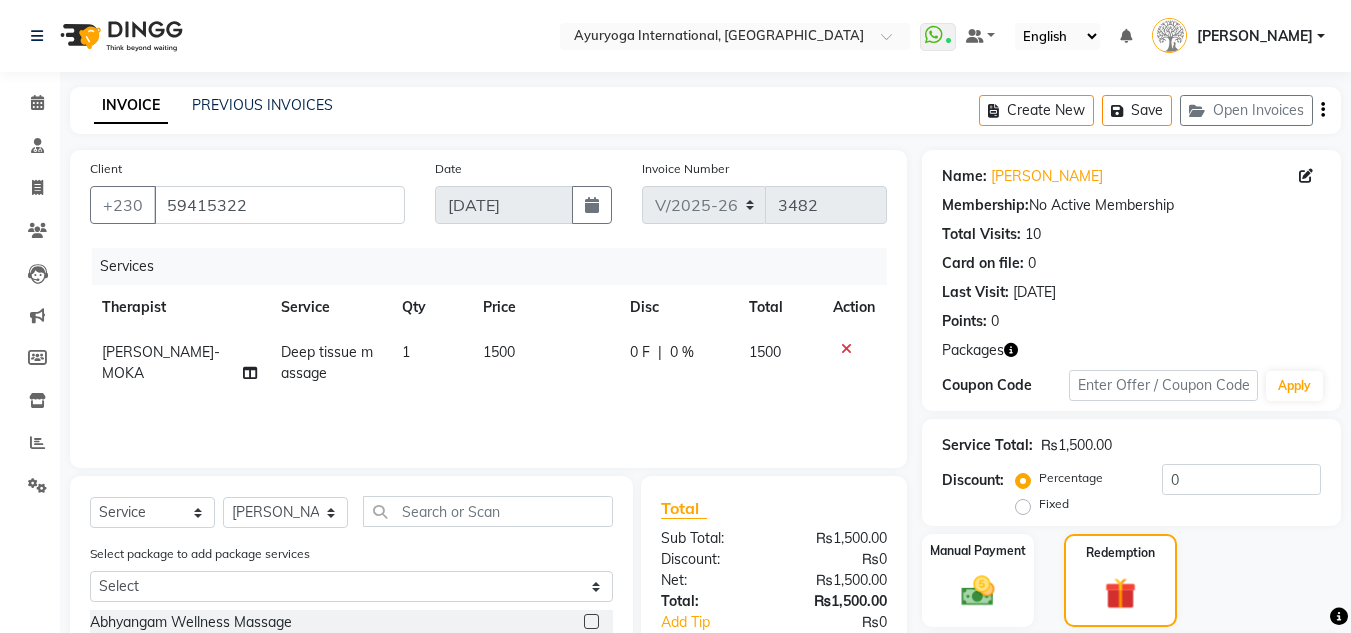 scroll, scrollTop: 100, scrollLeft: 0, axis: vertical 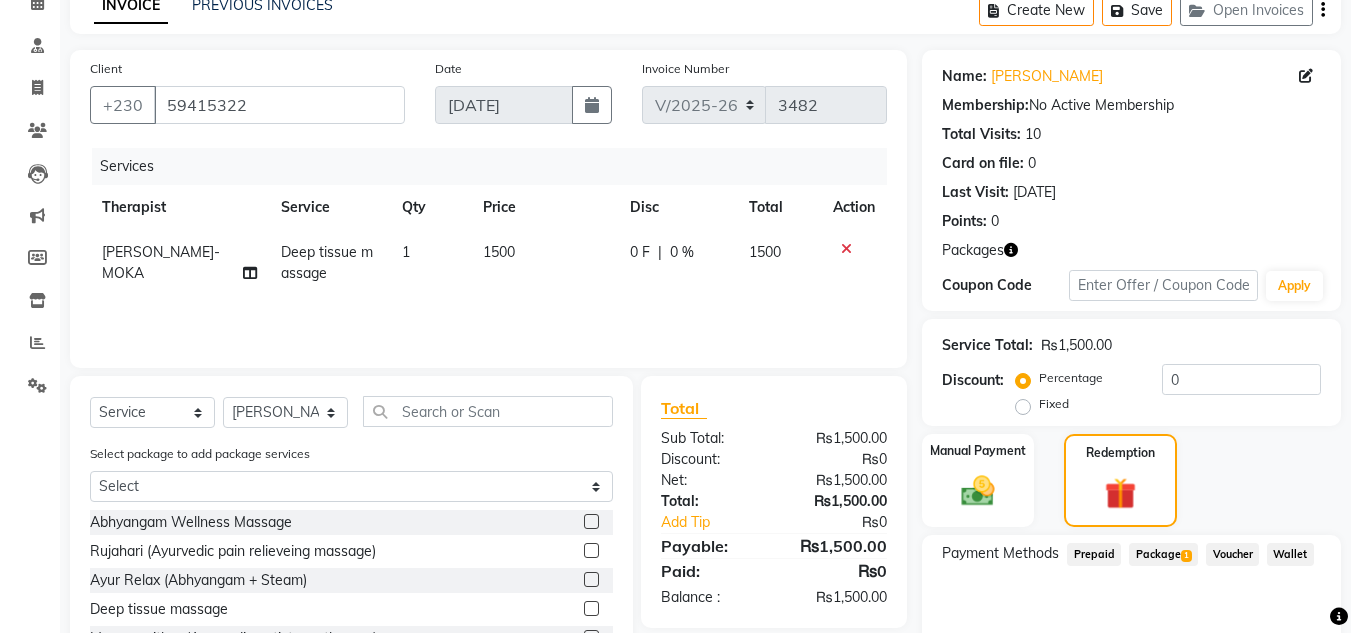 click on "Package  1" 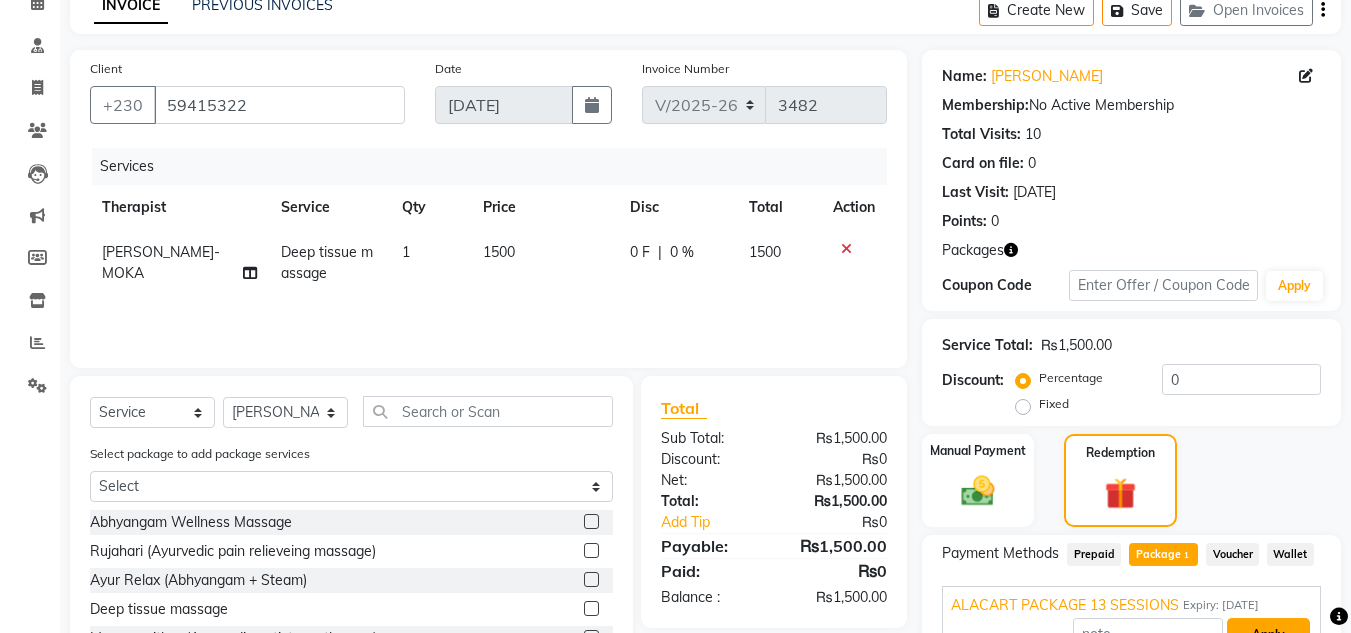 click on "Apply" at bounding box center [1268, 635] 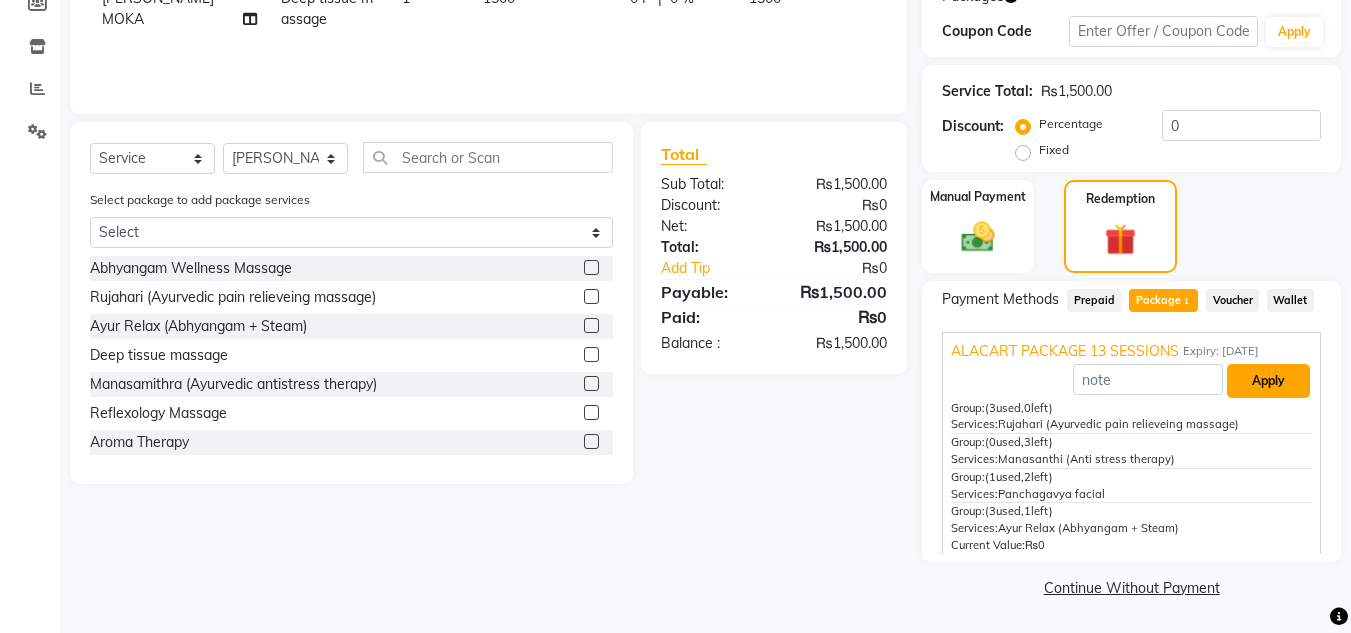 type on "ALACART PACKAGE 13 SESSIONS" 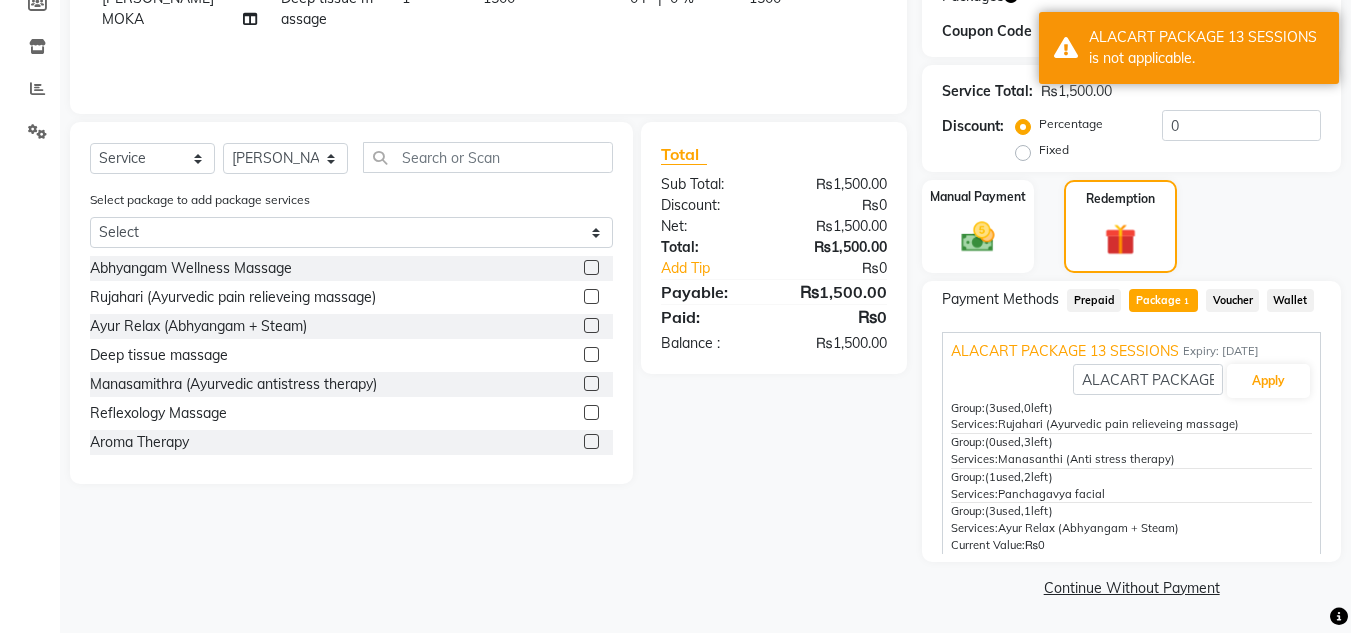 drag, startPoint x: 1193, startPoint y: 532, endPoint x: 1001, endPoint y: 525, distance: 192.12756 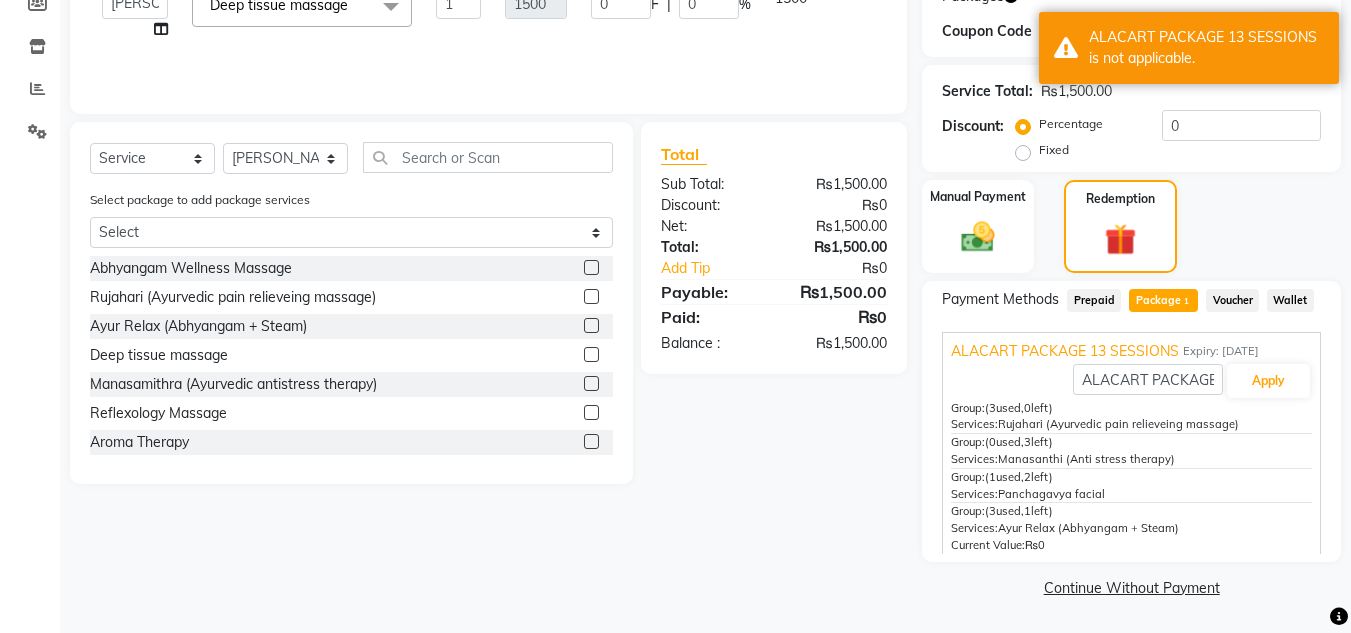 click on "Deep tissue massage" 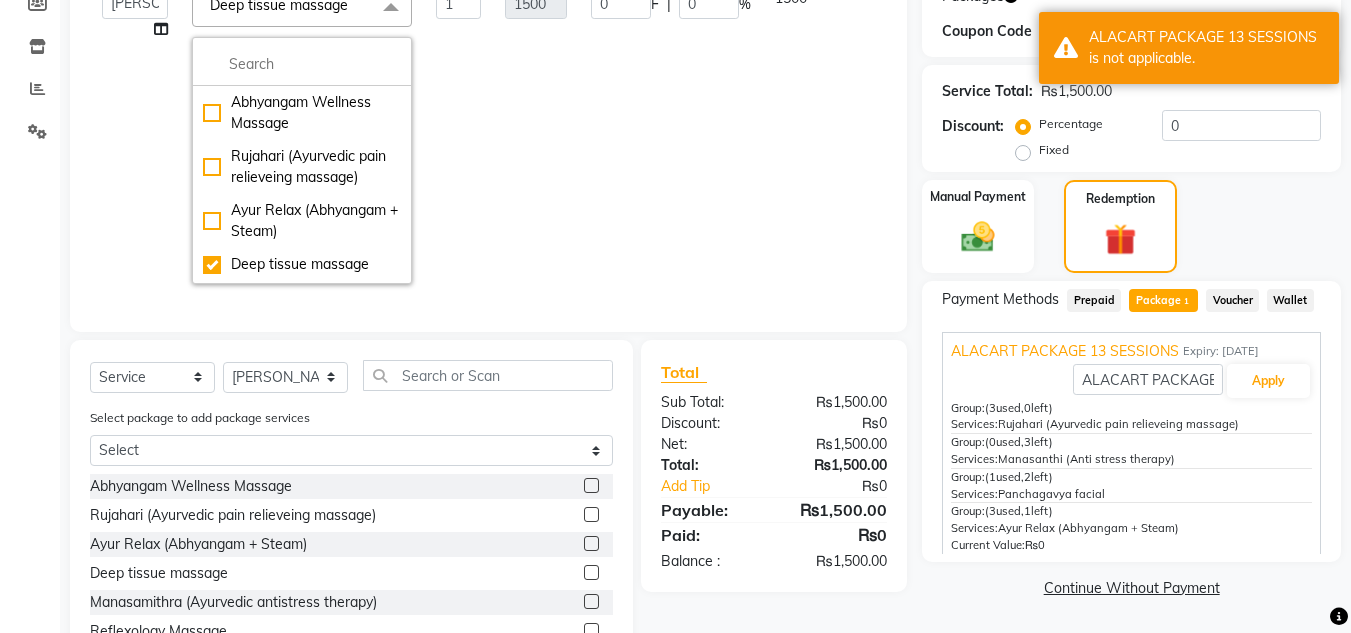 scroll, scrollTop: 54, scrollLeft: 0, axis: vertical 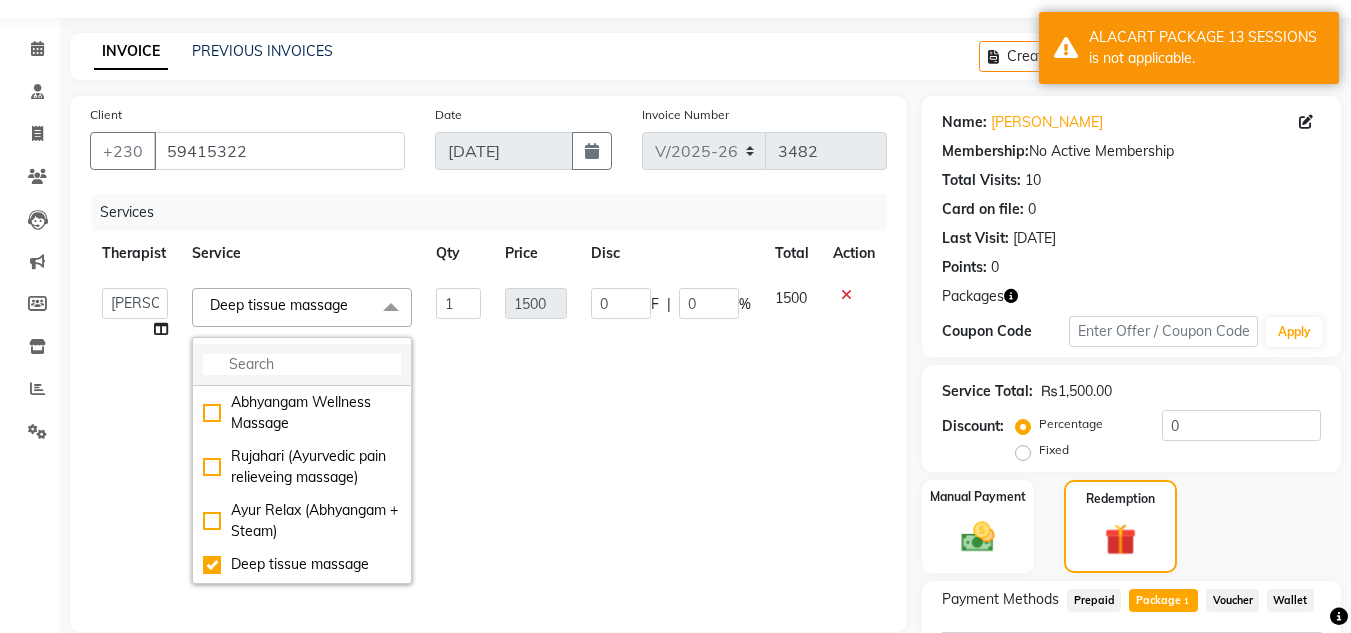 click 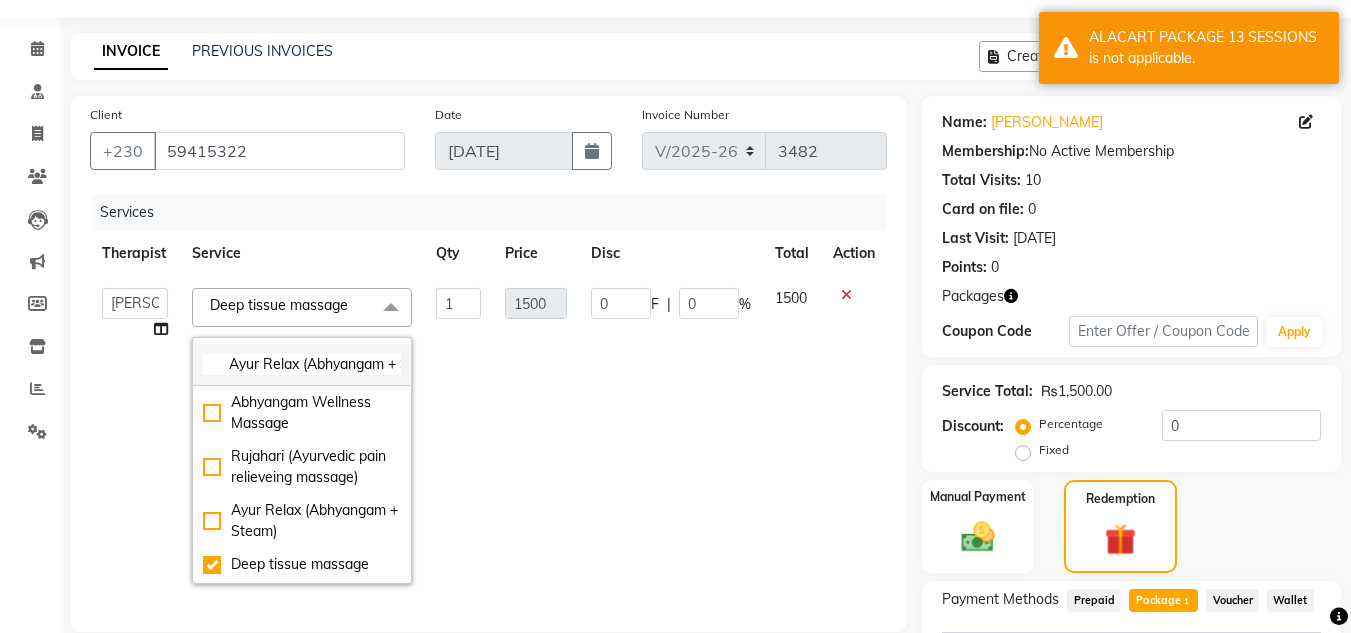 scroll, scrollTop: 0, scrollLeft: 49, axis: horizontal 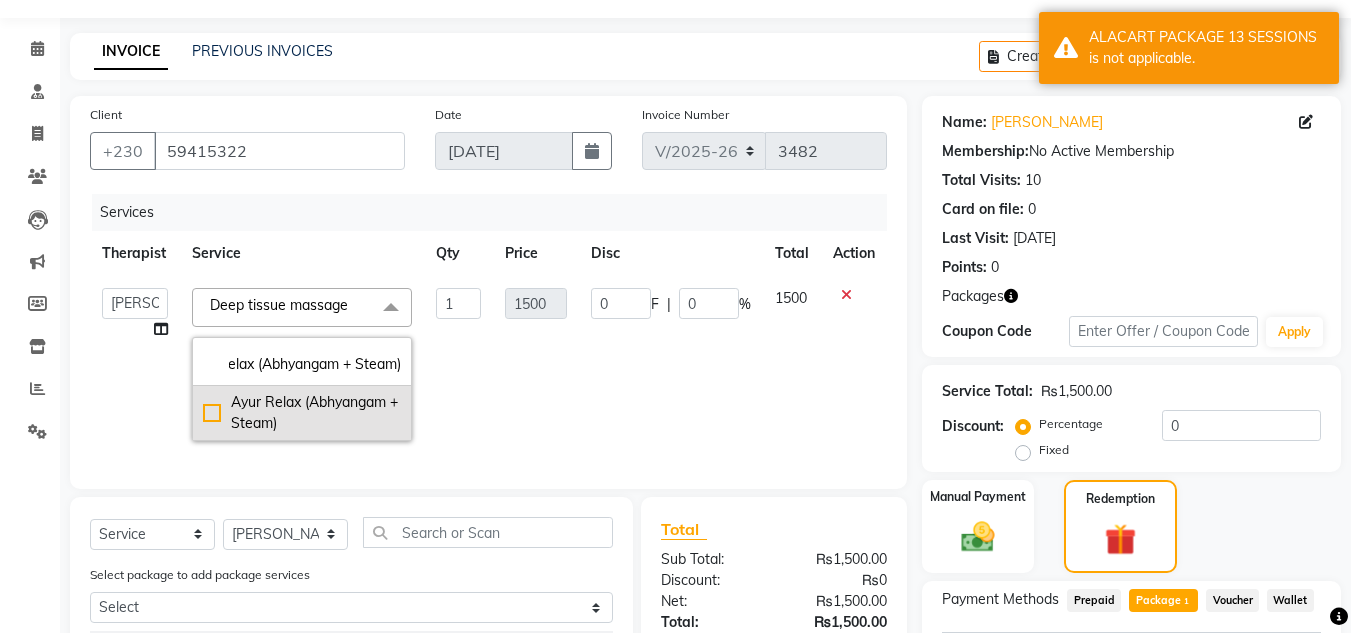 type on "Ayur Relax (Abhyangam + Steam)" 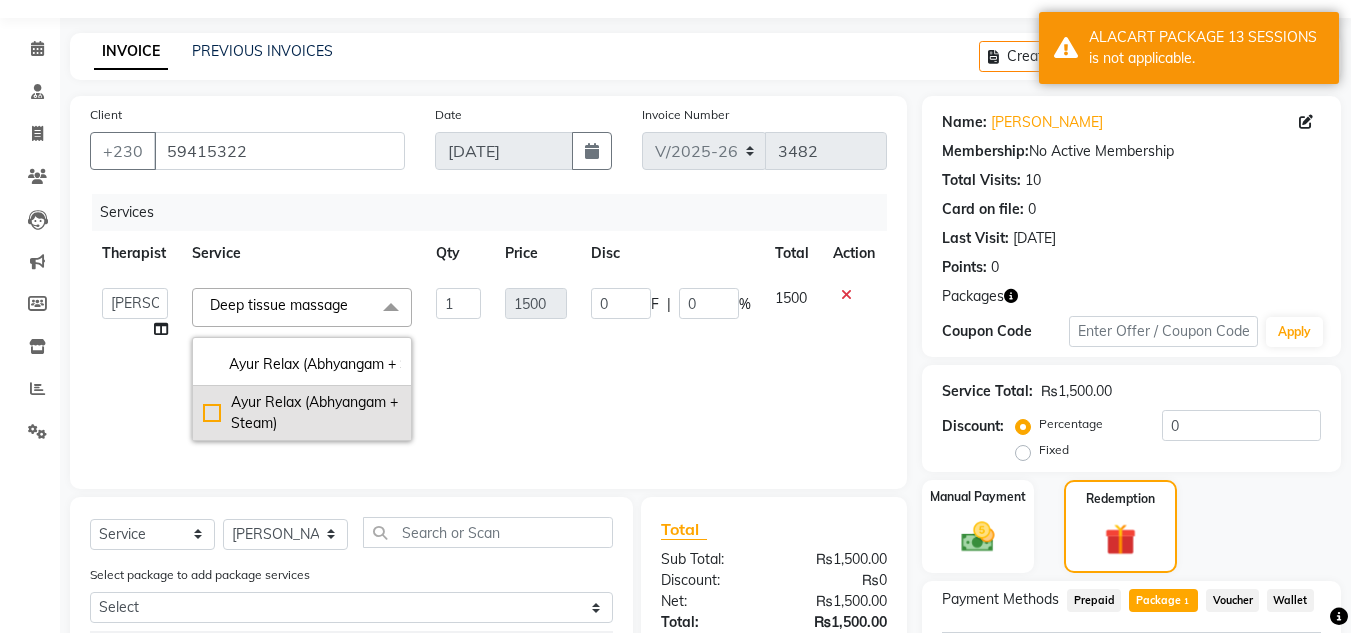 click on "Ayur Relax (Abhyangam + Steam)" 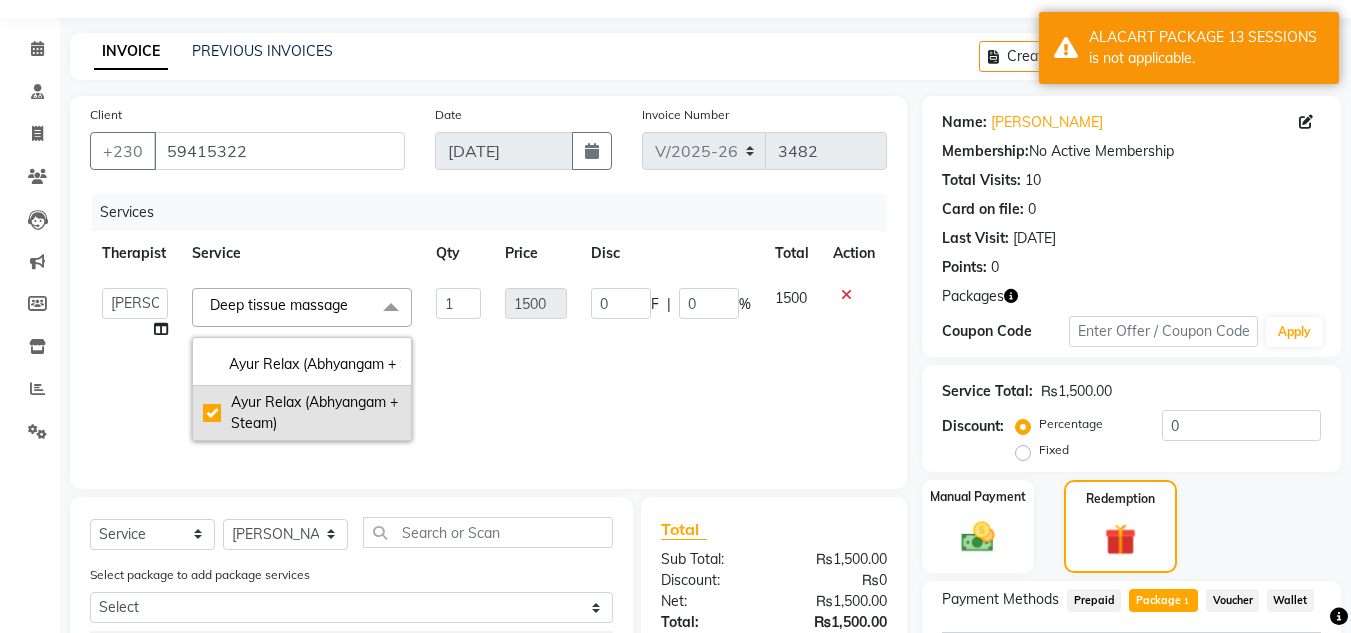 checkbox on "true" 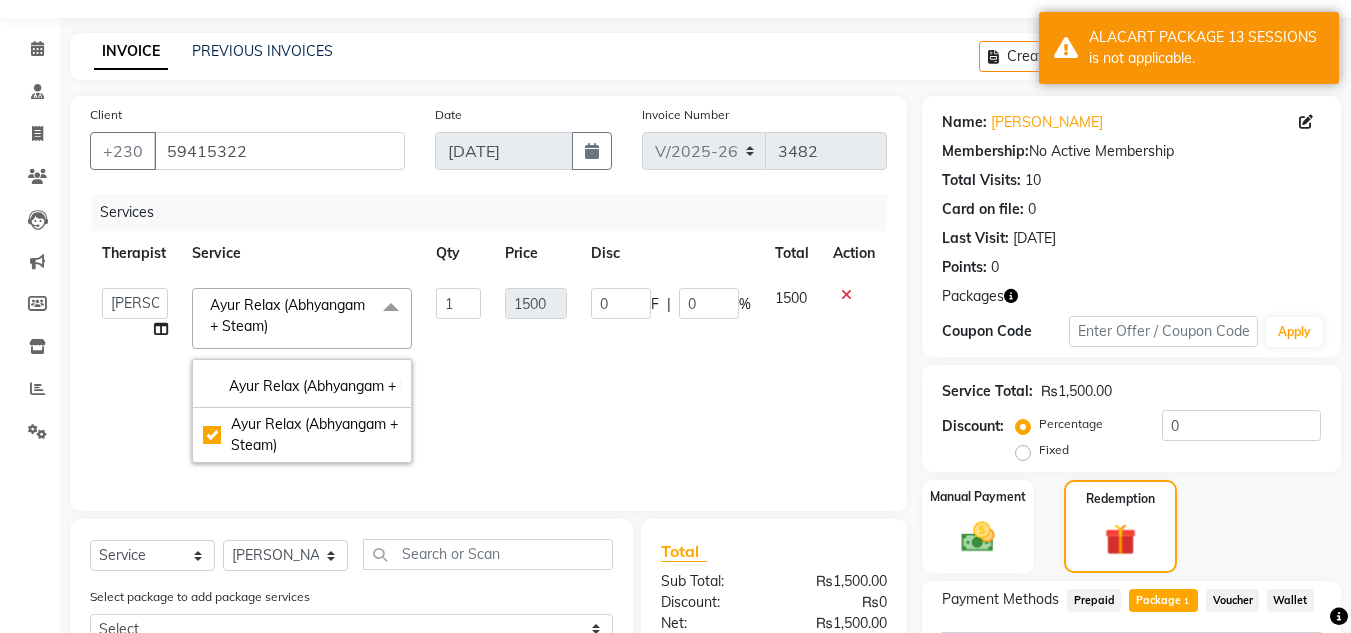 click on "Apply" at bounding box center (1268, 681) 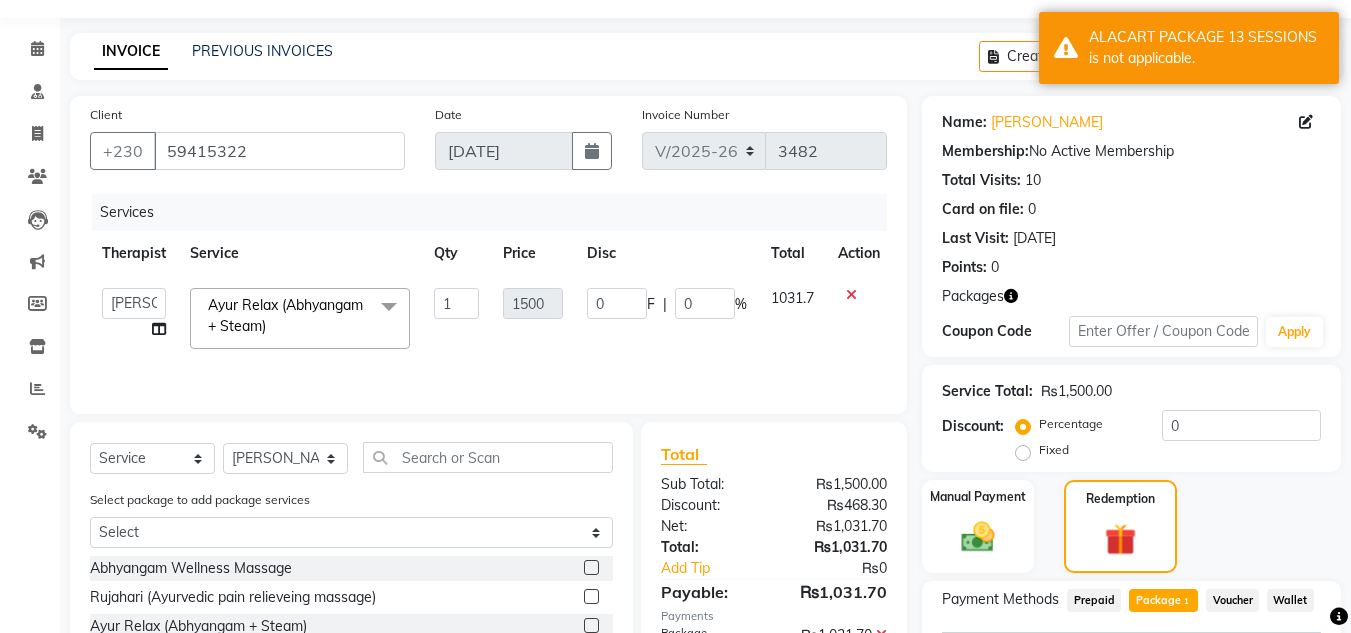 type on "468.3" 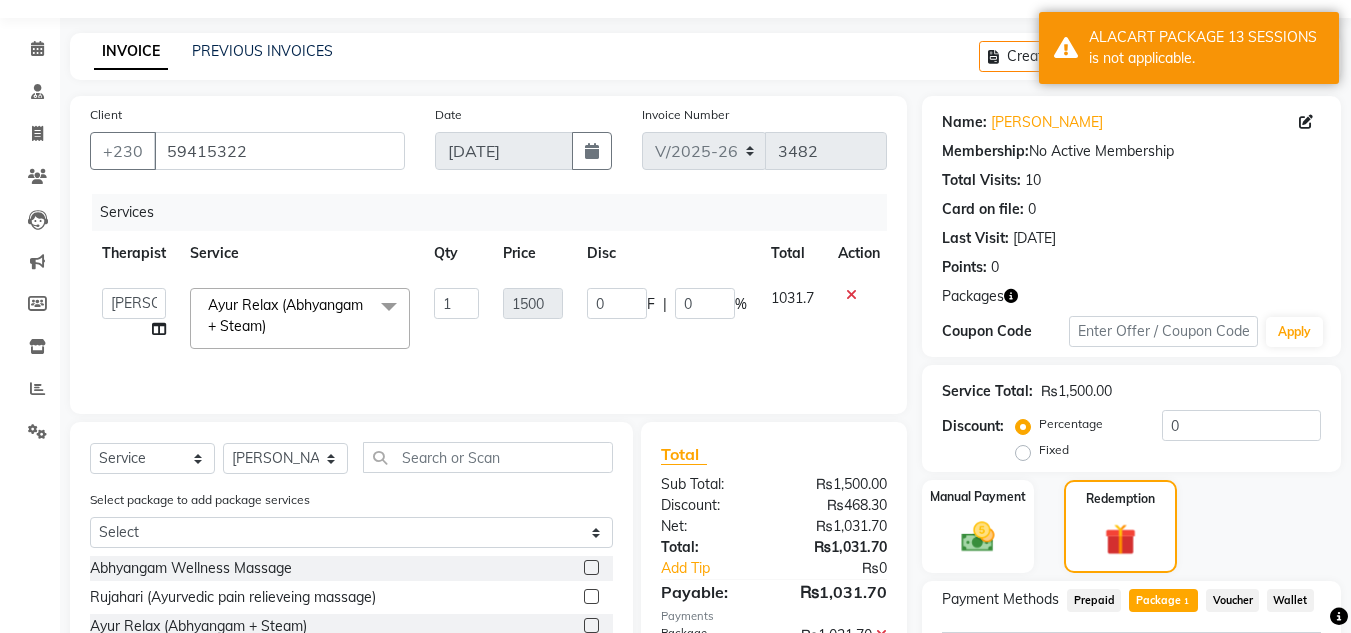 type on "31.22" 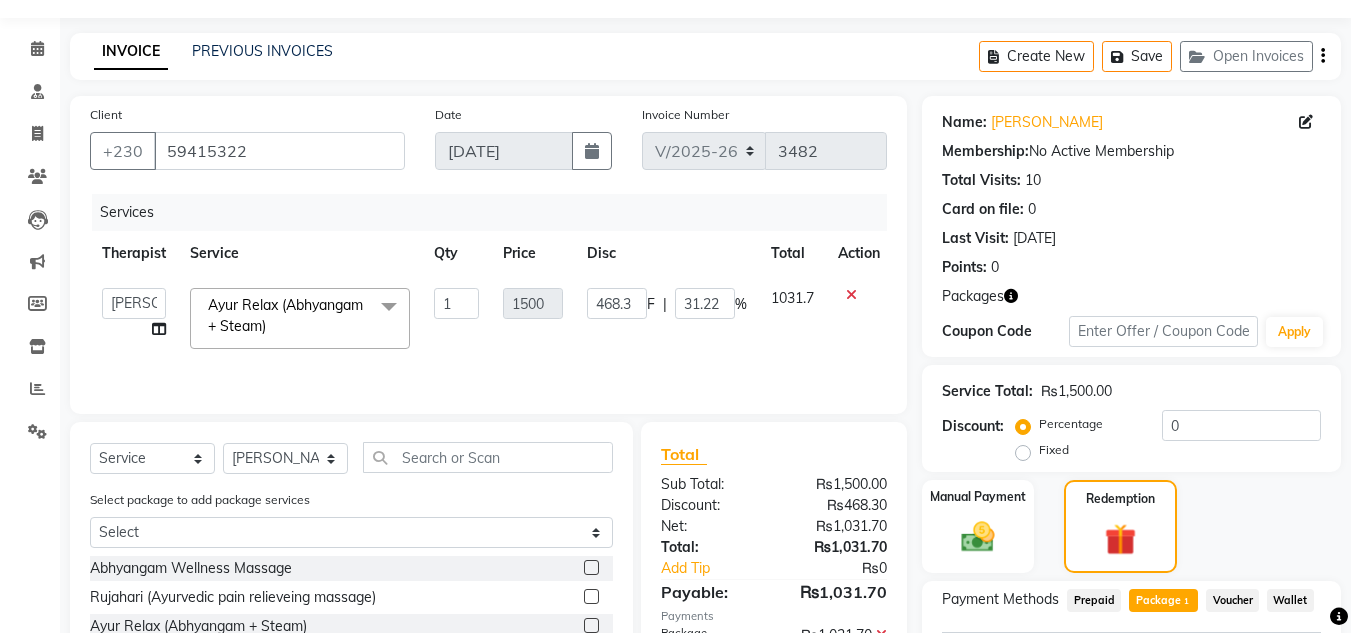 drag, startPoint x: 1147, startPoint y: 612, endPoint x: 1154, endPoint y: 572, distance: 40.60788 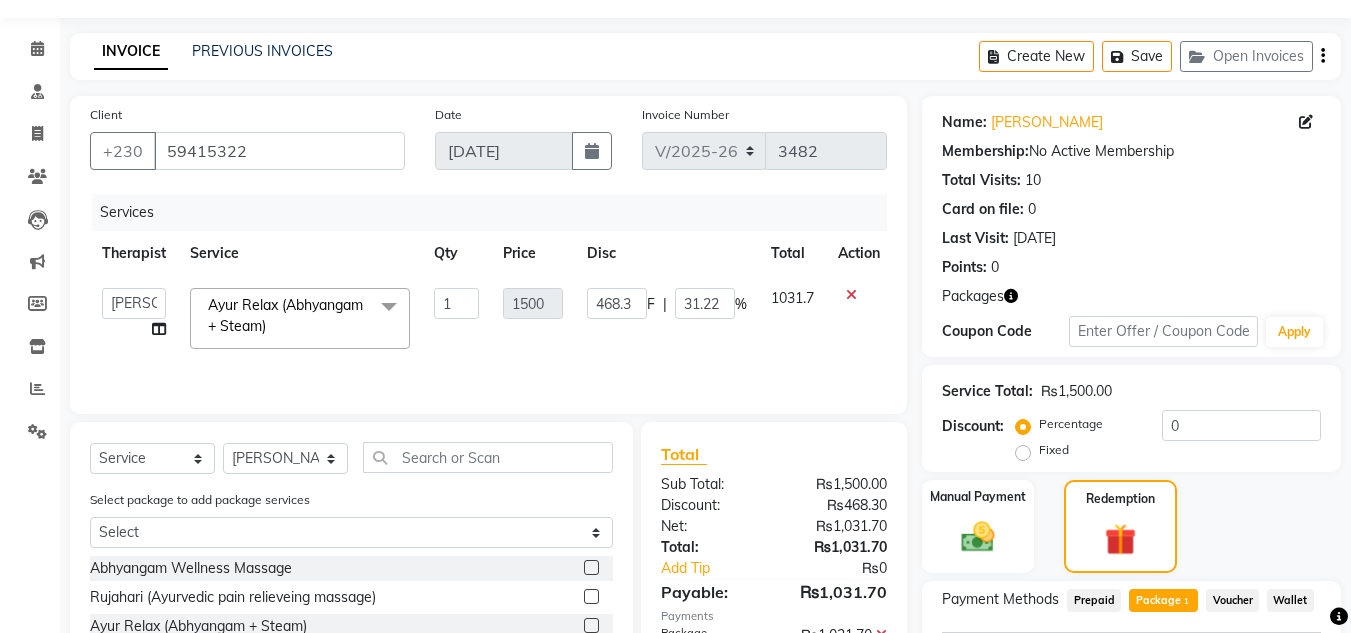 click on "INVOICE PREVIOUS INVOICES Create New   Save   Open Invoices  Client +230 59415322 Date 13-07-2025 Invoice Number V/2025 V/2025-26 3482 Services Therapist Service Qty Price Disc Total Action  ABHIRAMI-G BAIE   ABHIRAM-MOKA   ADHITHYA-MOKA   ALEENA-G BAIE   ANAGHA-MOKA   BIJU PUTHUR VIJAYAN   Dr ADARSH-MOKA   JOJU MATHEW-MOKA   KAVYA-MOKA   MEGHA-MOKA   NIDESH   PRASANTH SASIDHARAN-MOKA   PREMAWATEE   SHILPA SASI-MOKA   Shyama   SIDDARTH-G BAIE   SMIBIN   TINU JOSEPH-G BAIE   VISHNU-MOKA   YUSHIKA-MOKA  Ayur Relax (Abhyangam + Steam)  x Abhyangam Wellness Massage Rujahari (Ayurvedic pain relieveing massage) Ayur Relax (Abhyangam + Steam) Deep tissue massage Manasamithra (Ayurvedic antistress therapy) Reflexology Massage Aroma Therapy Stone Massage Manasanthi (Anti stress therapy) Rujahari (Ayurvedic pain relieveing massage) Punarjeeva (Ayurvedic sensory rejuvenation) Mukhakanti (Ayurvedic facial) Swedish massage (60 Min) Ayurvedic NIRVANA - Stress buster Bamboo Massge Steam Christmas Blast - Ayur Soukya Thalam" 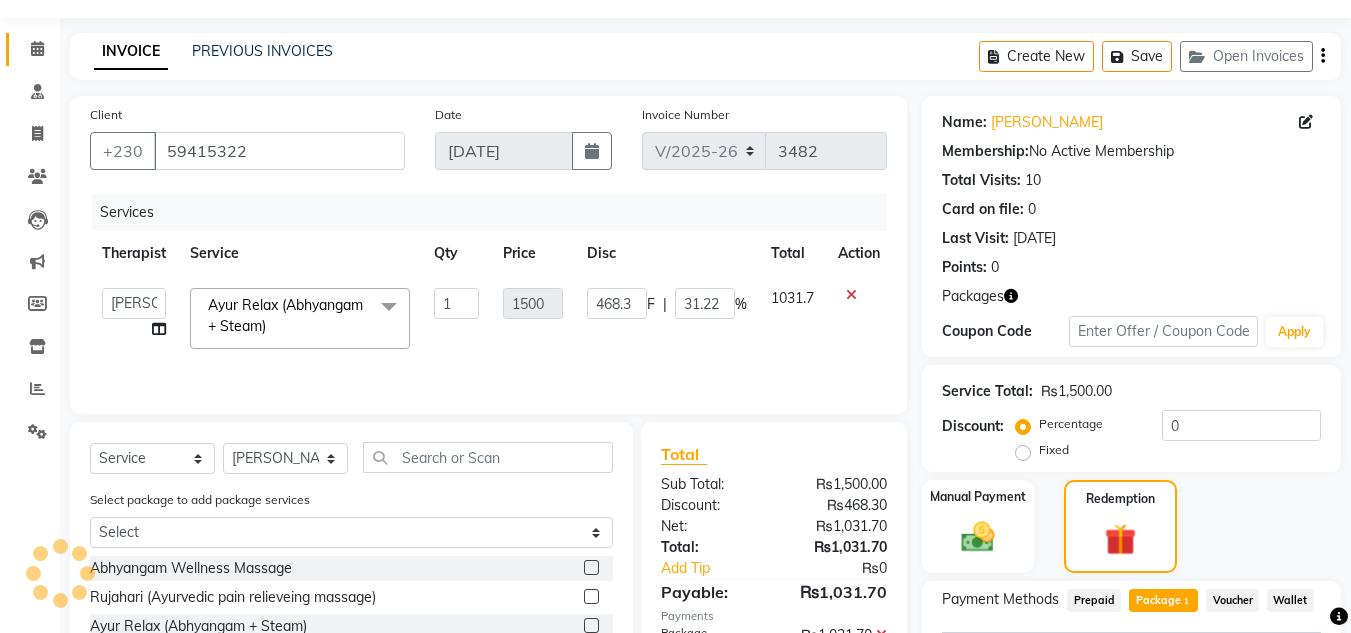 scroll, scrollTop: 59, scrollLeft: 0, axis: vertical 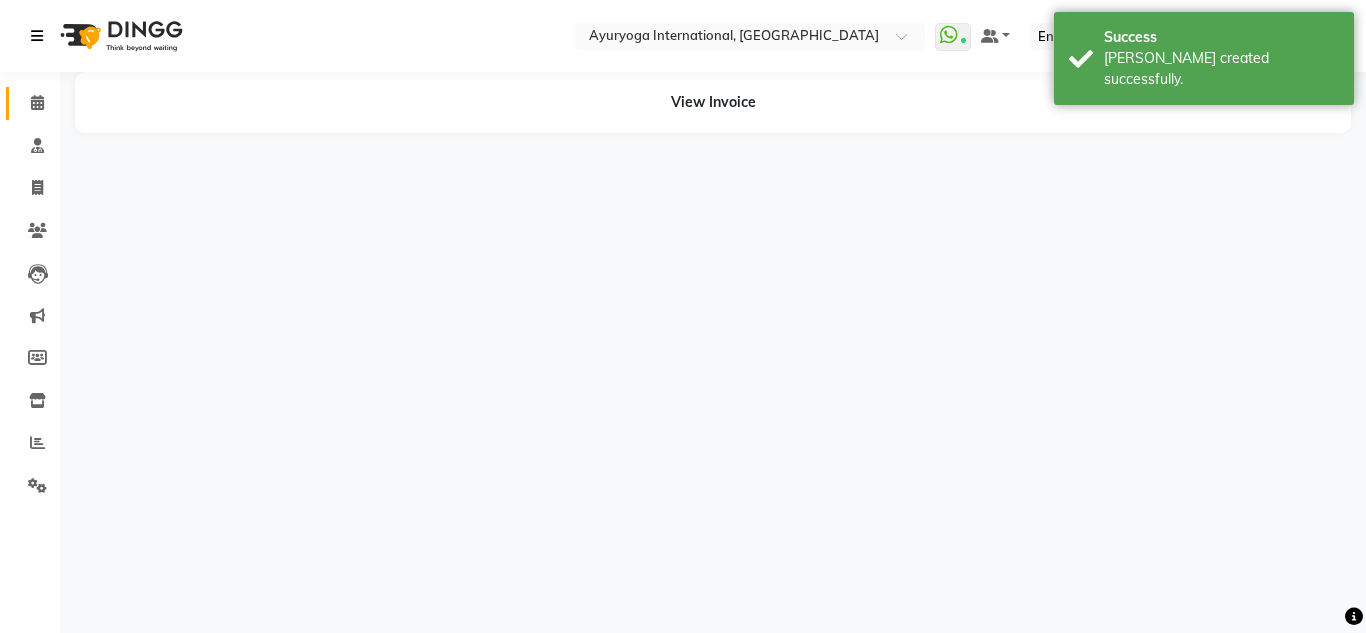 click at bounding box center [37, 36] 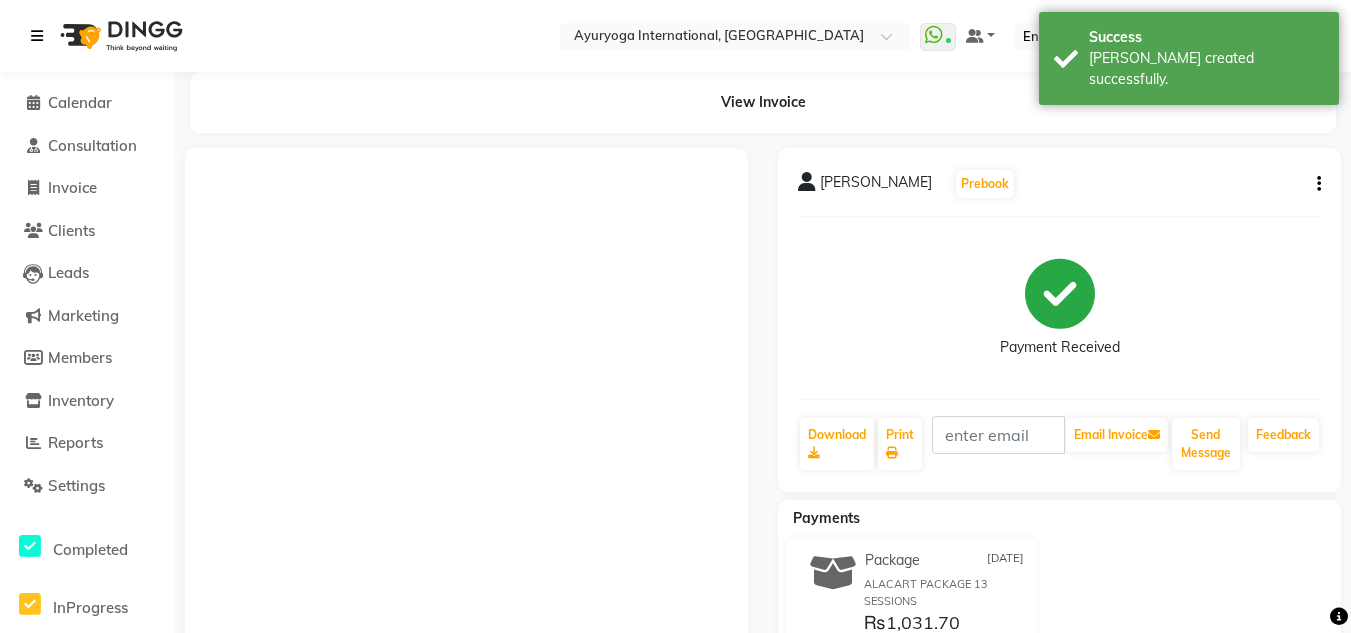 click at bounding box center [37, 36] 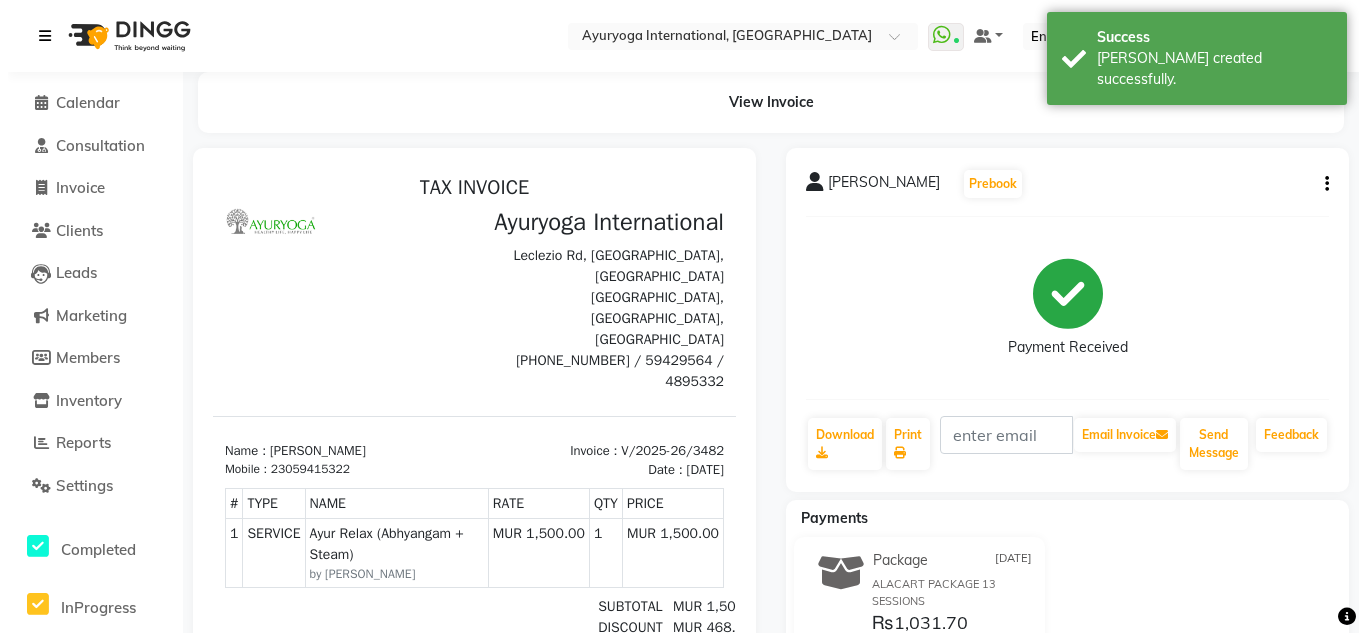 scroll, scrollTop: 0, scrollLeft: 0, axis: both 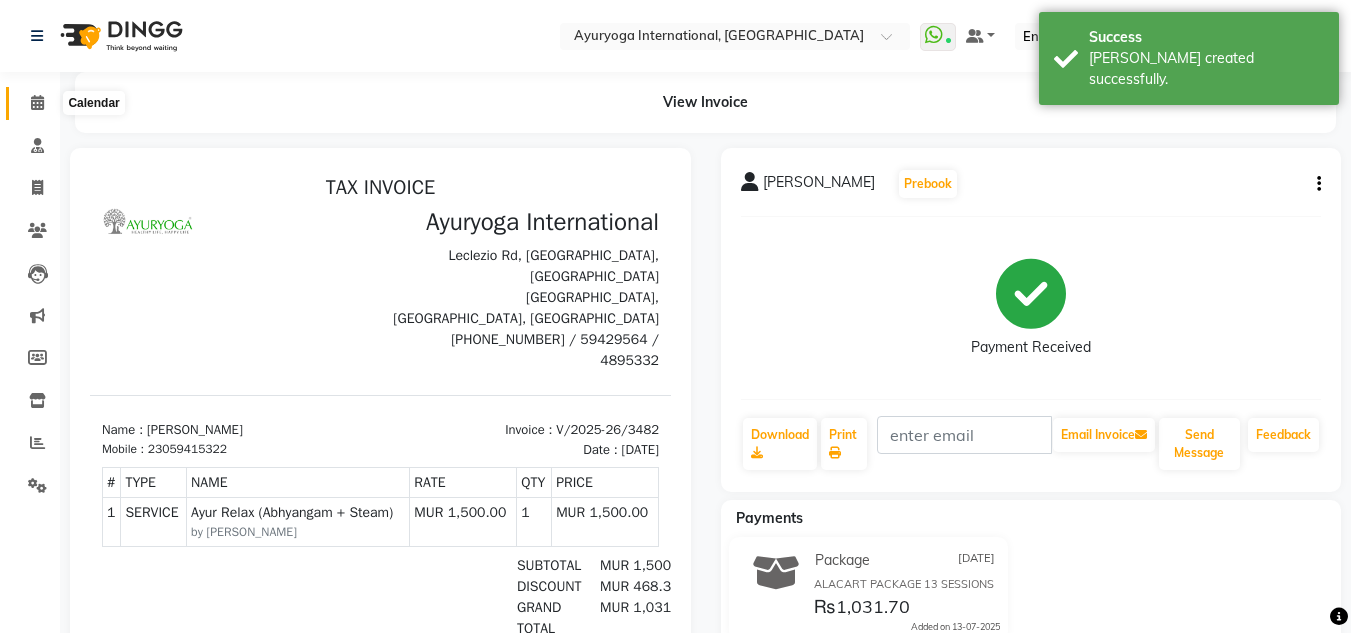 click 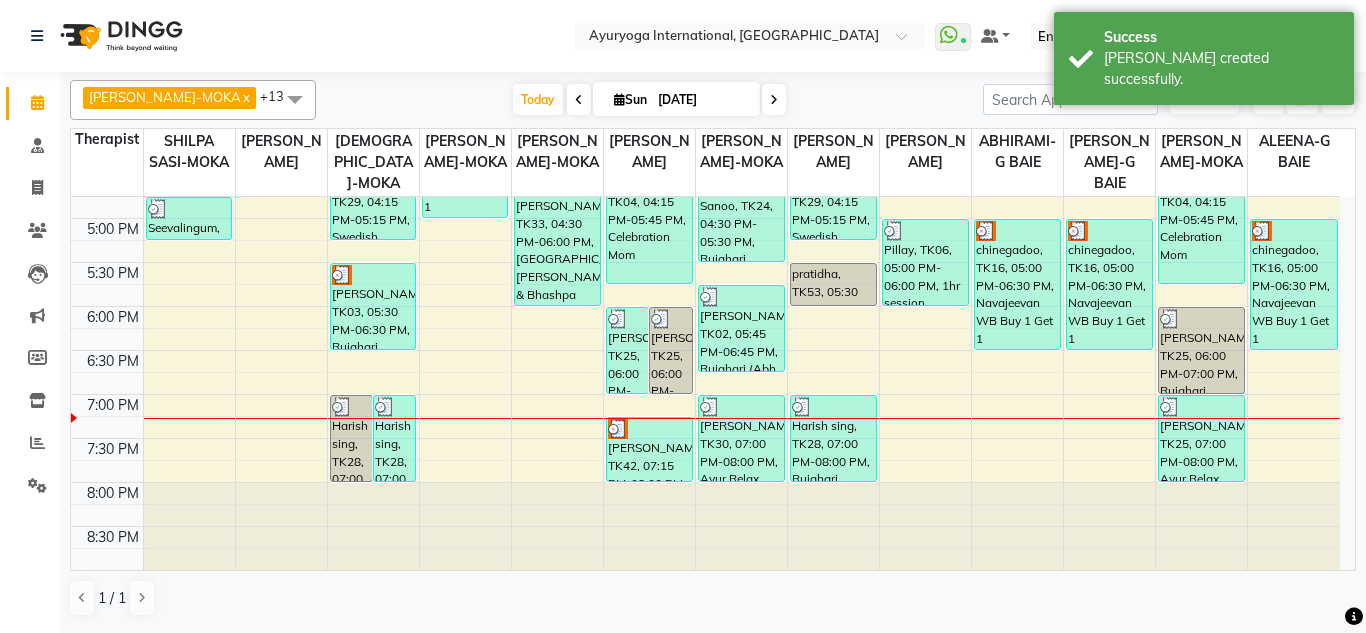 scroll, scrollTop: 758, scrollLeft: 0, axis: vertical 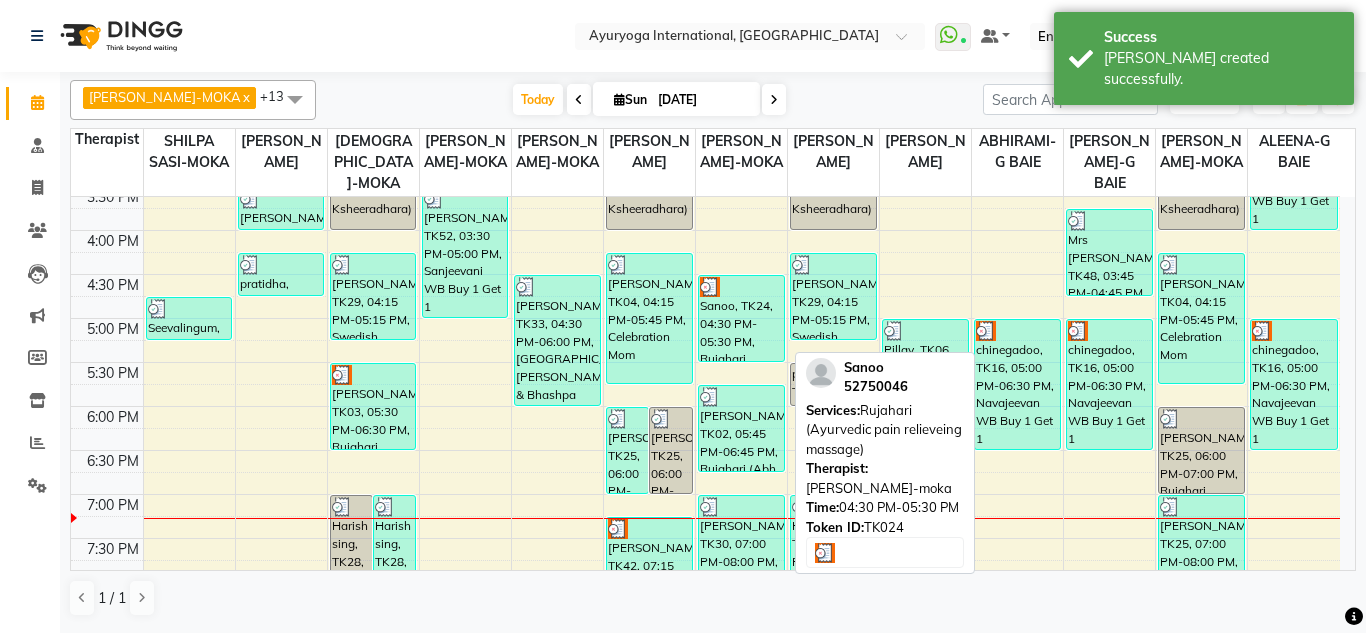 click on "Sanoo, TK24, 04:30 PM-05:30 PM, Rujahari (Ayurvedic pain relieveing massage)" at bounding box center (741, 318) 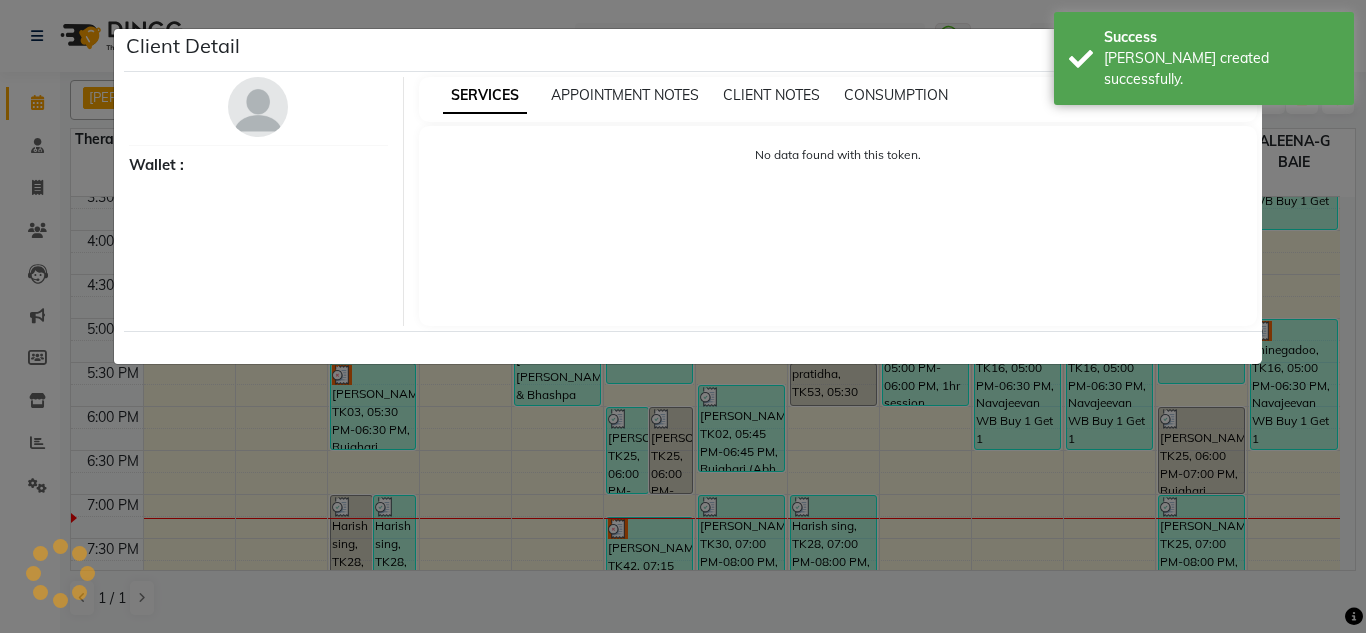 select on "3" 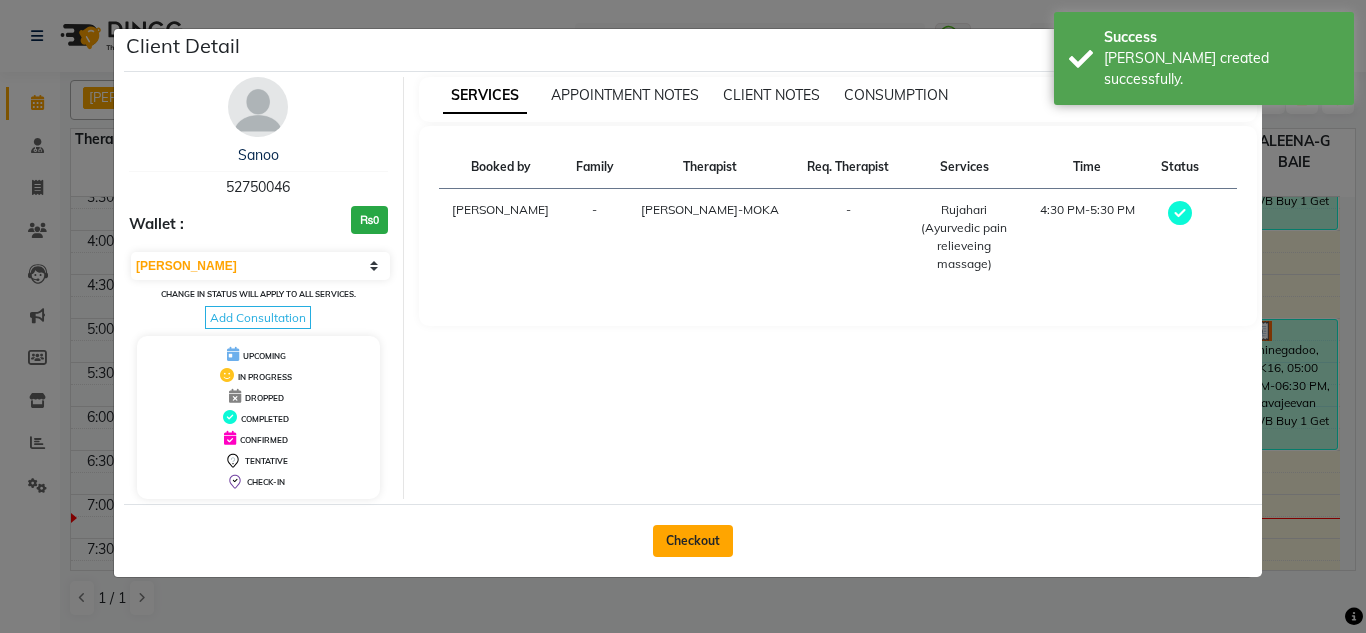 click on "Checkout" 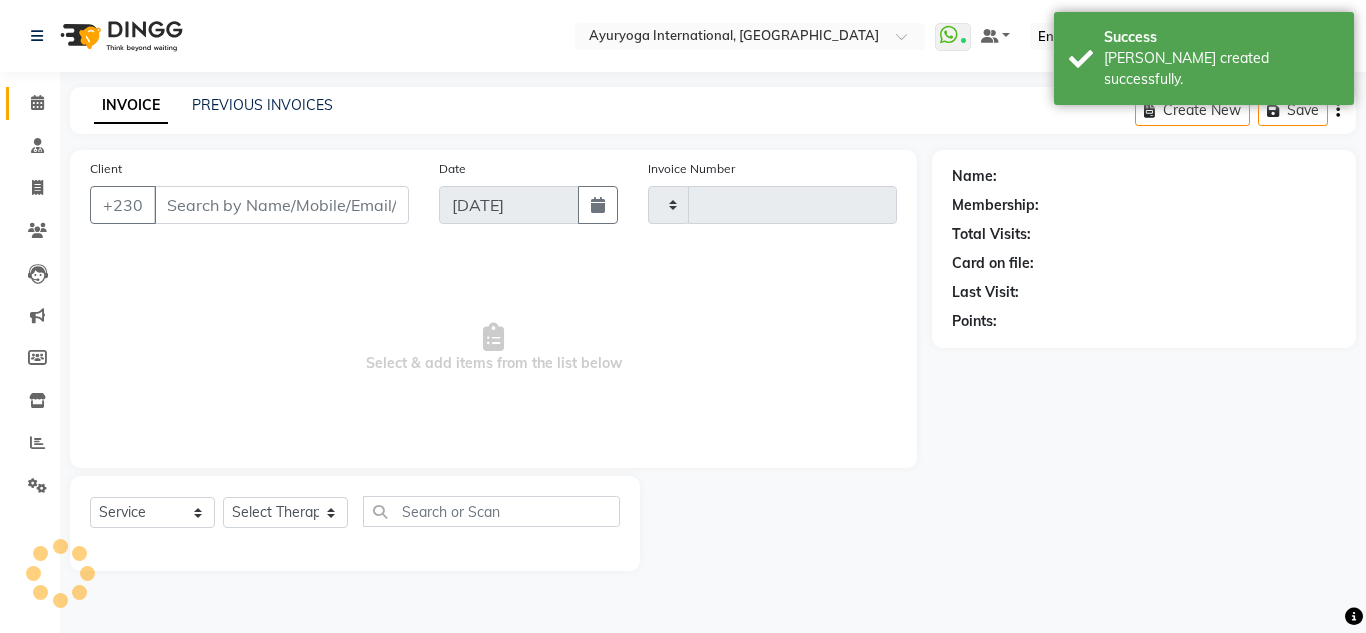 type on "3483" 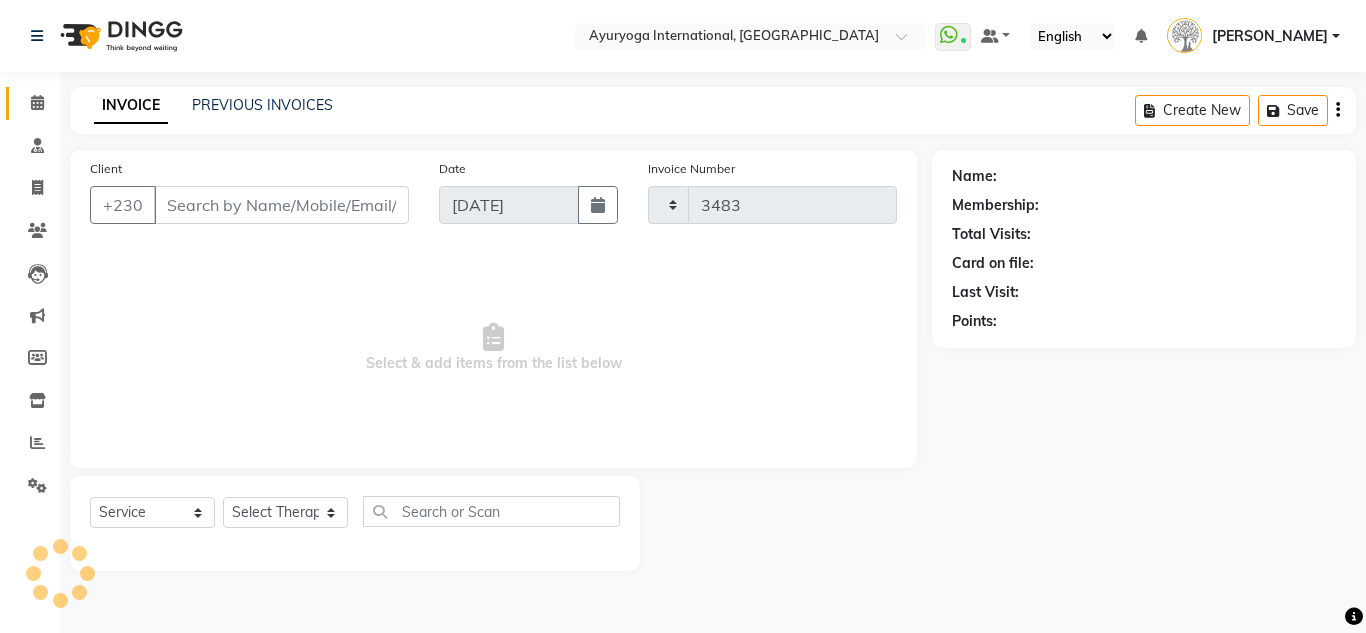 select on "730" 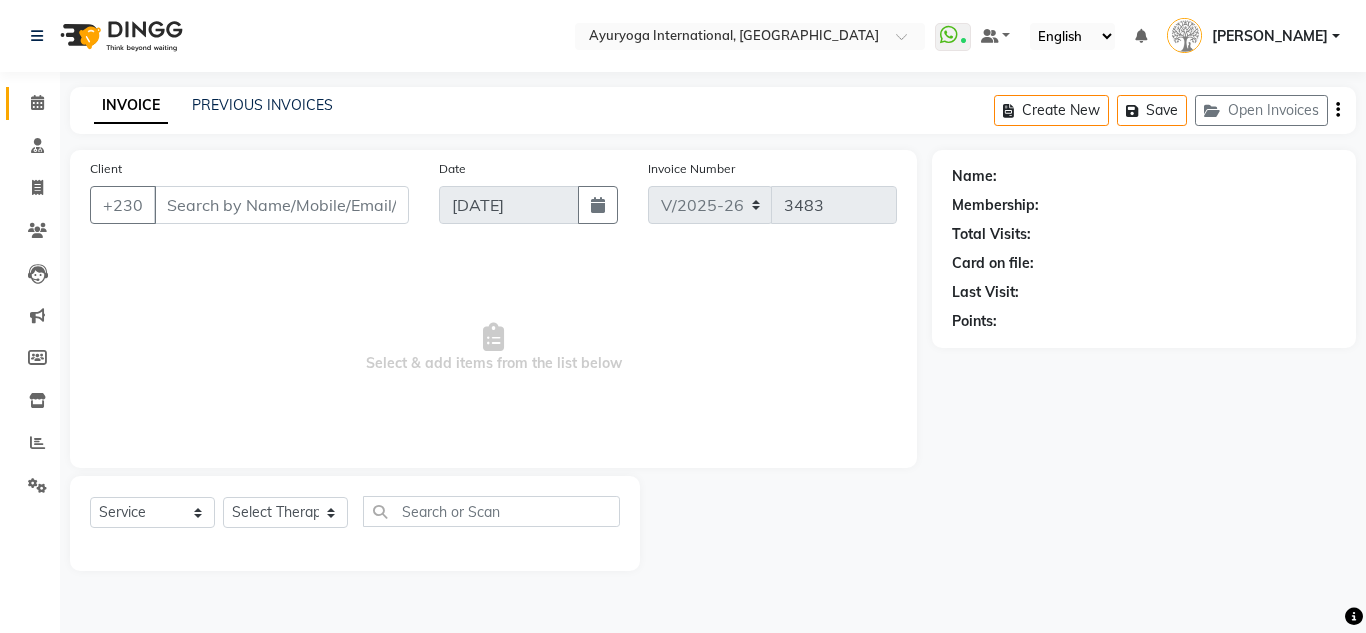 type on "52750046" 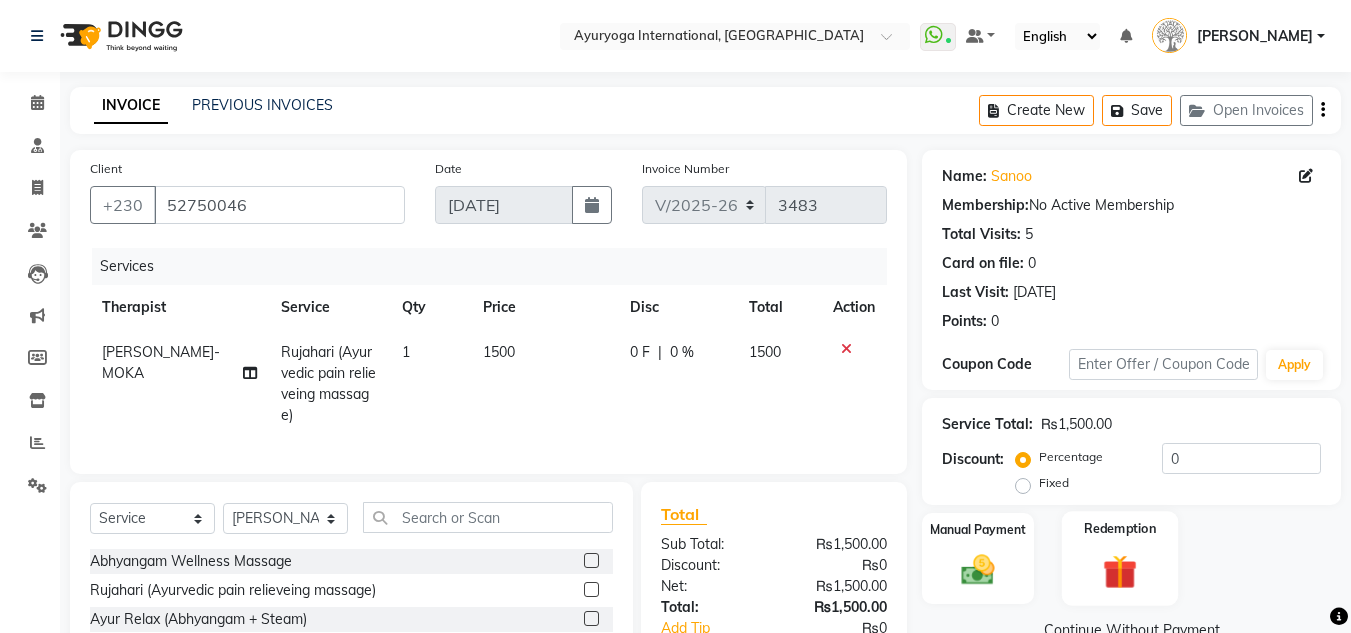 click 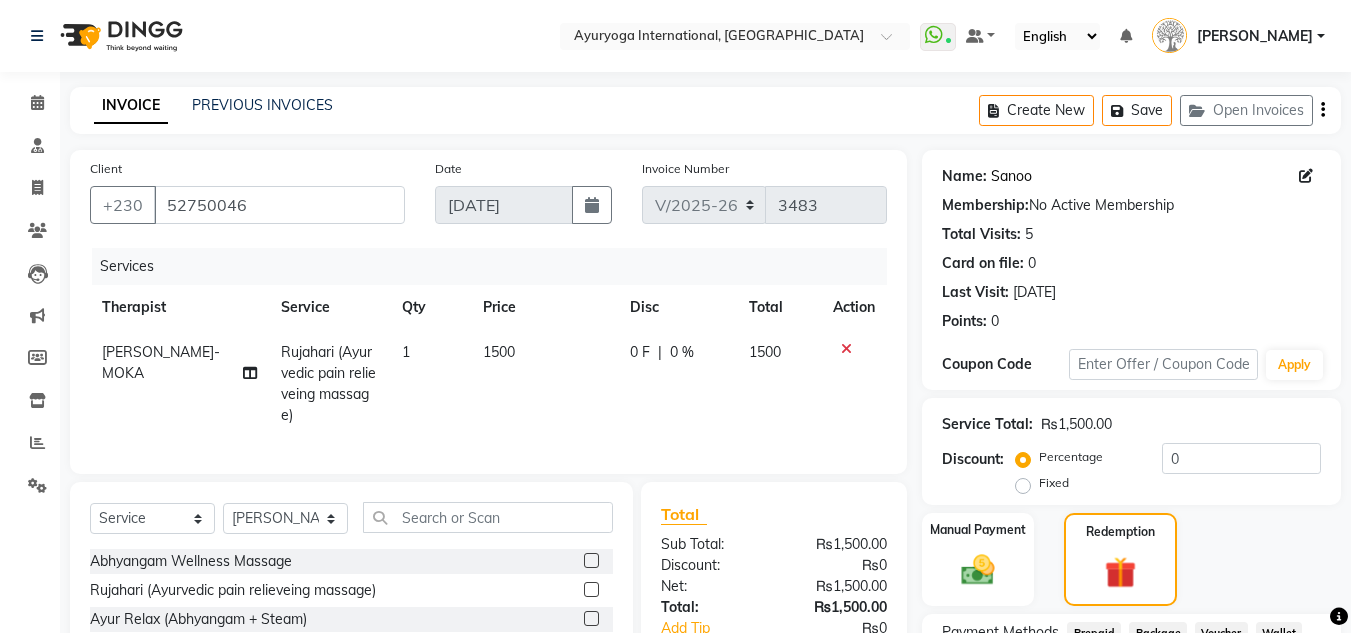 click on "Sanoo" 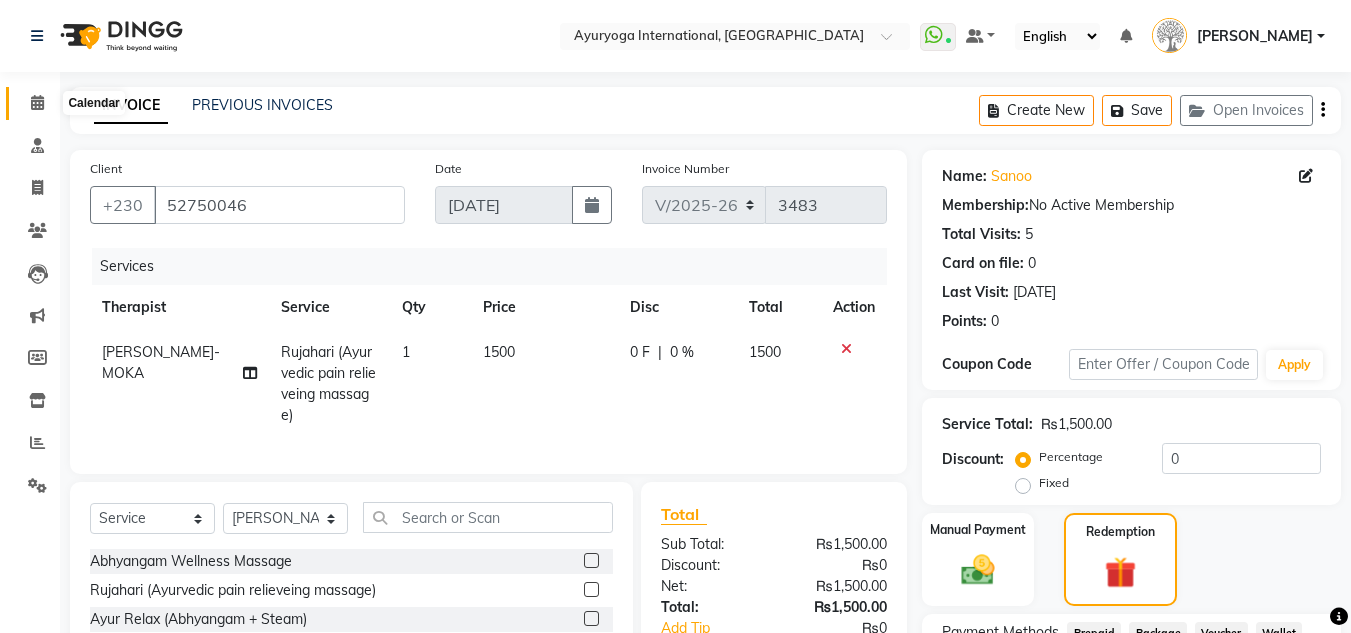 click 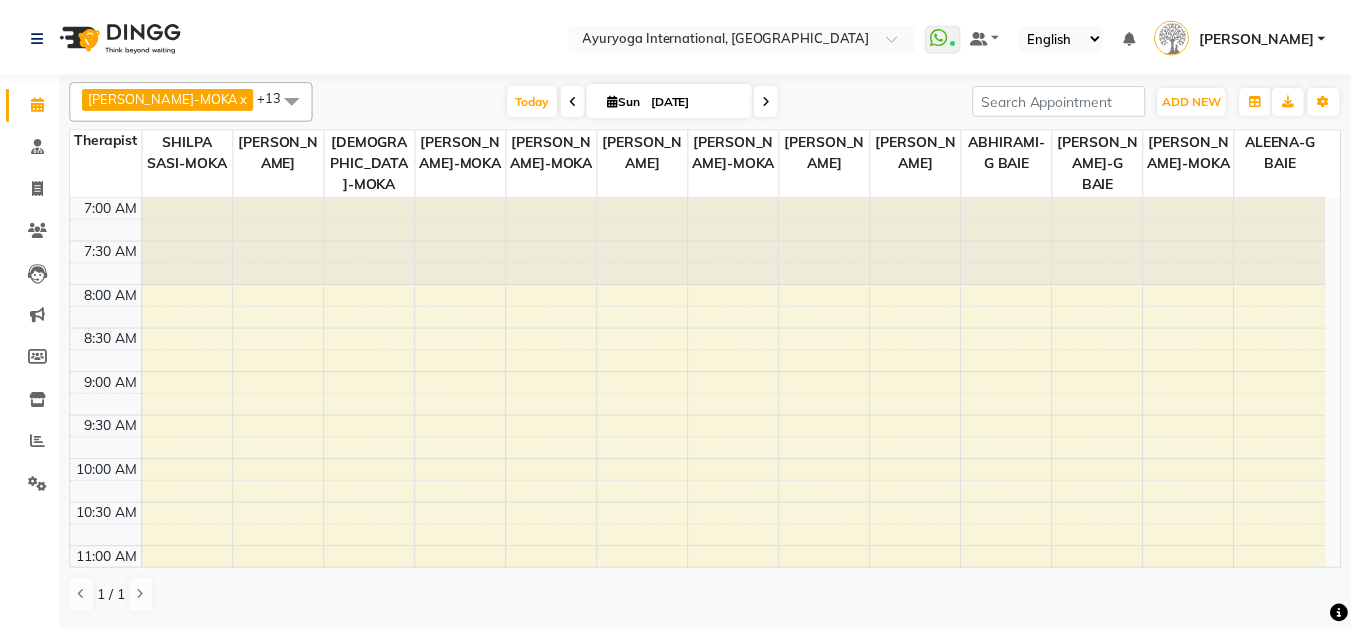 scroll, scrollTop: 0, scrollLeft: 0, axis: both 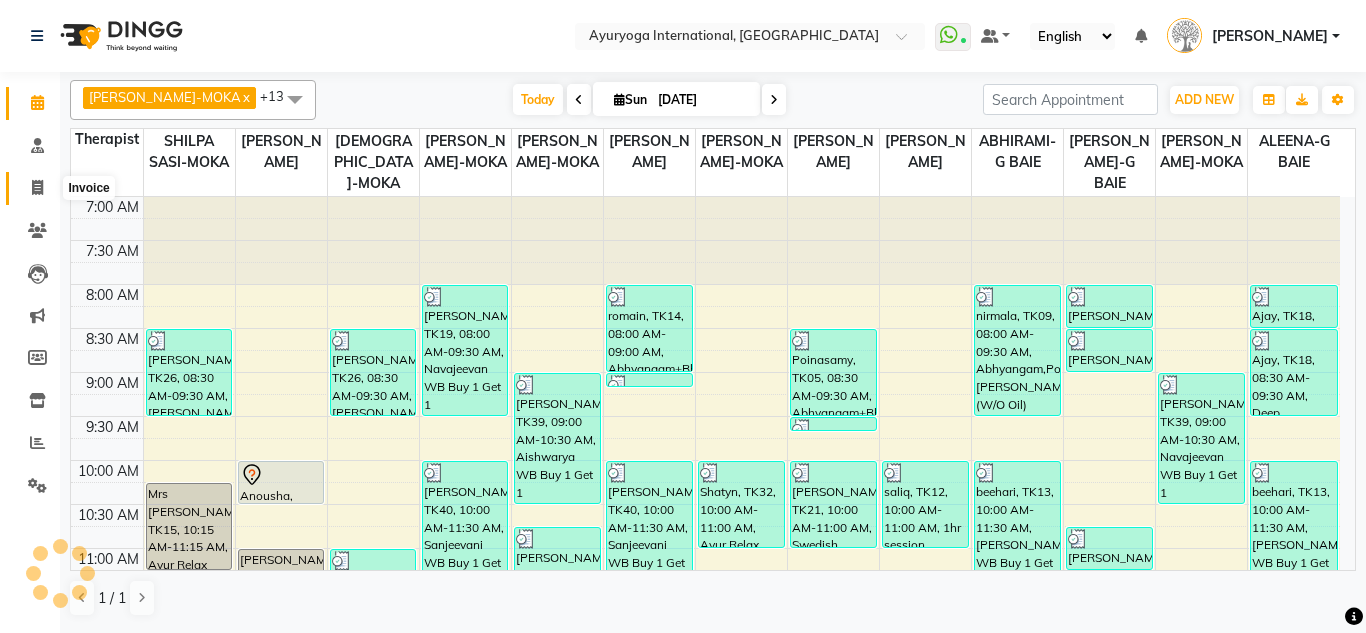 click 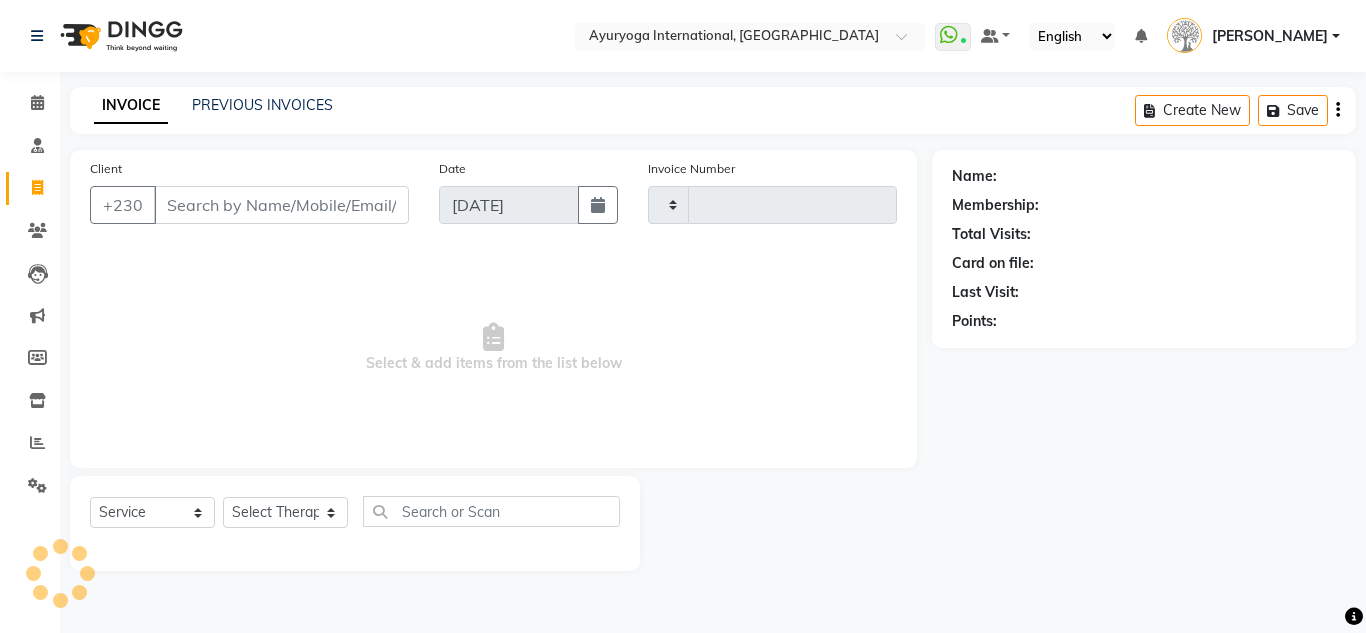 type on "3483" 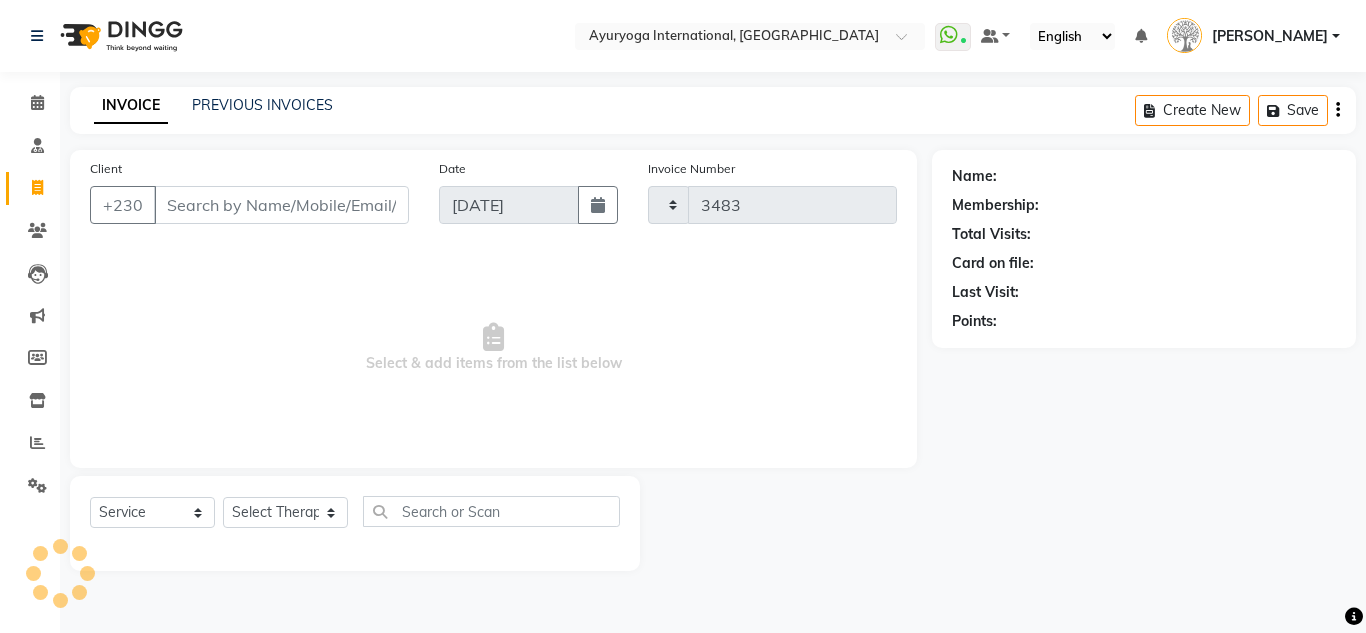 select on "730" 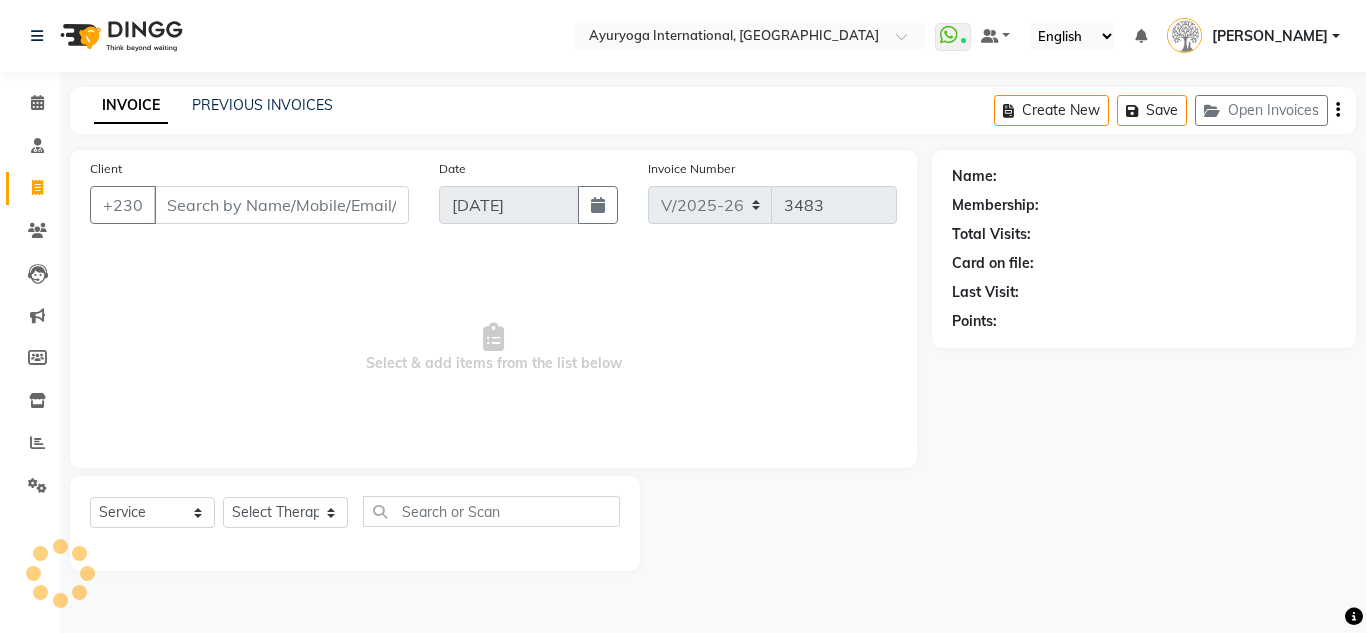 click on "INVOICE PREVIOUS INVOICES Create New   Save   Open Invoices" 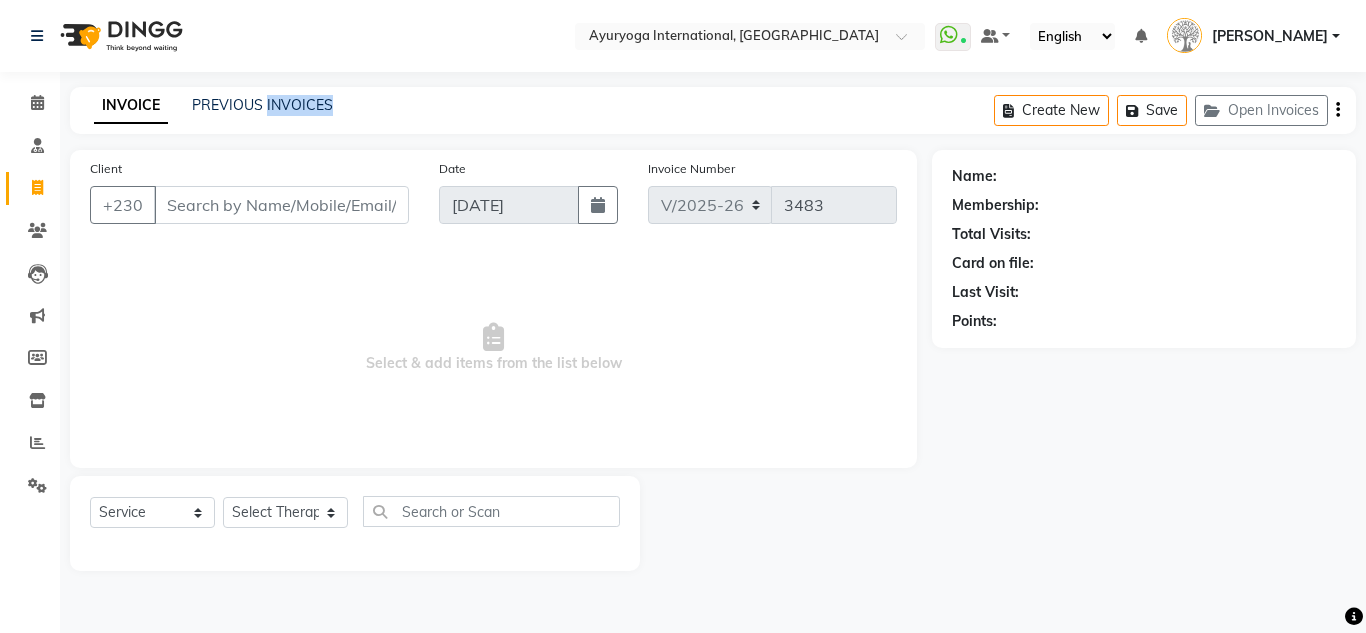 click on "INVOICE PREVIOUS INVOICES Create New   Save   Open Invoices" 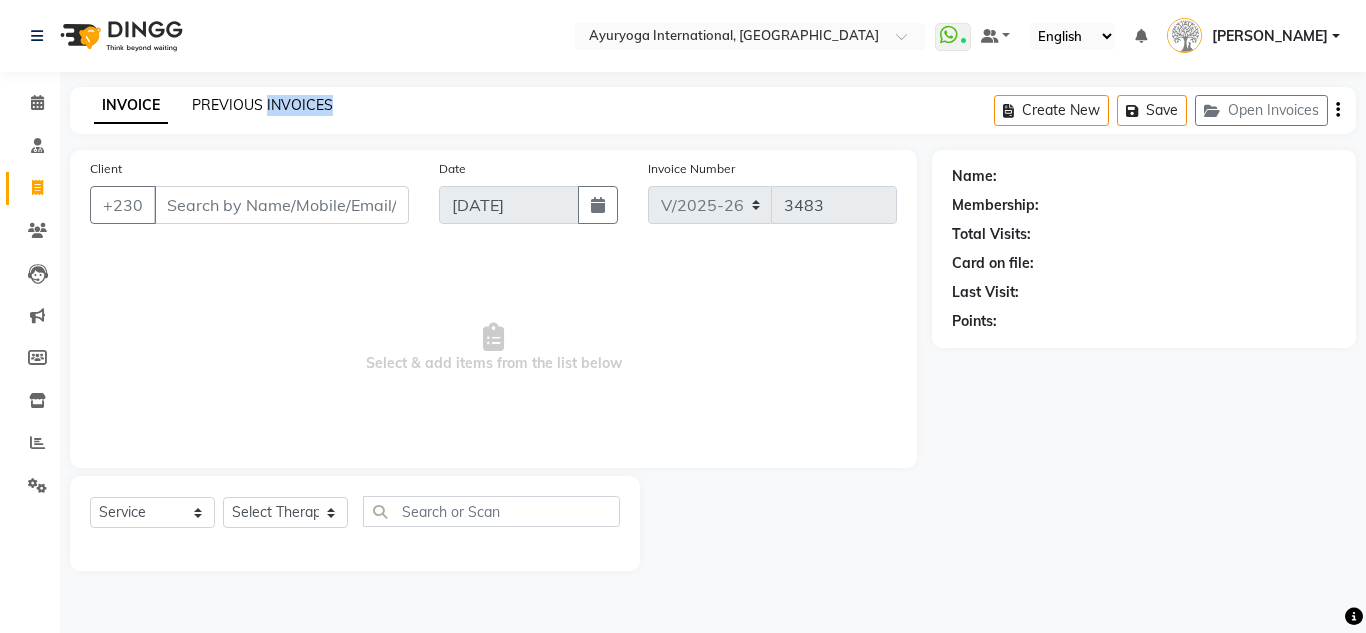 click on "PREVIOUS INVOICES" 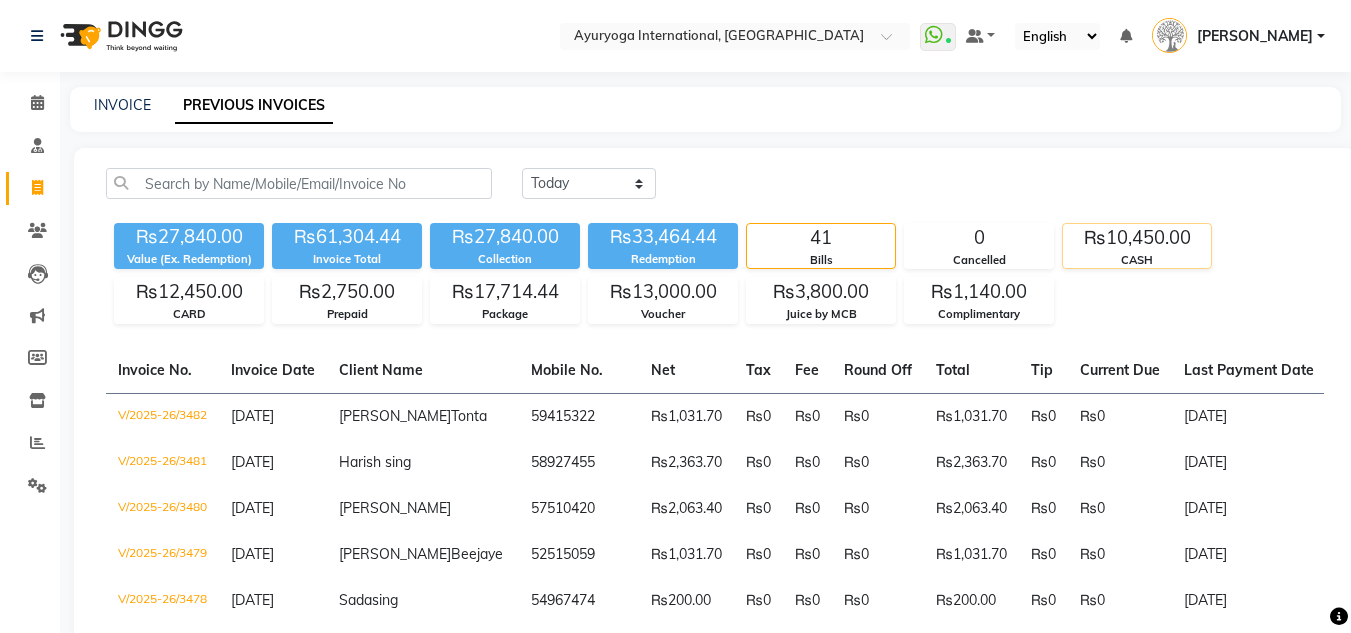 click on "CASH" 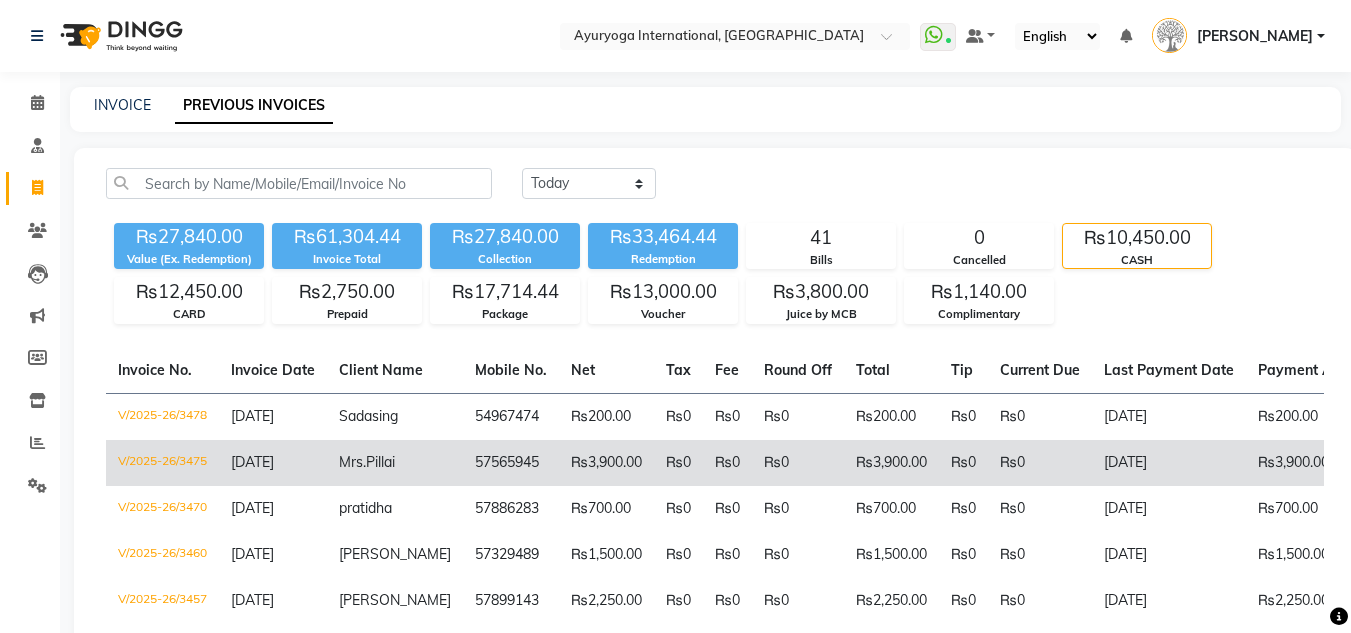 scroll, scrollTop: 207, scrollLeft: 0, axis: vertical 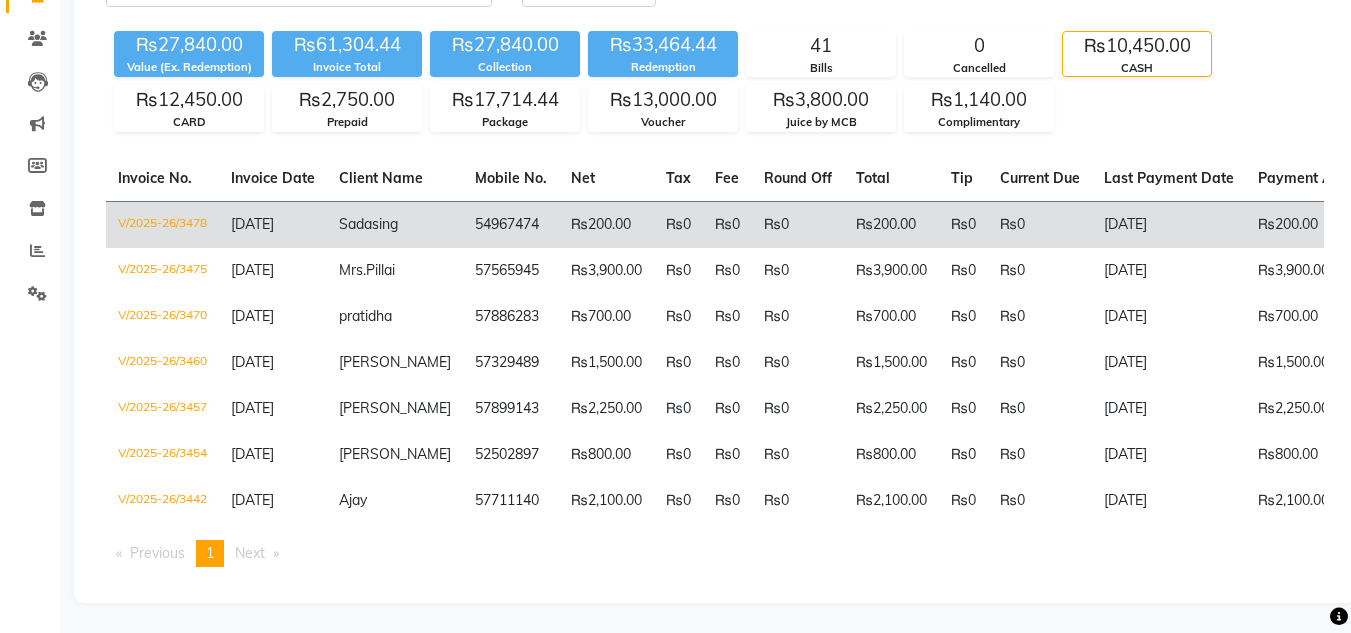 click on "Sadasing" 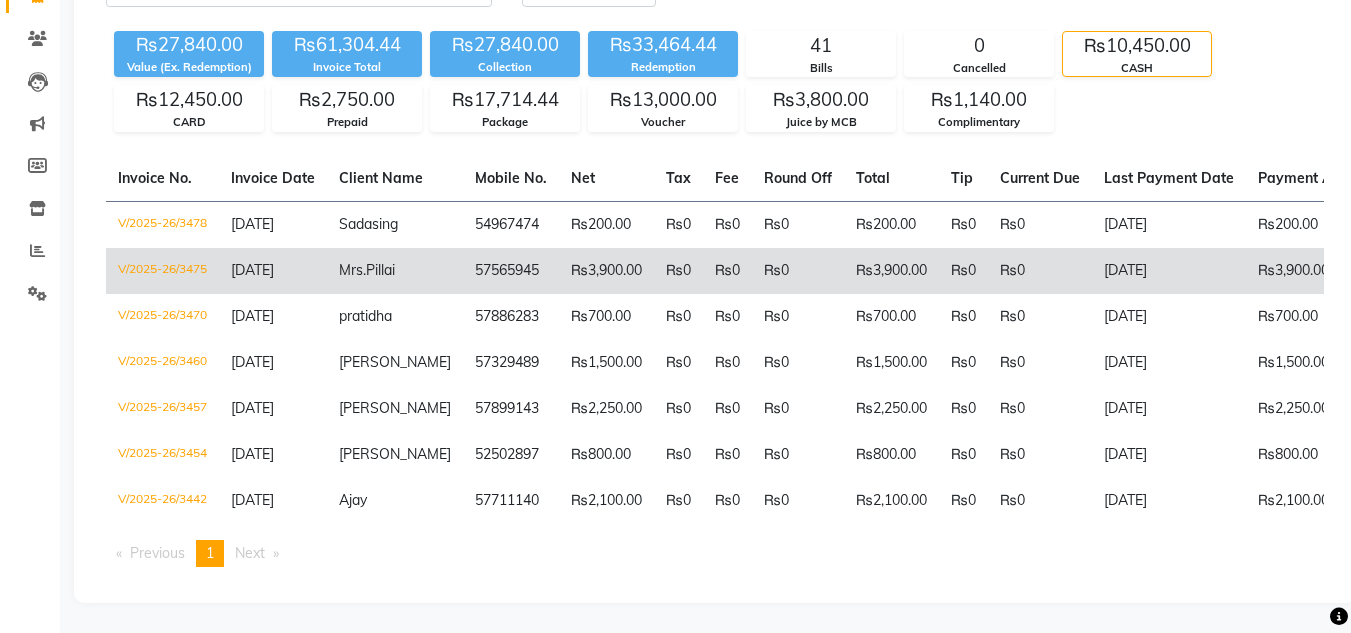 click on "Mrs.  Pillai" 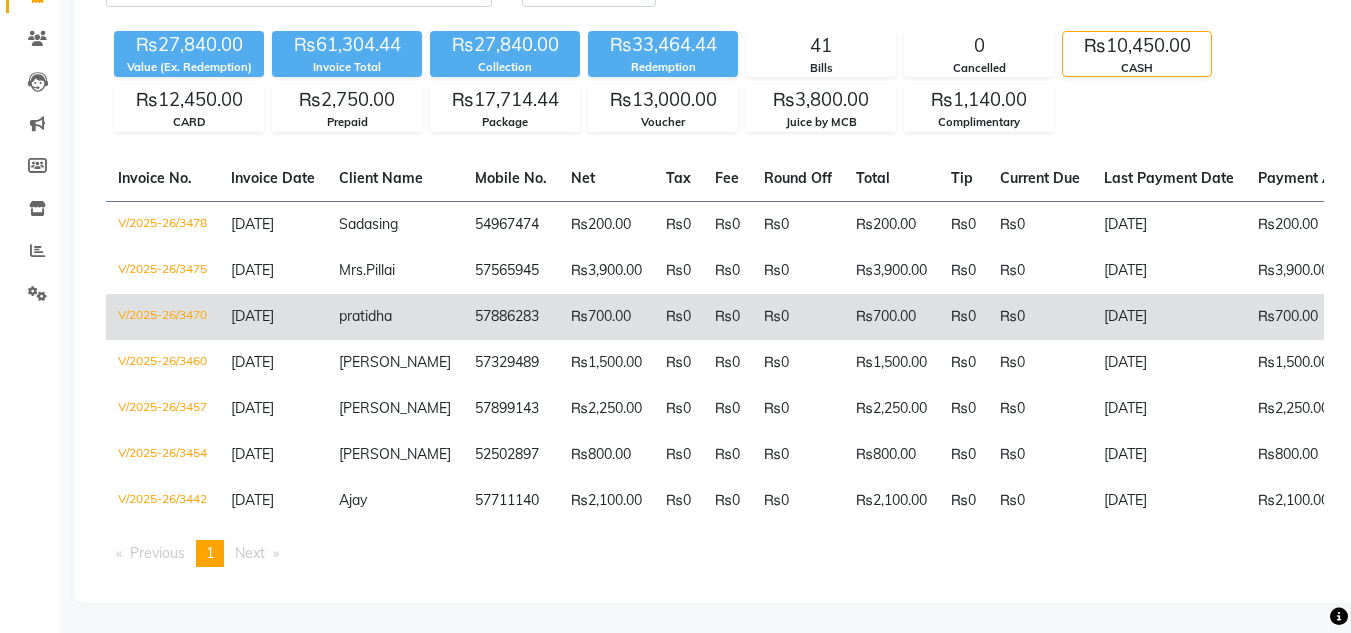 click on "57886283" 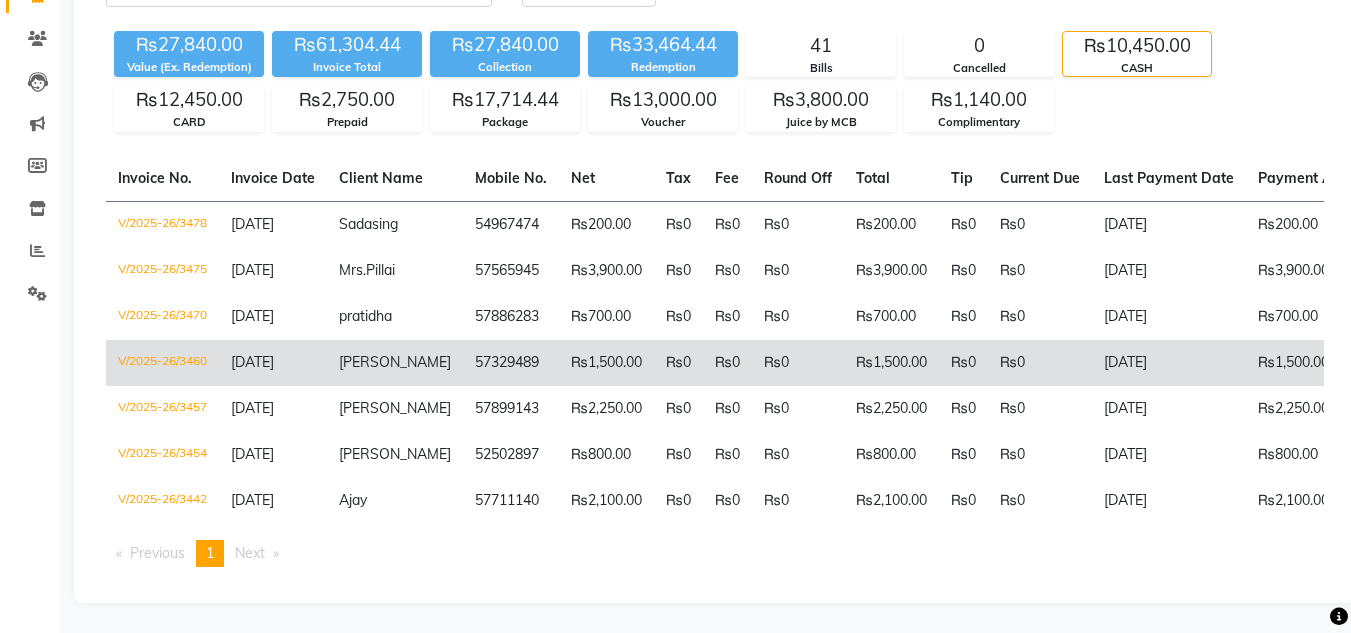click on "57329489" 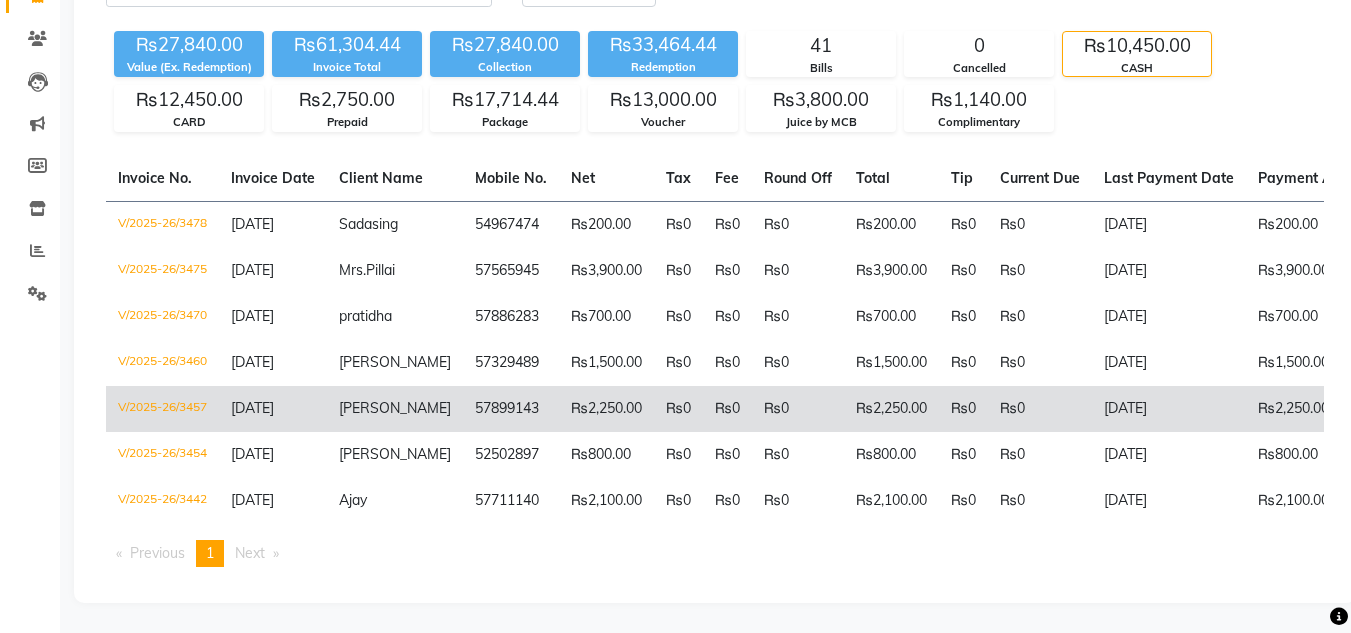 click on "Uttam" 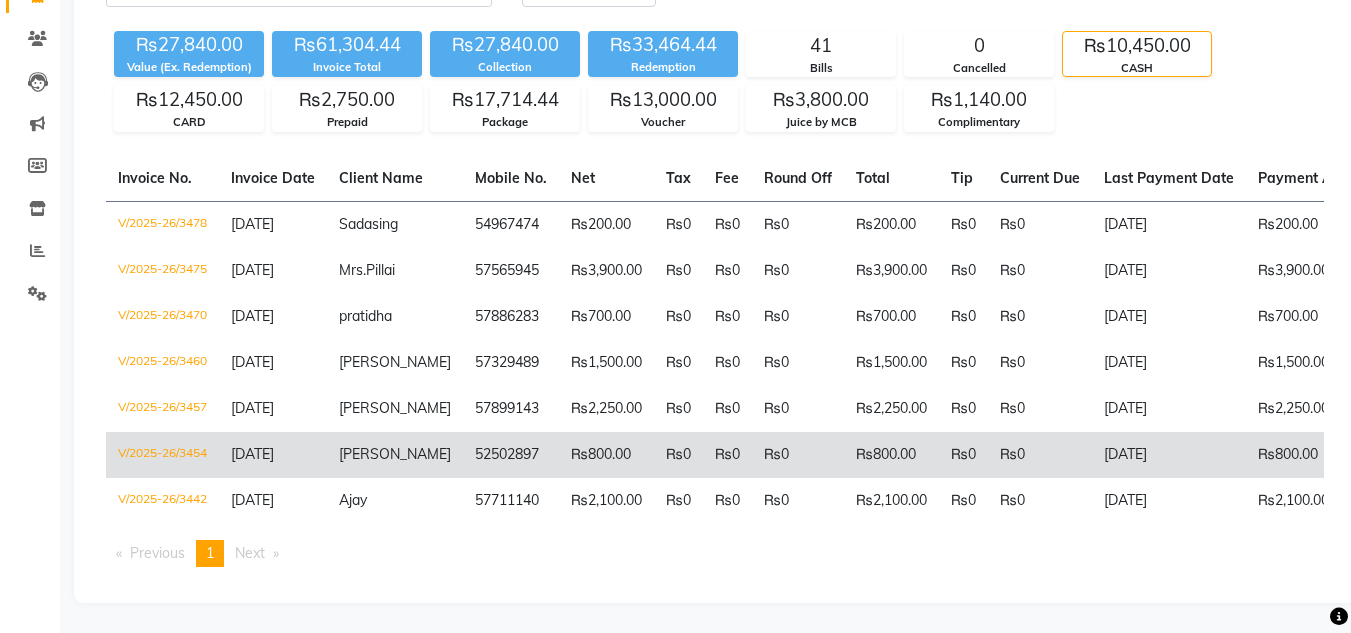 click on "shaiz" 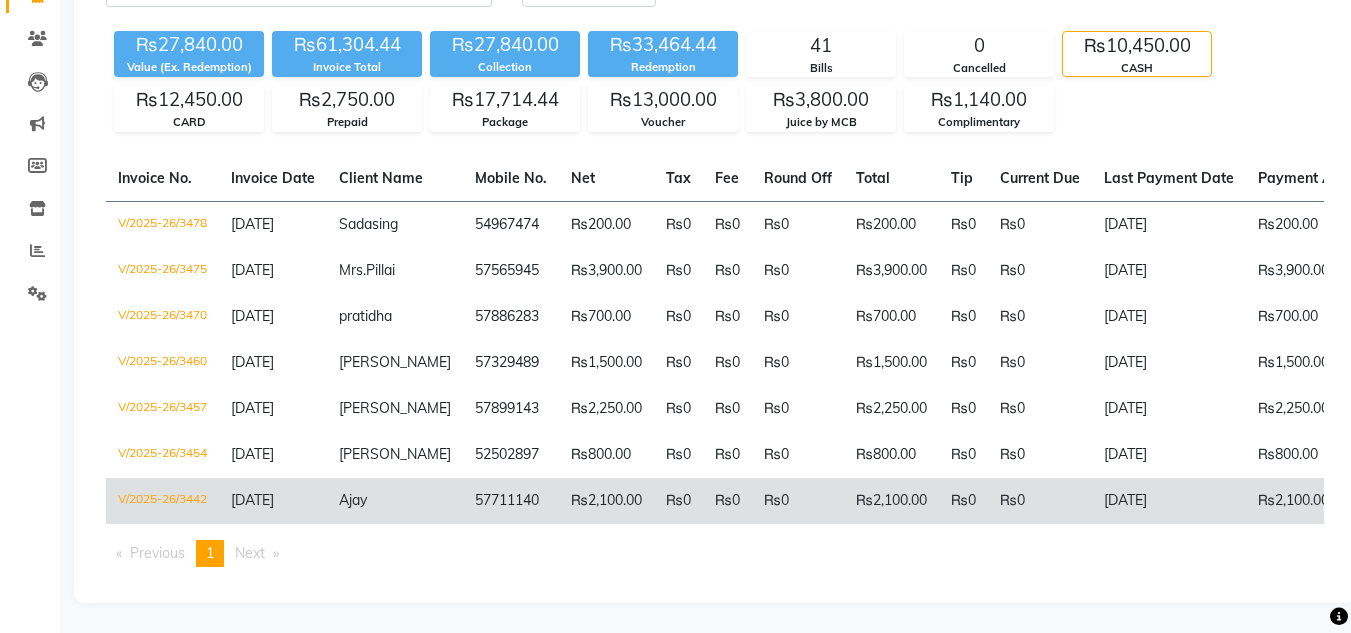 click on "Ajay" 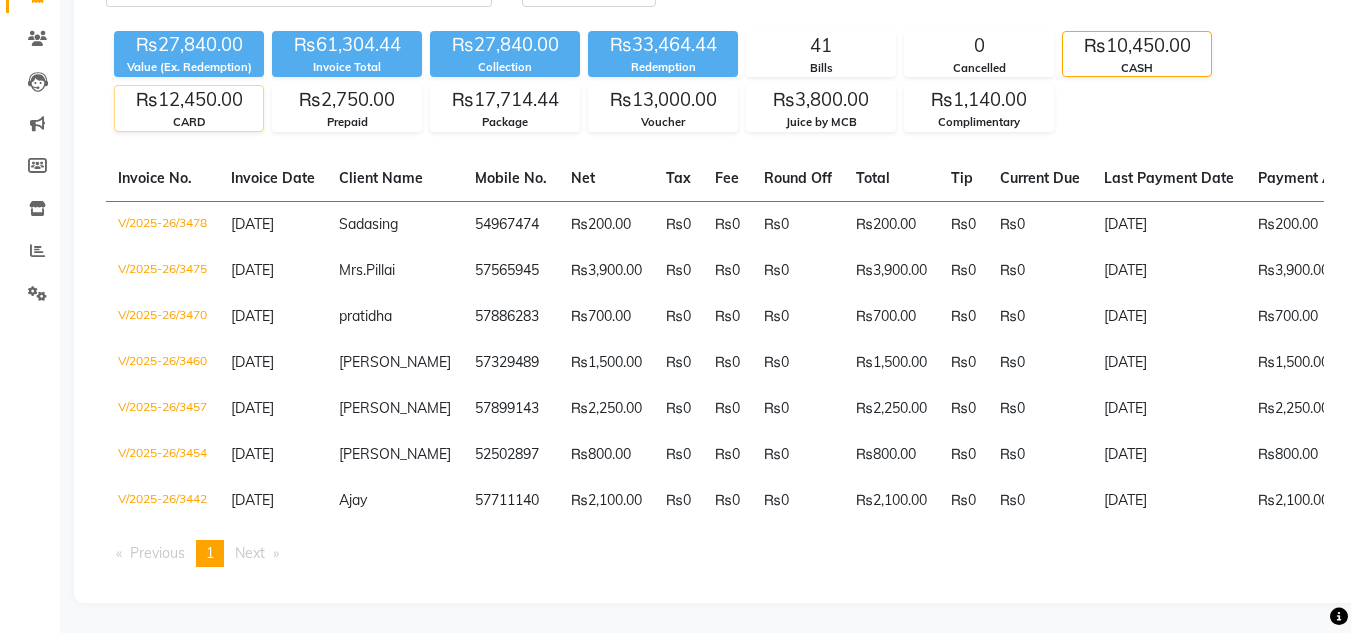 click on "₨12,450.00" 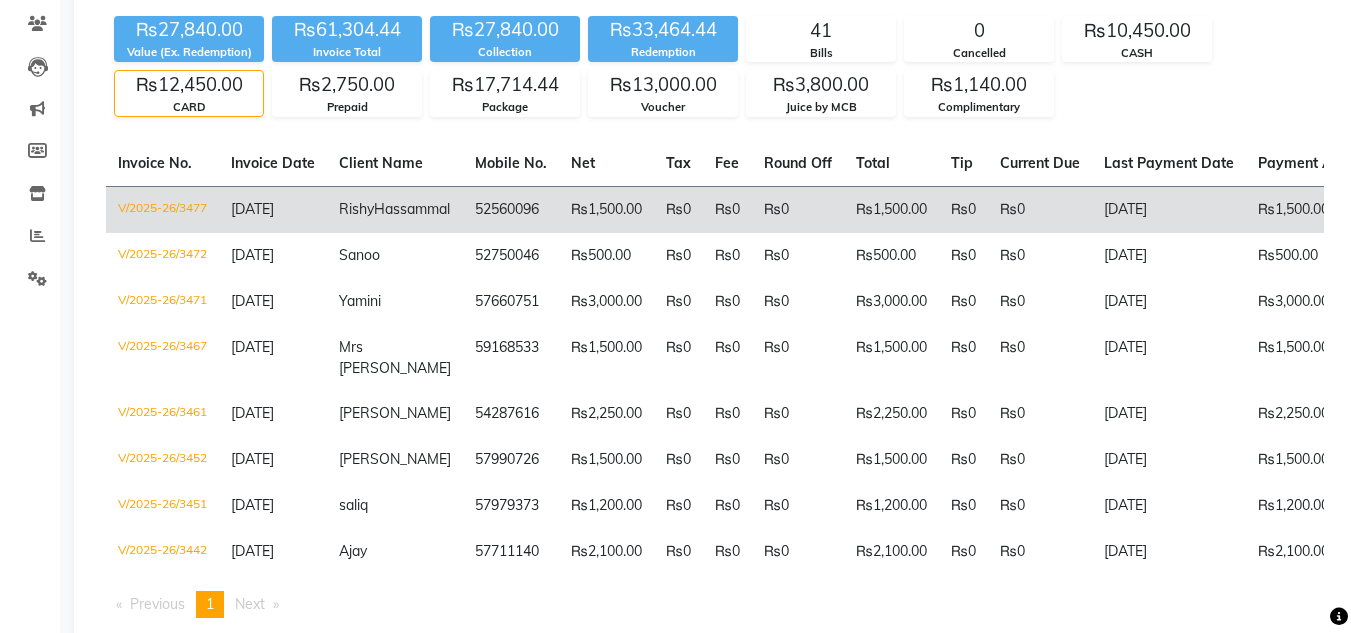 click on "[DATE]" 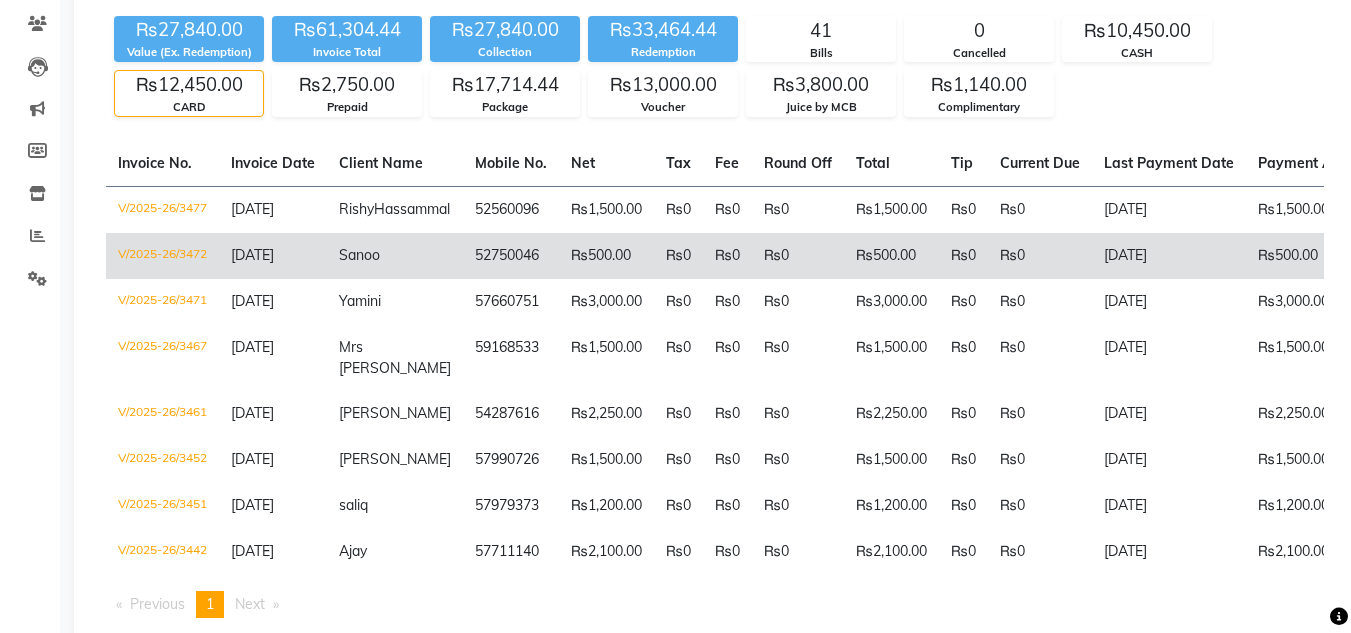 click on "[DATE]" 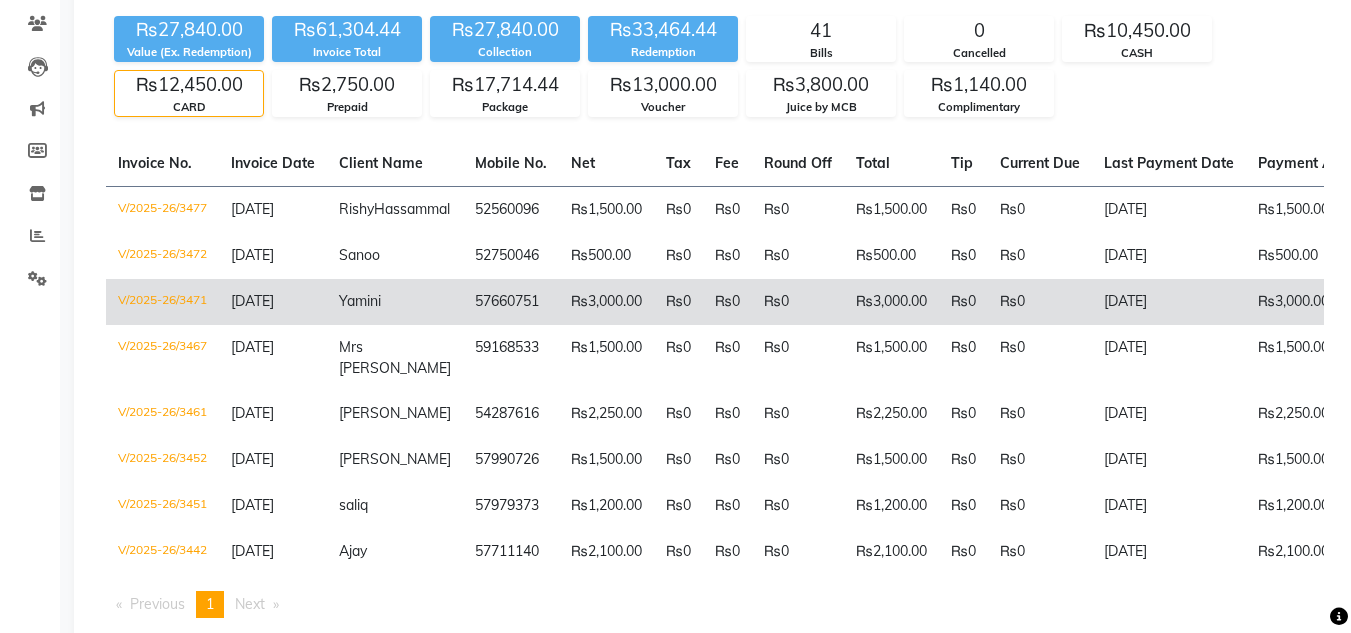 click on "[DATE]" 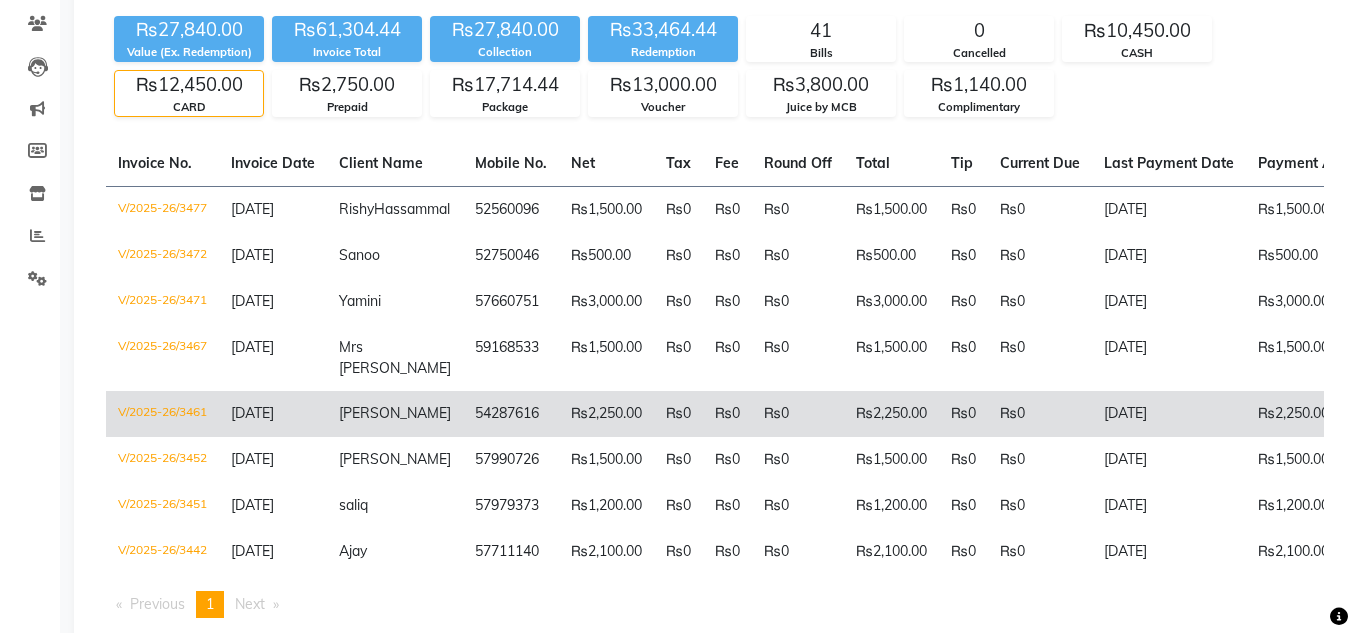 click on "[DATE]" 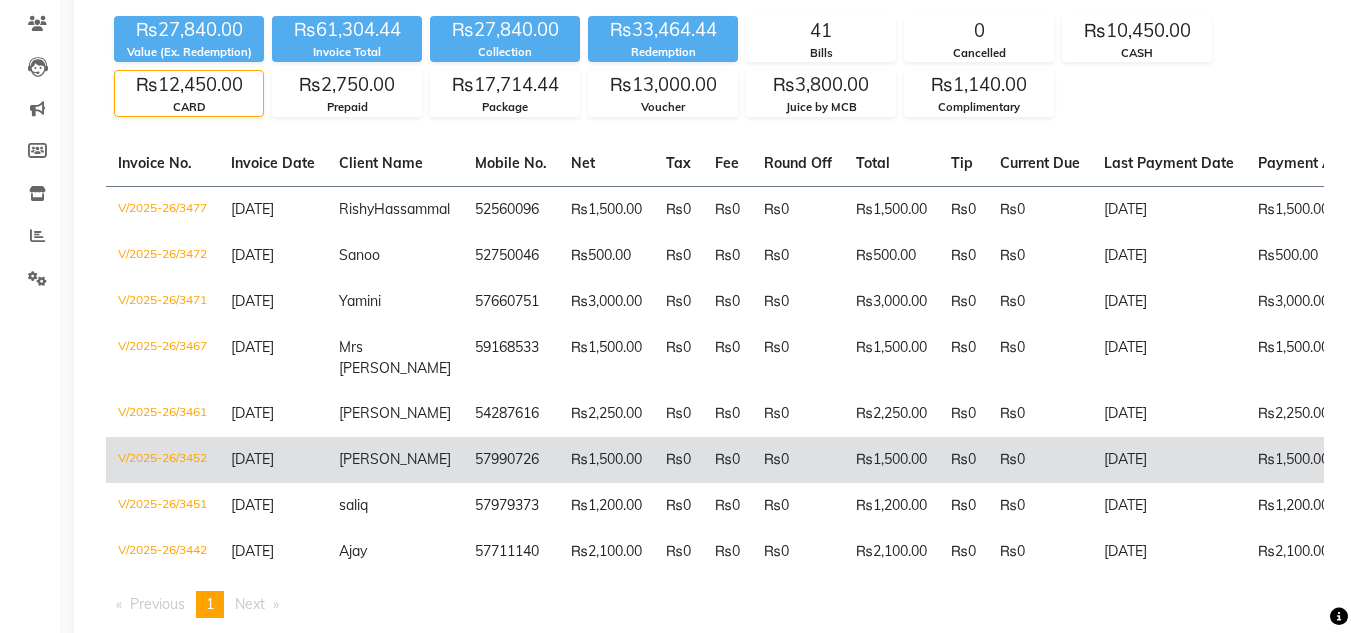 click on "Sheila" 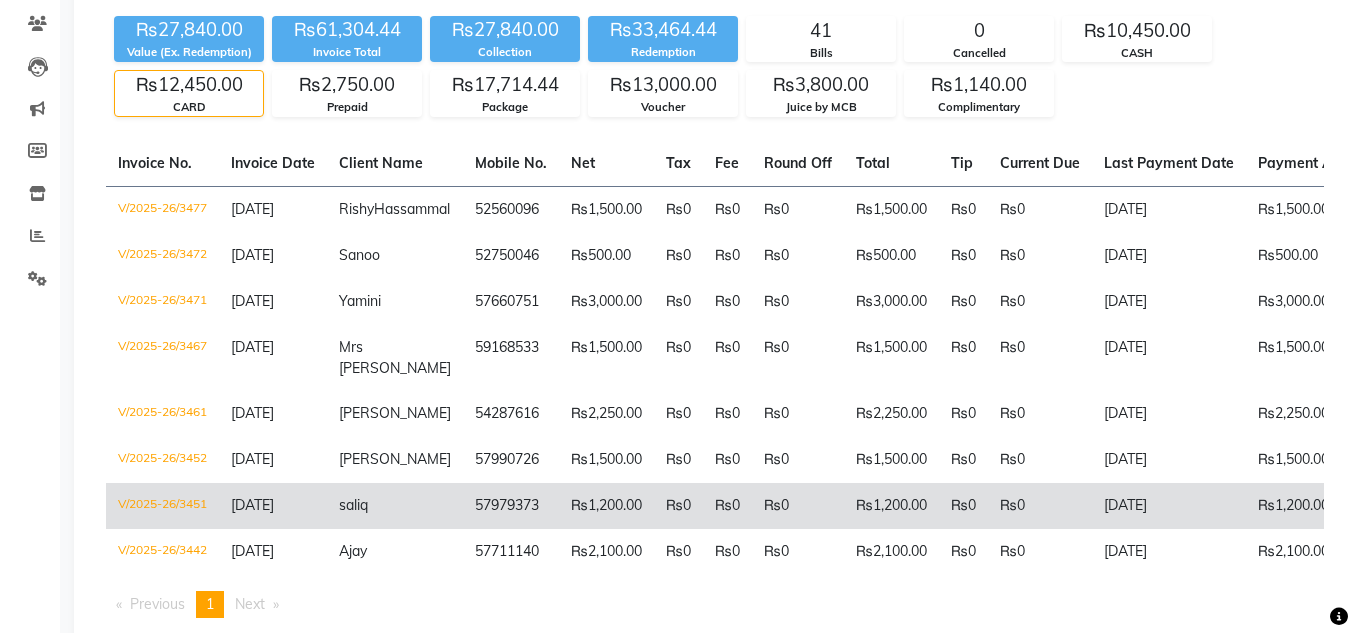 click on "saliq" 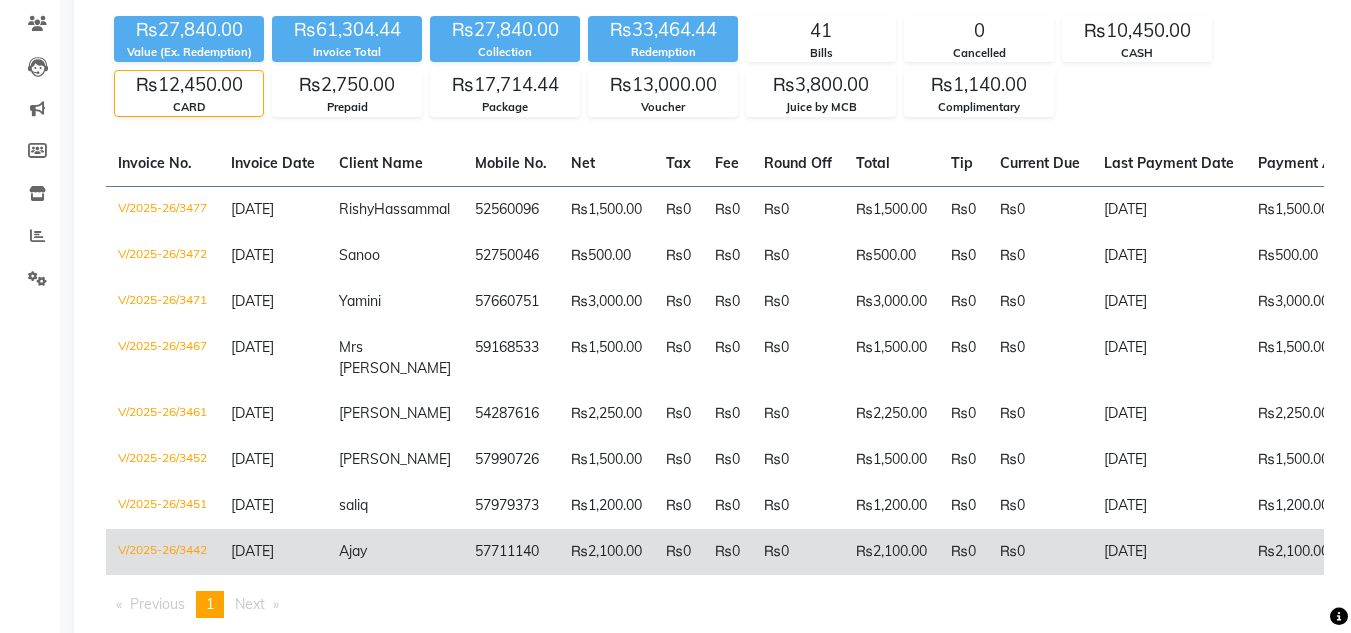 click on "Ajay" 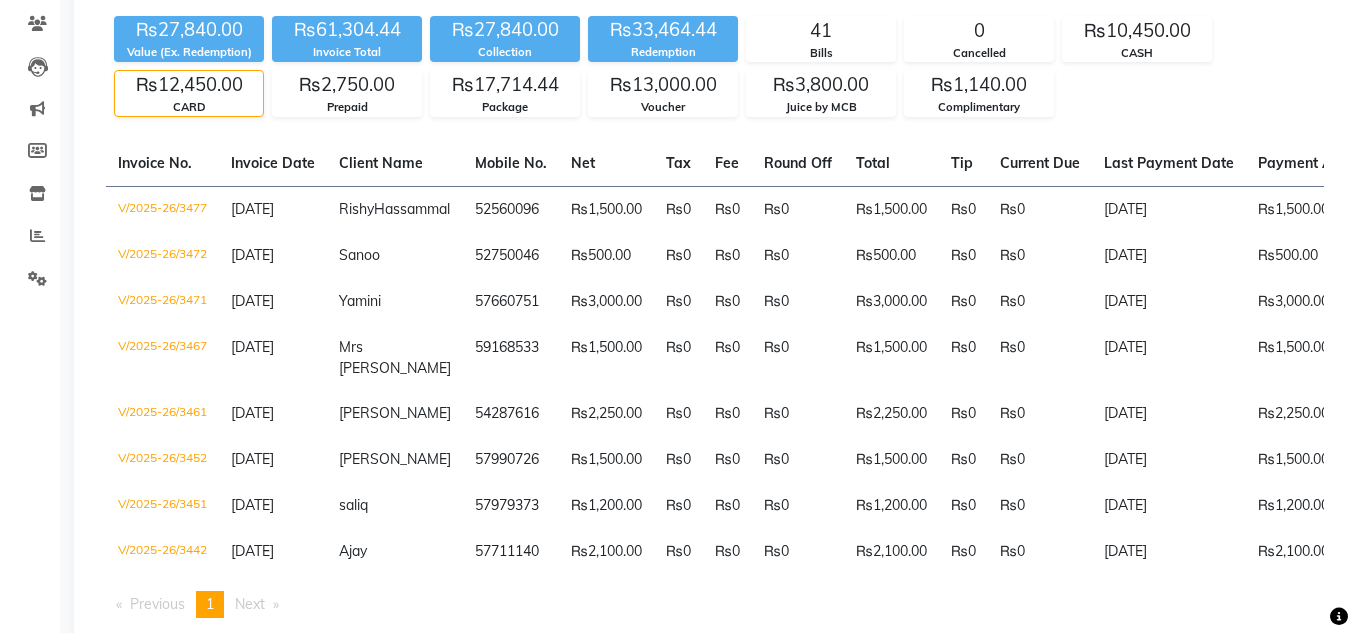drag, startPoint x: 359, startPoint y: 572, endPoint x: 209, endPoint y: 71, distance: 522.9732 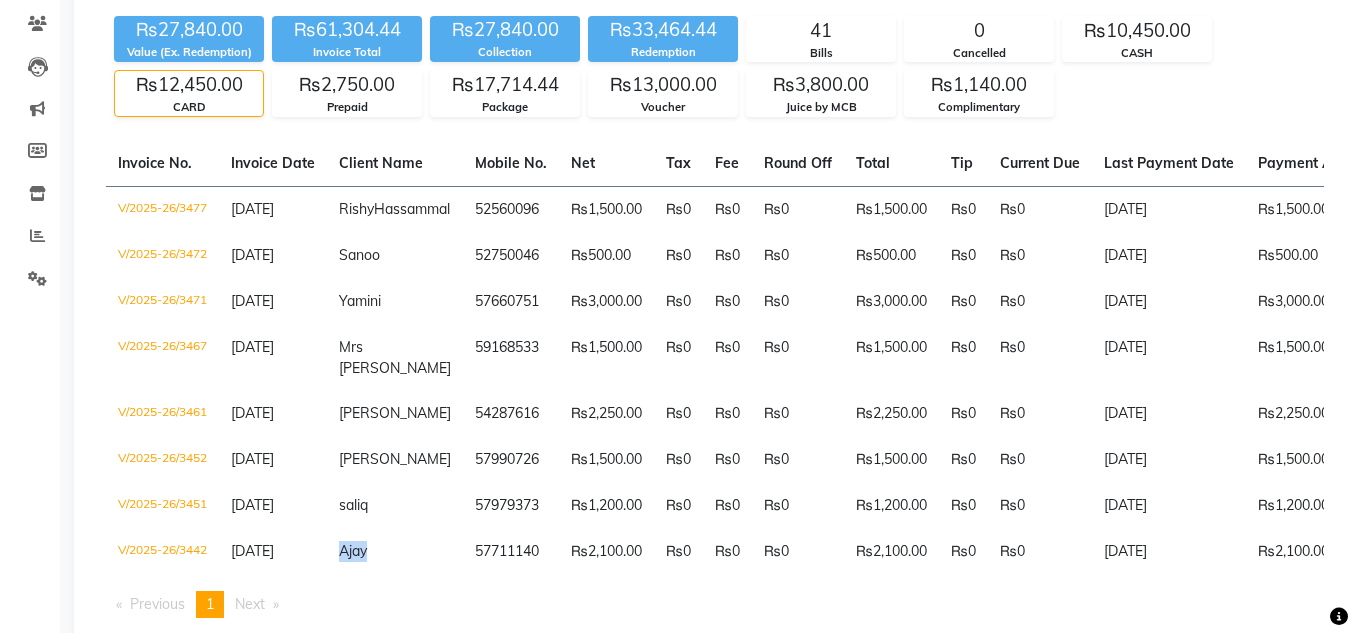 scroll, scrollTop: 0, scrollLeft: 405, axis: horizontal 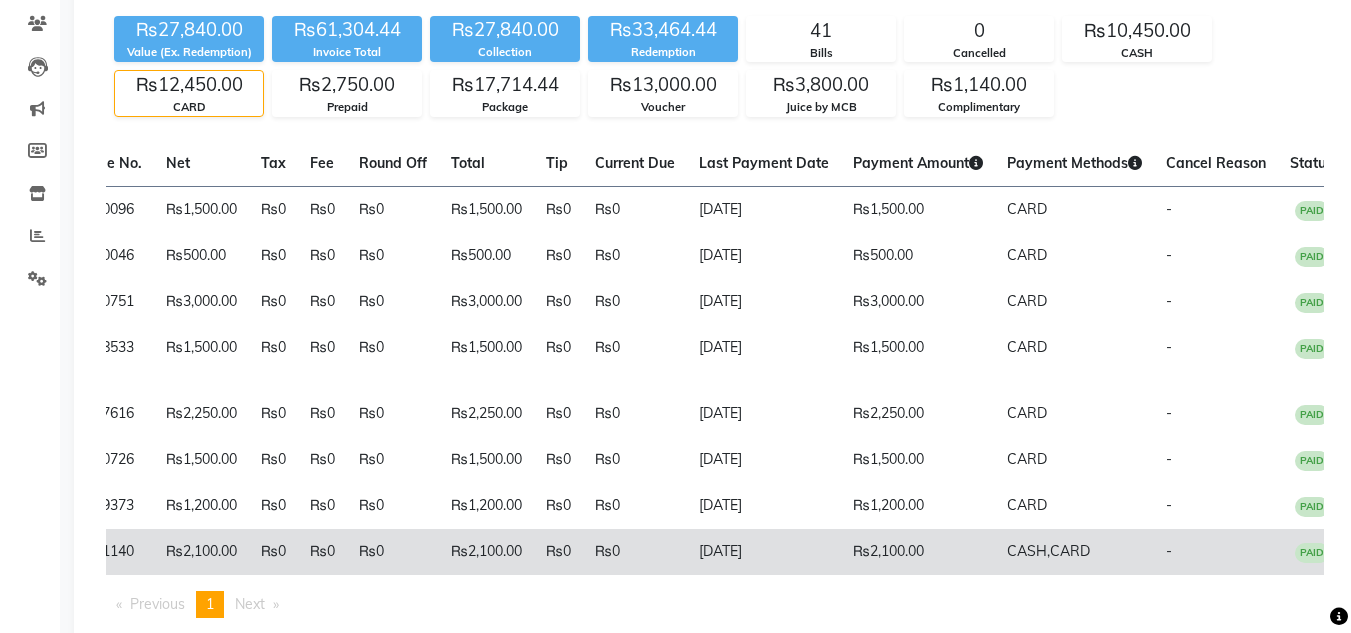 click on "57711140" 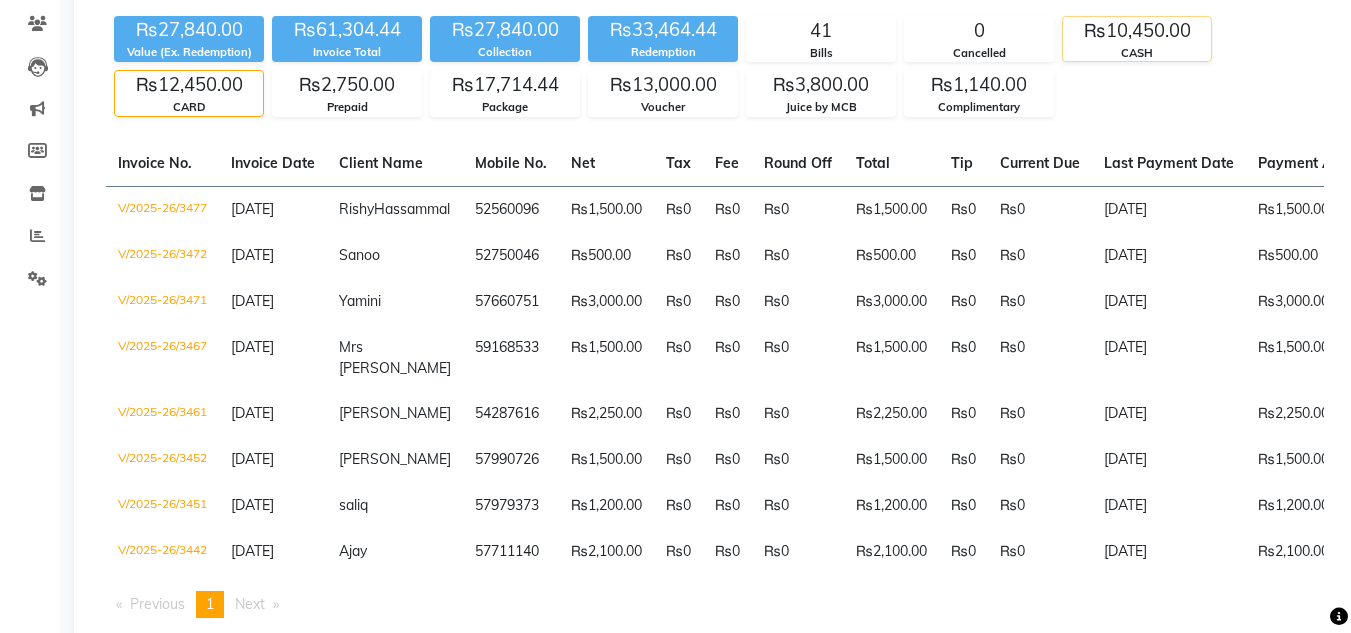 click on "₨10,450.00" 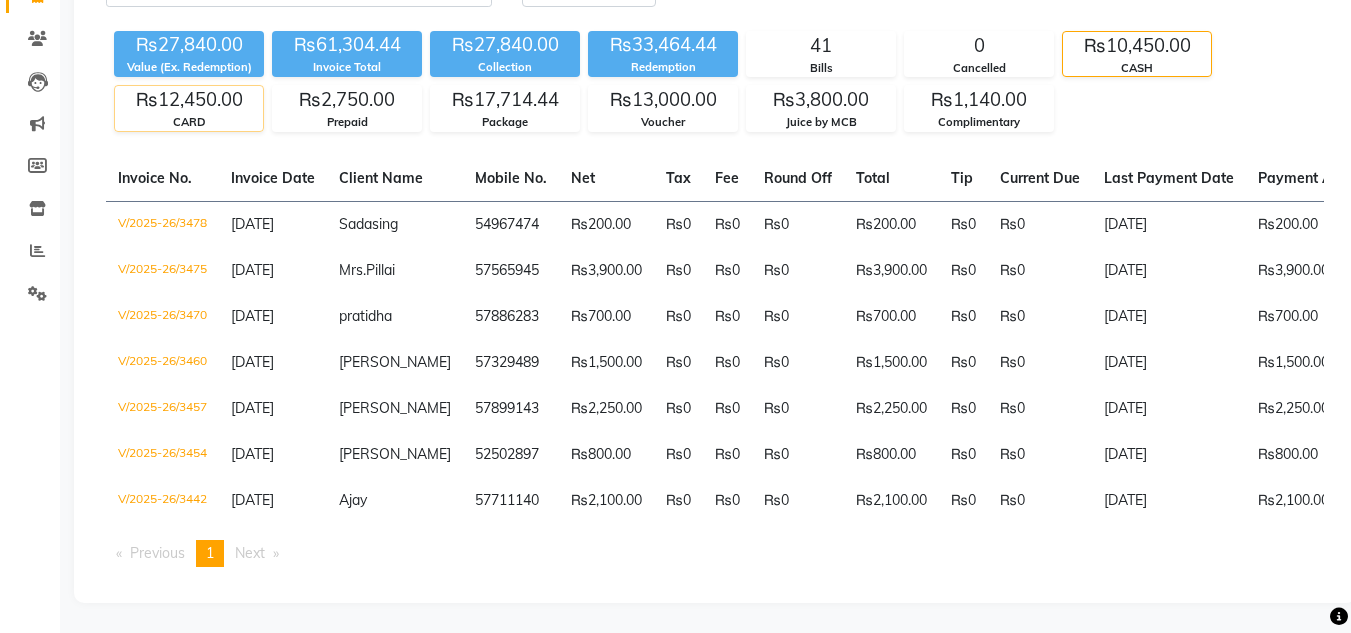 click on "₨12,450.00" 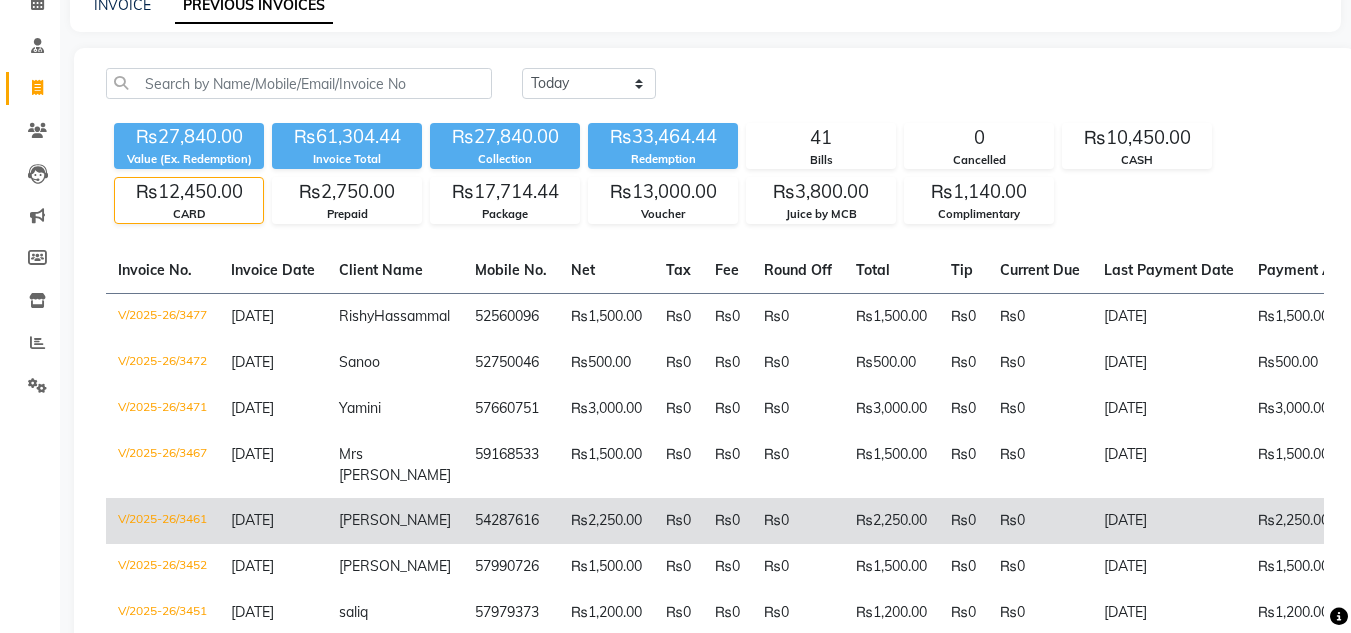 scroll, scrollTop: 93, scrollLeft: 0, axis: vertical 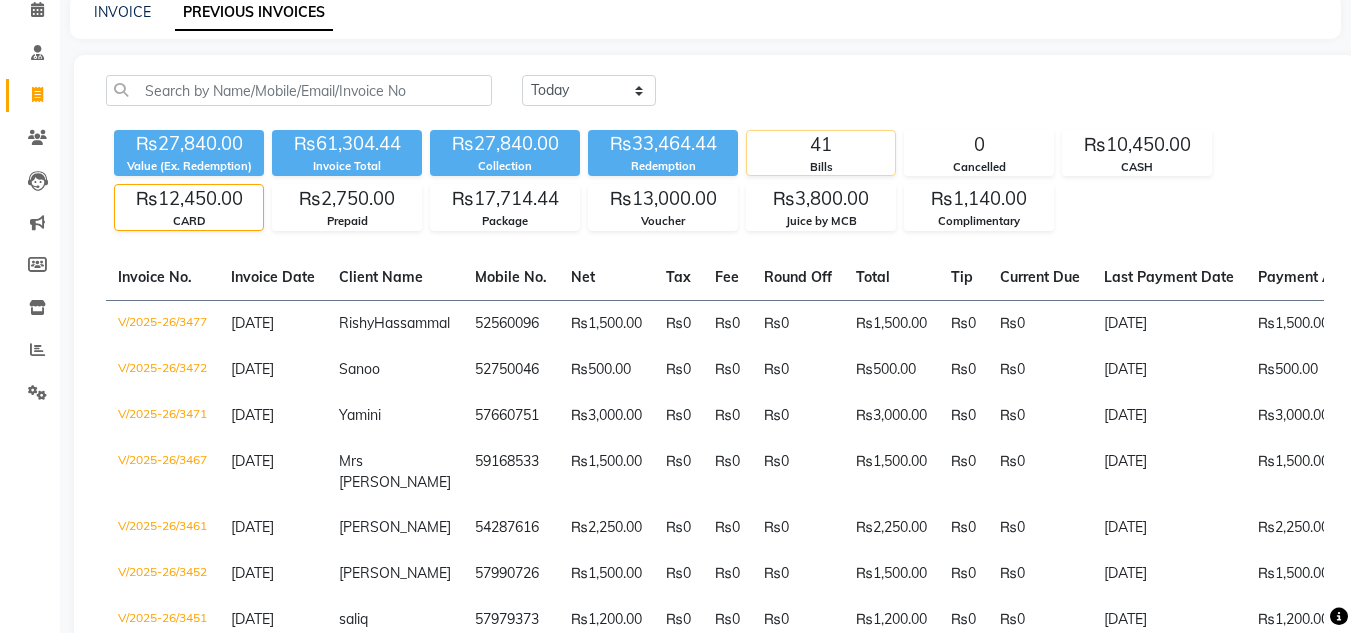 click on "Juice by MCB" 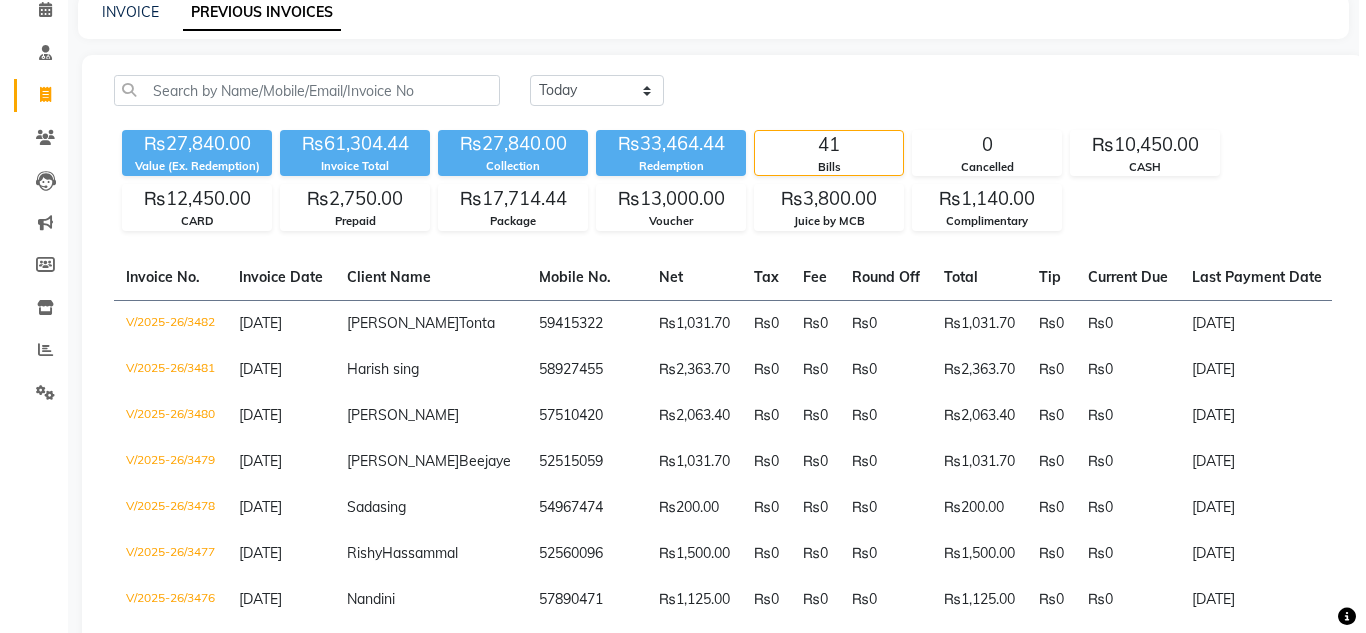 scroll, scrollTop: 0, scrollLeft: 0, axis: both 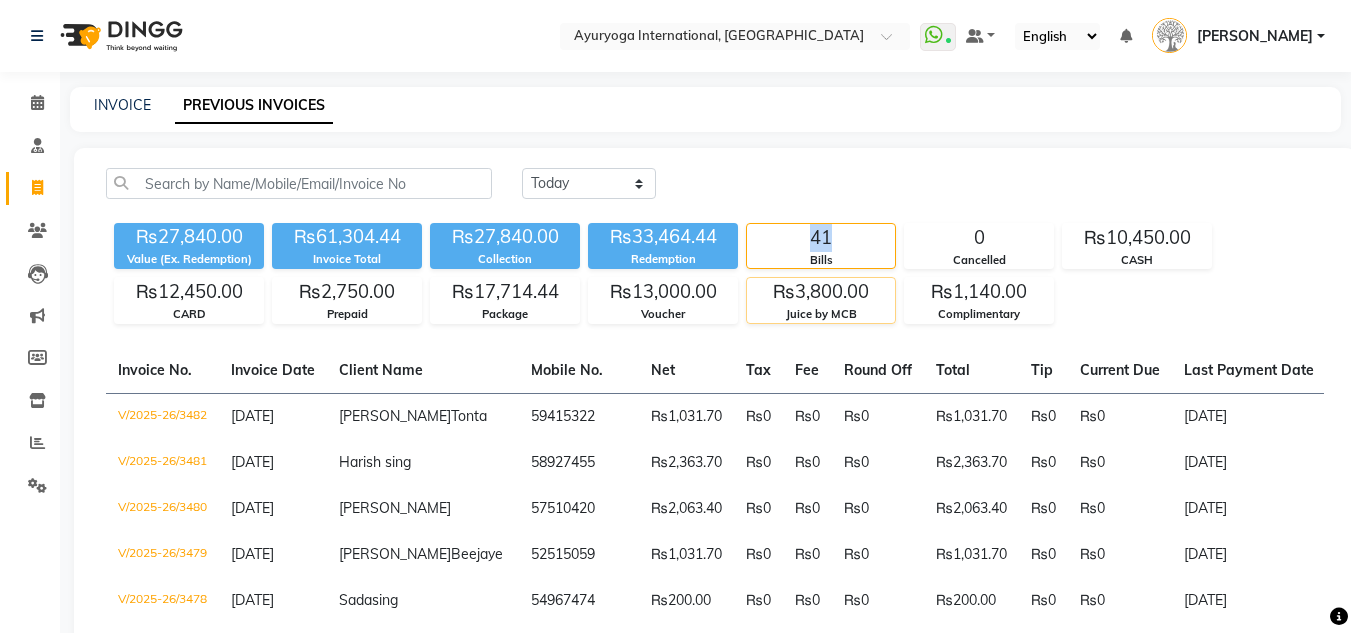 click on "₨3,800.00" 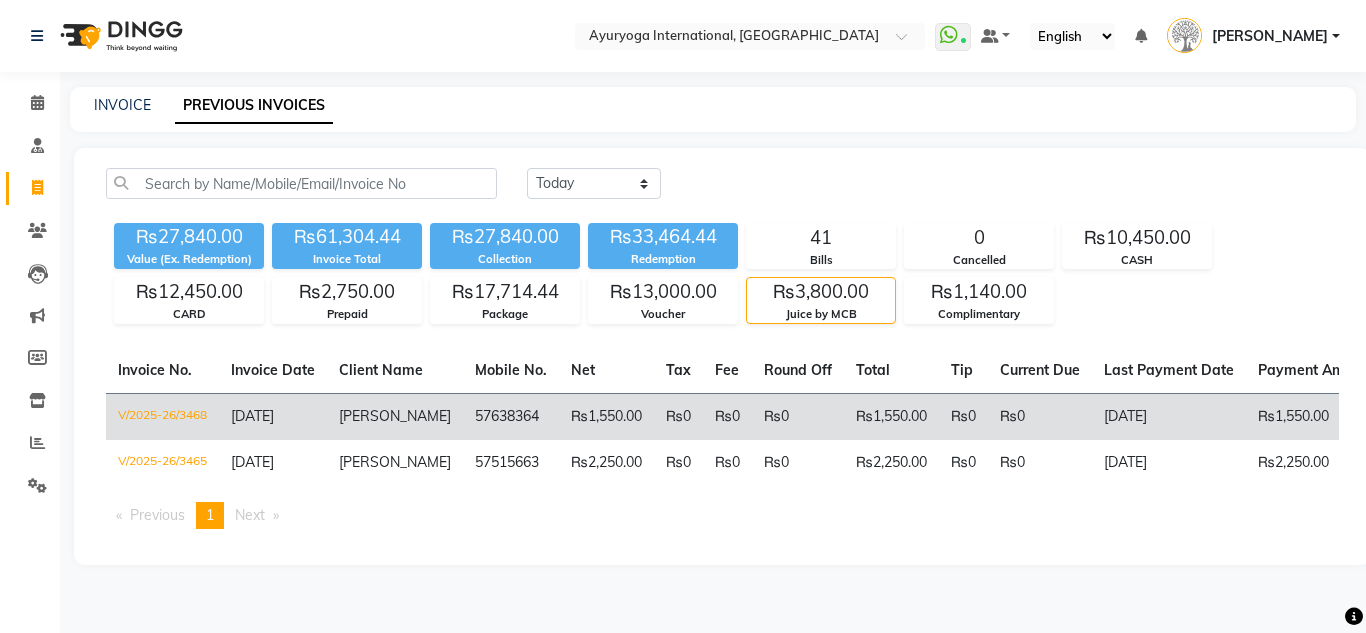 click on "57638364" 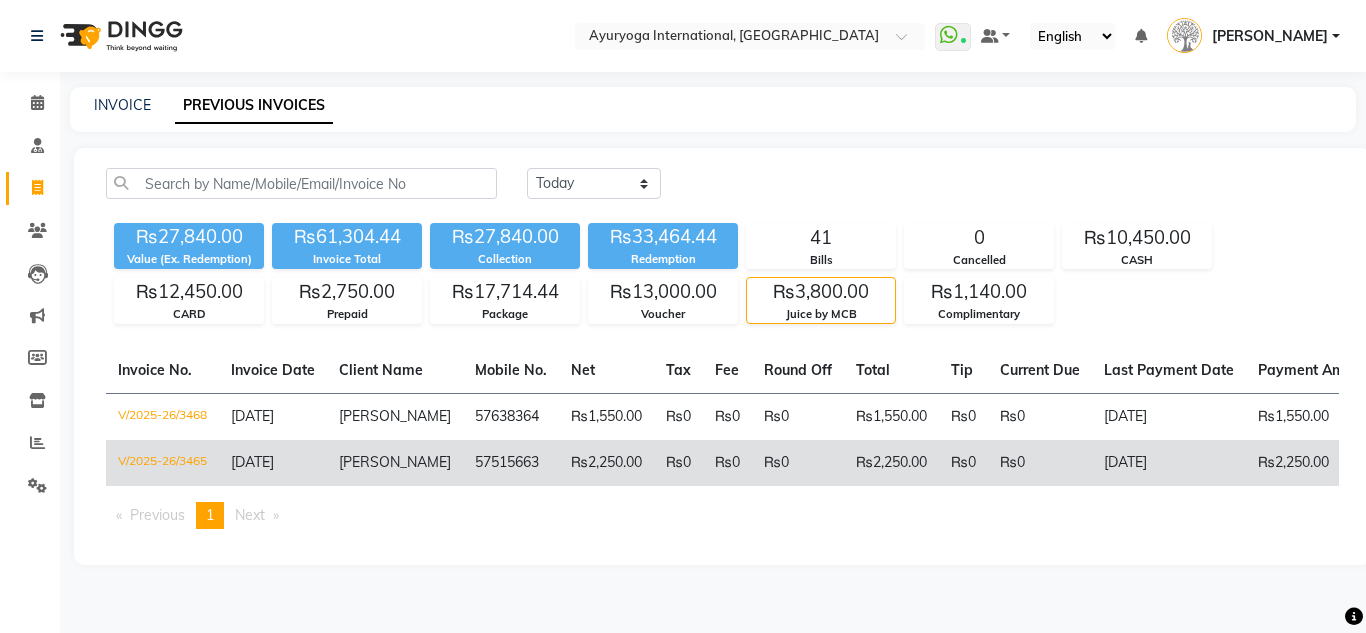 click on "57515663" 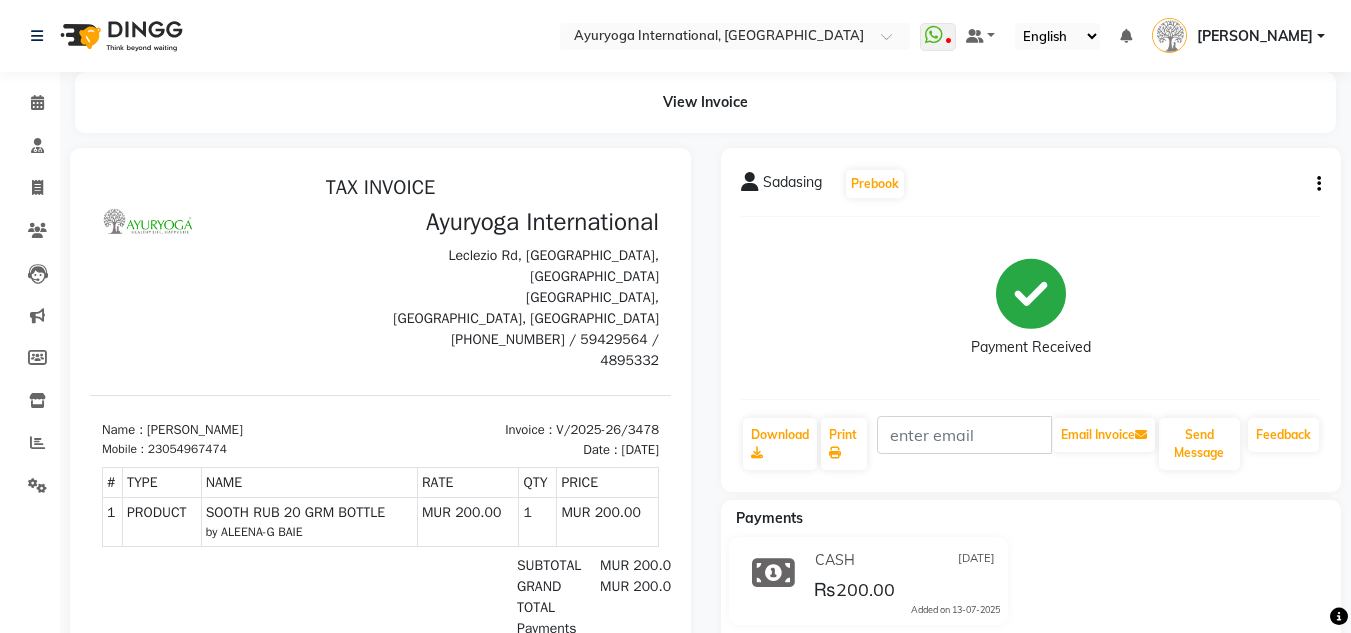 scroll, scrollTop: 0, scrollLeft: 0, axis: both 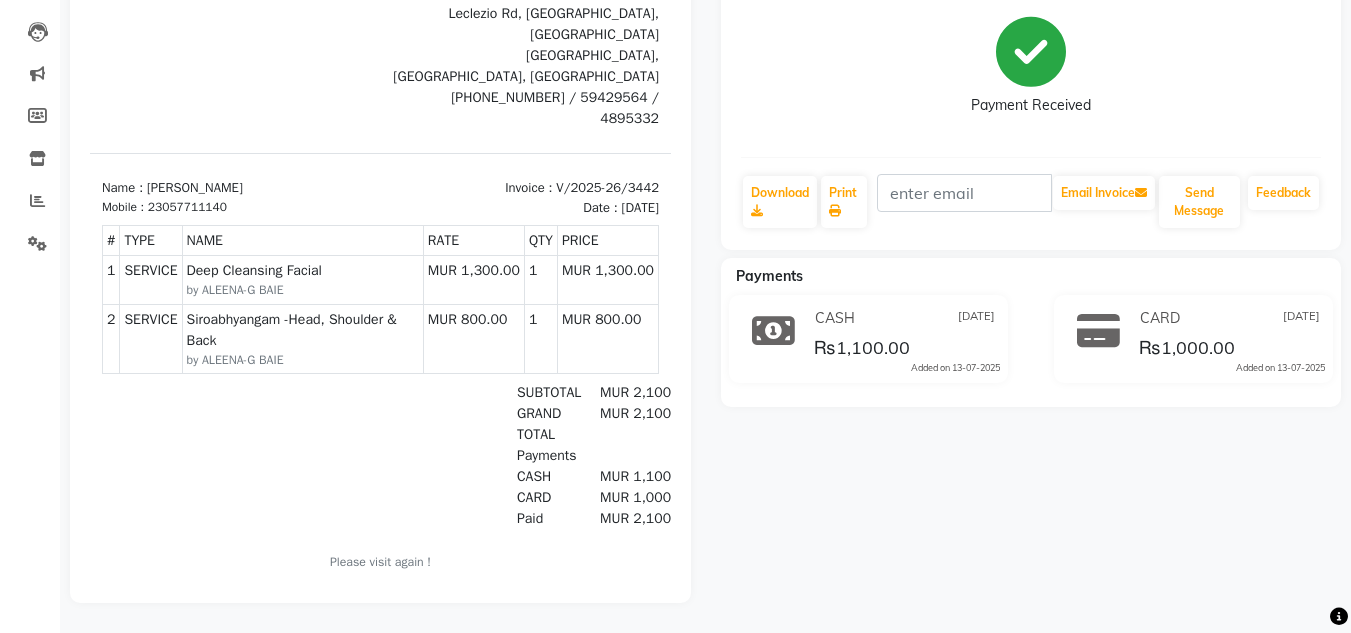 click 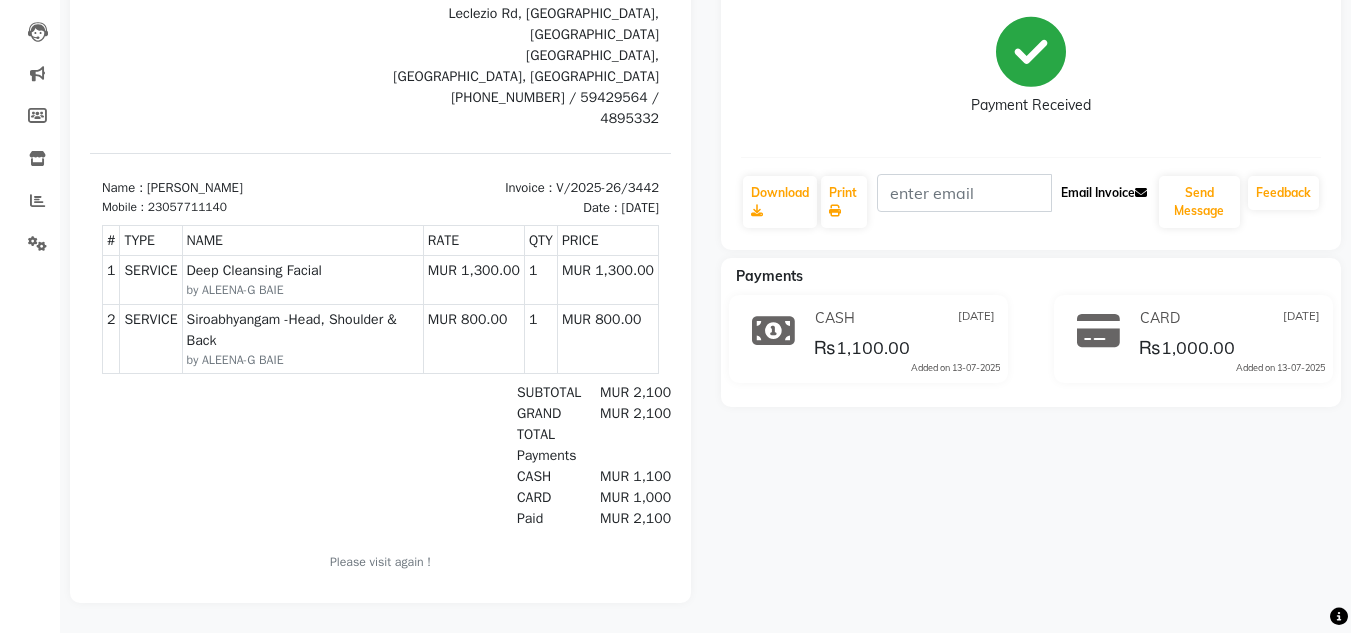 click on "Email Invoice" 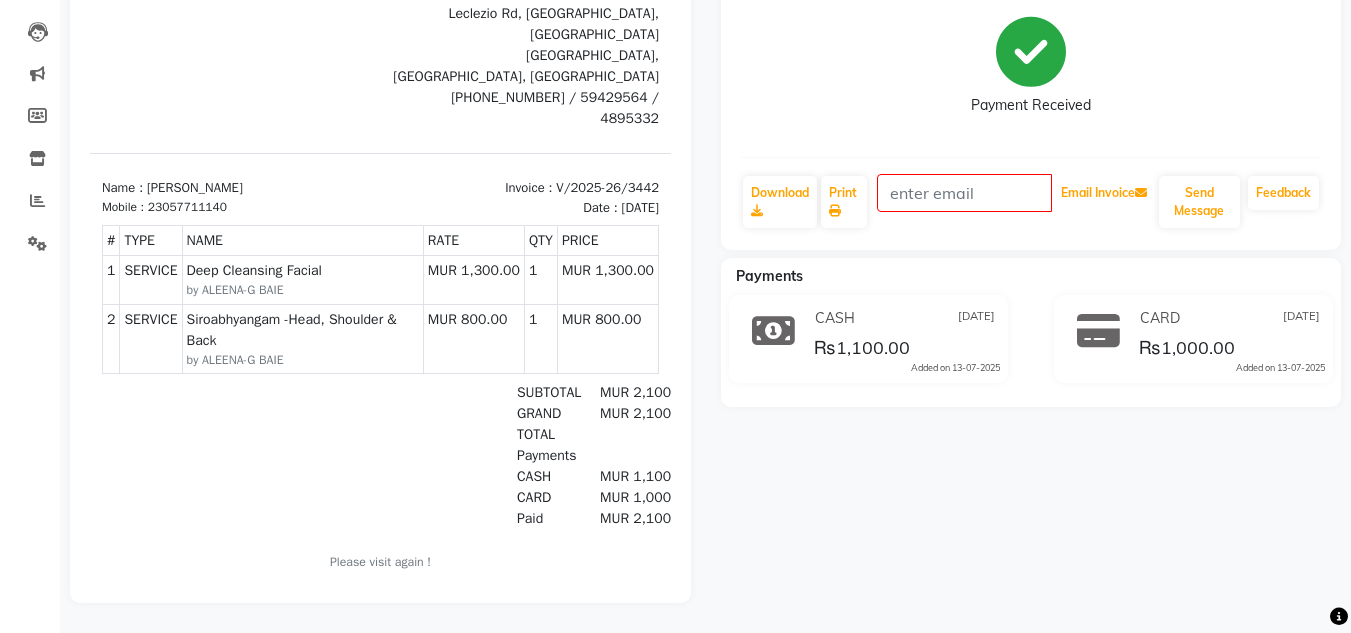type 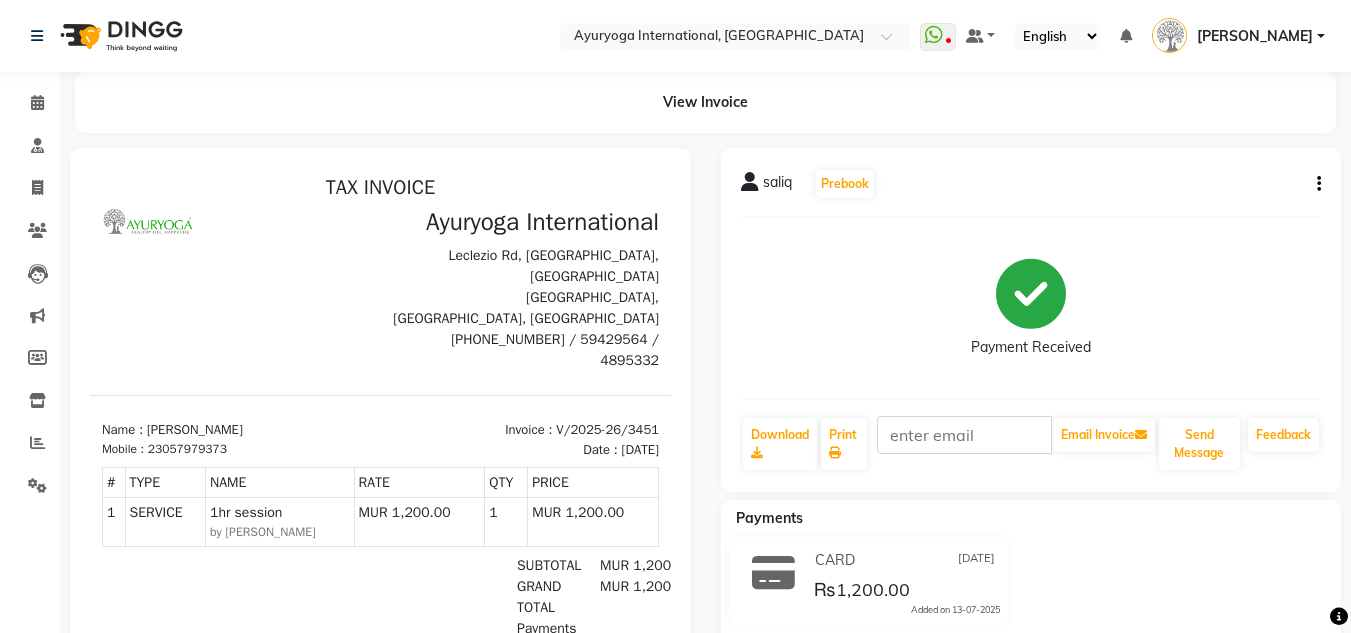 scroll, scrollTop: 0, scrollLeft: 0, axis: both 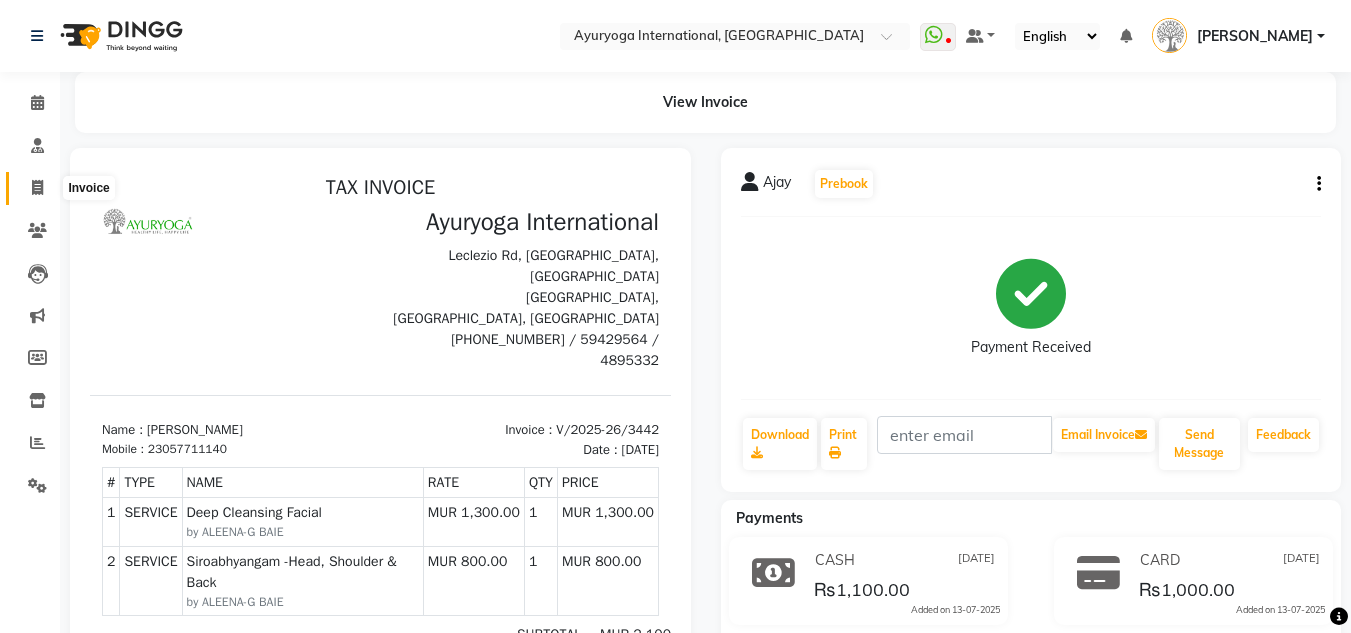 click 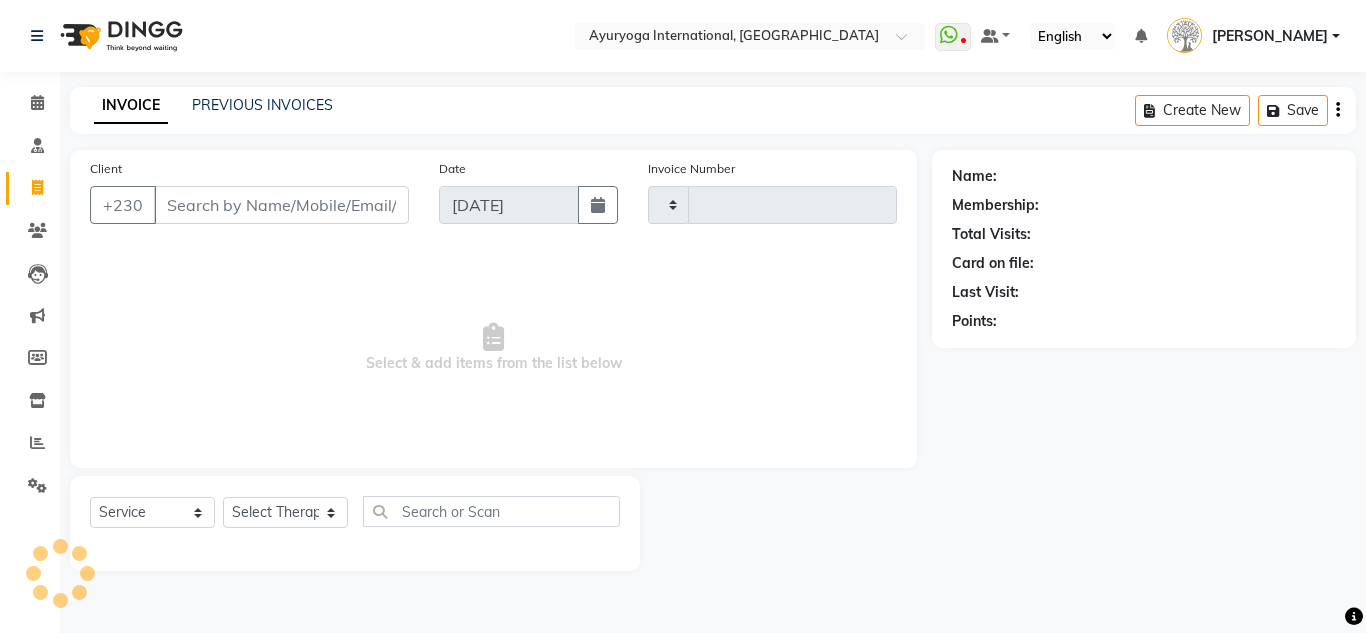 type on "3483" 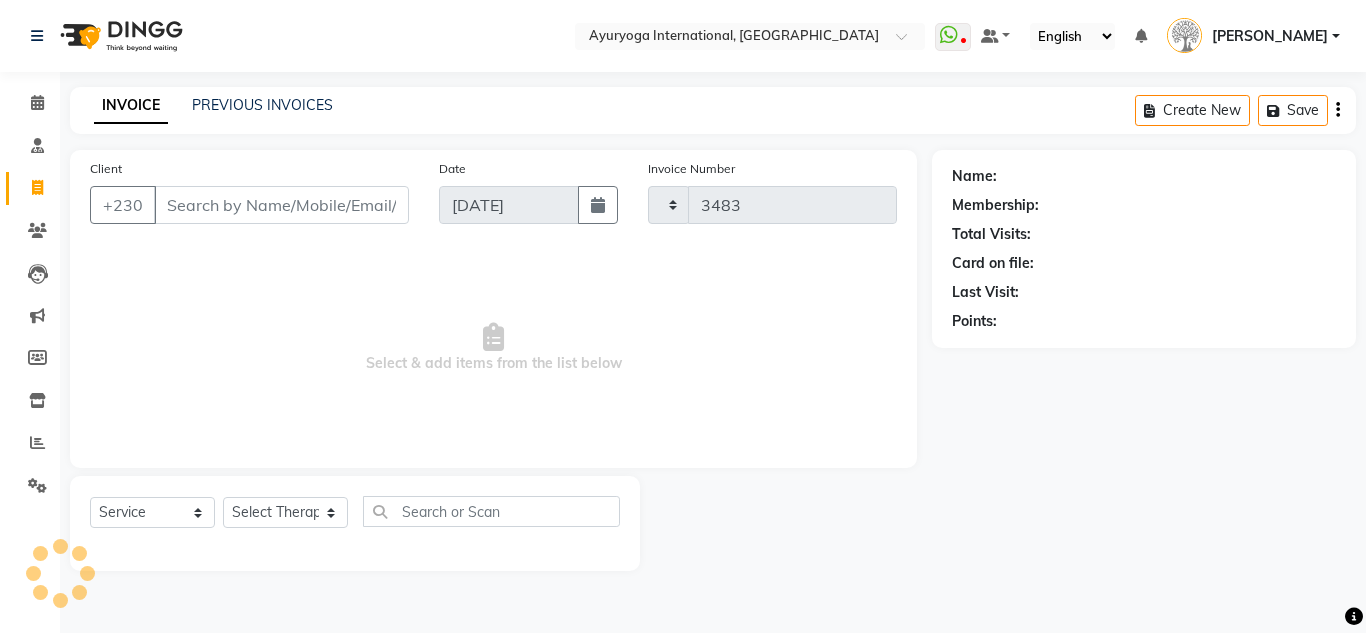 select on "730" 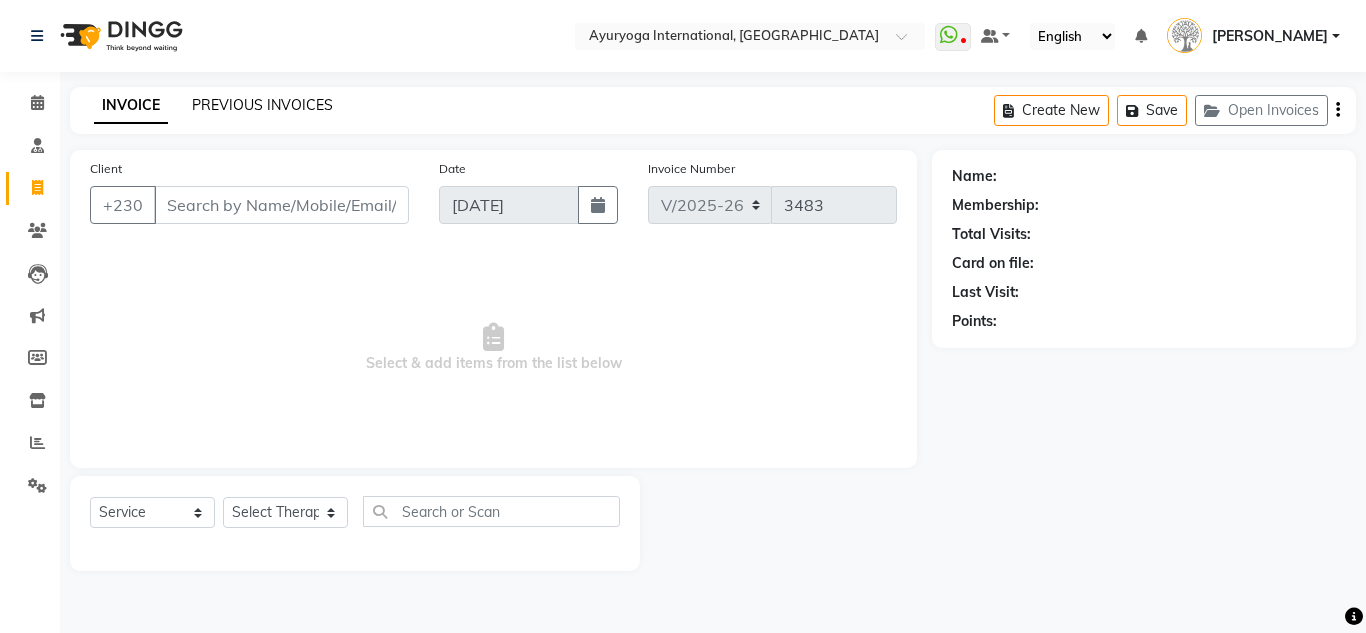 click on "PREVIOUS INVOICES" 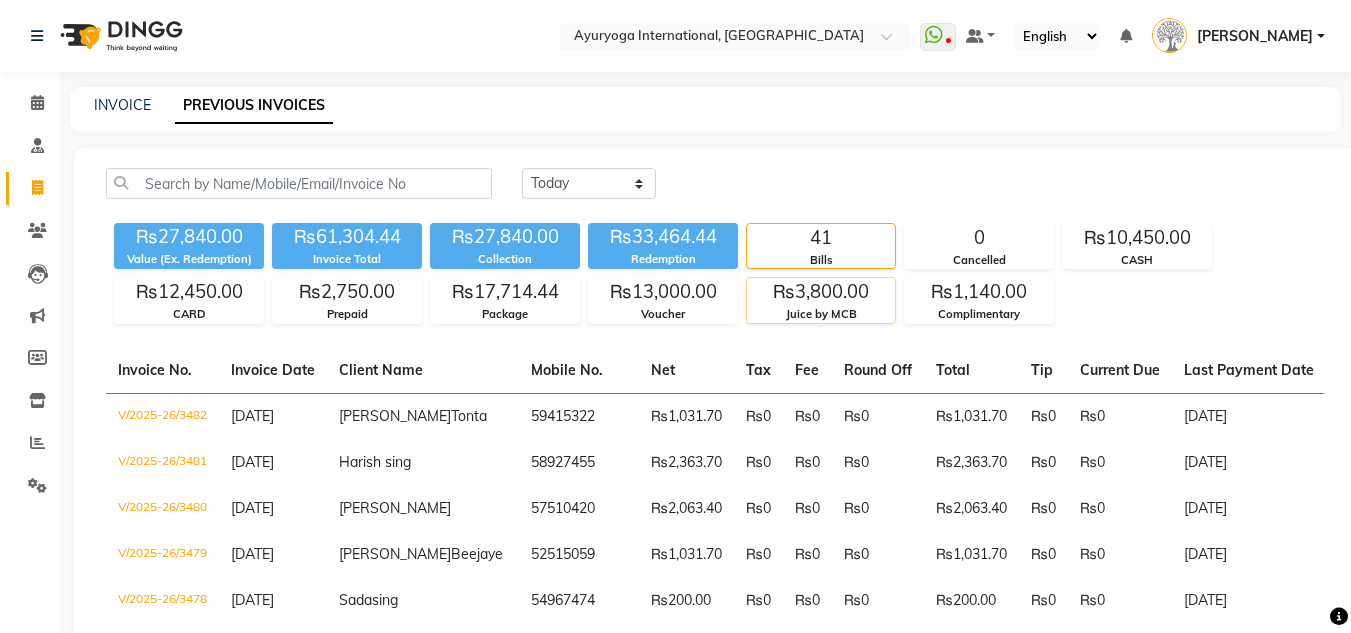 click on "₨3,800.00" 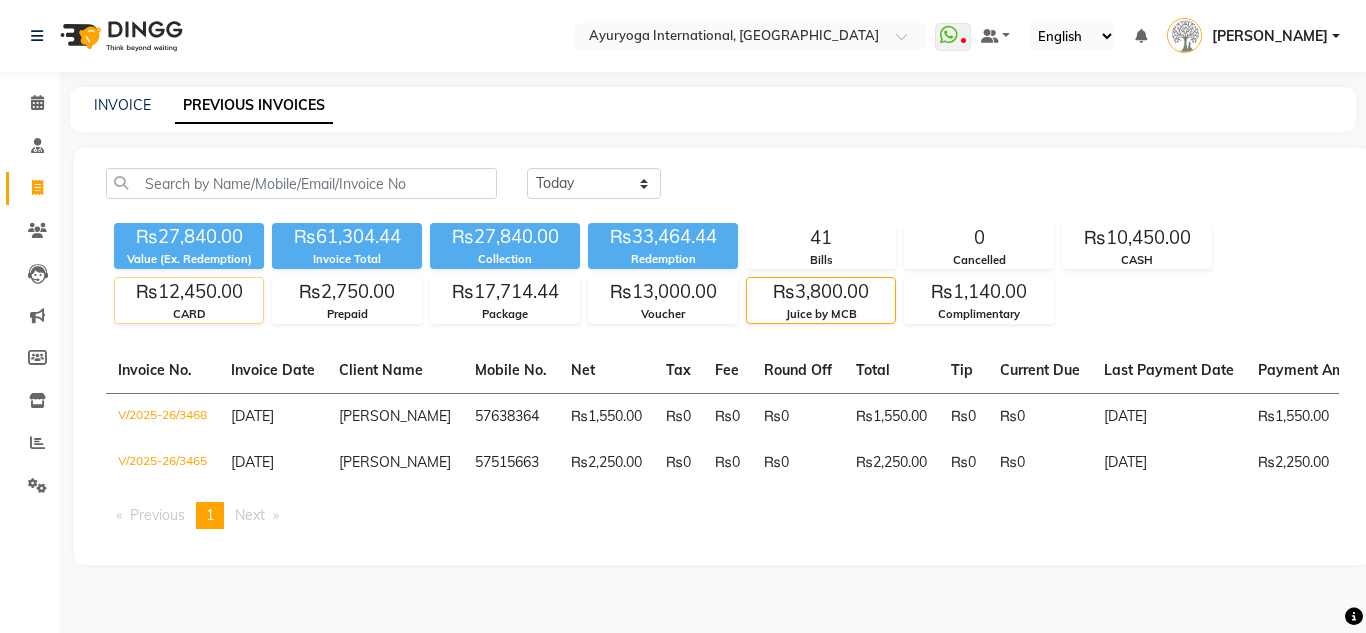 click on "₨12,450.00" 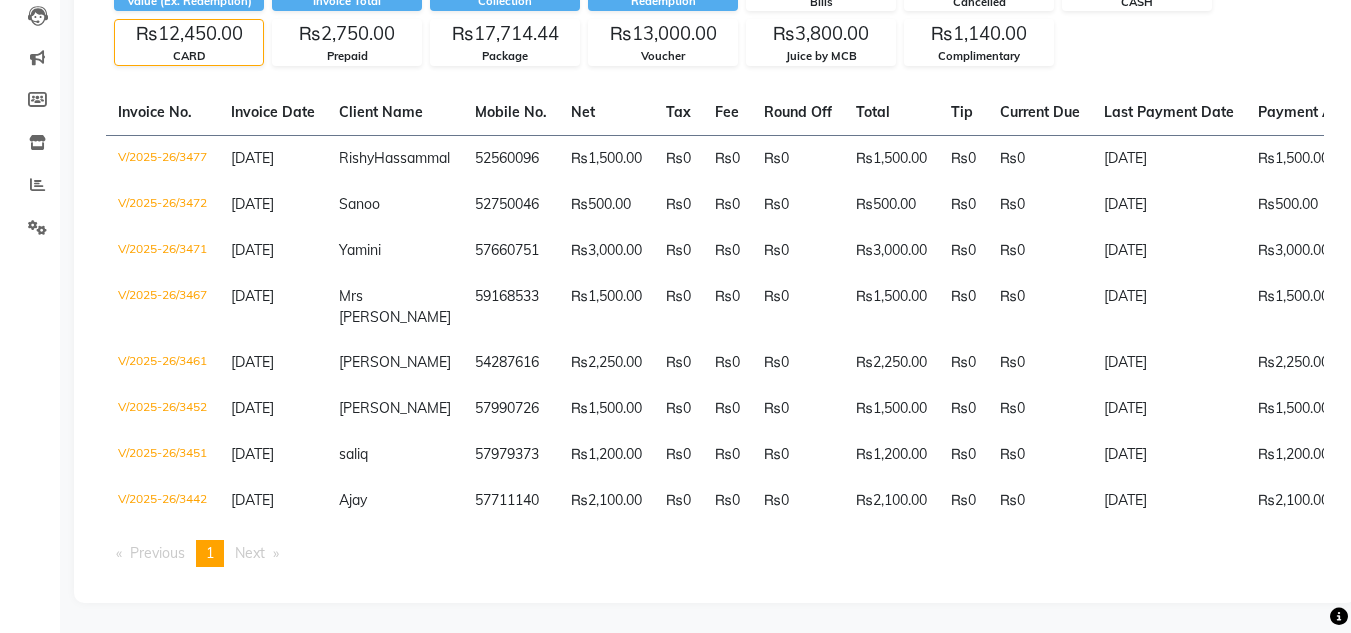 scroll, scrollTop: 293, scrollLeft: 0, axis: vertical 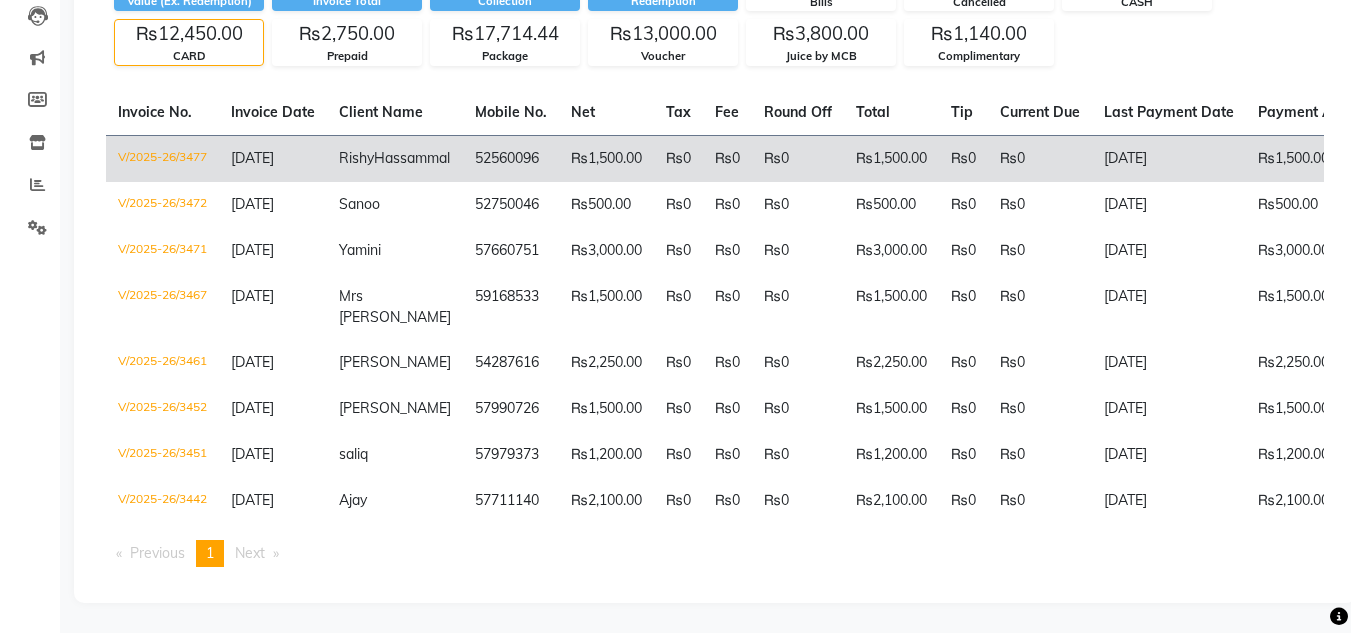 click on "Hassammal" 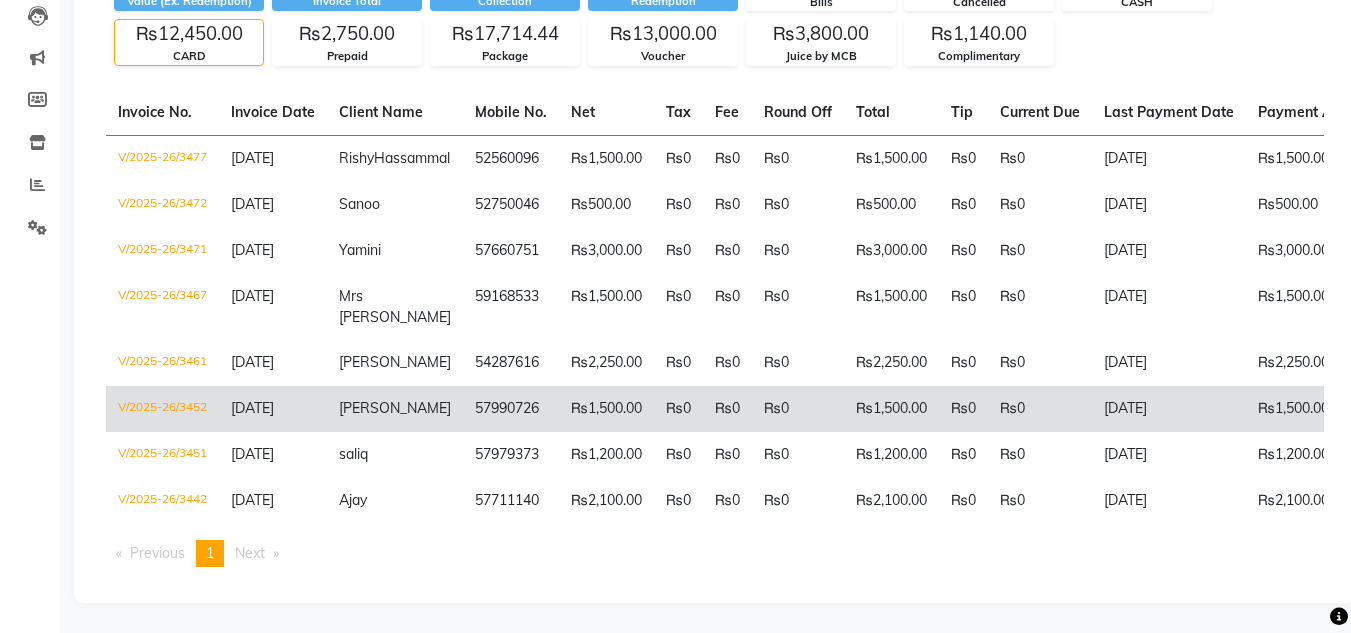 click on "[PERSON_NAME]" 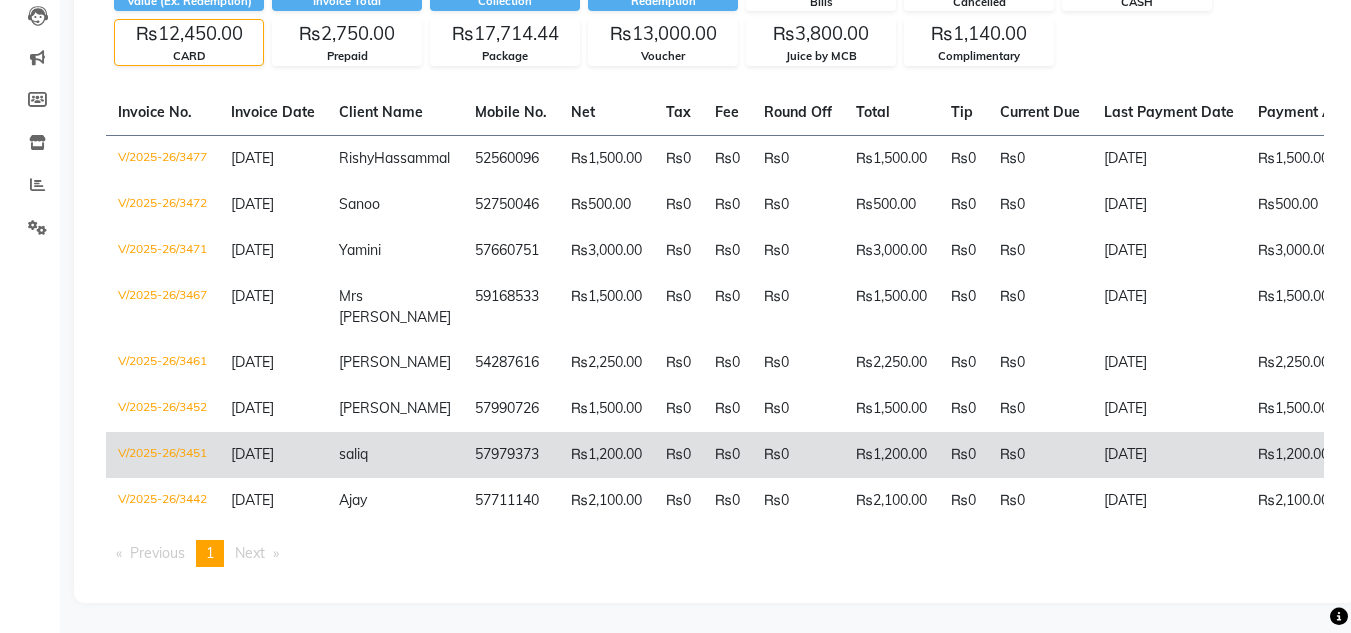 click on "saliq" 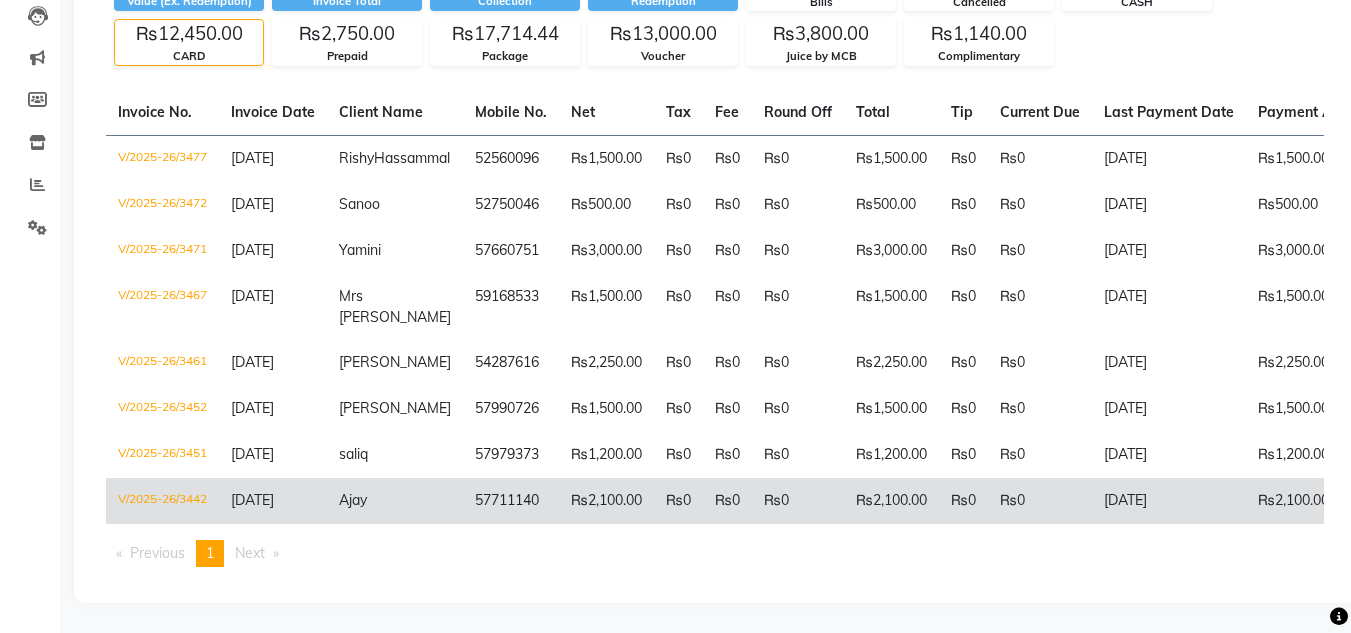 click on "Ajay" 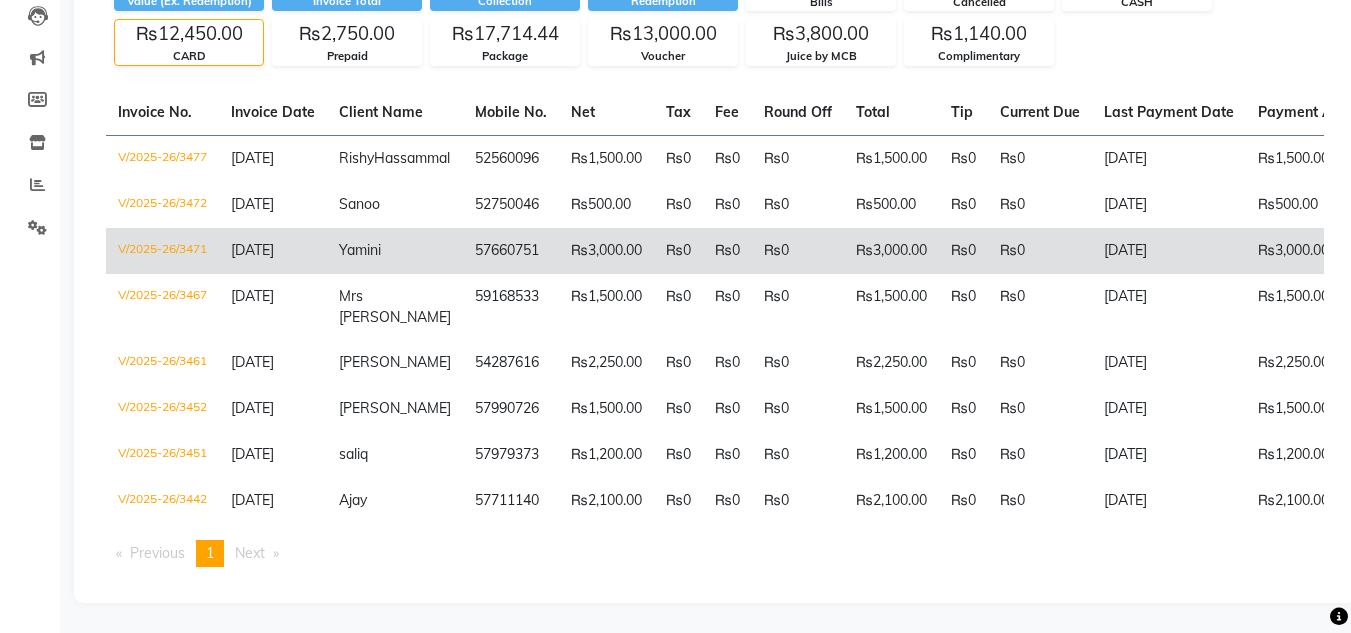 click on "Yamini" 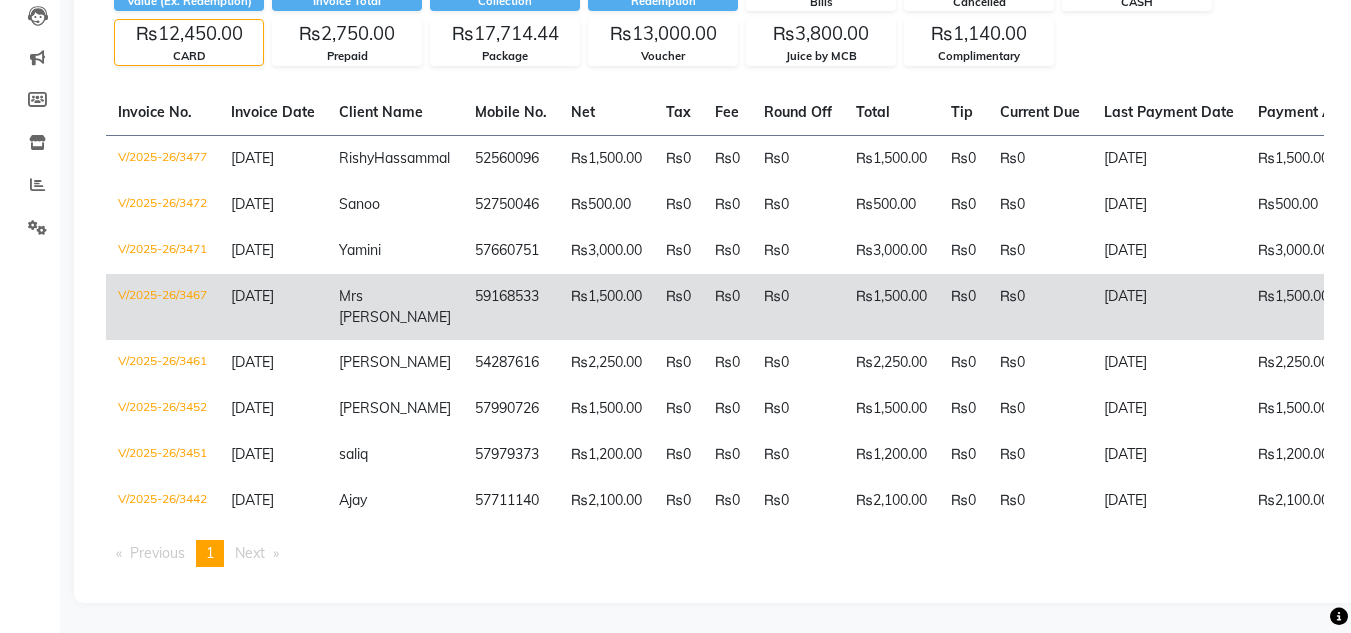 click on "Mrs Seebooa" 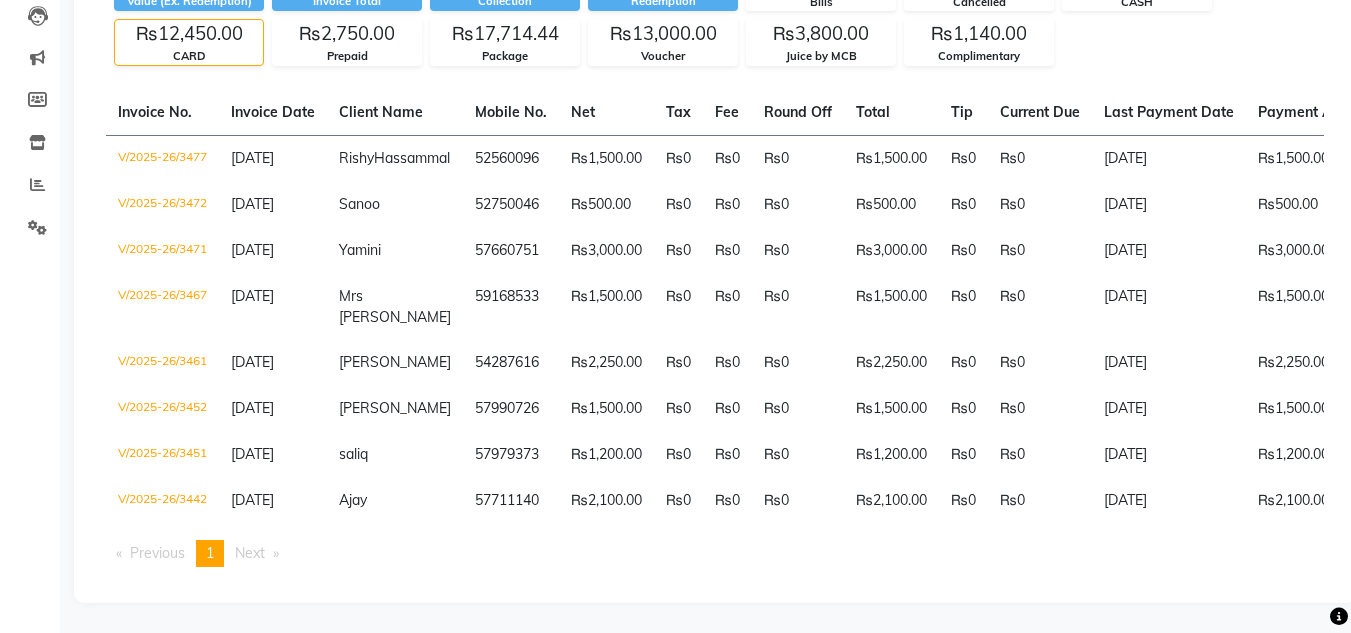 click on "Previous  page  1 / 1  You're on page  1  Next  page" at bounding box center (715, 553) 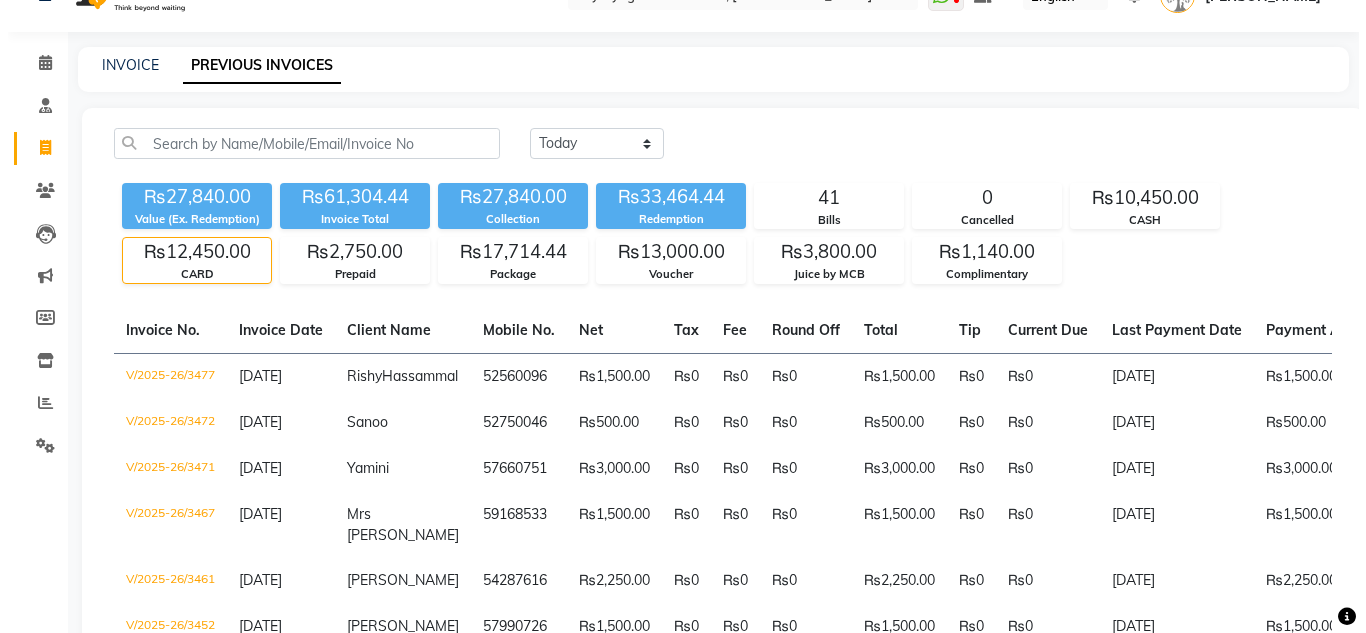 scroll, scrollTop: 0, scrollLeft: 0, axis: both 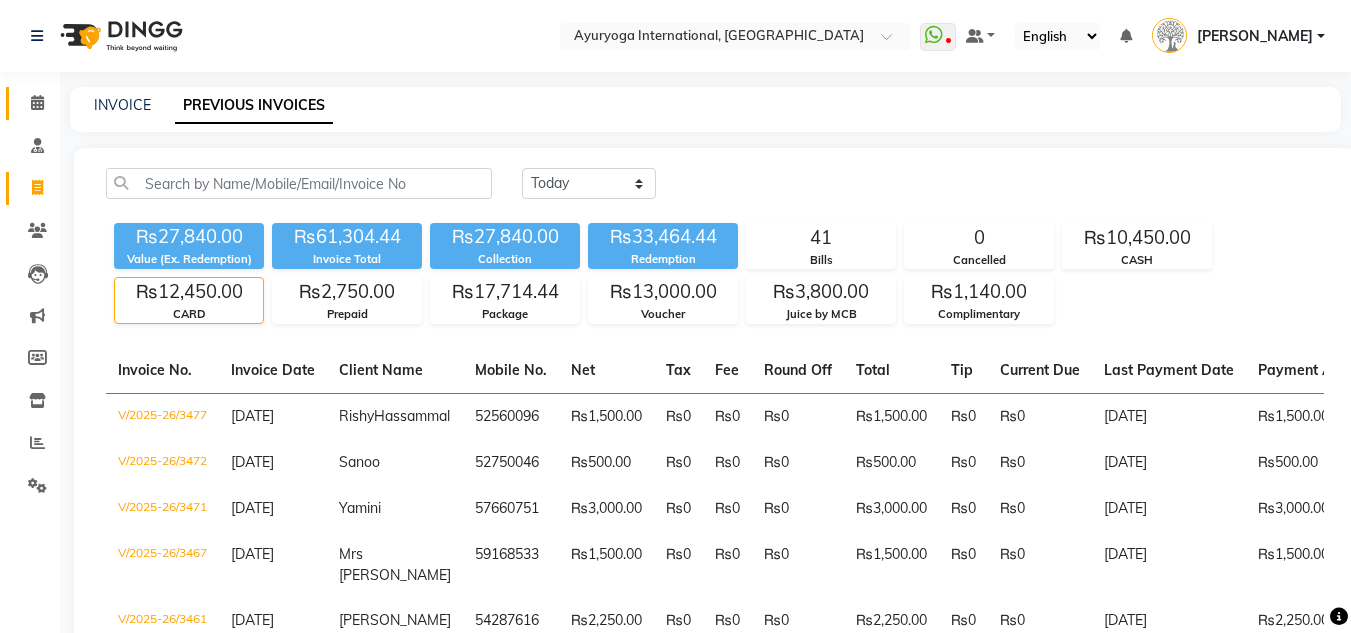 click on "Calendar" 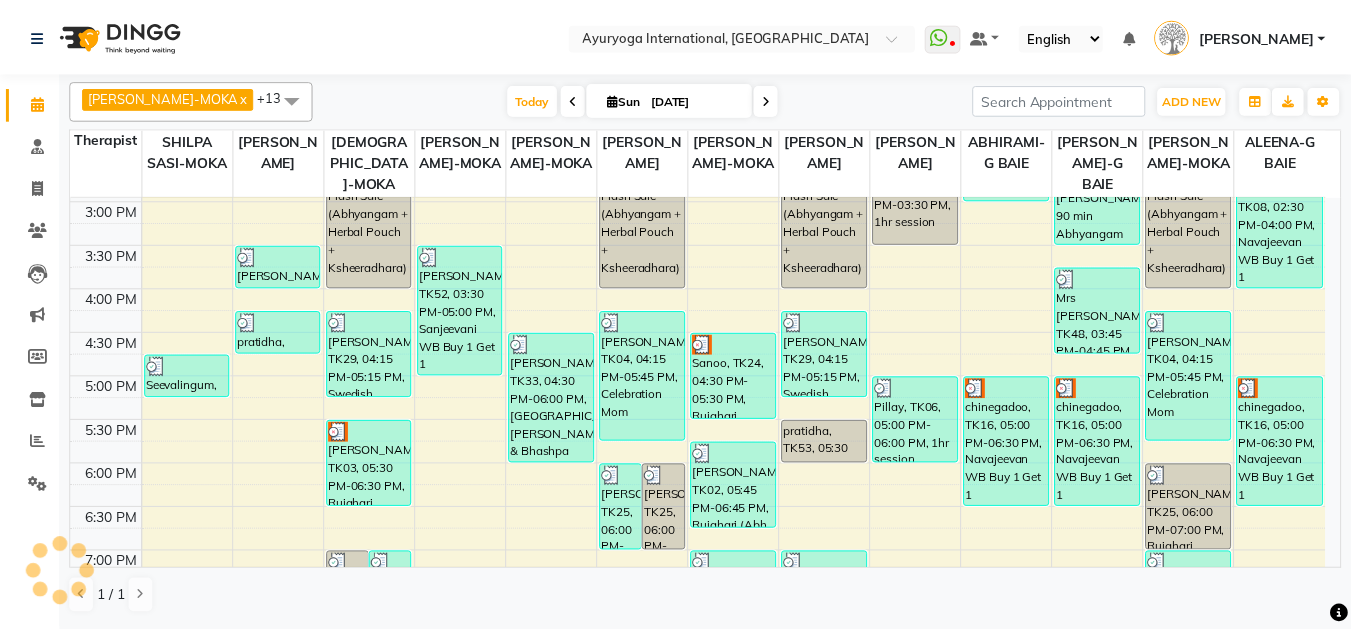 scroll, scrollTop: 858, scrollLeft: 0, axis: vertical 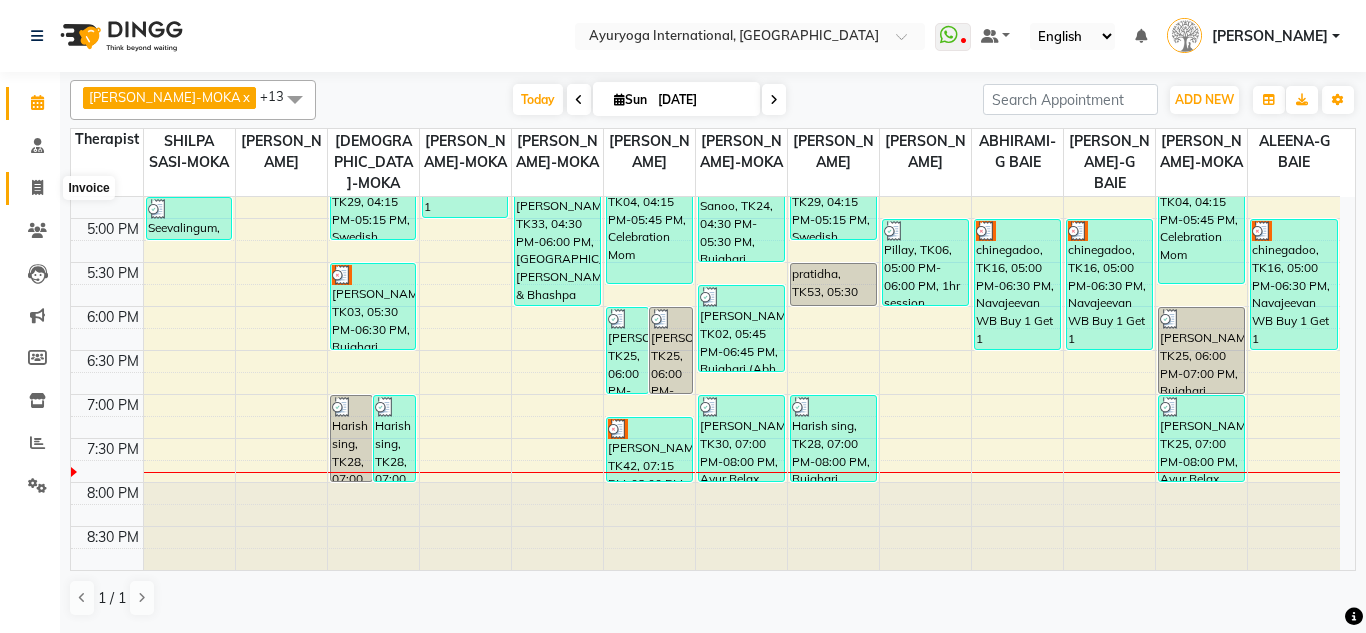 click 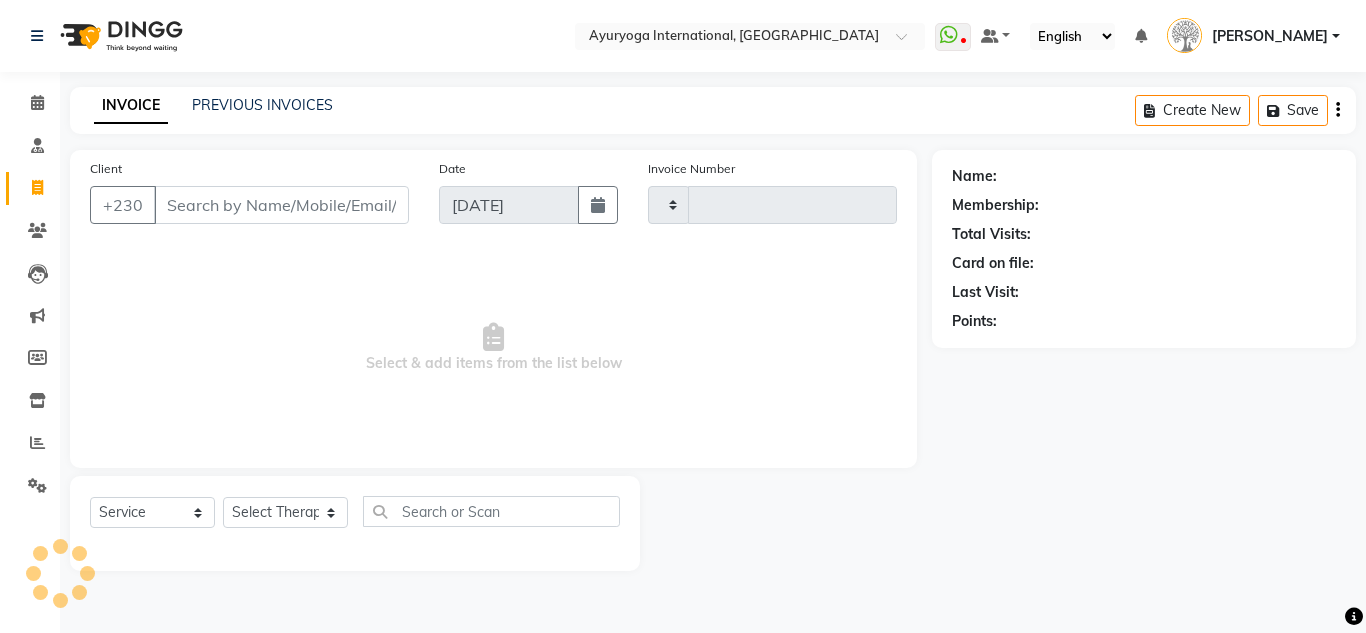 type on "3483" 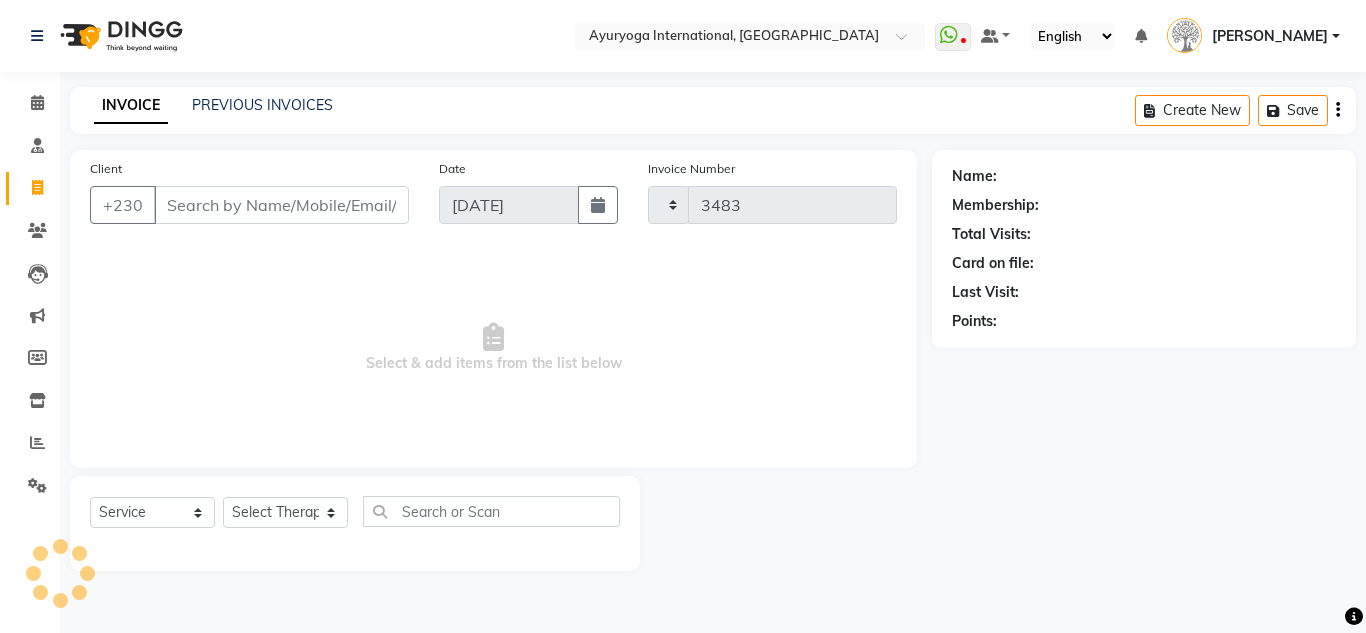 select on "730" 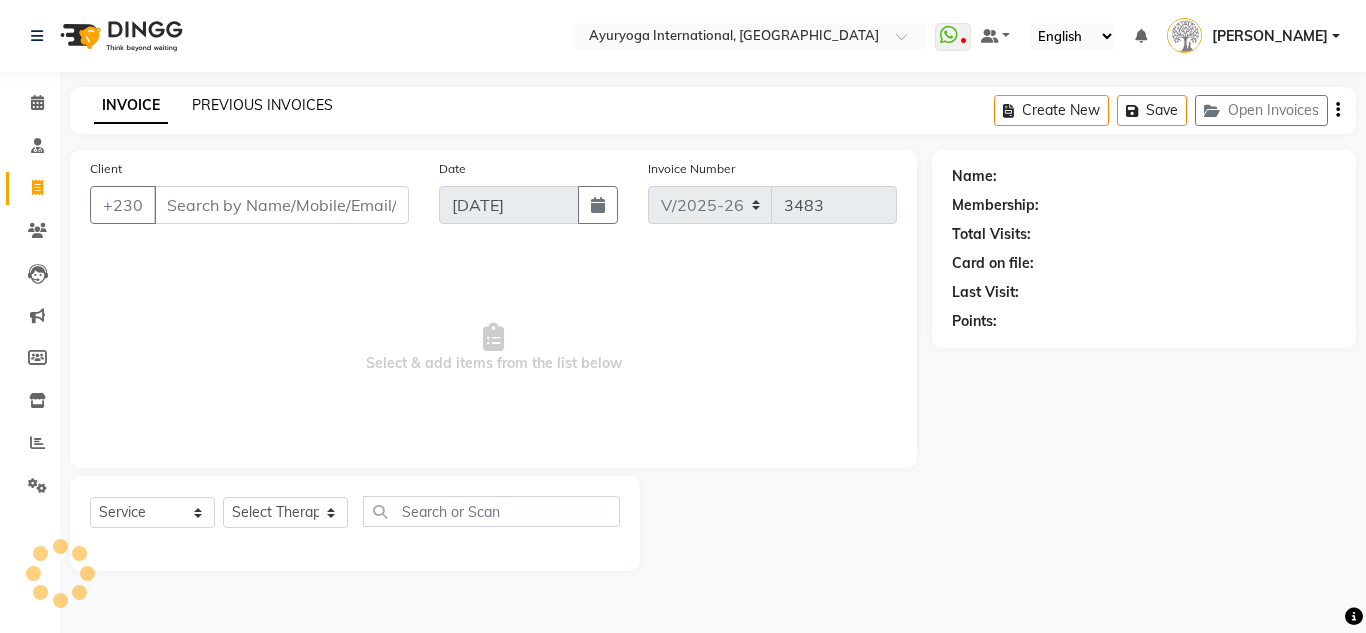 click on "PREVIOUS INVOICES" 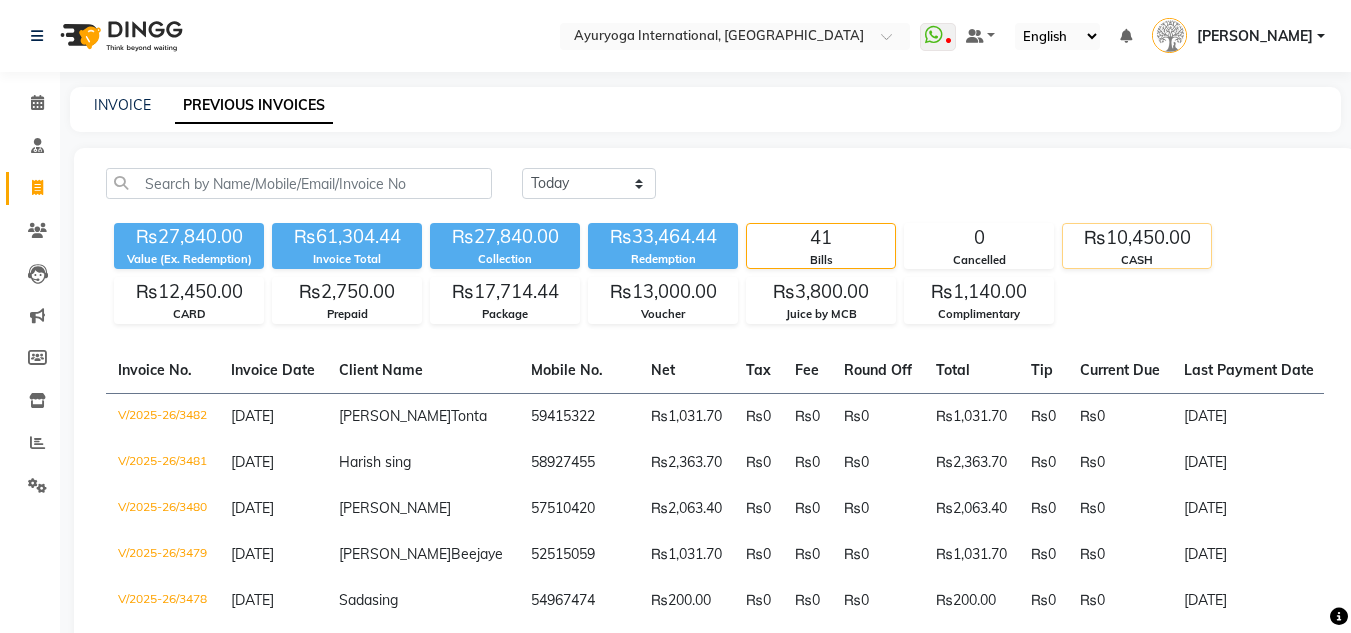 click on "₨10,450.00" 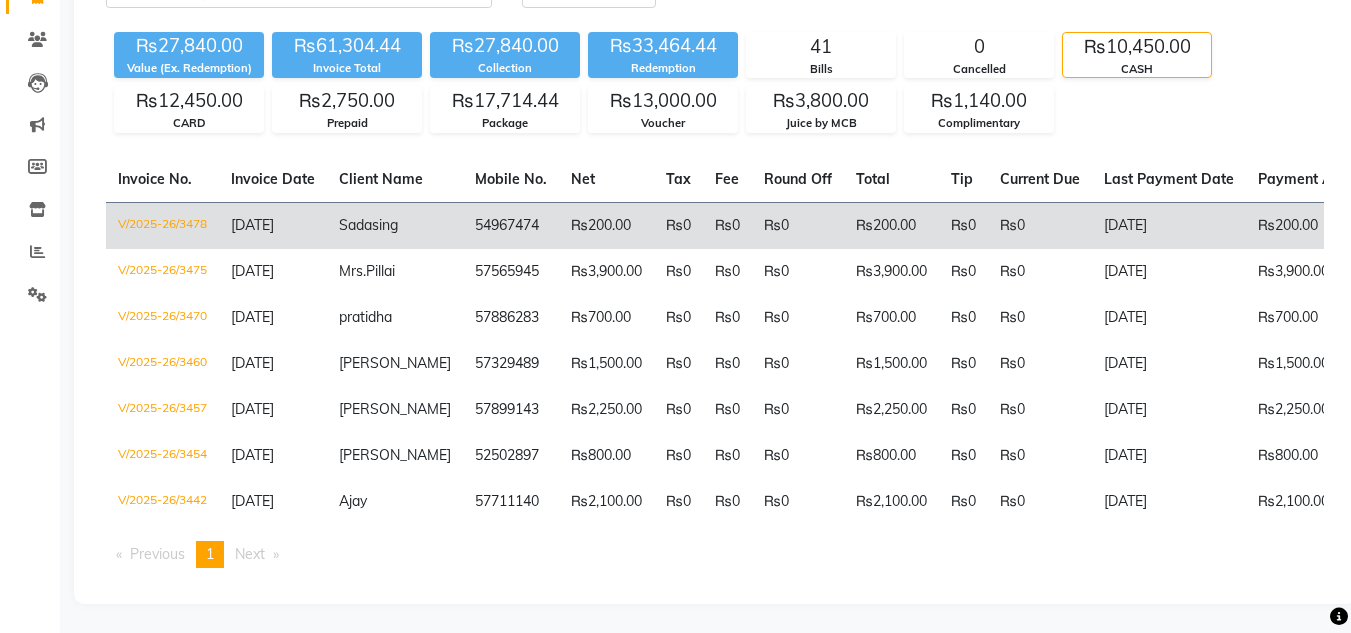 scroll, scrollTop: 207, scrollLeft: 0, axis: vertical 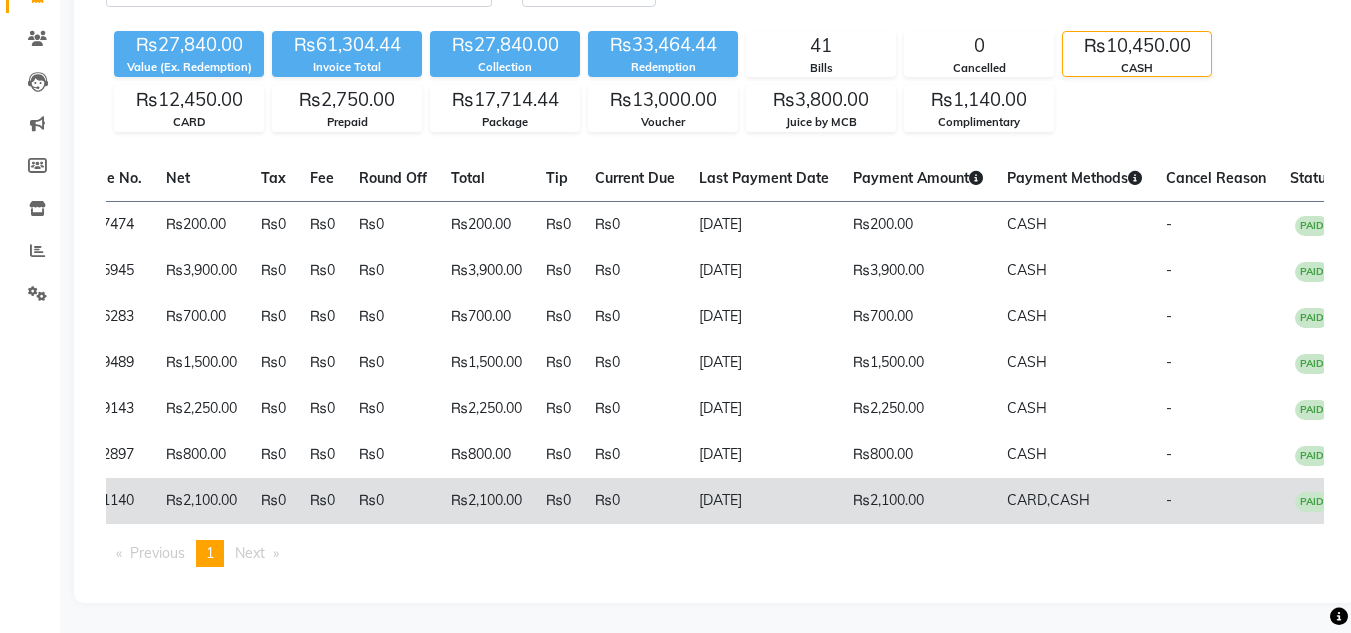 click on "CARD,  CASH" 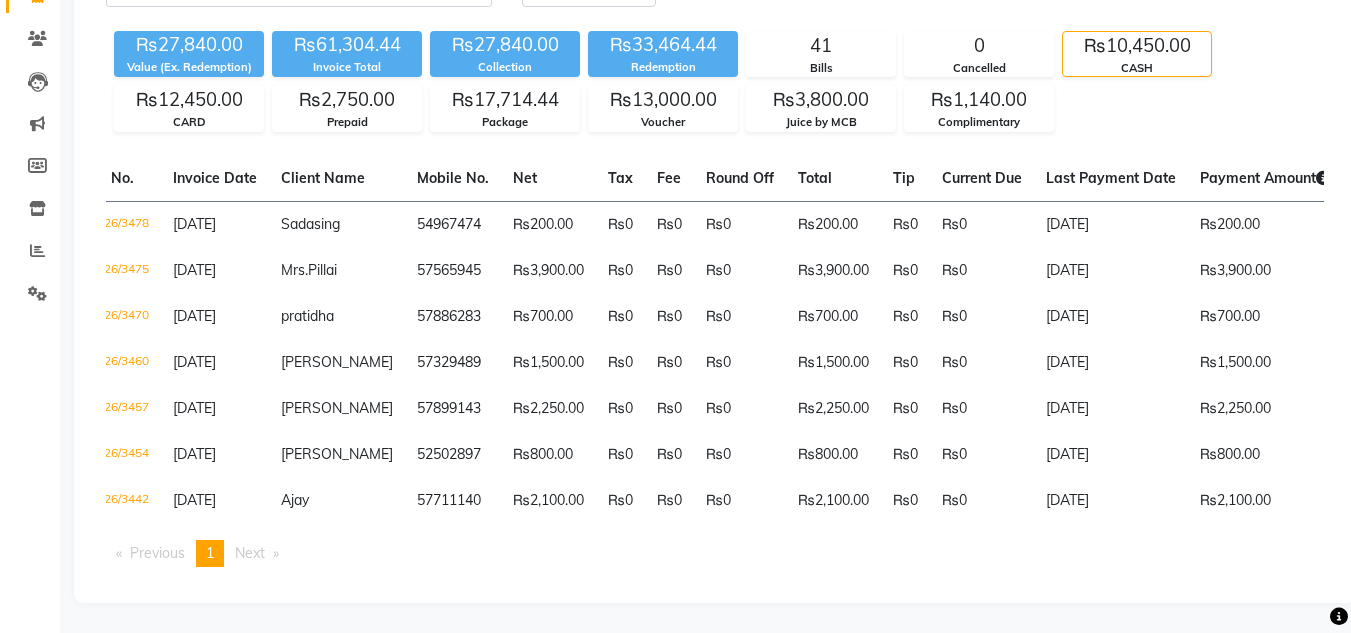 scroll, scrollTop: 0, scrollLeft: 0, axis: both 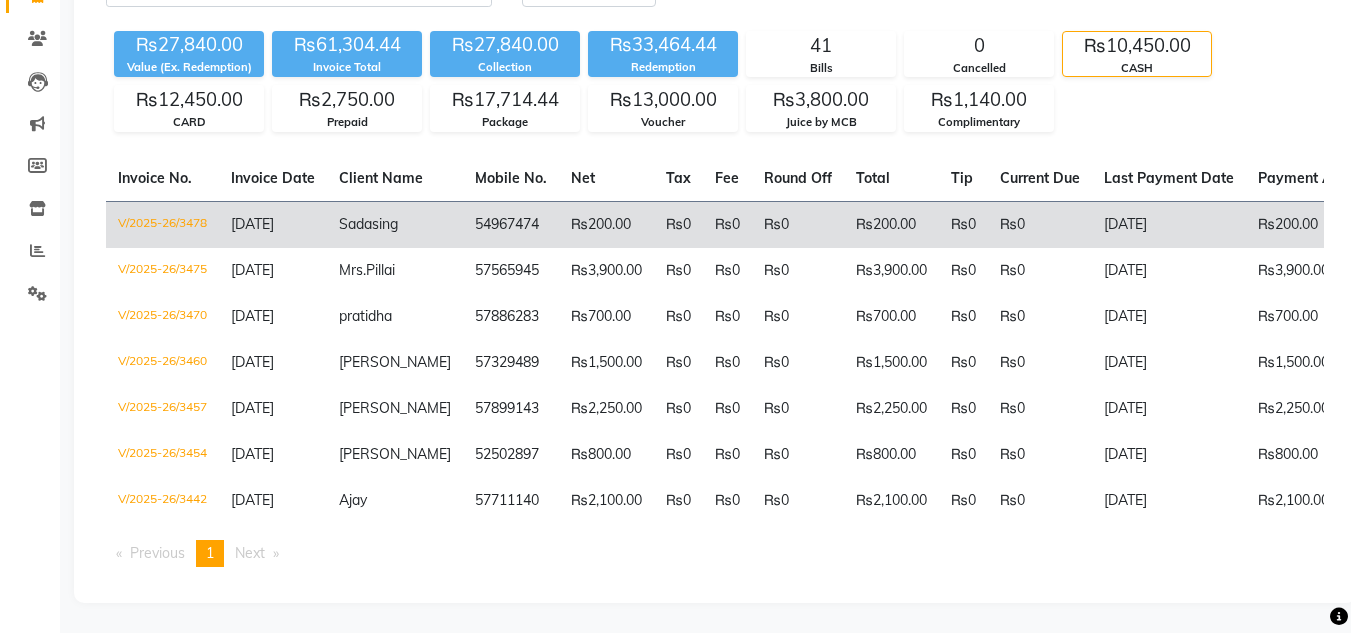 click on "Sadasing" 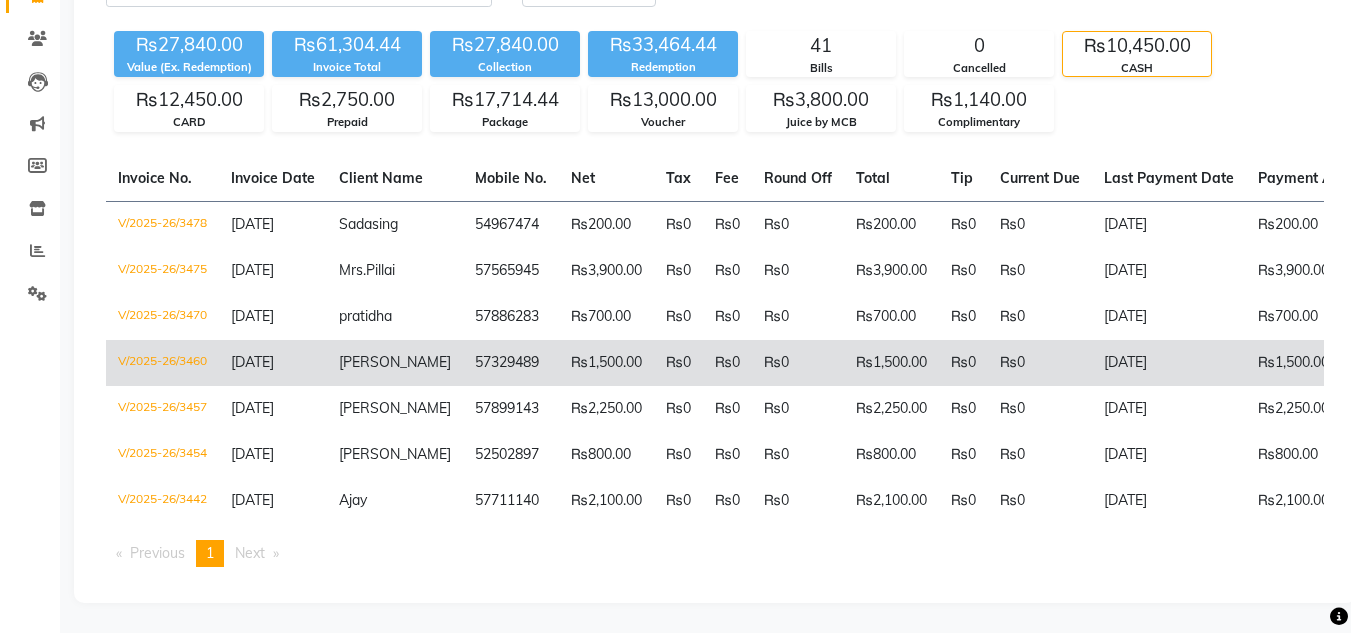 click on "₨1,500.00" 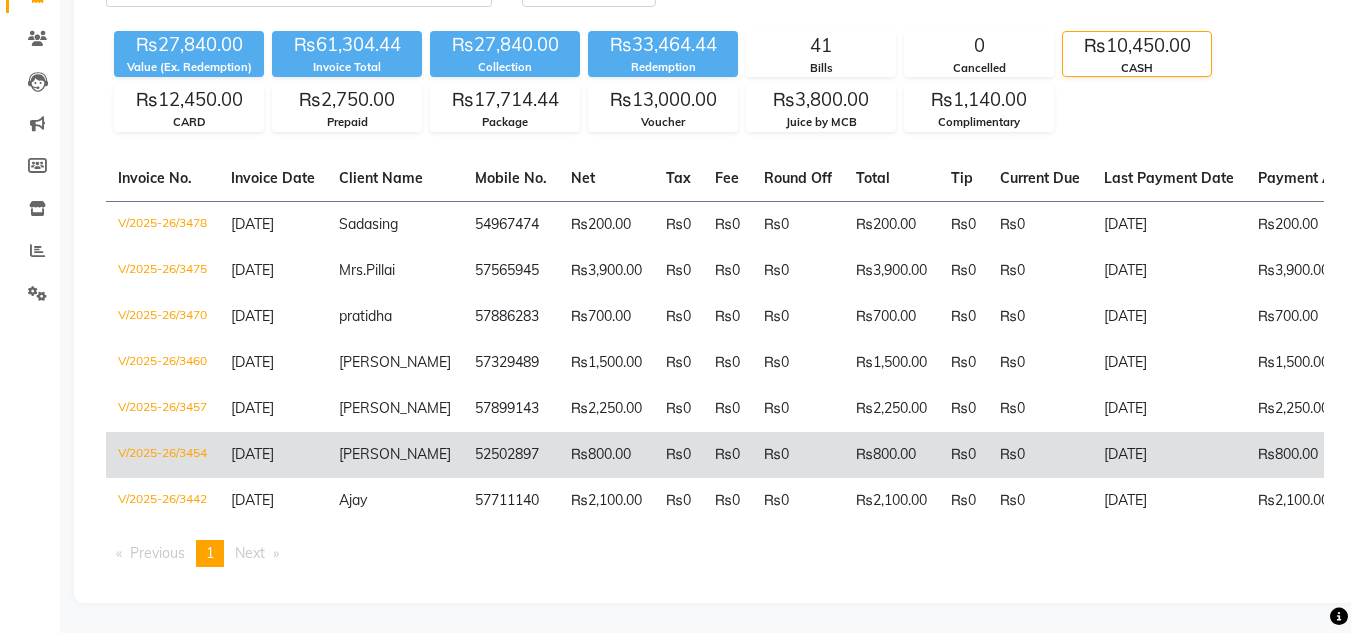 click on "₨800.00" 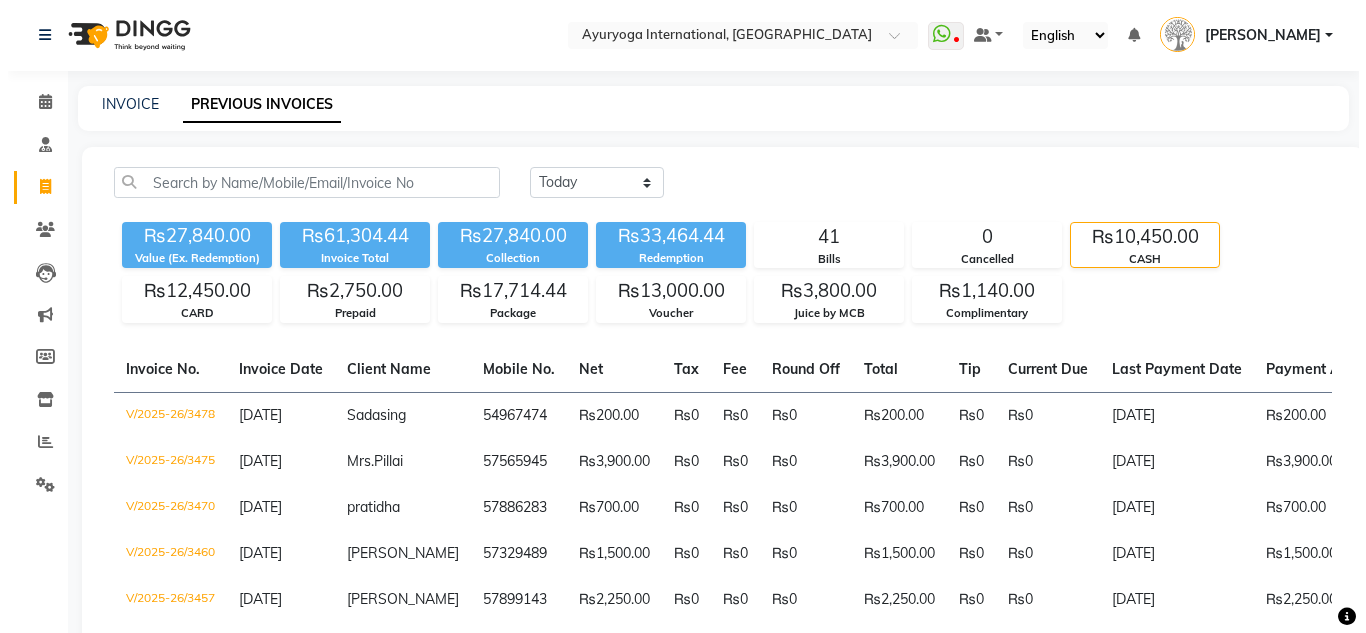 scroll, scrollTop: 0, scrollLeft: 0, axis: both 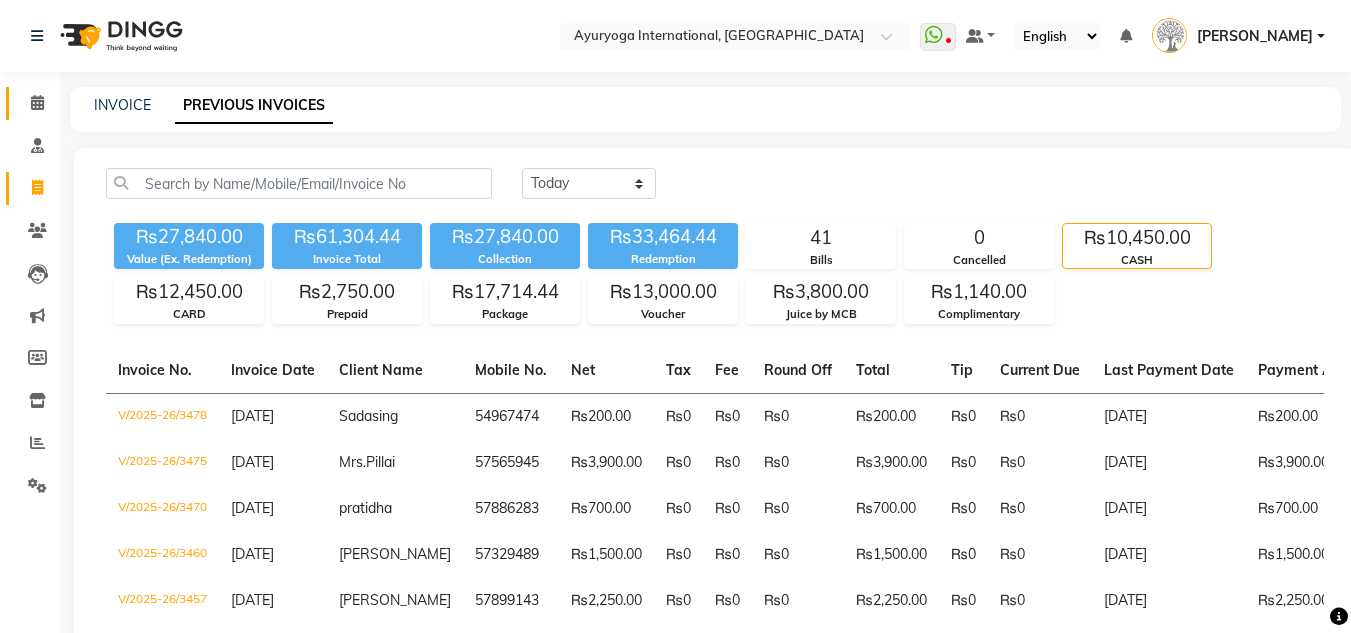 click on "Calendar" 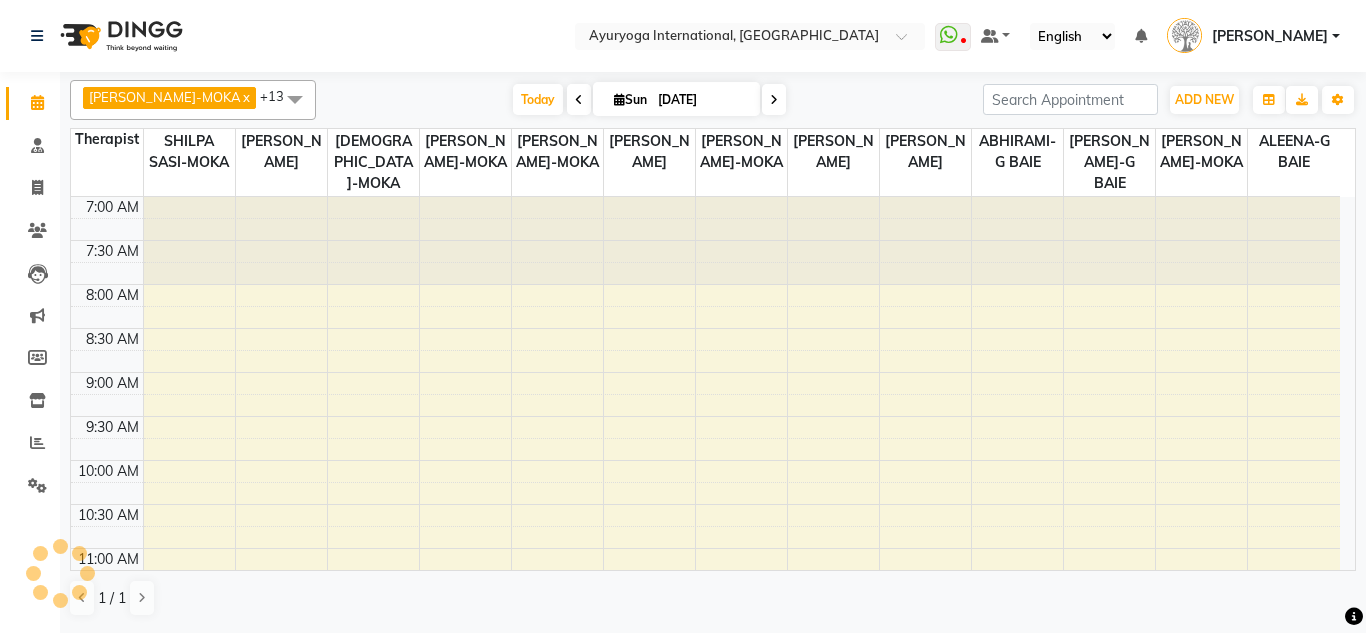 scroll, scrollTop: 0, scrollLeft: 0, axis: both 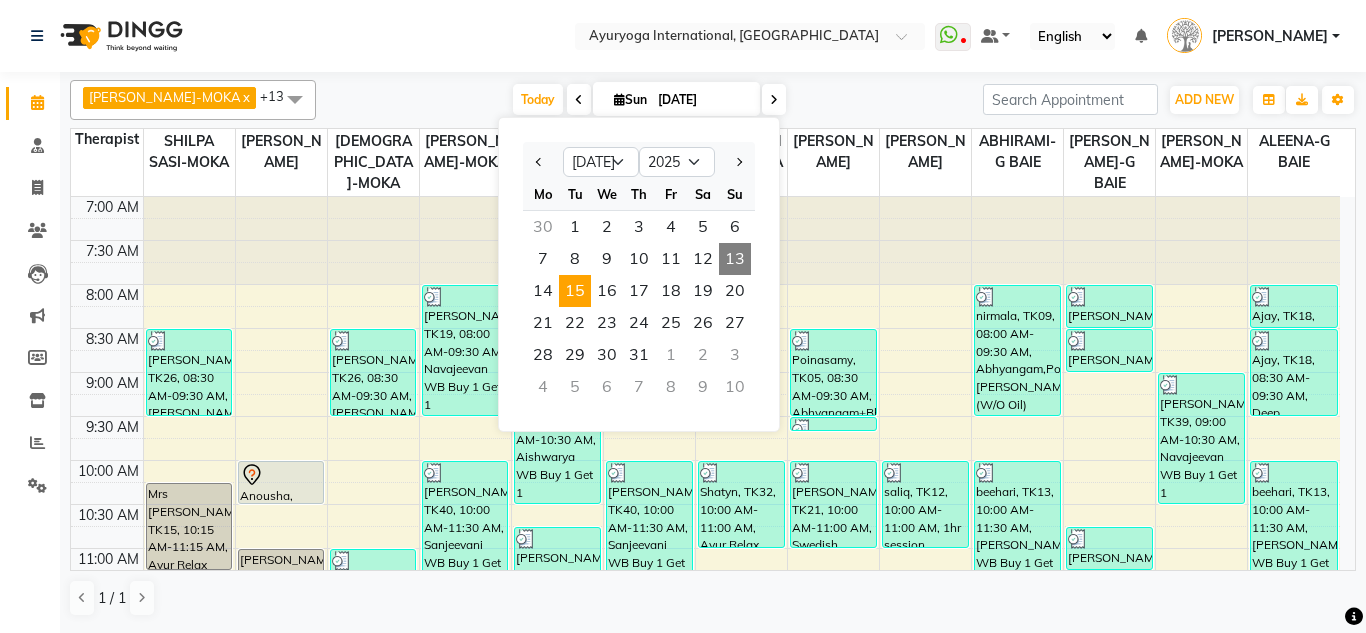 click on "15" at bounding box center (575, 291) 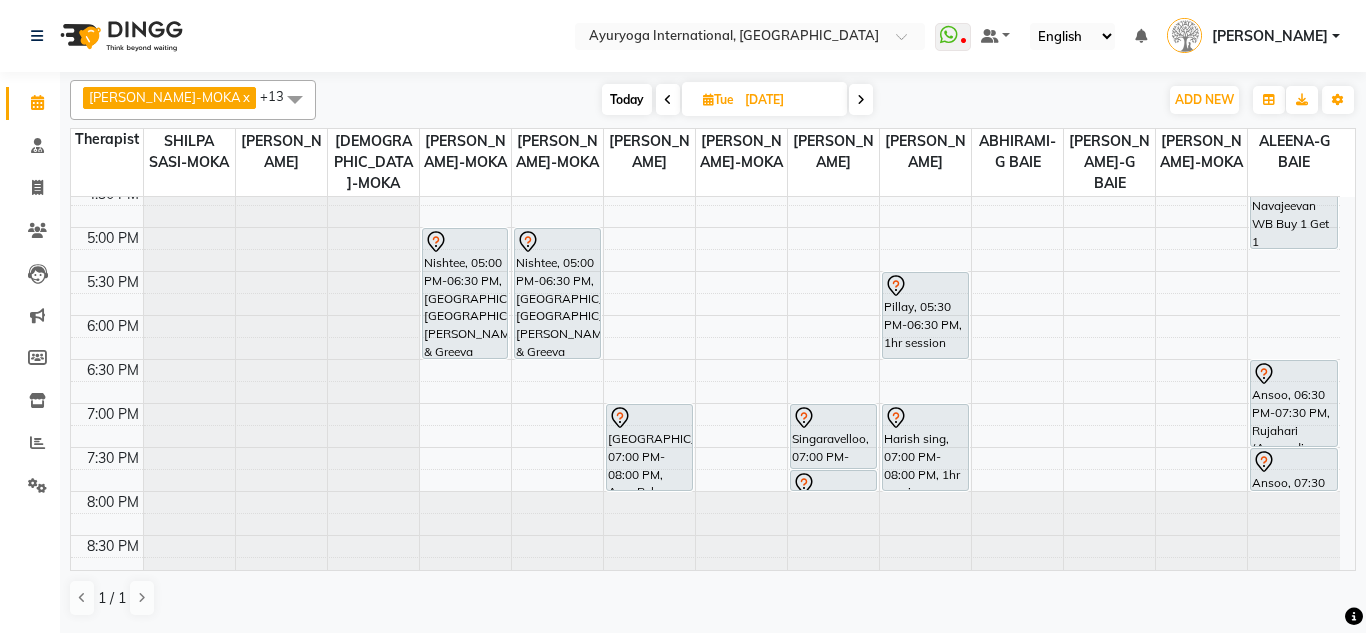 scroll, scrollTop: 858, scrollLeft: 0, axis: vertical 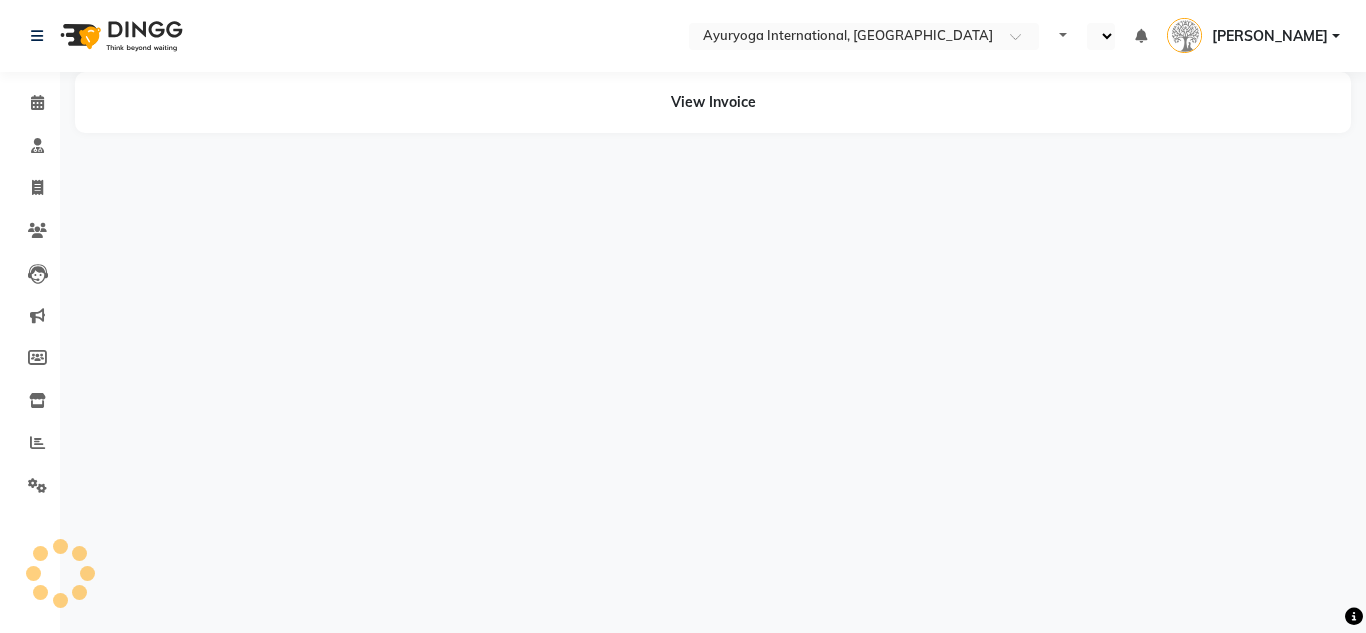 select on "en" 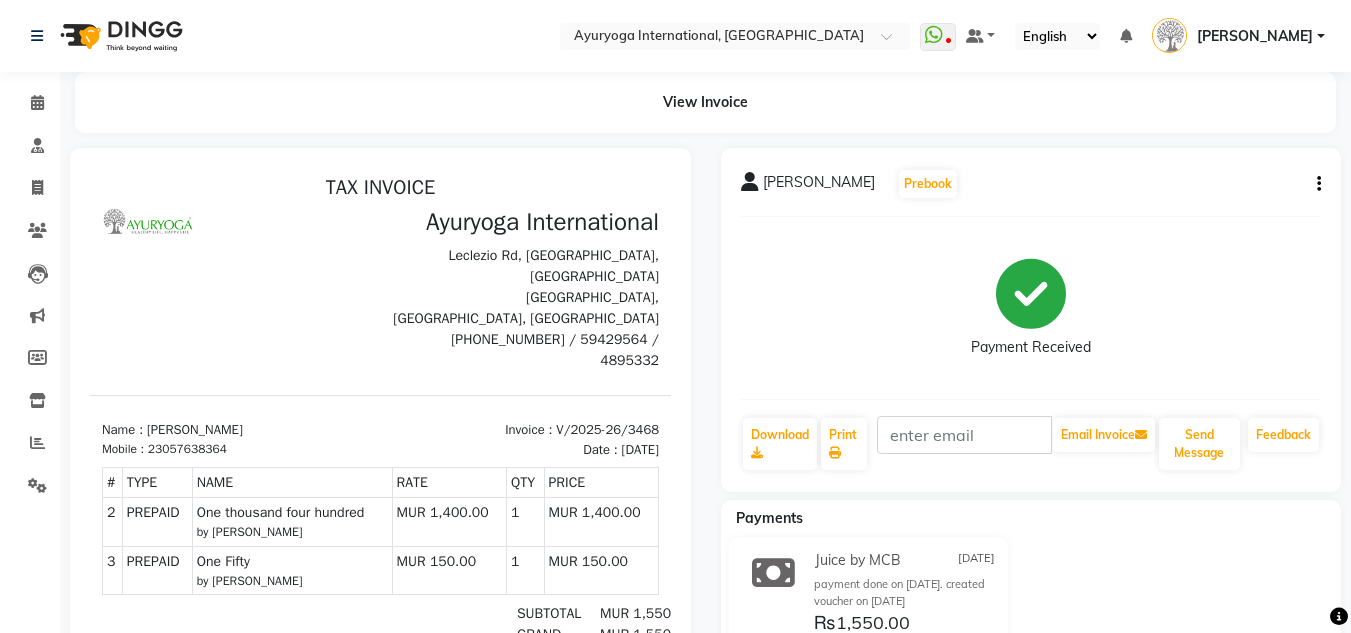 scroll, scrollTop: 0, scrollLeft: 0, axis: both 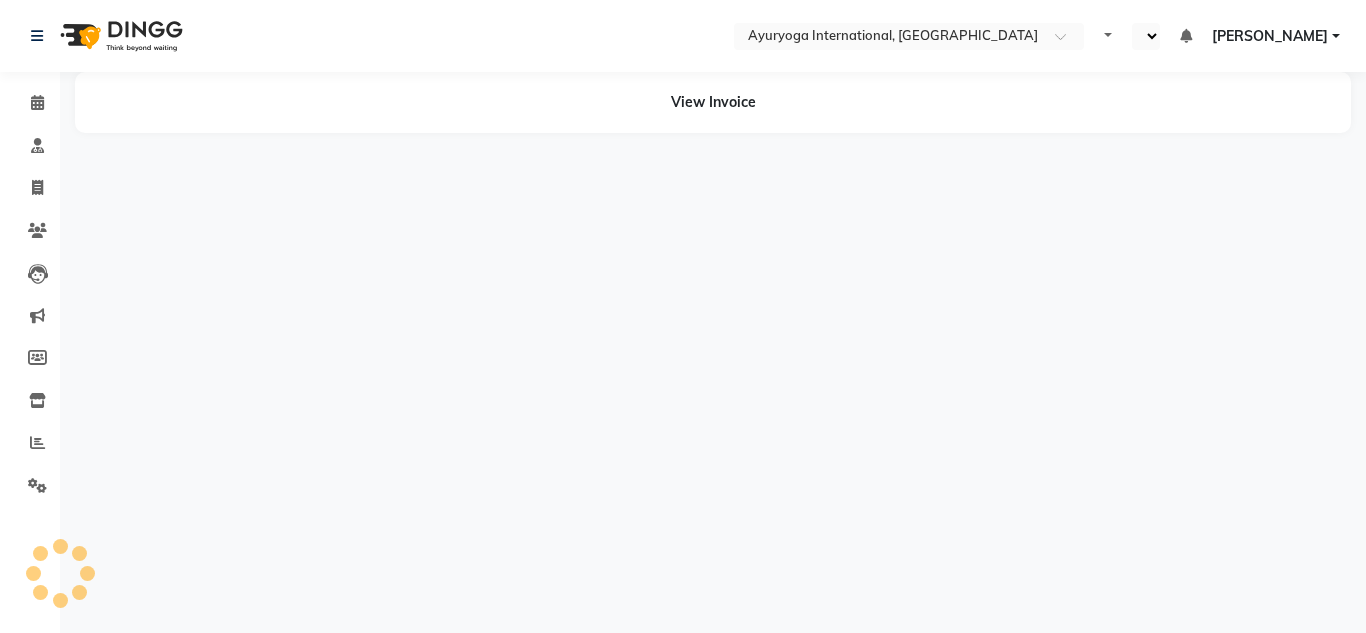 select on "en" 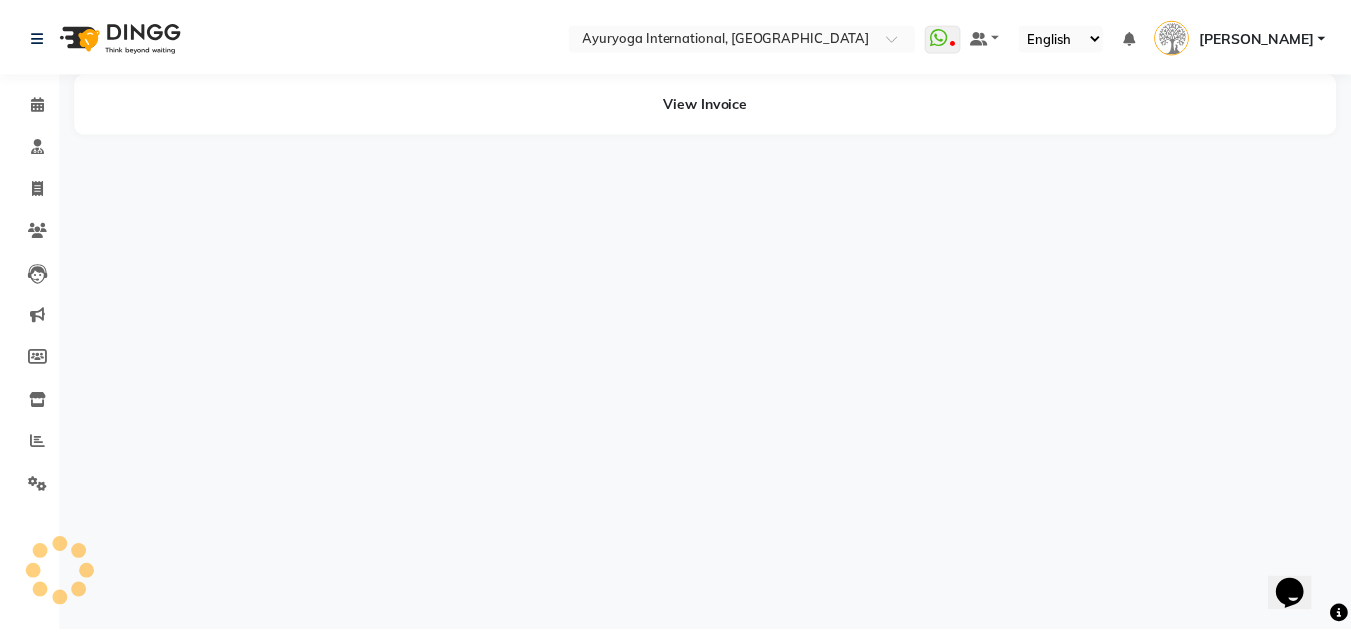 scroll, scrollTop: 0, scrollLeft: 0, axis: both 